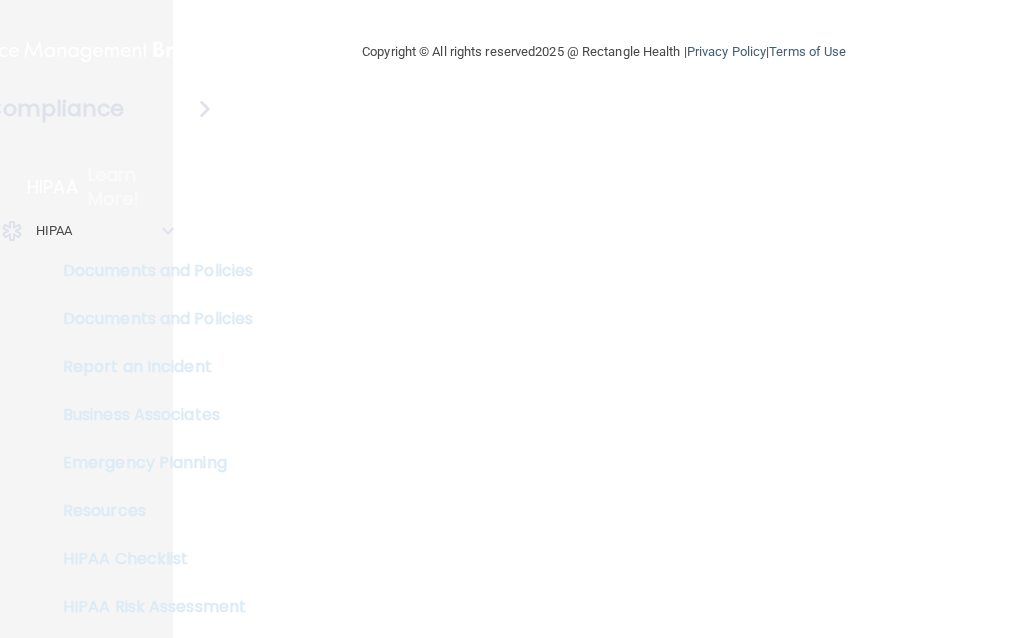 scroll, scrollTop: 0, scrollLeft: 0, axis: both 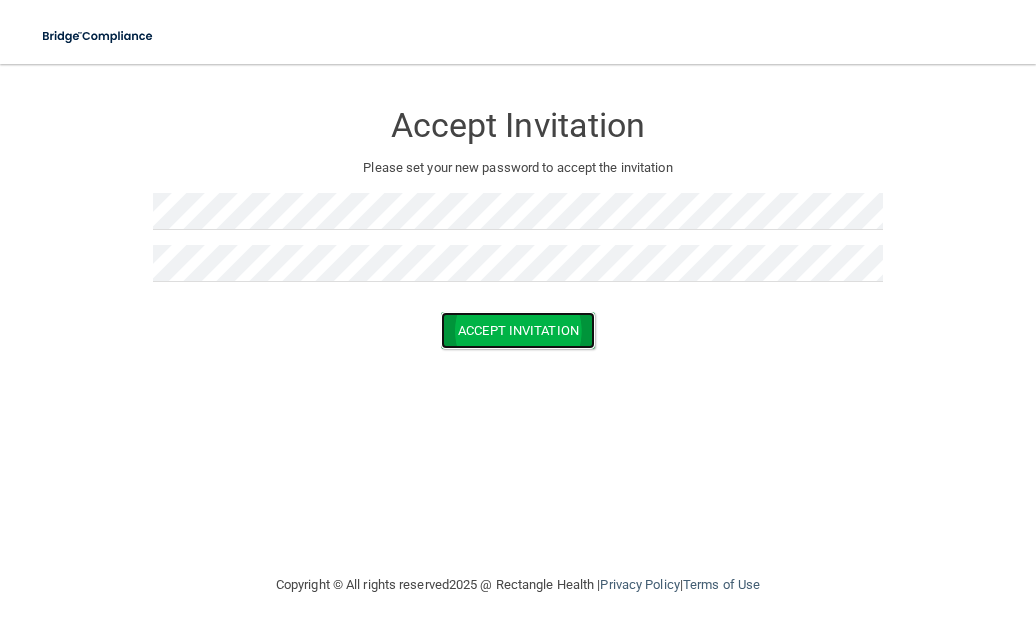 click on "Accept Invitation" at bounding box center (518, 330) 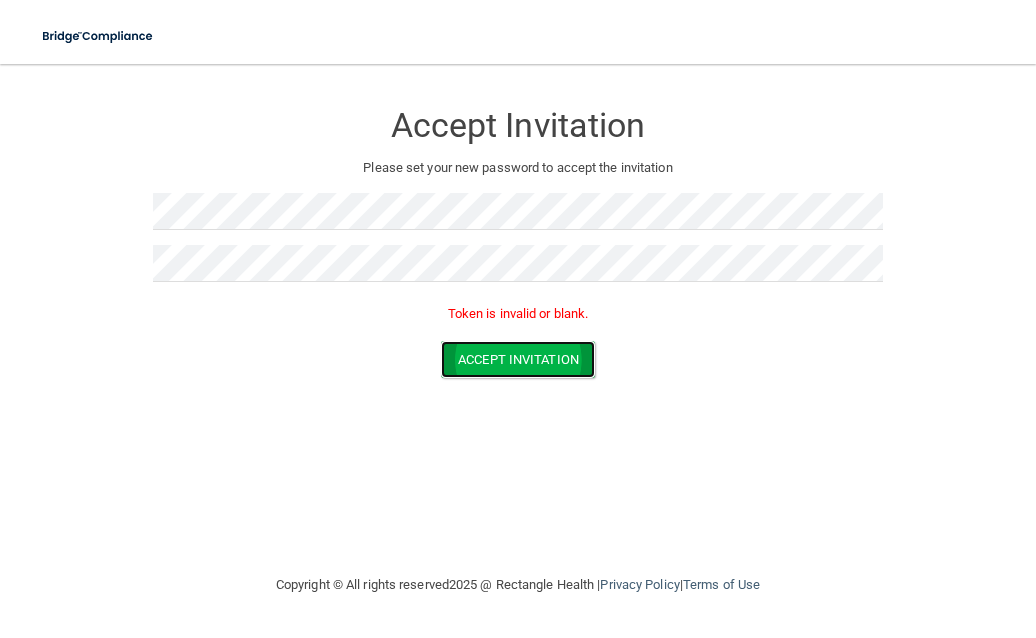 click on "Accept Invitation" at bounding box center [518, 359] 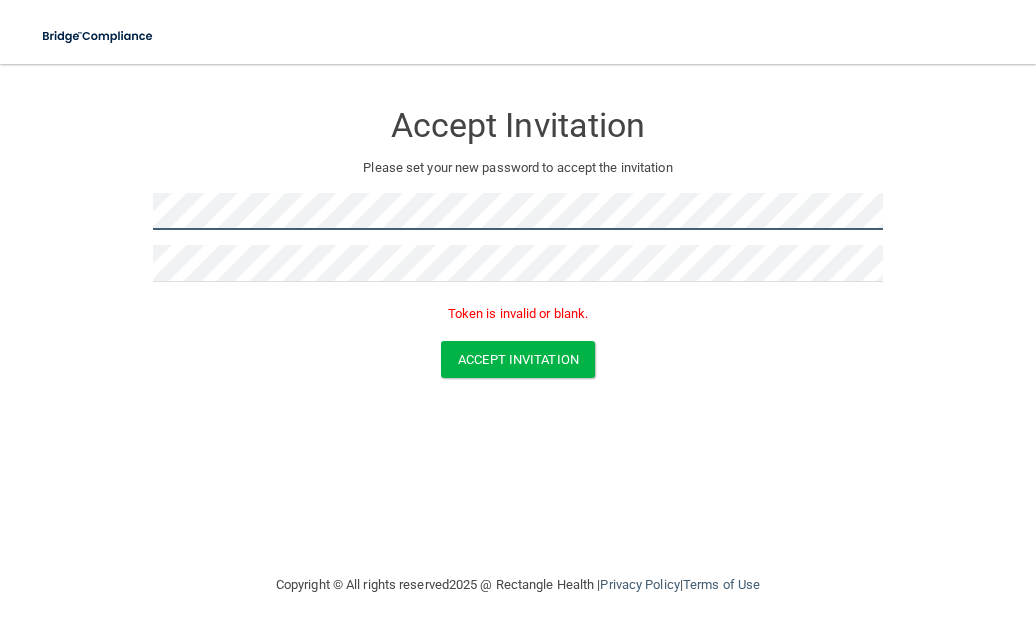 click on "Accept Invitation     Please set your new password to accept the invitation                                   Token is invalid or blank.               Accept Invitation              You have successfully accepted the invitation!   Click here to login .               Copyright © All rights reserved  2025 @ Rectangle Health |  Privacy Policy  |  Terms of Use" at bounding box center (518, 351) 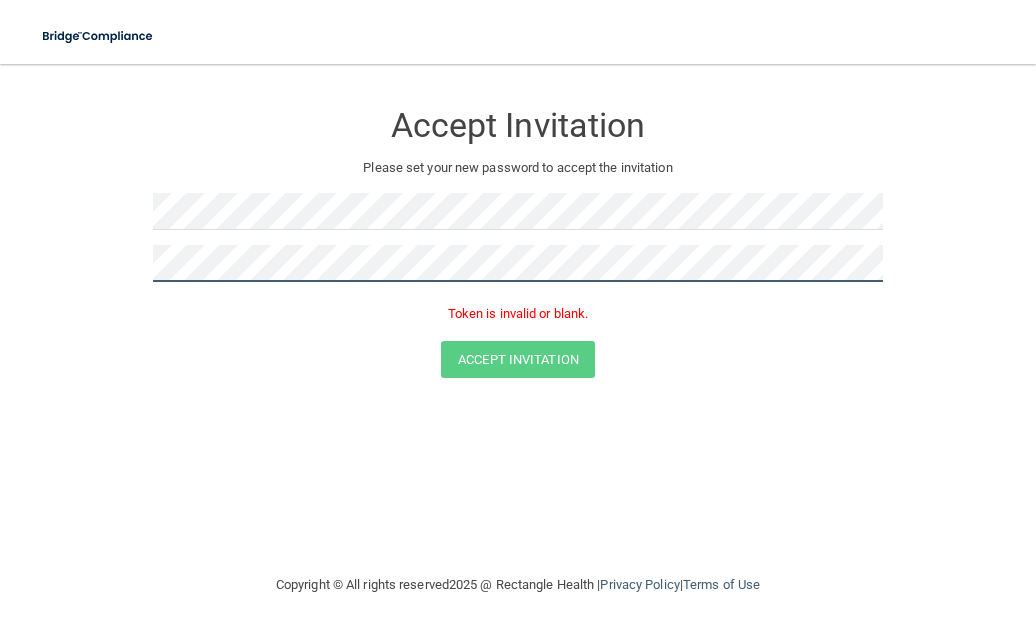 click on "Accept Invitation     Please set your new password to accept the invitation                                   Token is invalid or blank.               Accept Invitation              You have successfully accepted the invitation!   Click here to login ." at bounding box center [518, 243] 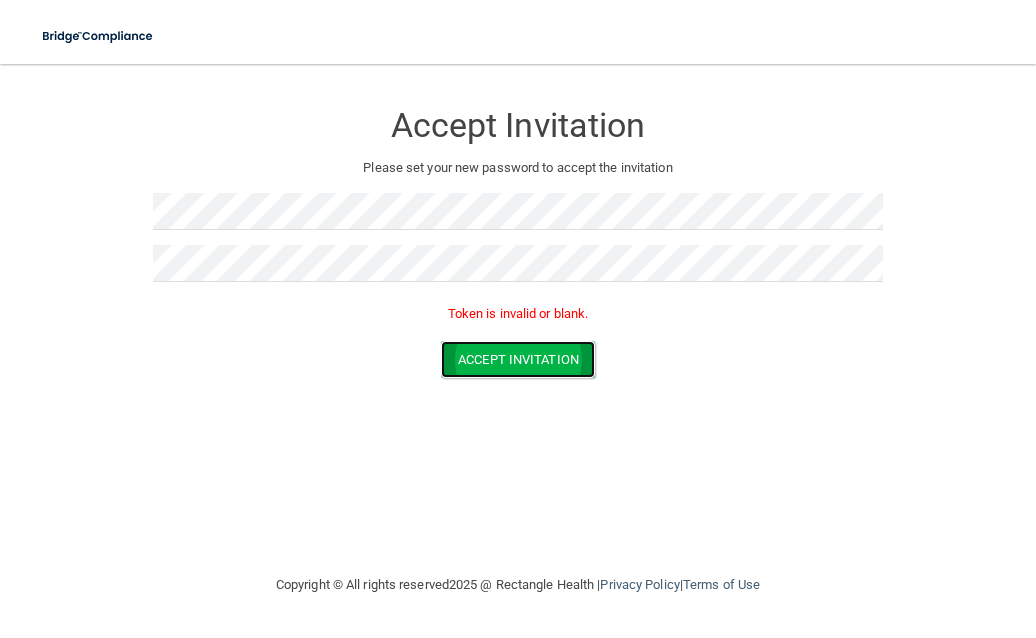 click on "Accept Invitation" at bounding box center (518, 359) 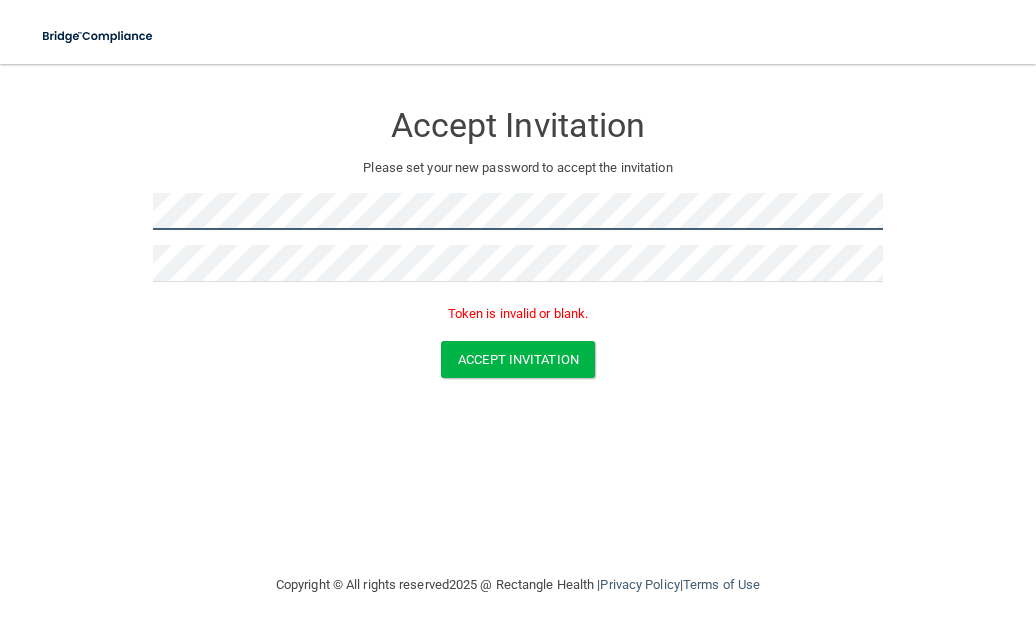 click on "Accept Invitation     Please set your new password to accept the invitation                                   Token is invalid or blank.               Accept Invitation              You have successfully accepted the invitation!   Click here to login ." at bounding box center [518, 243] 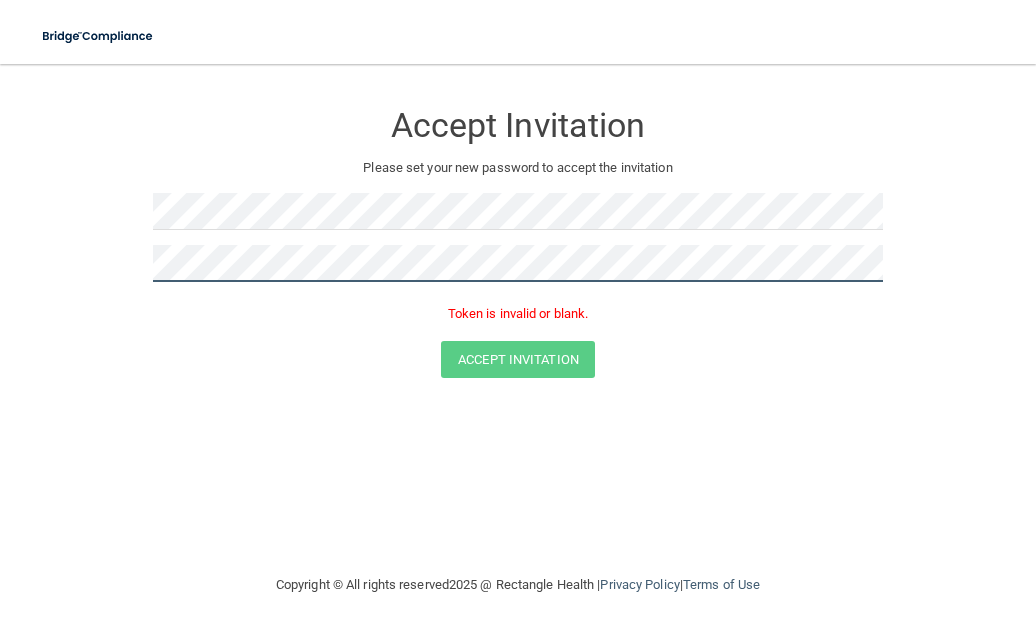 click on "Accept Invitation     Please set your new password to accept the invitation                                   Token is invalid or blank.               Accept Invitation              You have successfully accepted the invitation!   Click here to login ." at bounding box center [518, 243] 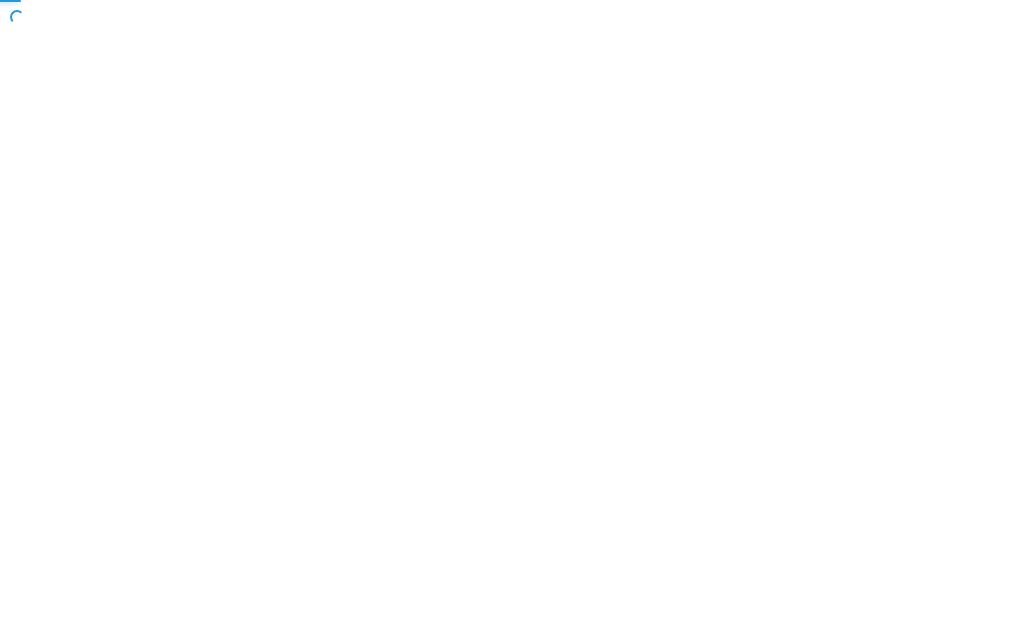 scroll, scrollTop: 0, scrollLeft: 0, axis: both 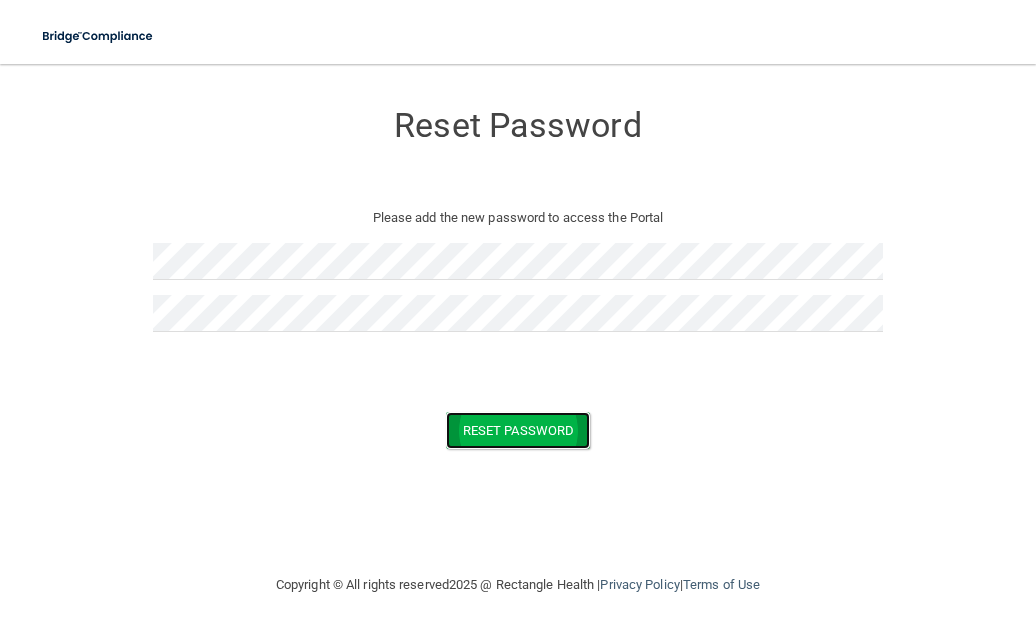 click on "Reset Password" at bounding box center (518, 430) 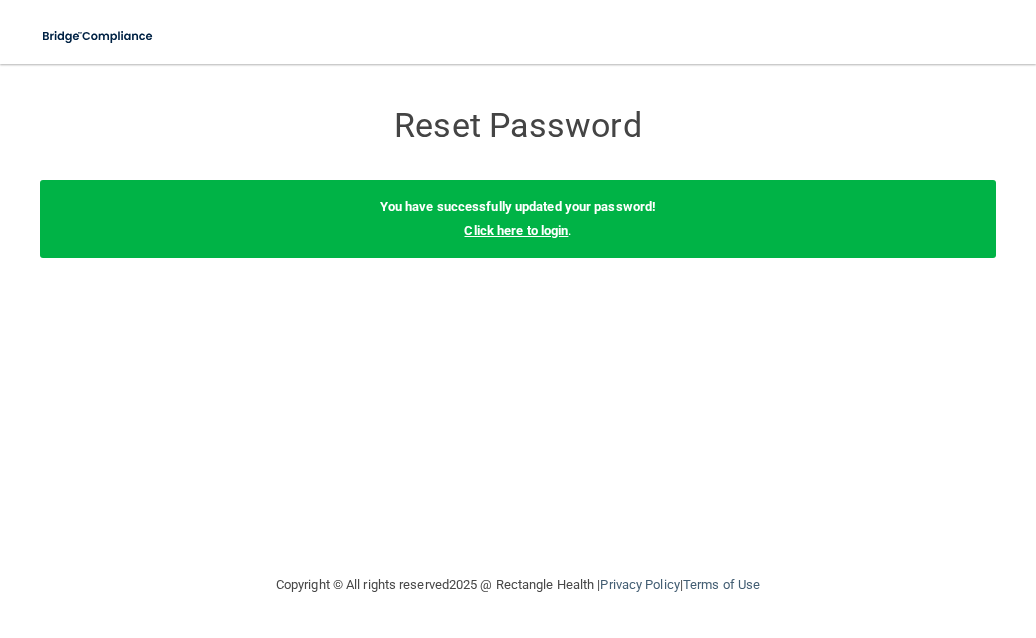 click on "Click here to login" at bounding box center (516, 230) 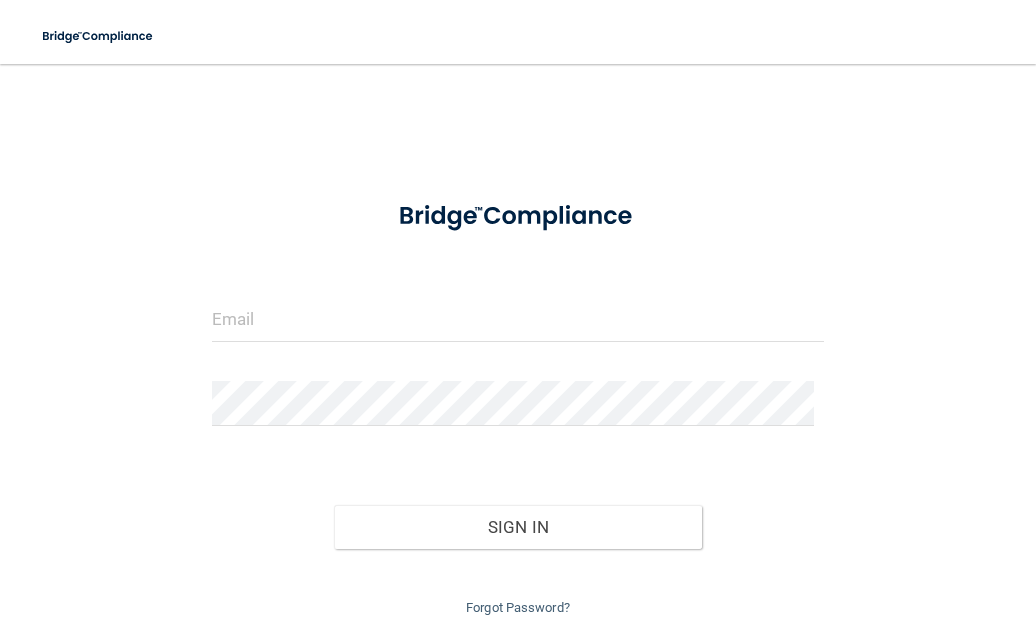 click on "Invalid email/password.     You don't have permission to access that page.       Sign In            Forgot Password?" at bounding box center (518, 402) 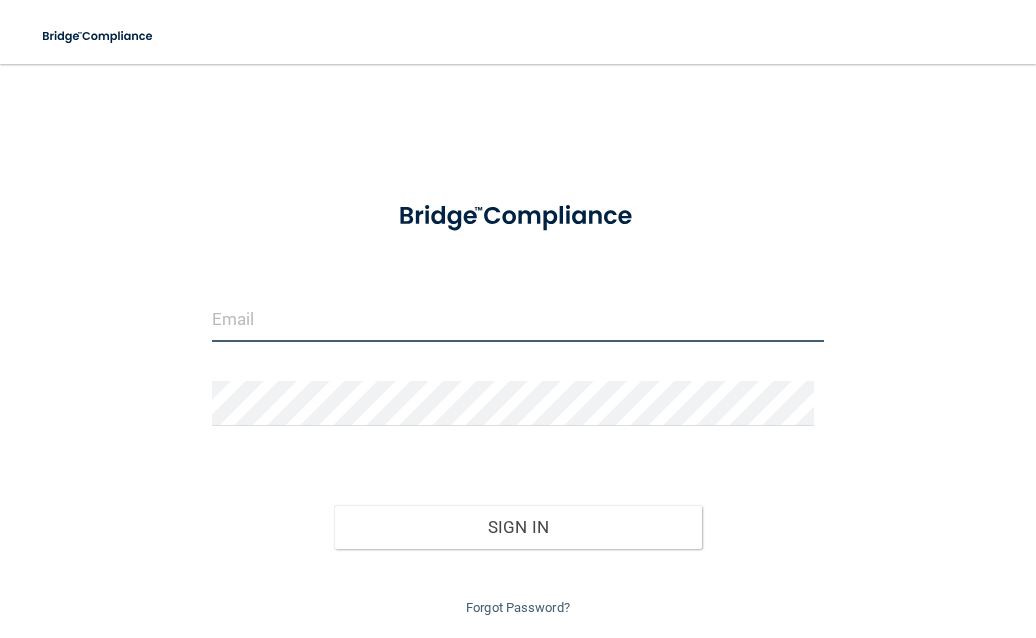 click at bounding box center [518, 319] 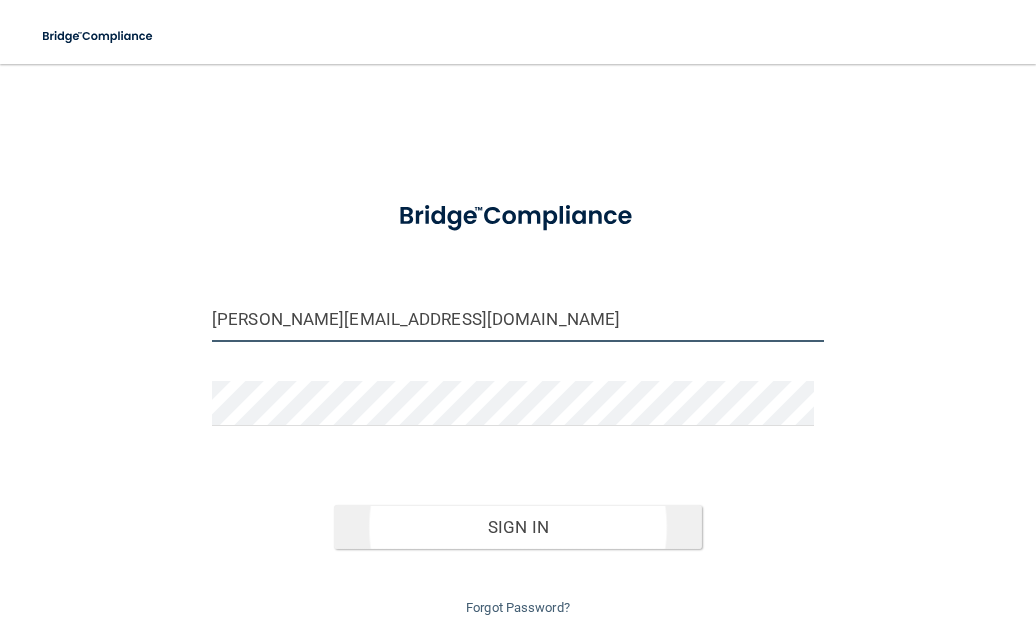 type on "[PERSON_NAME][EMAIL_ADDRESS][DOMAIN_NAME]" 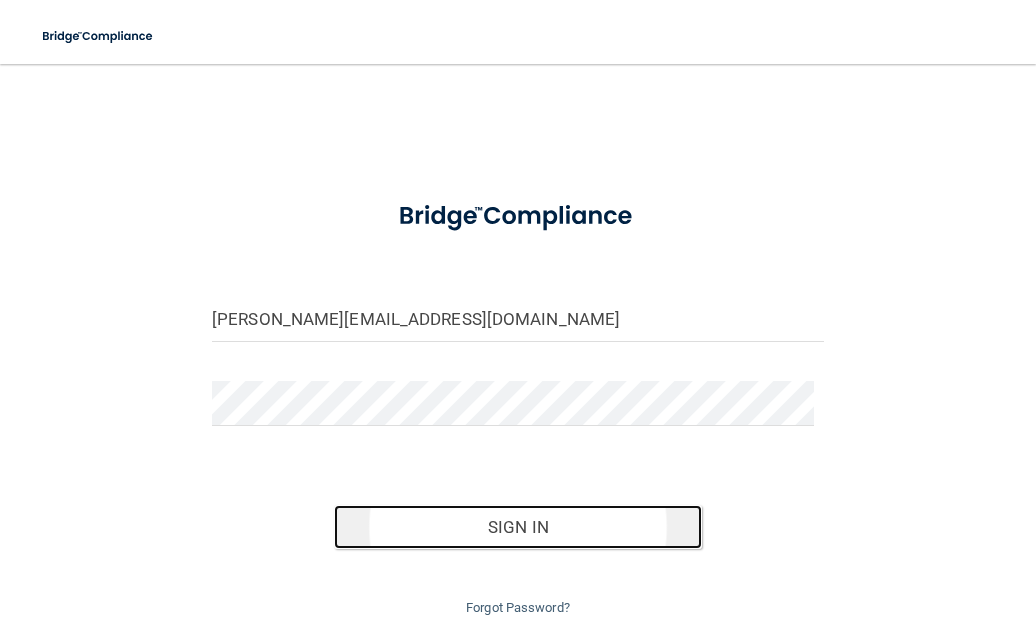 click on "Sign In" at bounding box center [517, 527] 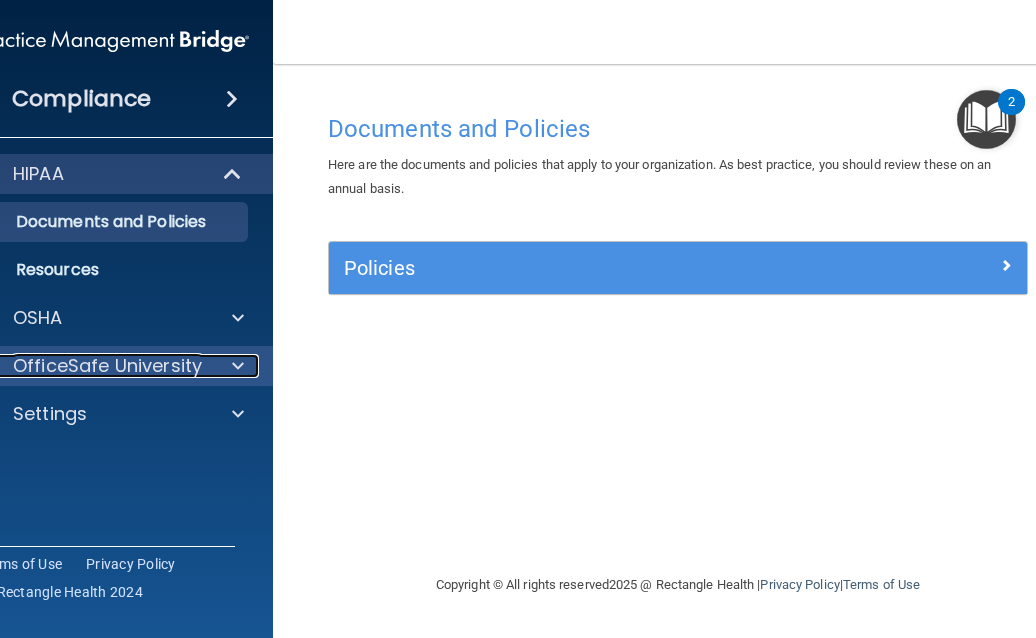 click on "OfficeSafe University" at bounding box center (86, 366) 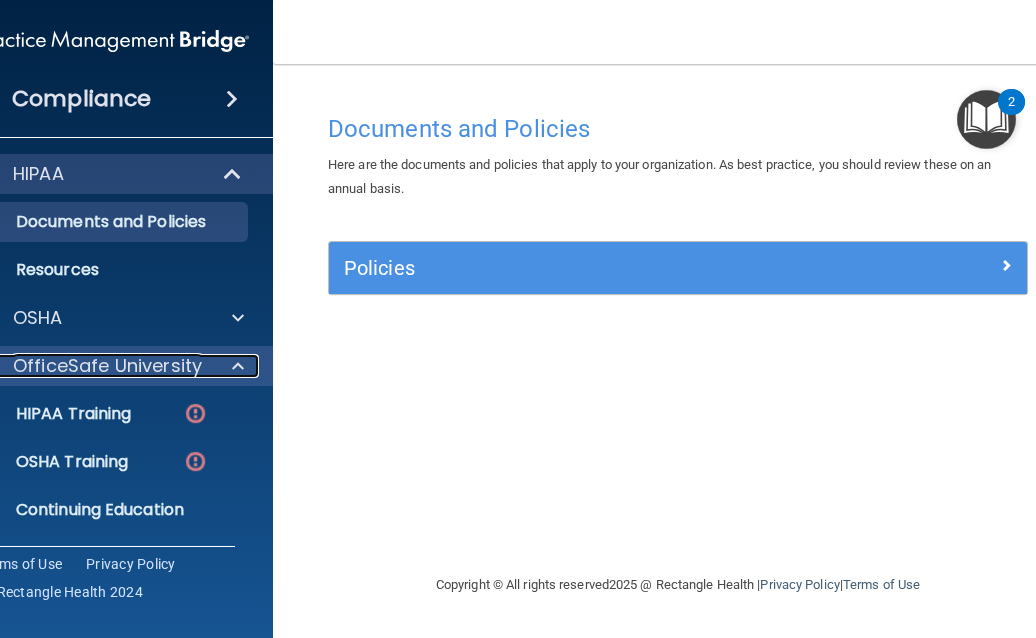 scroll, scrollTop: 48, scrollLeft: 0, axis: vertical 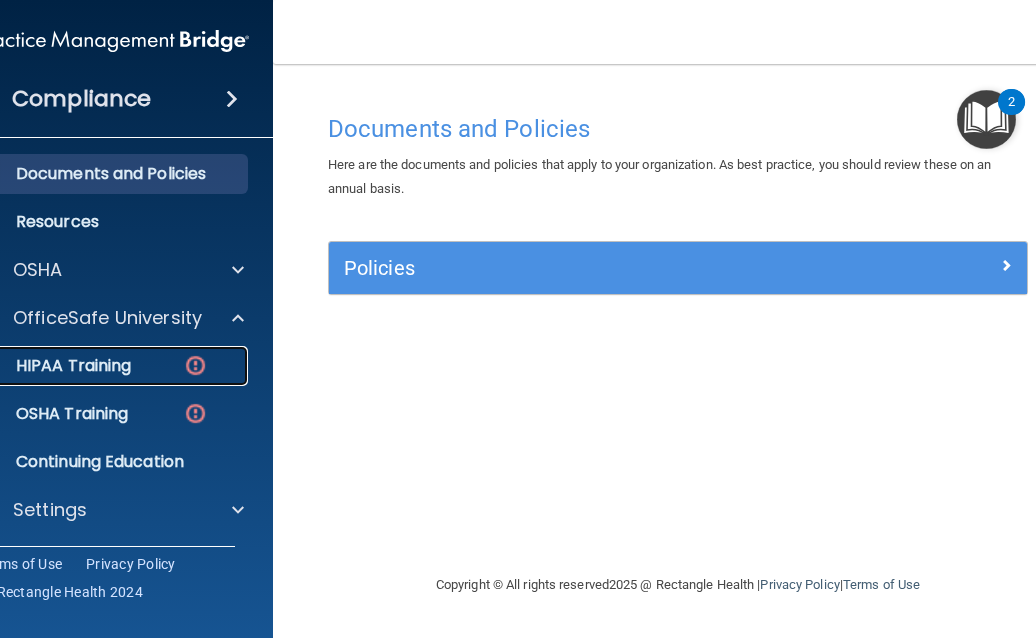 click on "HIPAA Training" at bounding box center (48, 366) 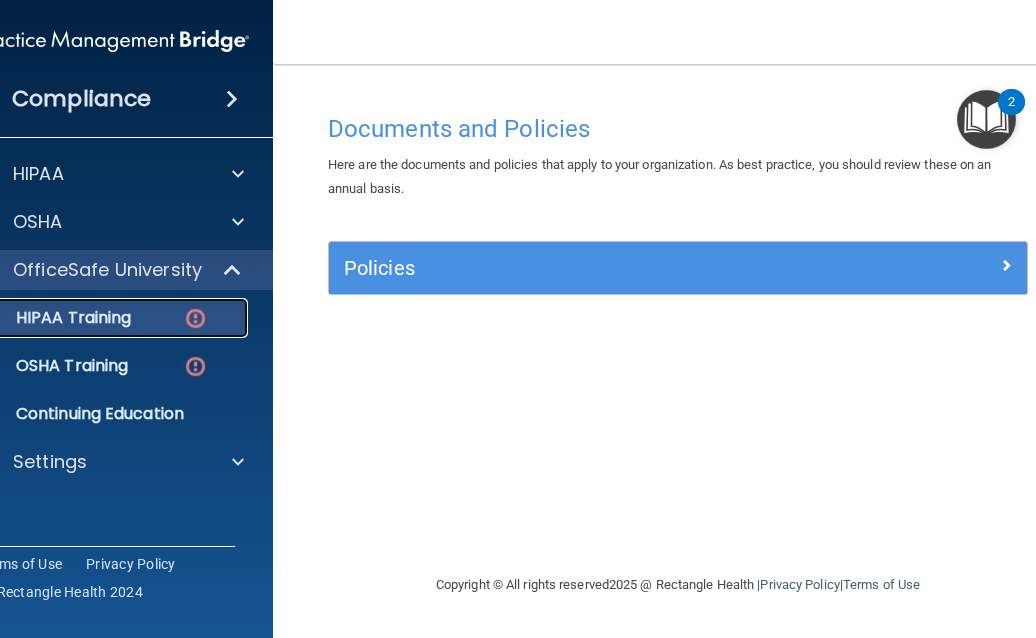 scroll, scrollTop: 0, scrollLeft: 0, axis: both 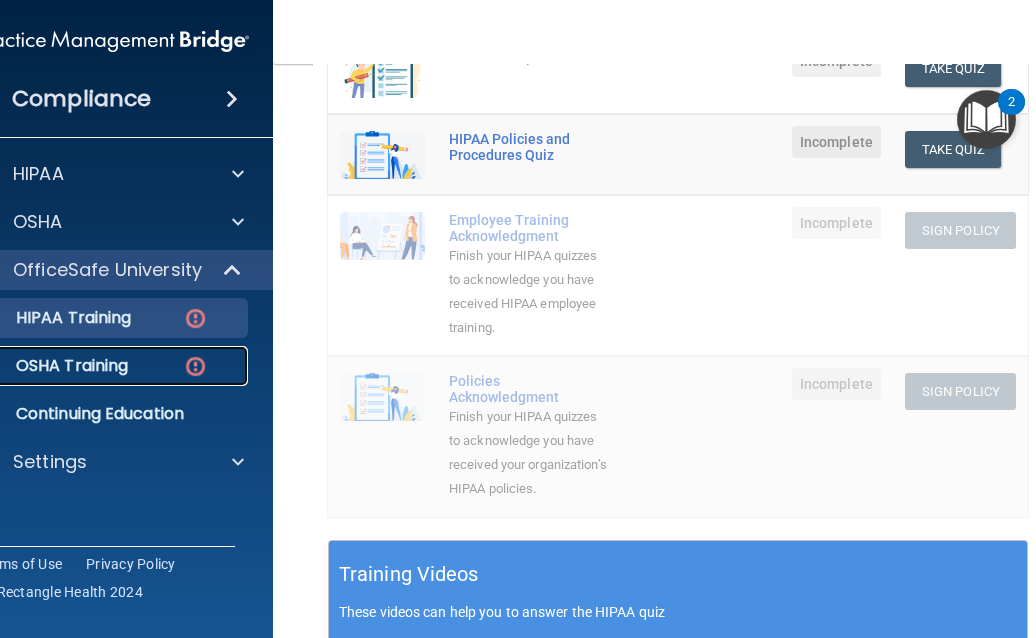 click on "OSHA Training" at bounding box center [47, 366] 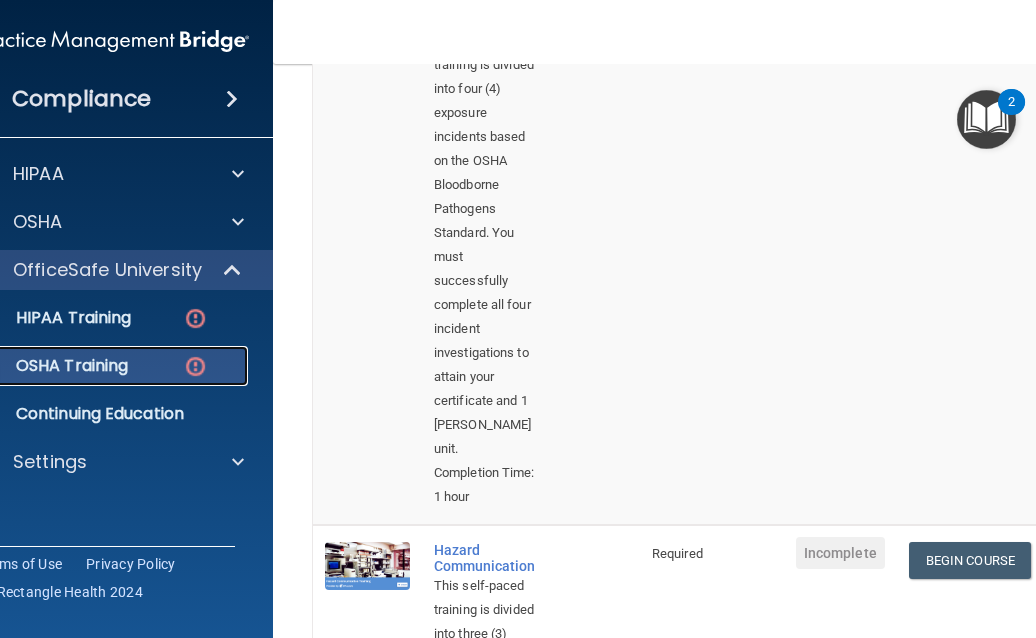 scroll, scrollTop: 0, scrollLeft: 0, axis: both 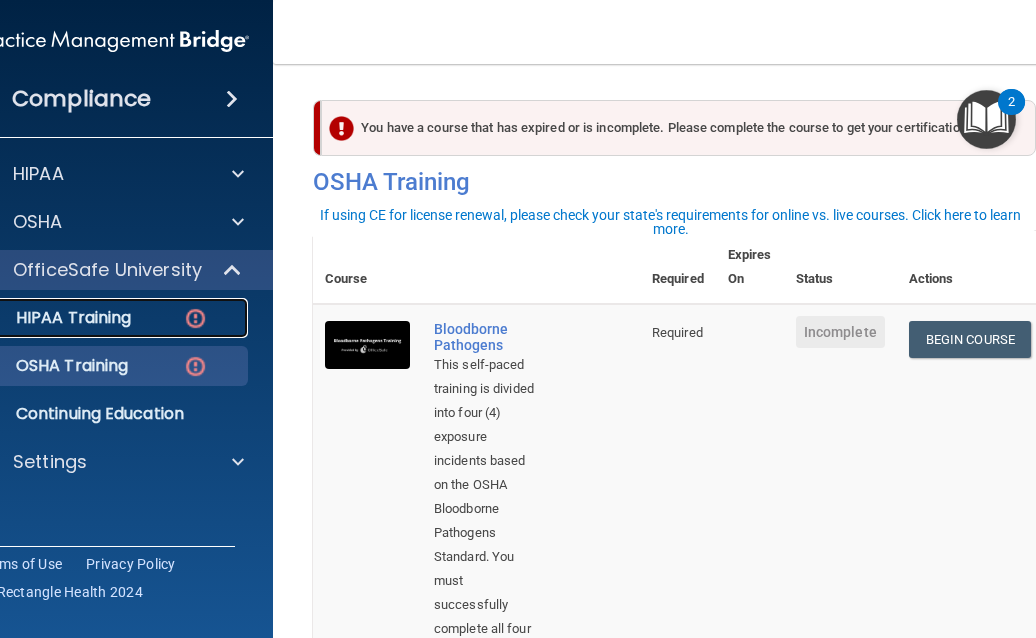 click on "HIPAA Training" at bounding box center [48, 318] 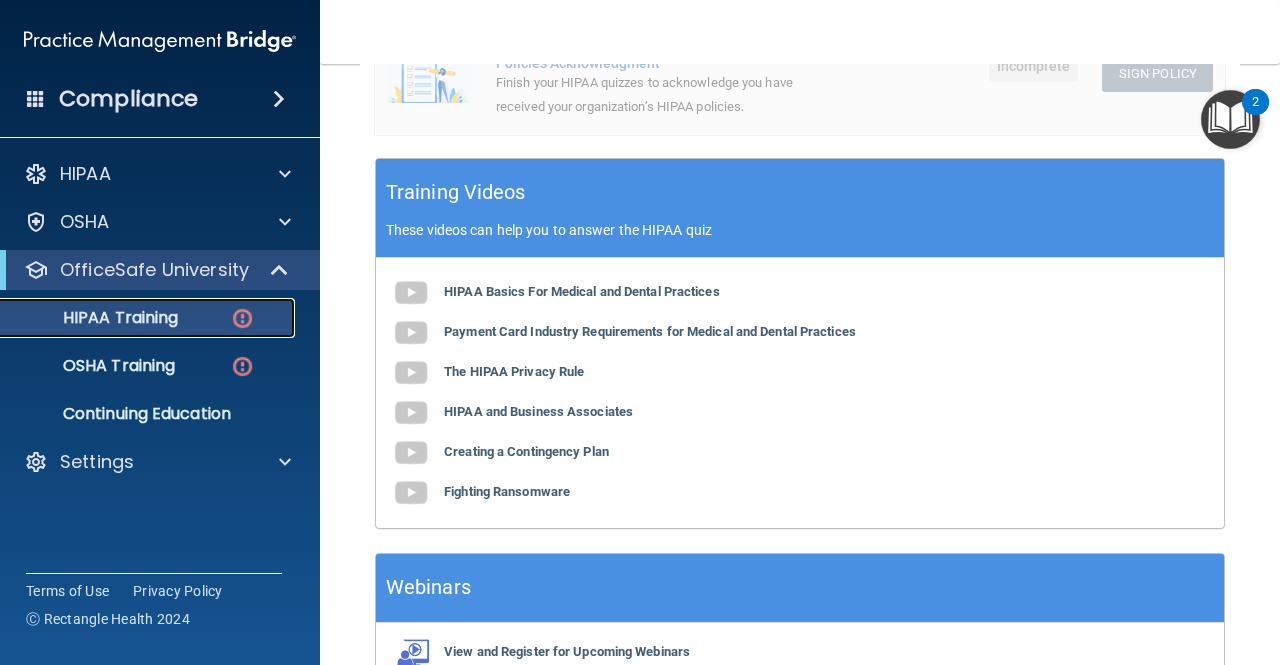 scroll, scrollTop: 788, scrollLeft: 0, axis: vertical 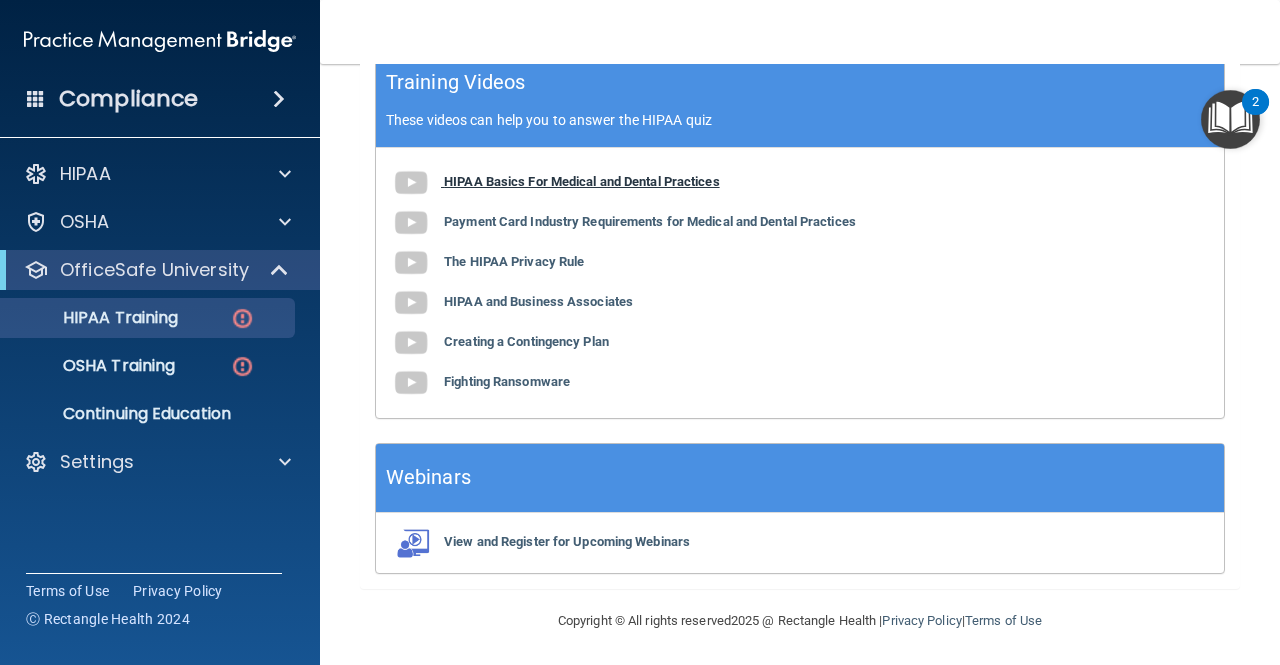 click on "HIPAA Basics For Medical and Dental Practices" at bounding box center [582, 181] 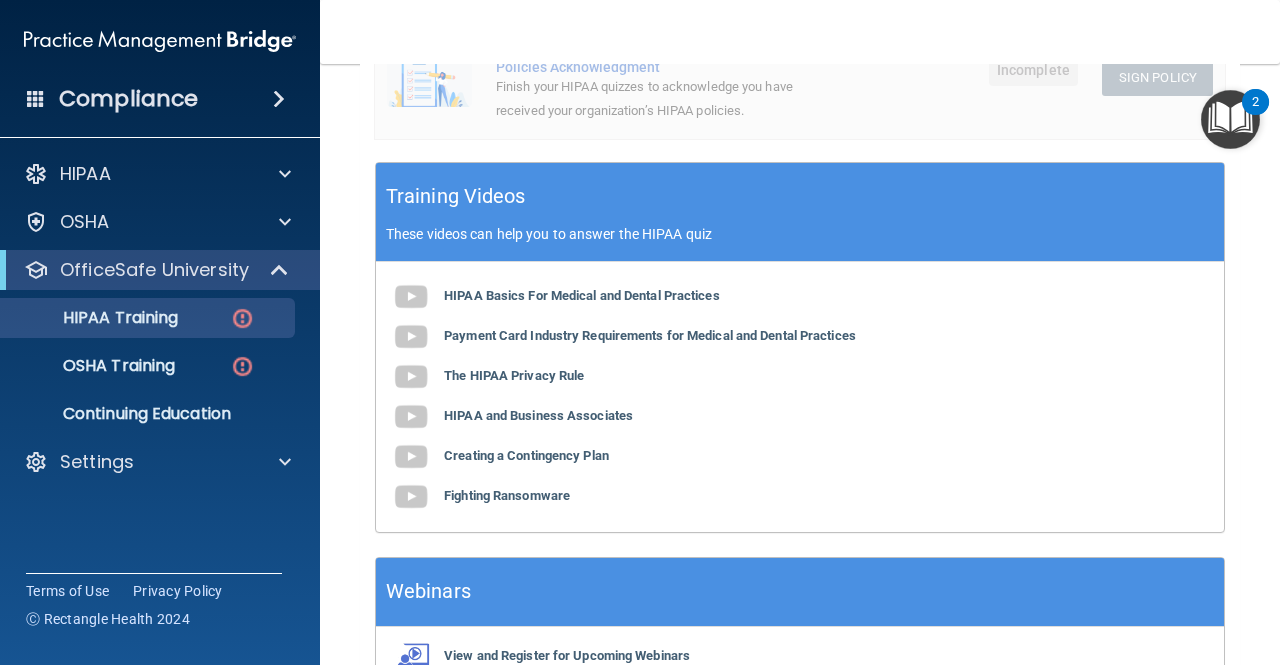 scroll, scrollTop: 720, scrollLeft: 0, axis: vertical 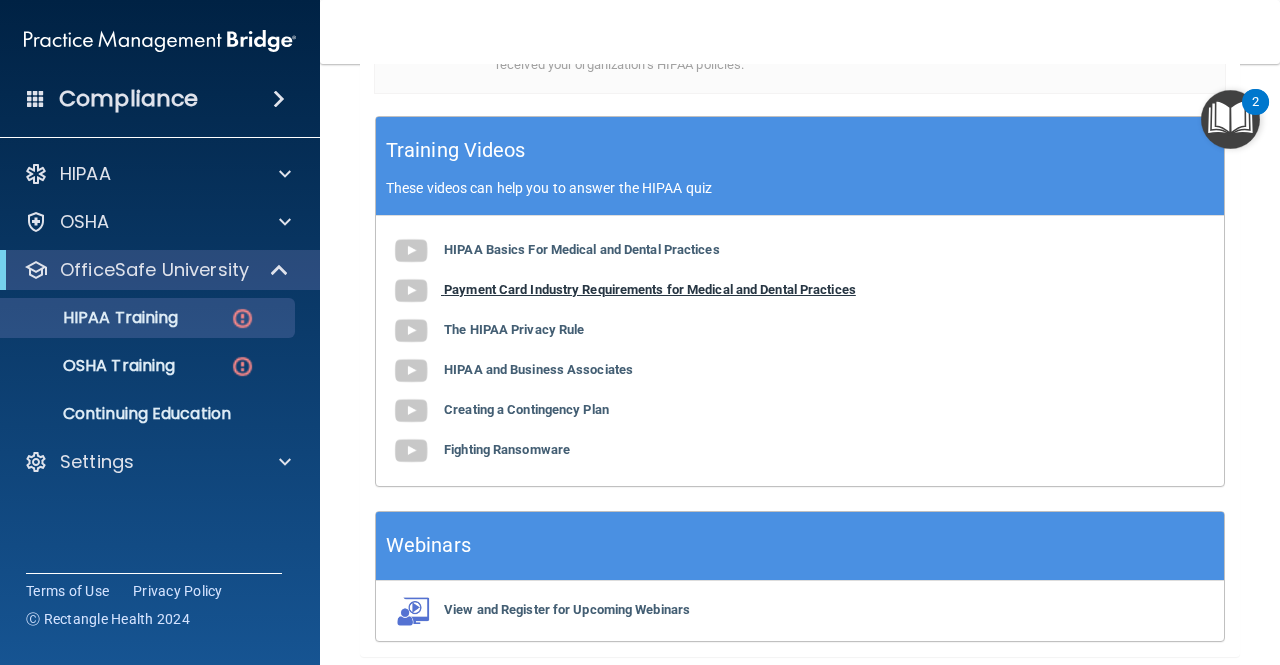 click on "Payment Card Industry Requirements for Medical and Dental Practices" at bounding box center (650, 289) 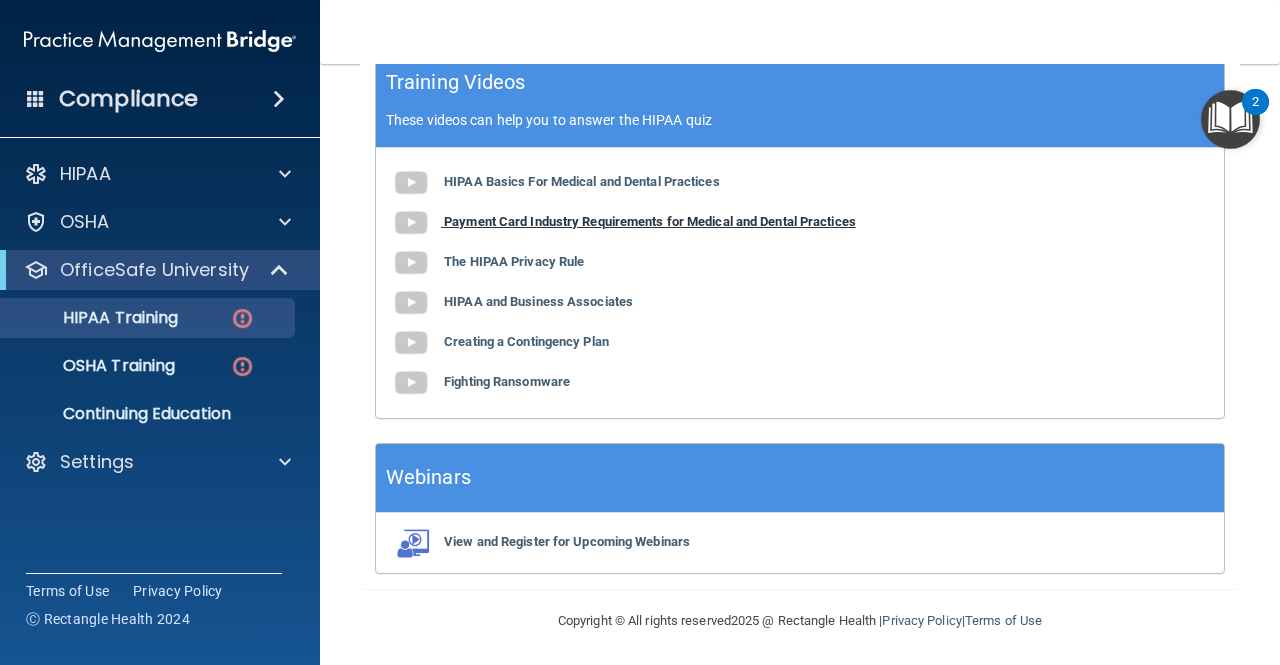 scroll, scrollTop: 766, scrollLeft: 0, axis: vertical 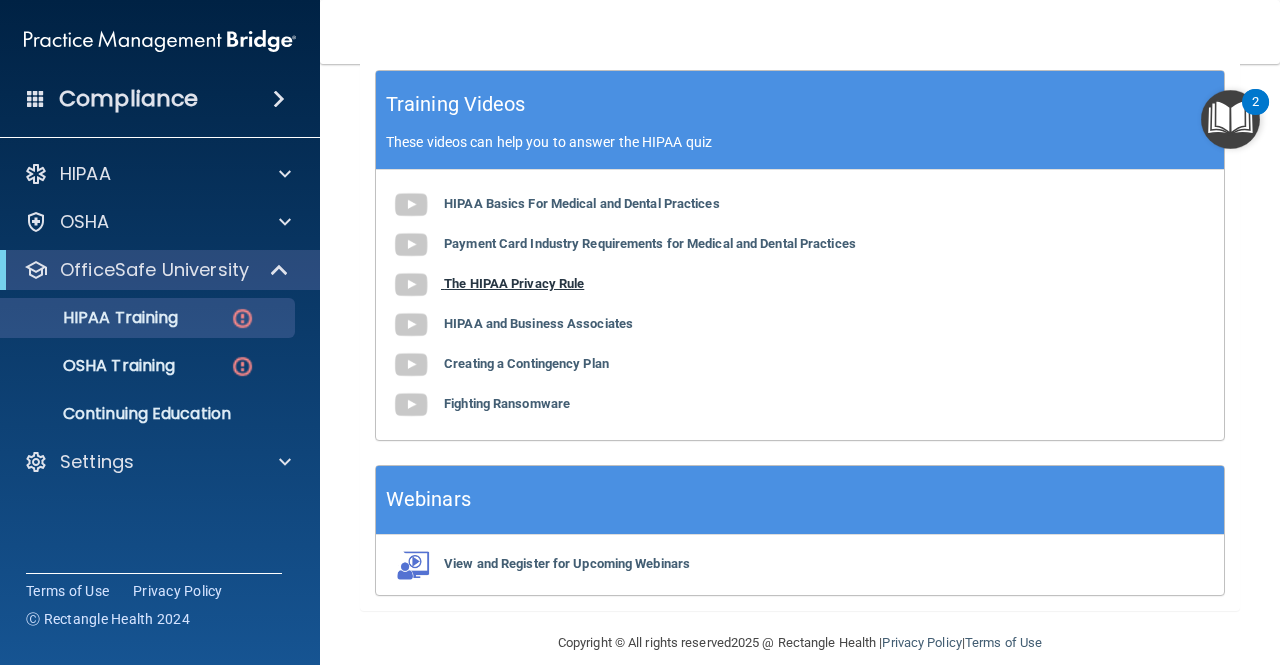 click on "The HIPAA Privacy Rule" at bounding box center [514, 283] 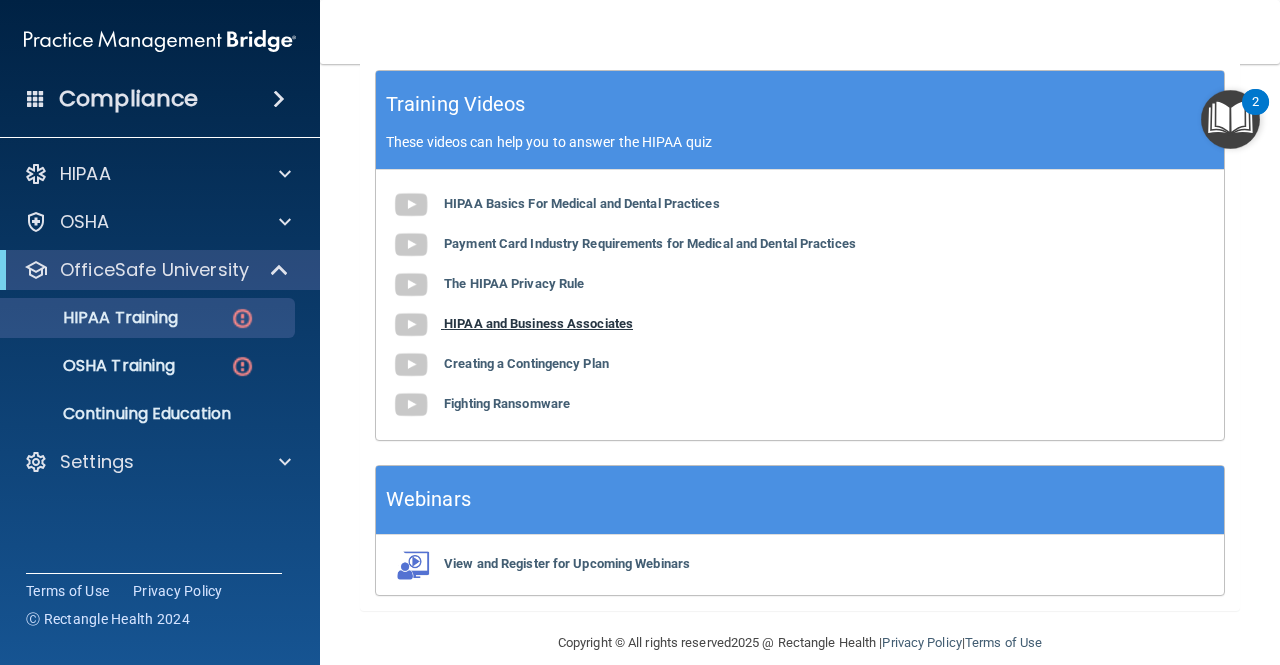 click on "HIPAA and Business Associates" at bounding box center [538, 323] 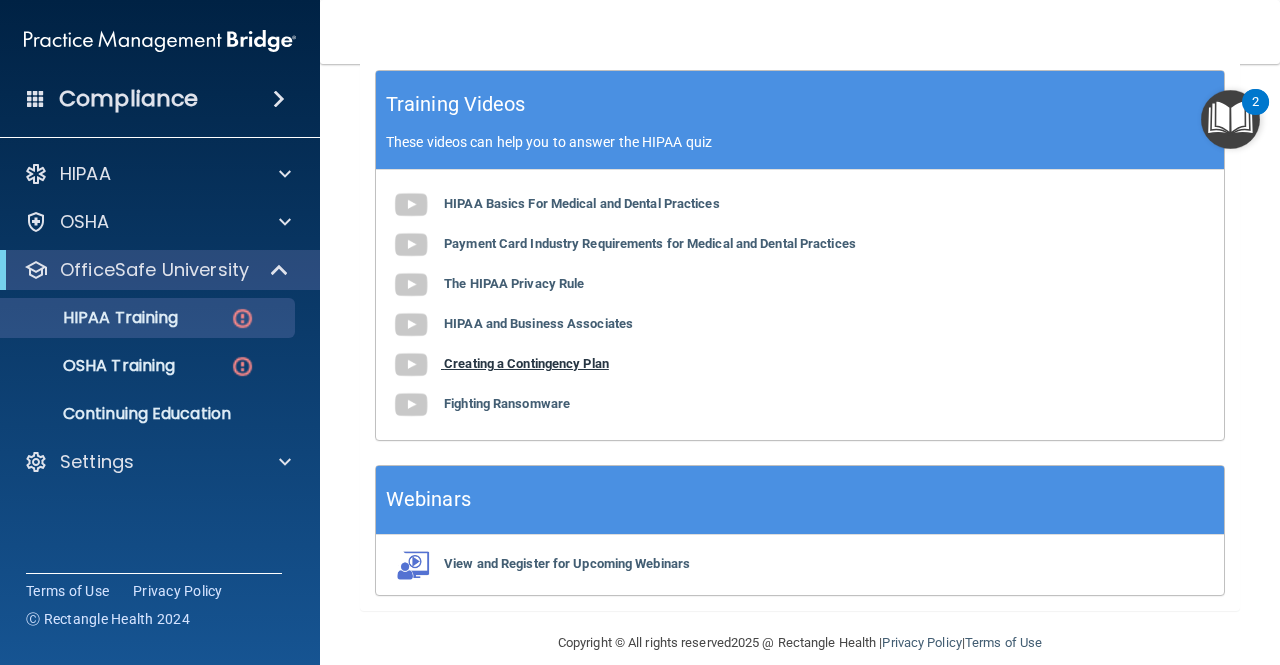 click on "Creating a Contingency Plan" at bounding box center [526, 363] 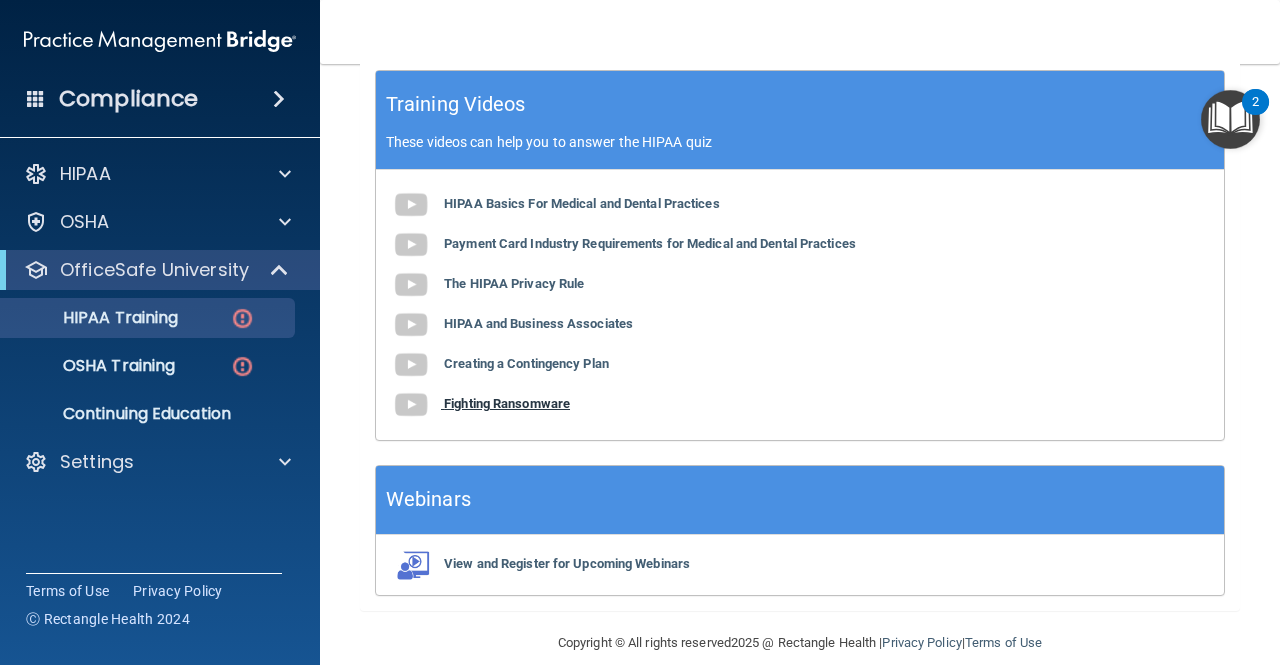 click on "Fighting Ransomware" at bounding box center (507, 403) 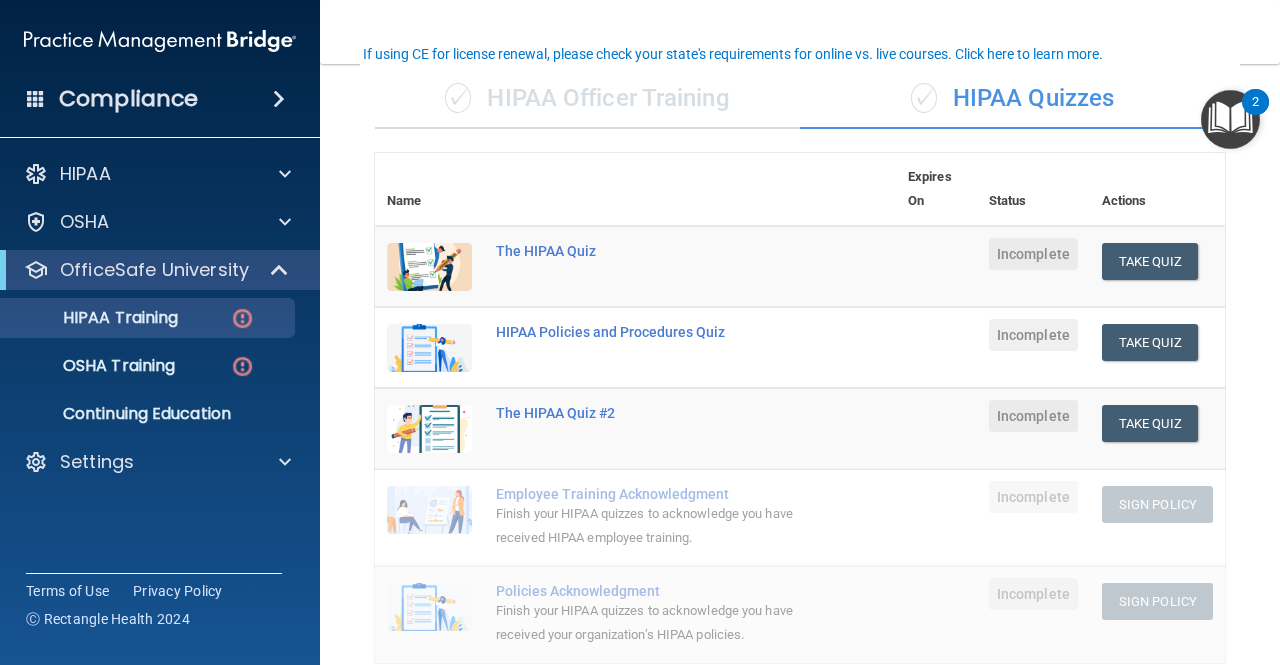 scroll, scrollTop: 149, scrollLeft: 0, axis: vertical 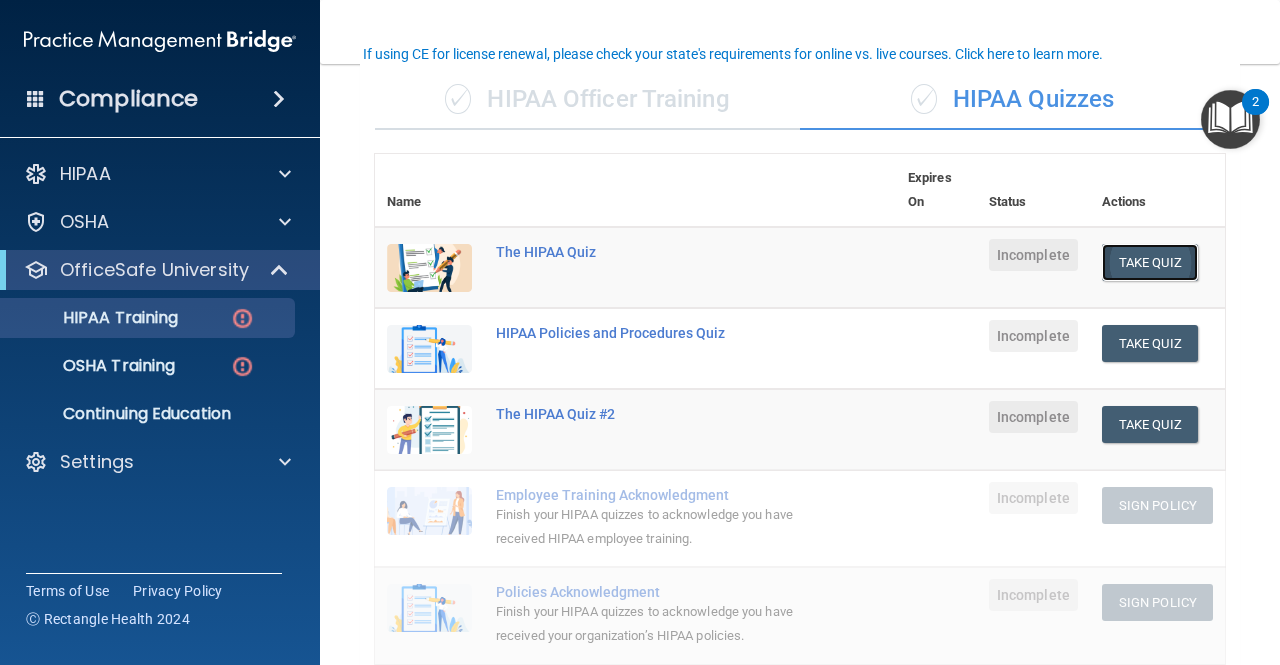 click on "Take Quiz" at bounding box center (1150, 262) 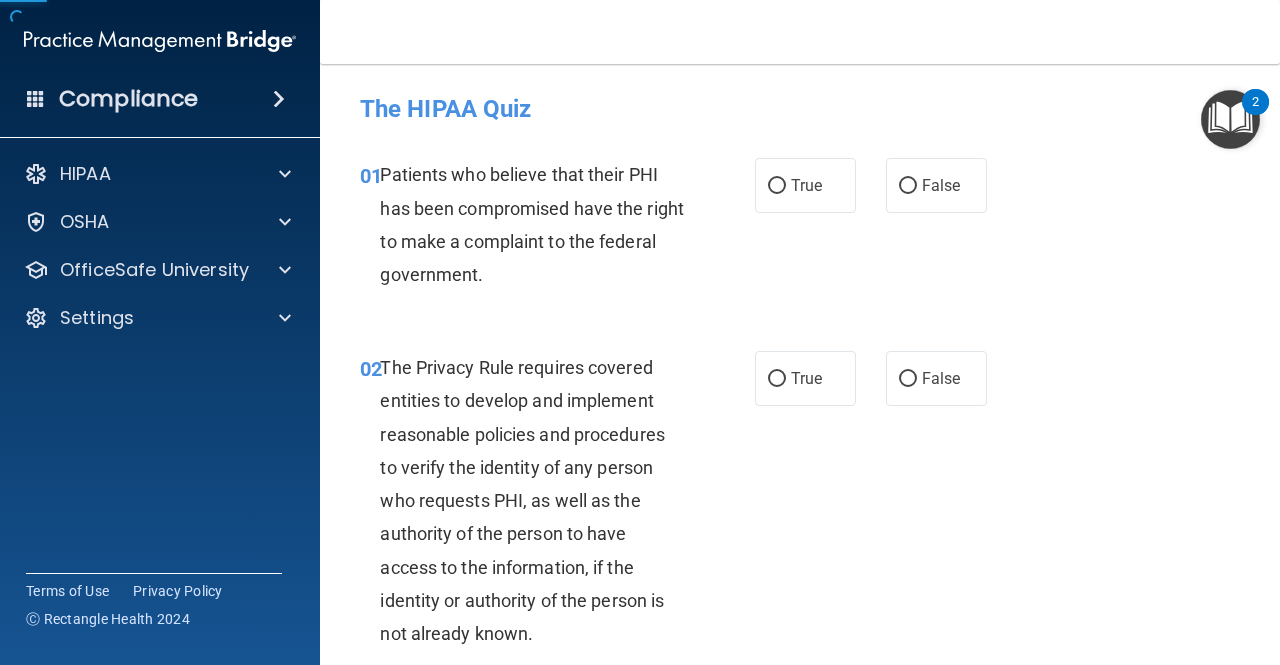 scroll, scrollTop: 14, scrollLeft: 0, axis: vertical 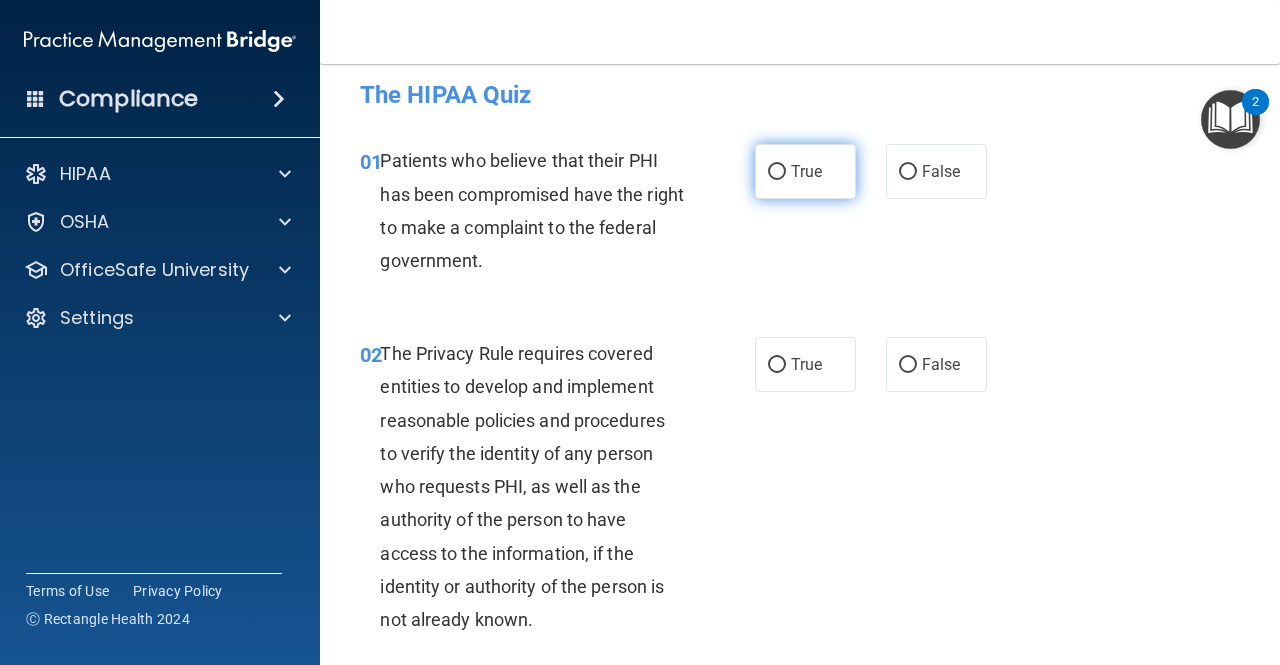 click on "True" at bounding box center [805, 171] 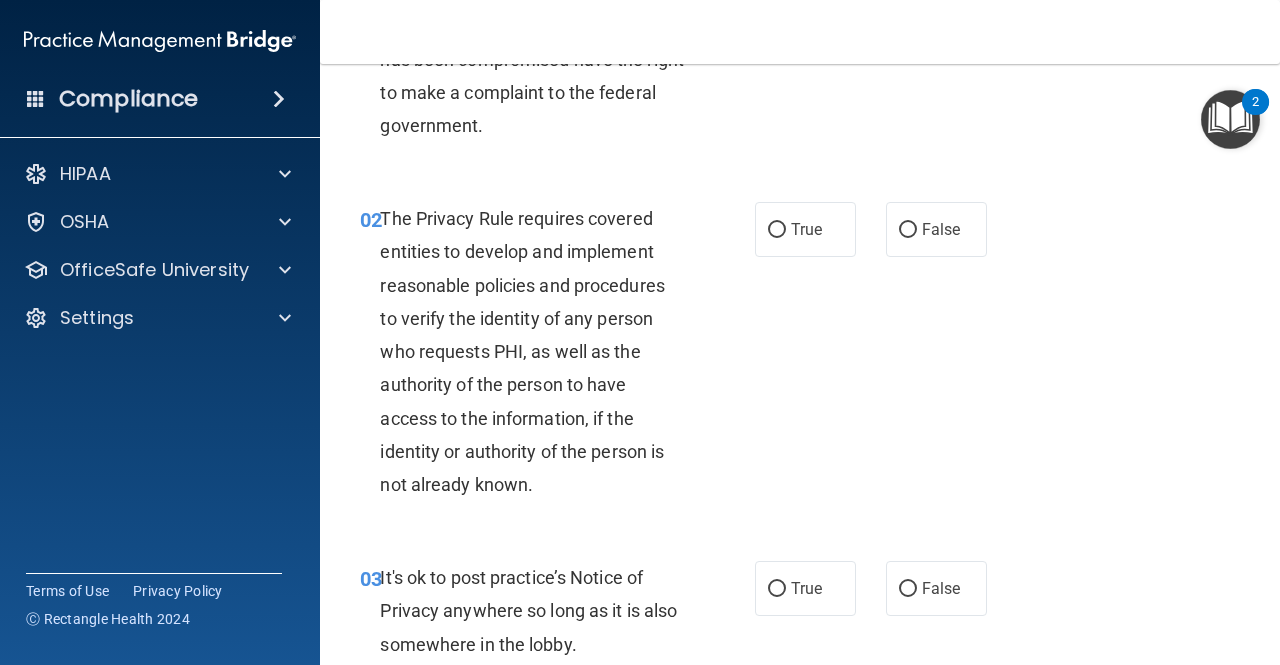 scroll, scrollTop: 148, scrollLeft: 0, axis: vertical 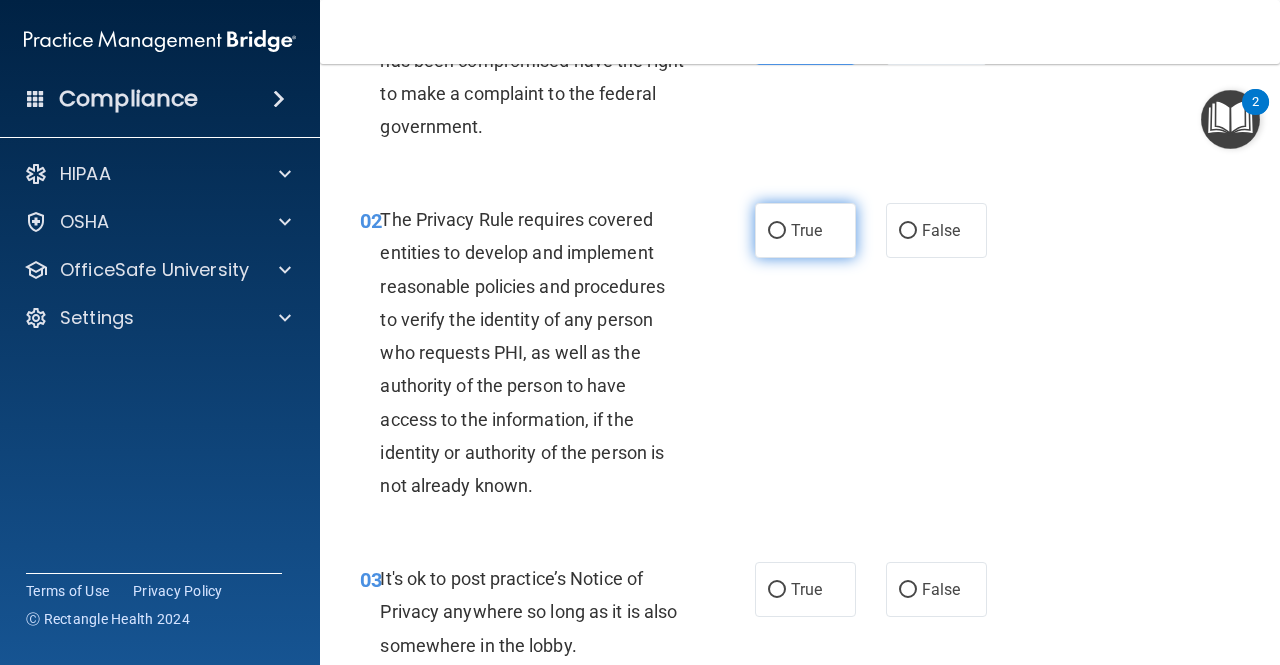 click on "True" at bounding box center [805, 230] 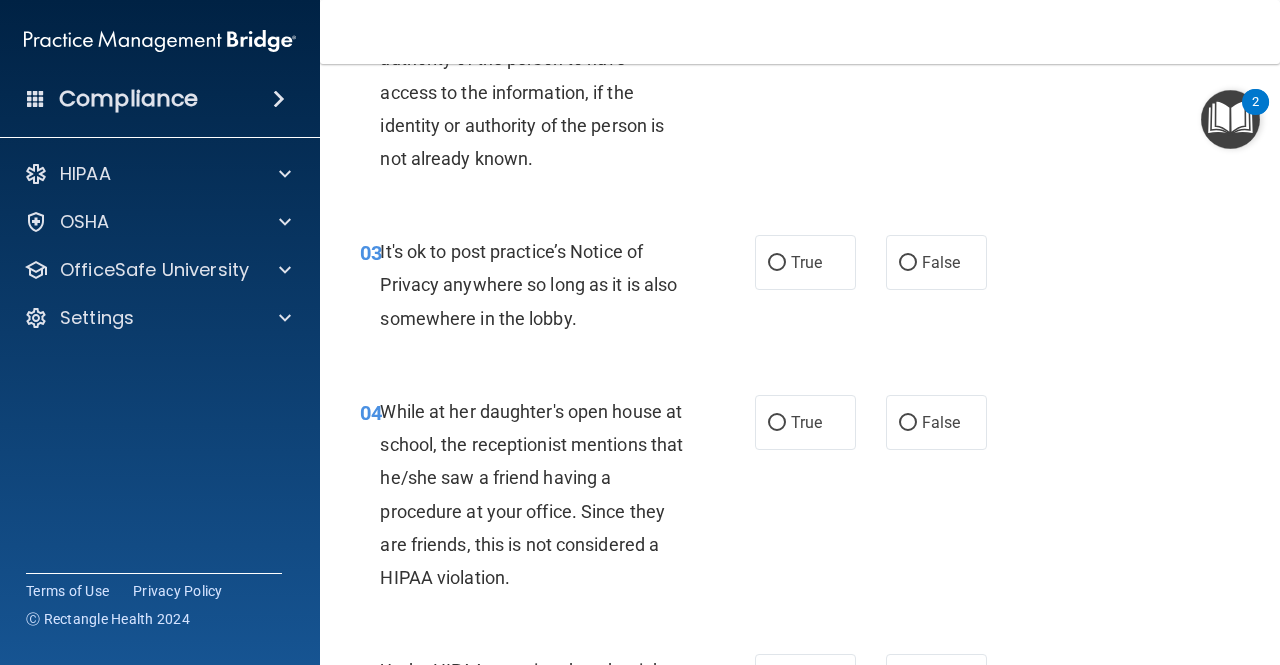 scroll, scrollTop: 556, scrollLeft: 0, axis: vertical 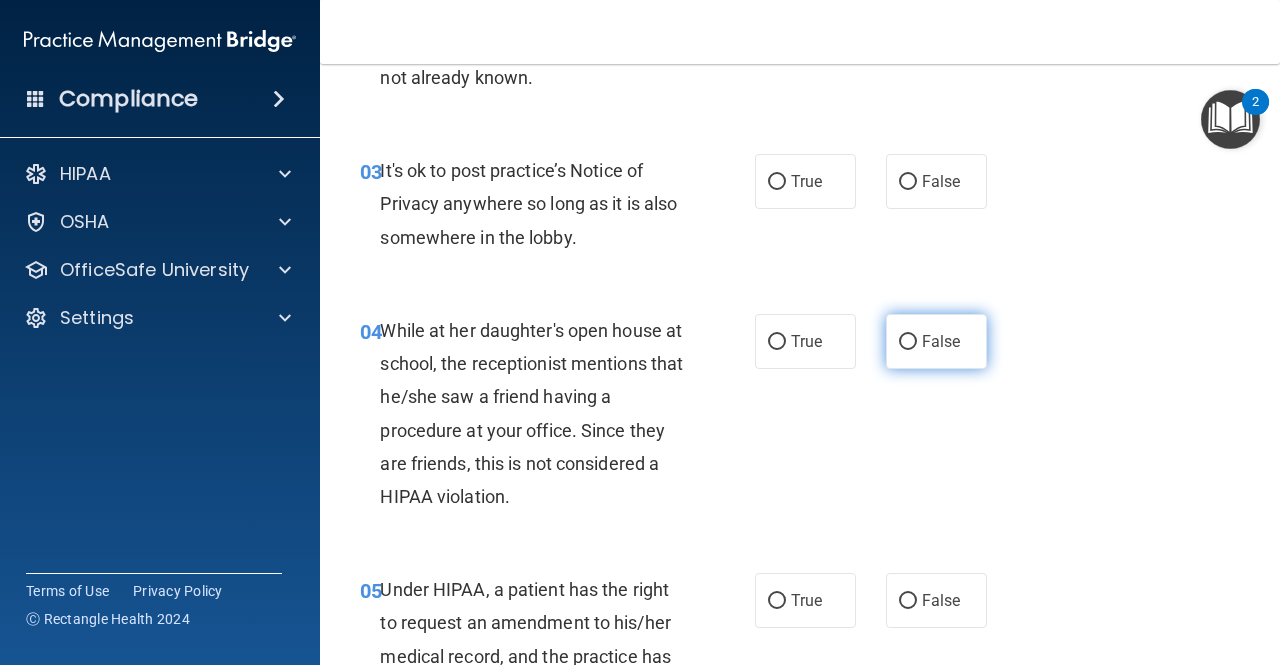 click on "False" at bounding box center [941, 341] 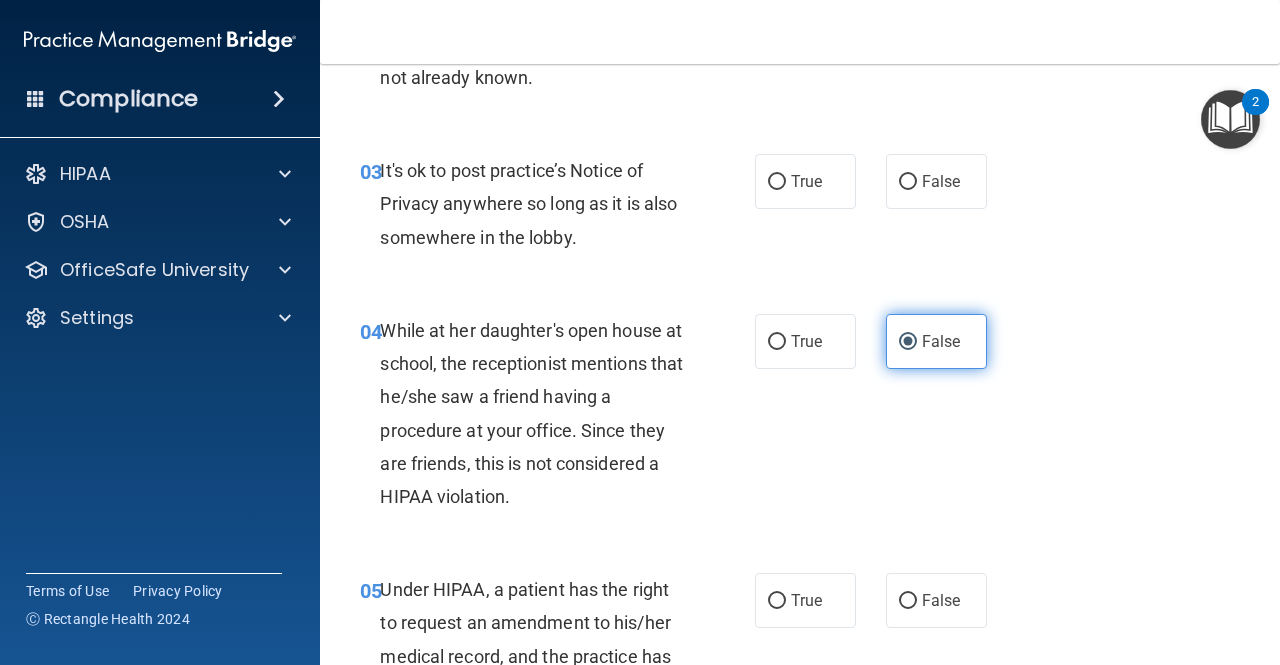 scroll, scrollTop: 464, scrollLeft: 0, axis: vertical 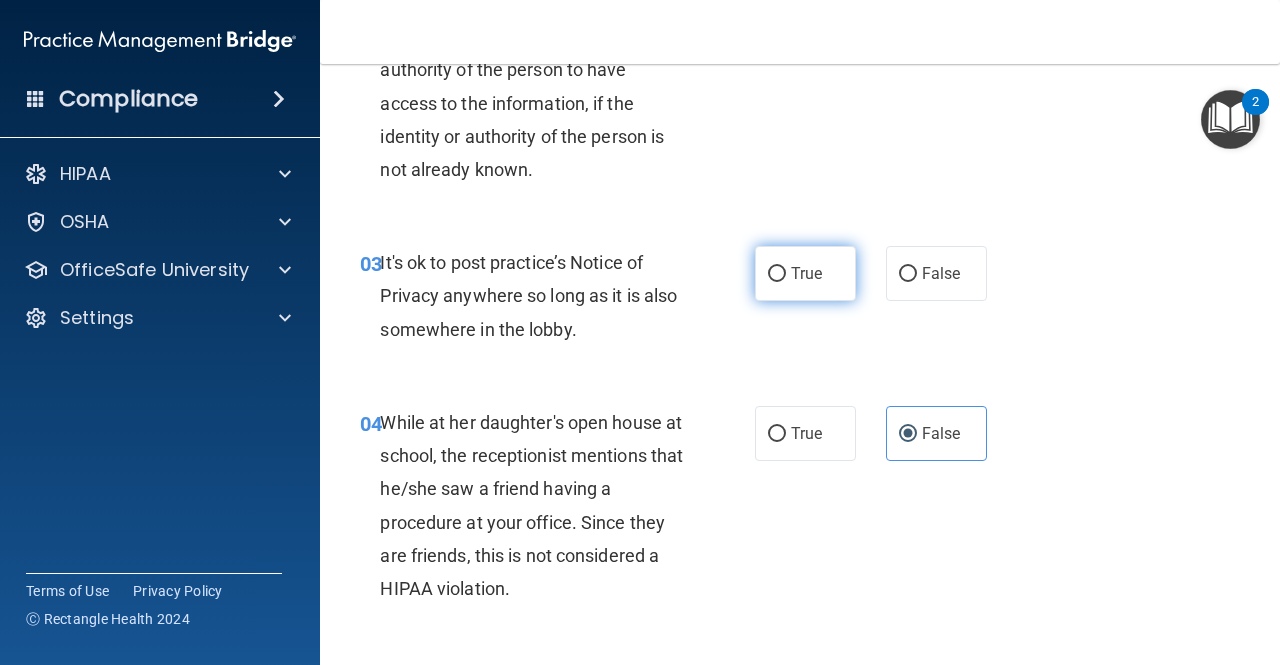 click on "True" at bounding box center [805, 273] 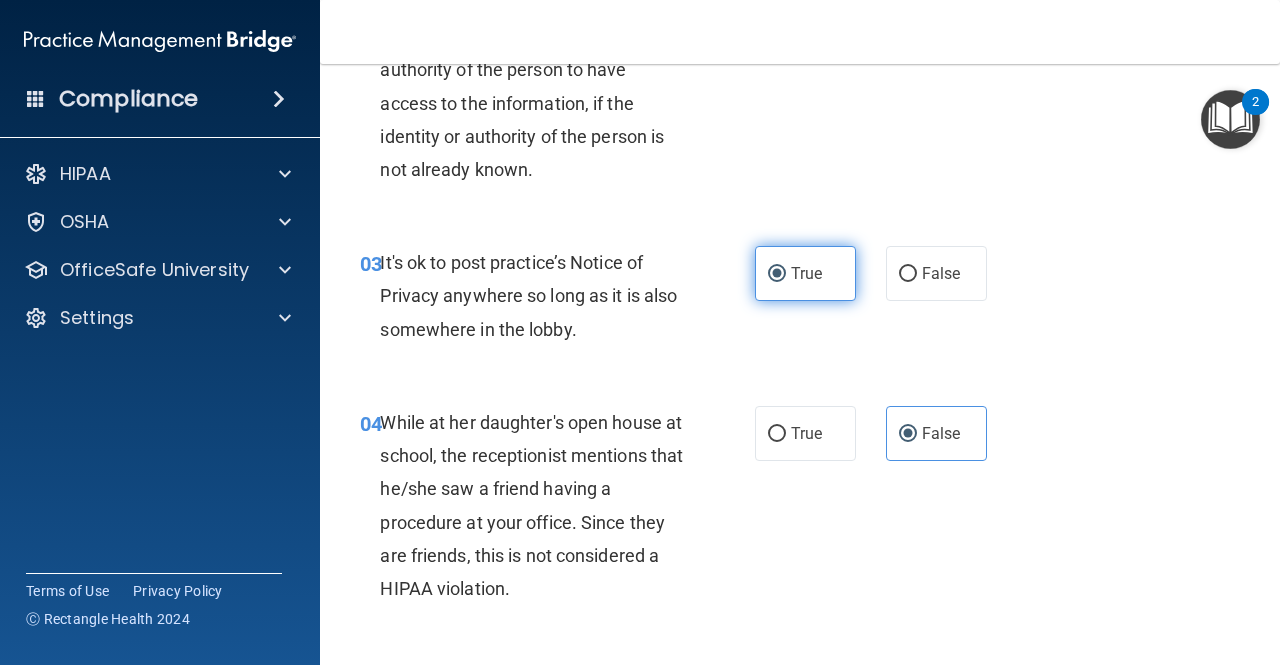 click on "True" at bounding box center [805, 273] 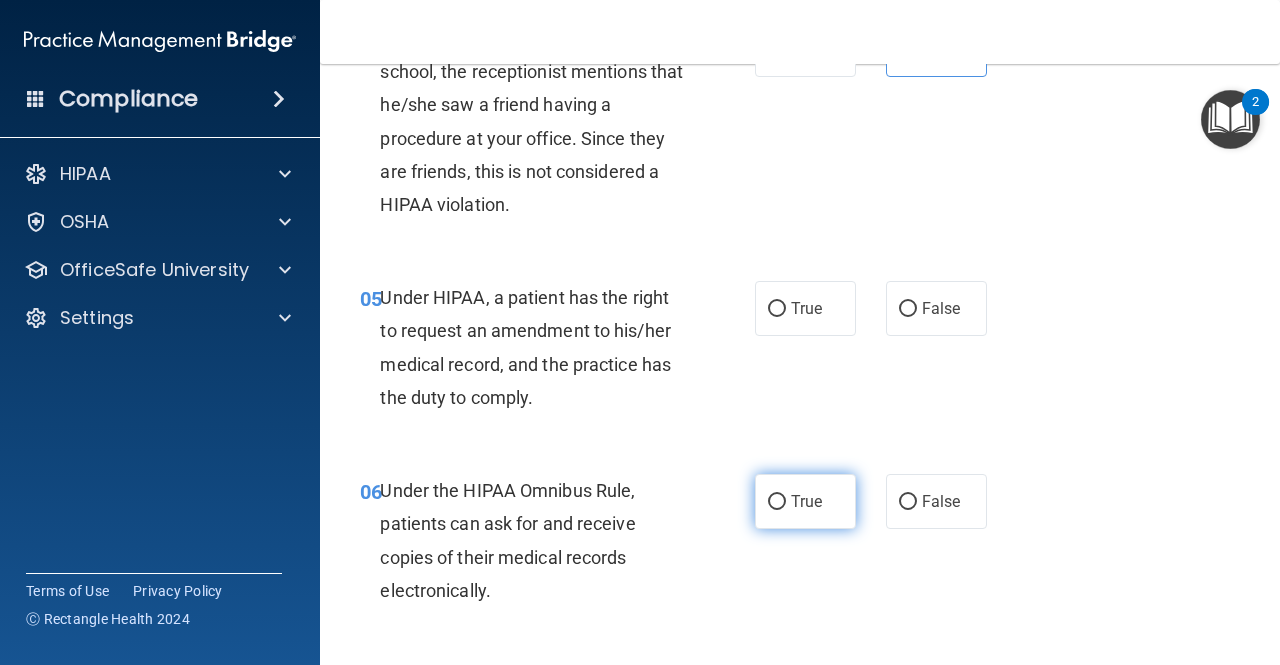 scroll, scrollTop: 876, scrollLeft: 0, axis: vertical 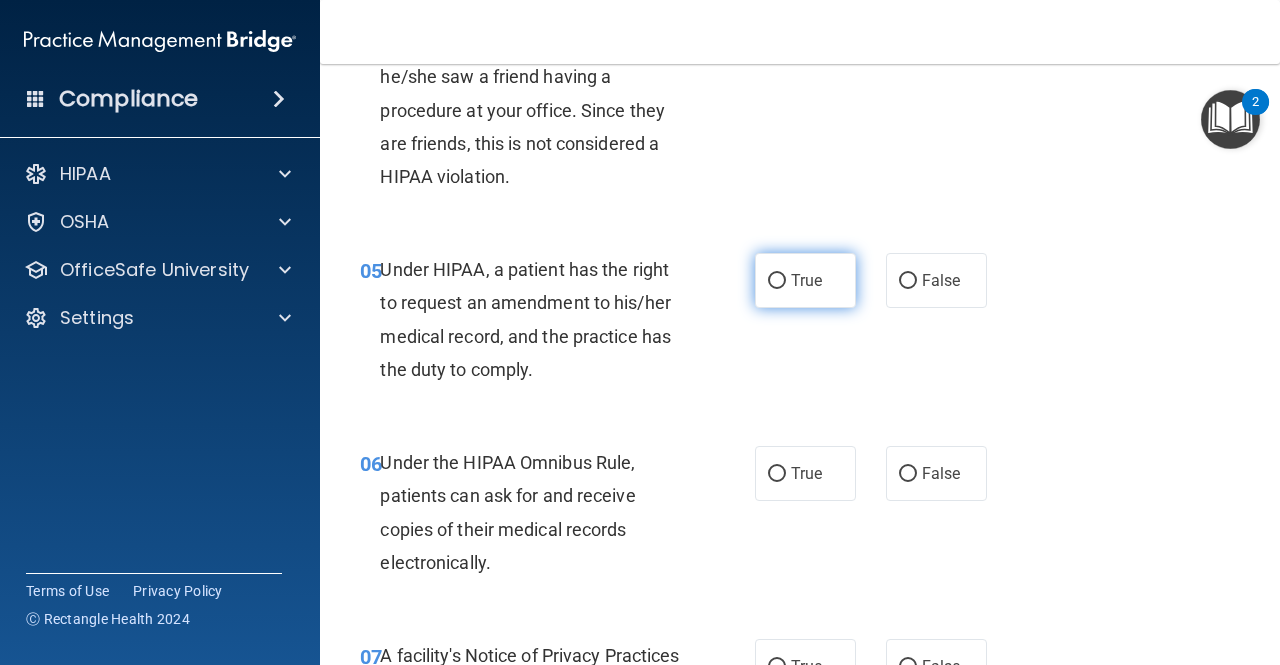 click on "True" at bounding box center [806, 280] 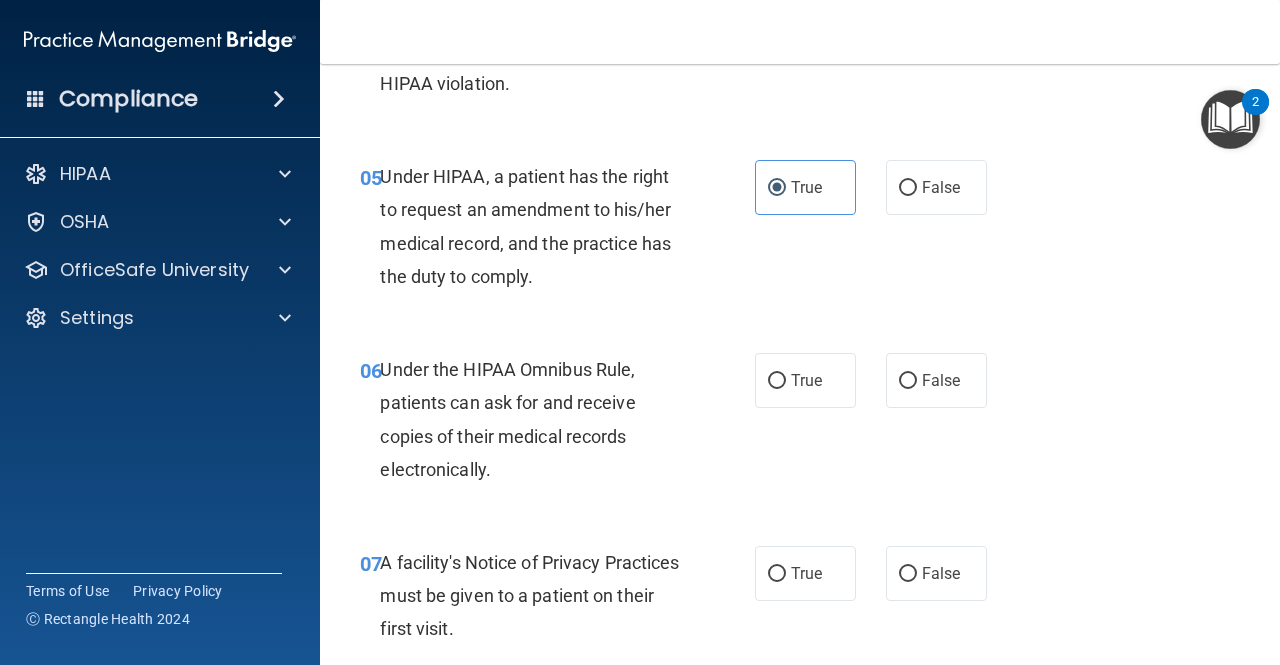 scroll, scrollTop: 970, scrollLeft: 0, axis: vertical 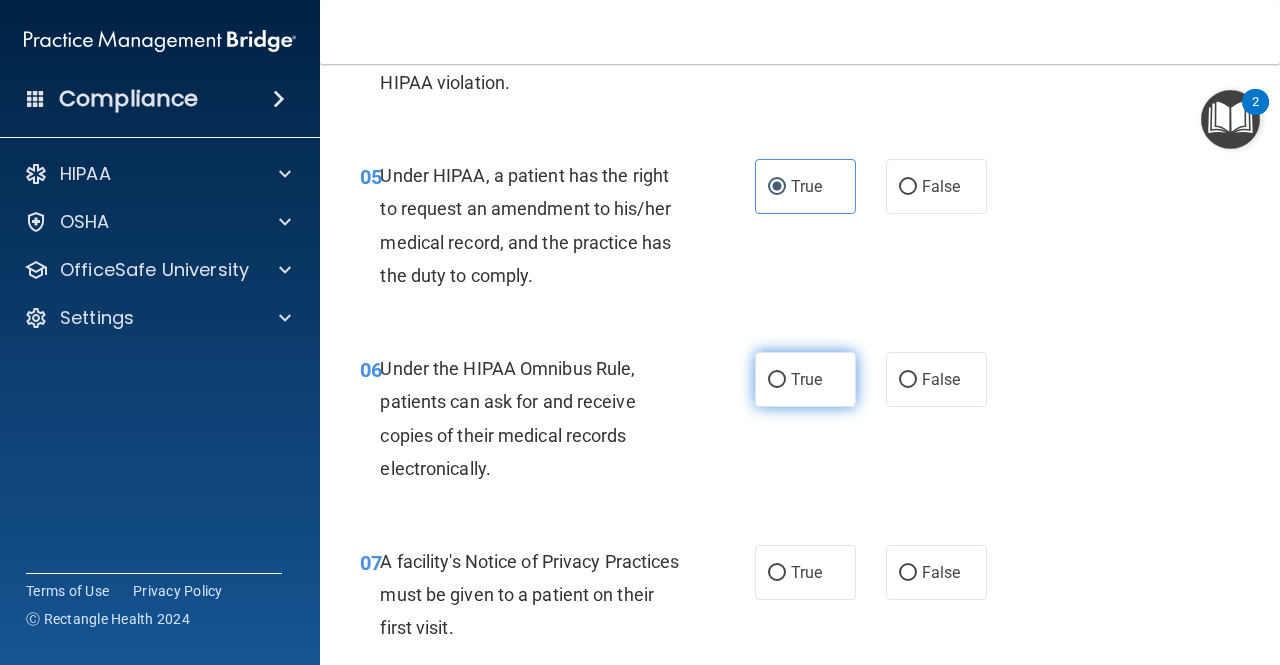 click on "True" at bounding box center [805, 379] 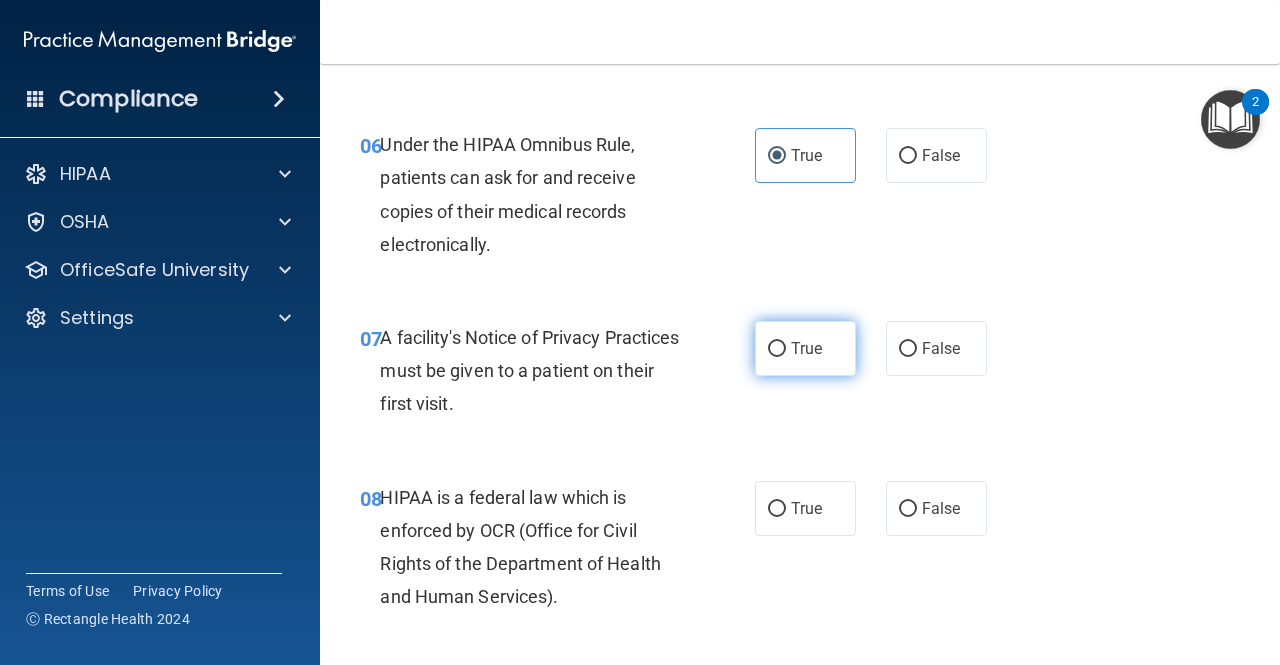 scroll, scrollTop: 1195, scrollLeft: 0, axis: vertical 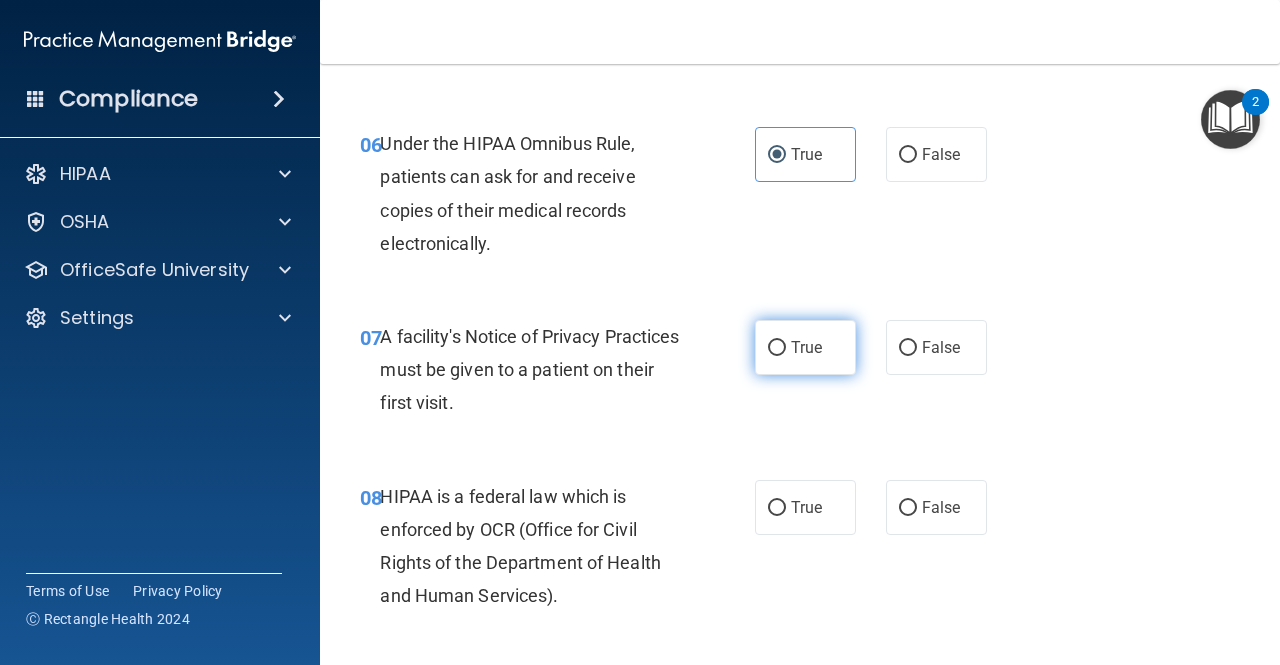 click on "True" at bounding box center [805, 347] 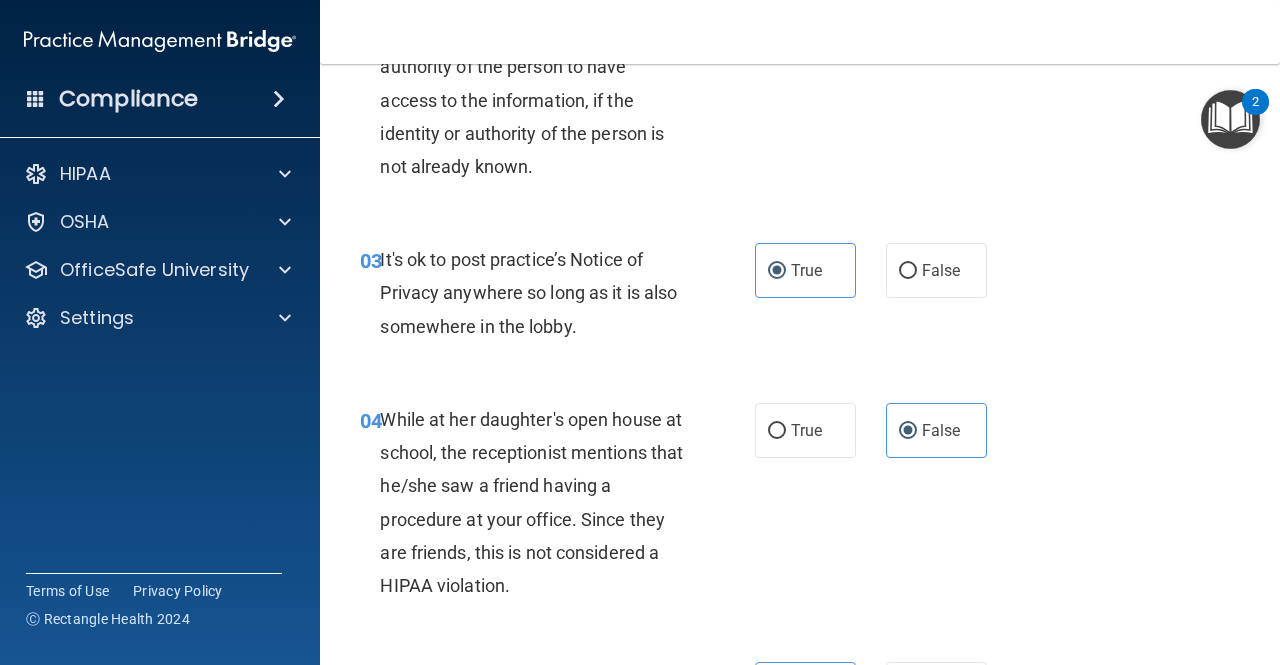 scroll, scrollTop: 468, scrollLeft: 0, axis: vertical 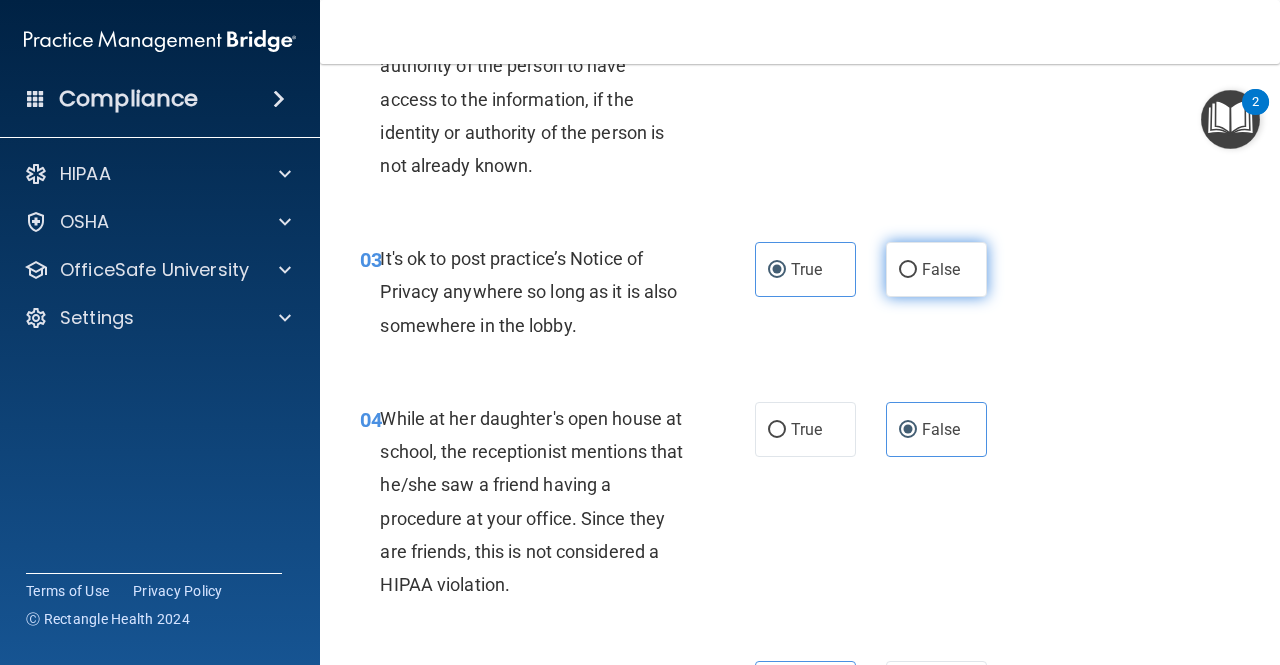 click on "False" at bounding box center [908, 270] 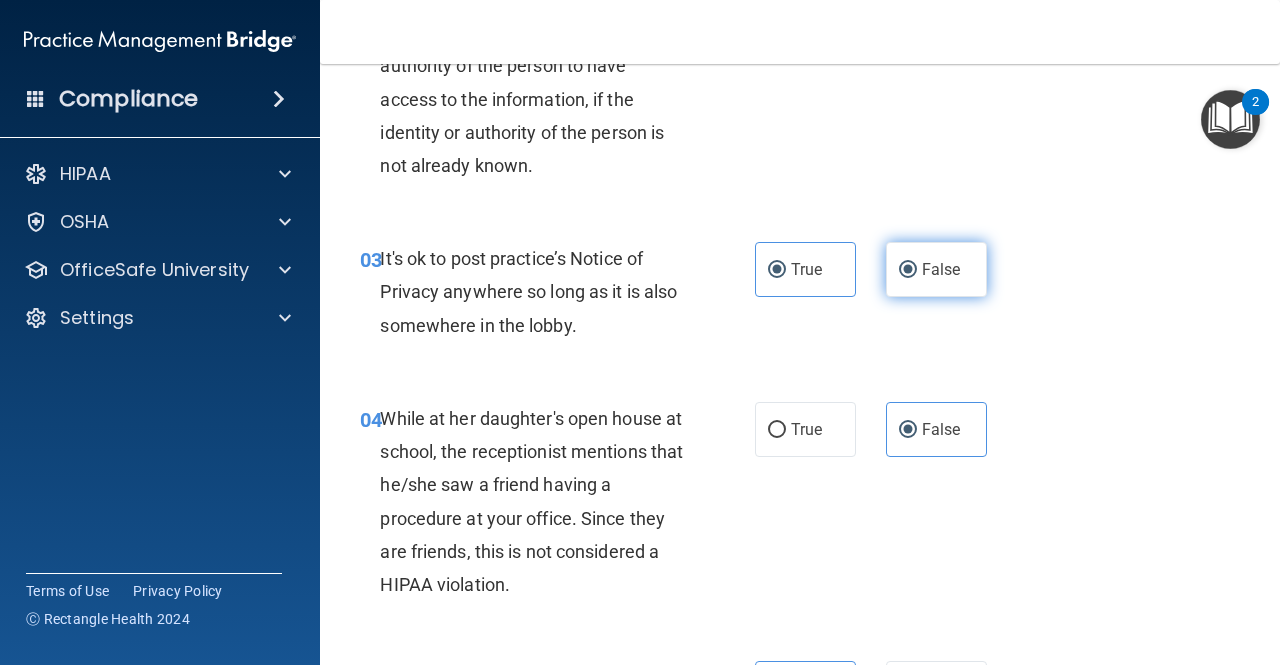 radio on "false" 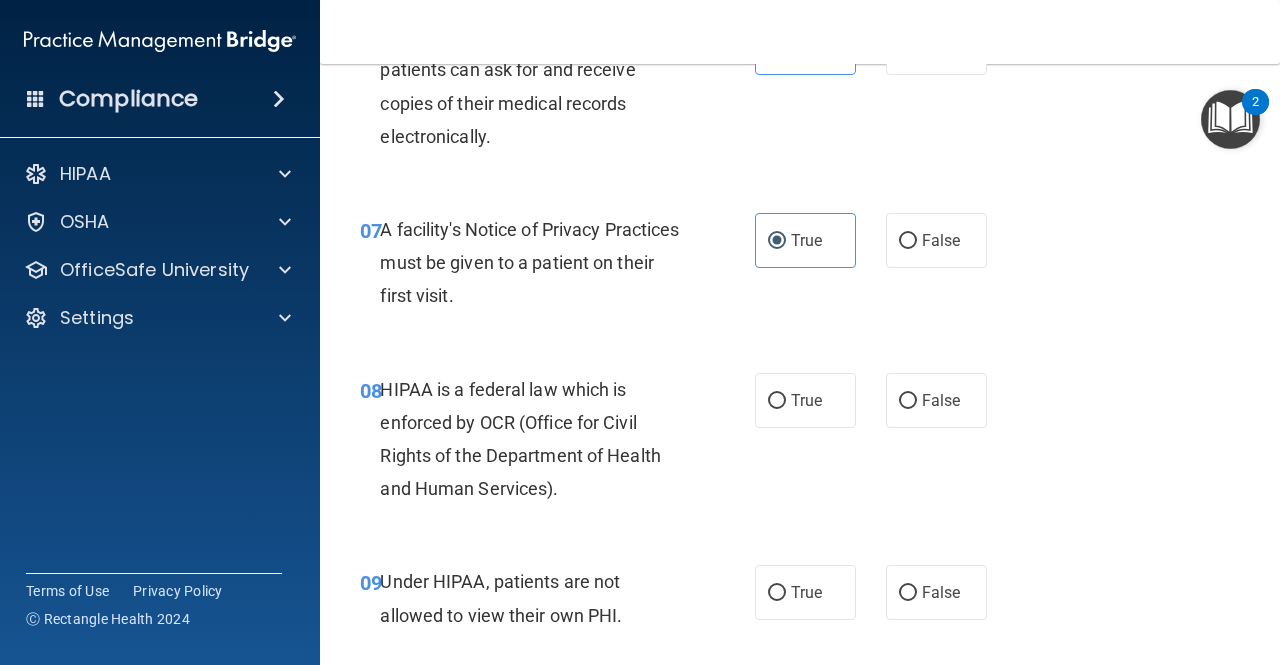 click on "07       A facility's Notice of Privacy Practices must be given to a patient on their first visit.                 True           False" at bounding box center [800, 268] 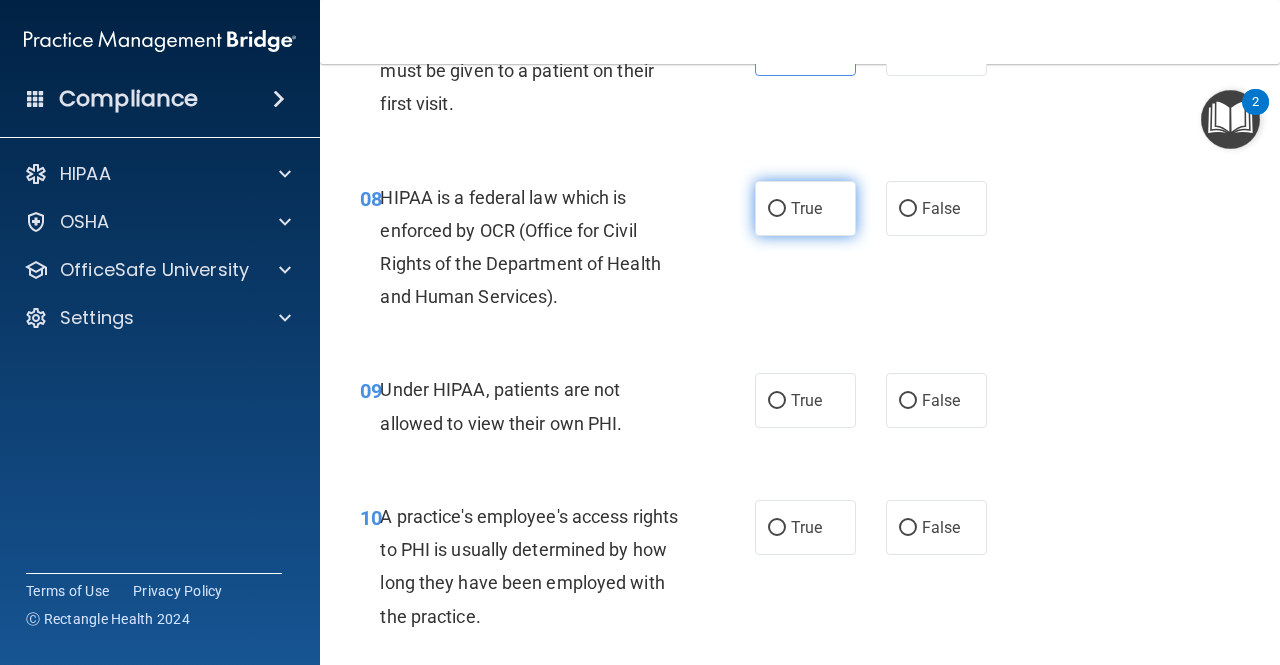 click on "True" at bounding box center [805, 208] 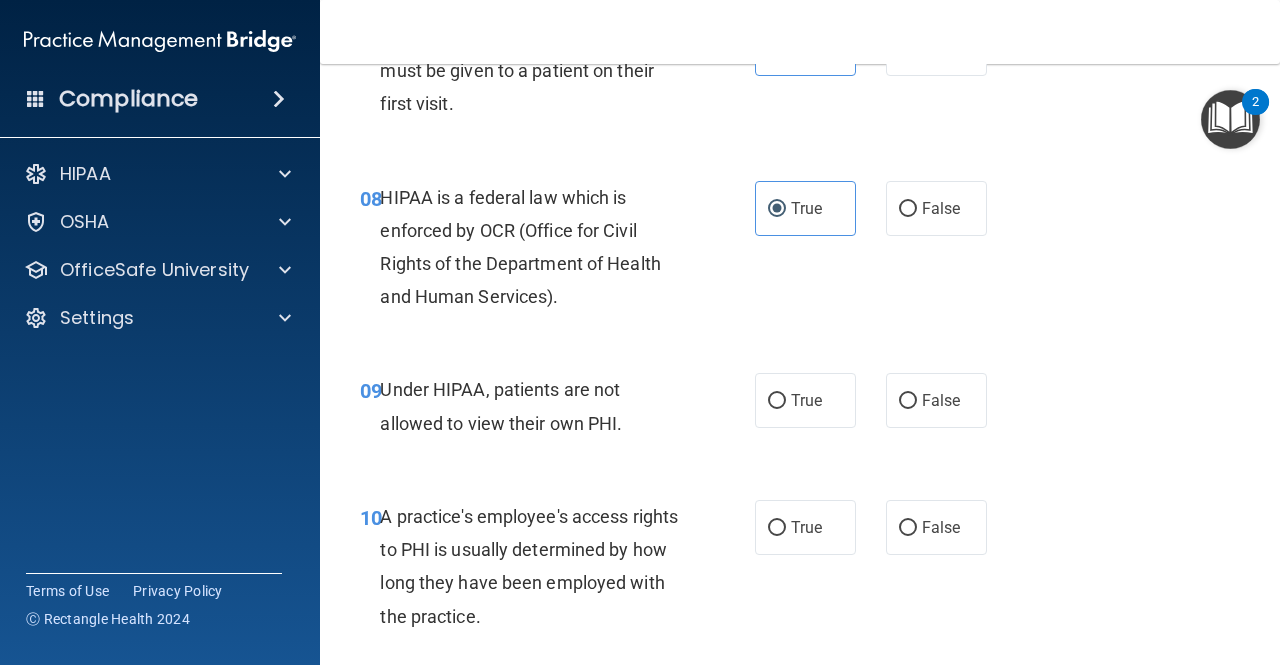 scroll, scrollTop: 1622, scrollLeft: 0, axis: vertical 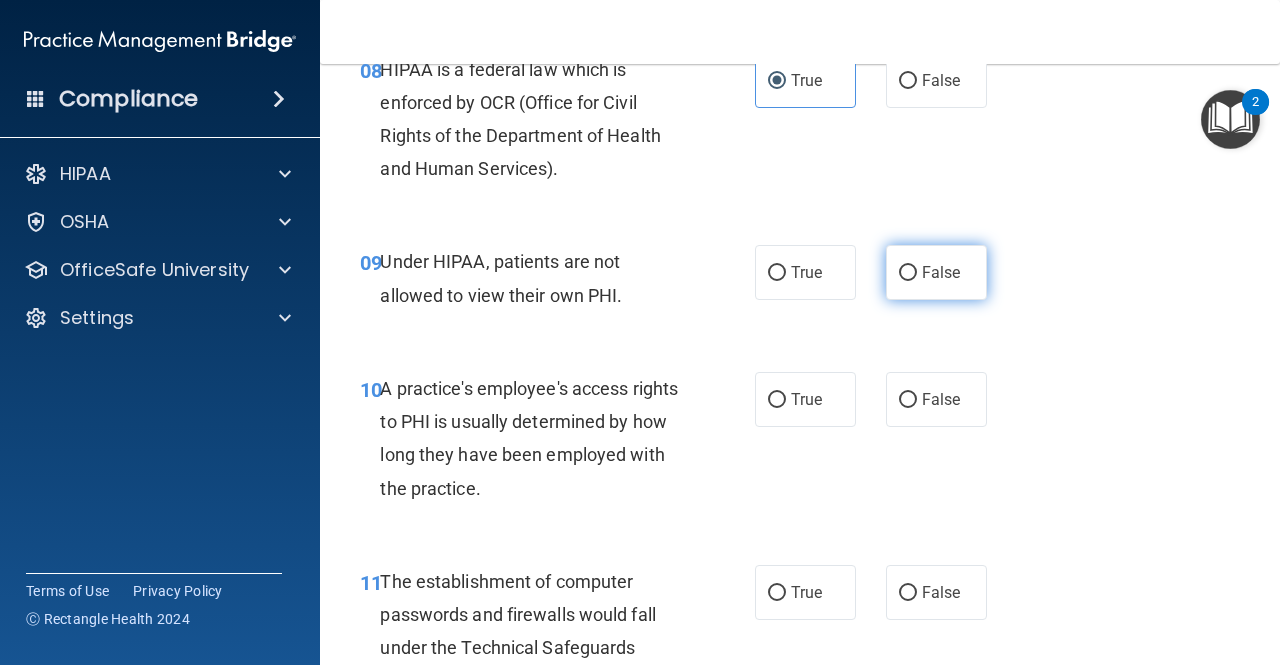 click on "False" at bounding box center (941, 272) 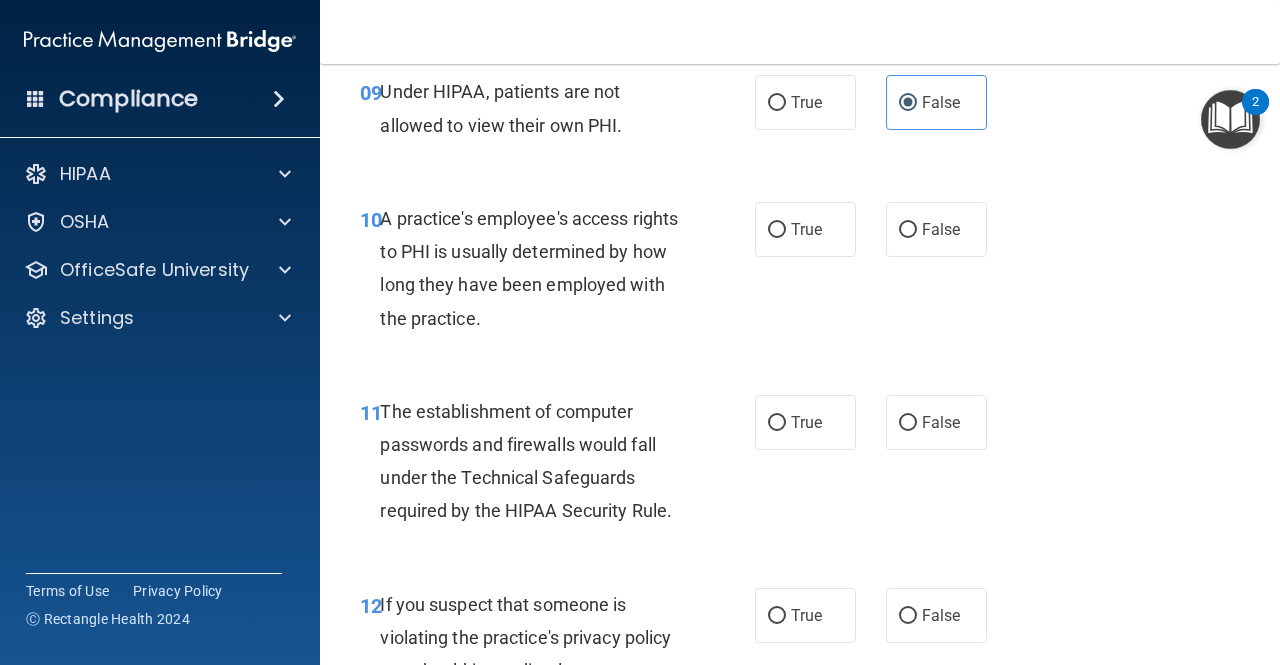 scroll, scrollTop: 1793, scrollLeft: 0, axis: vertical 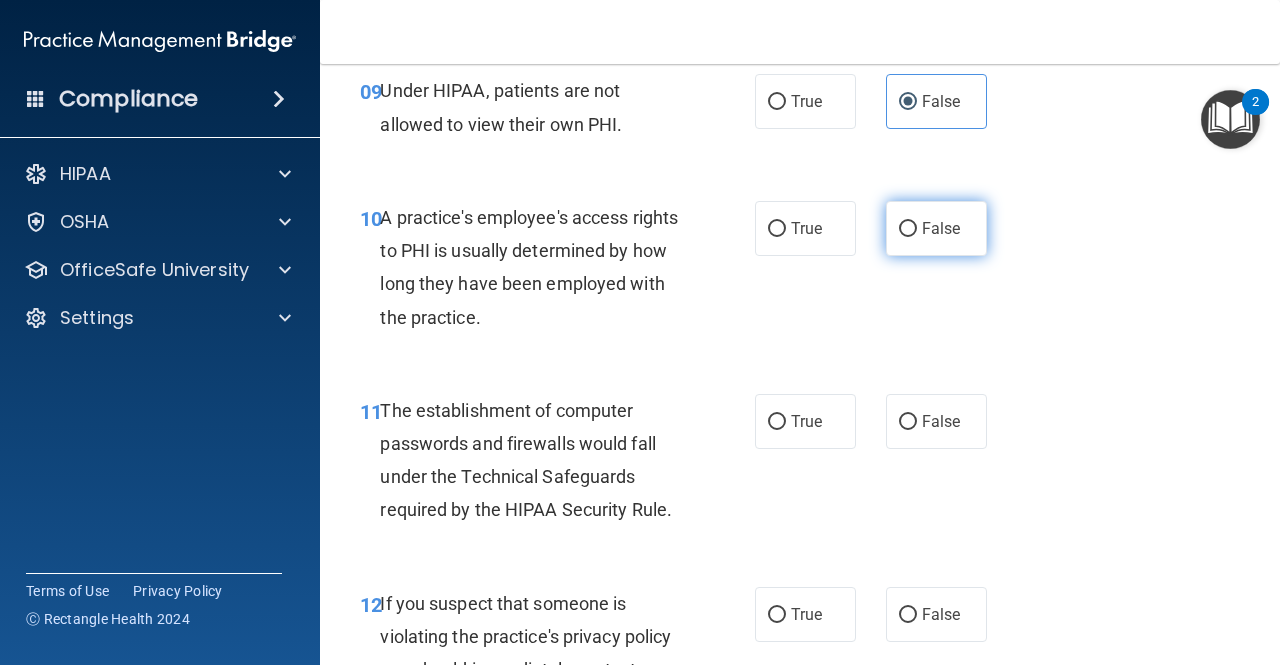 click on "False" at bounding box center [941, 228] 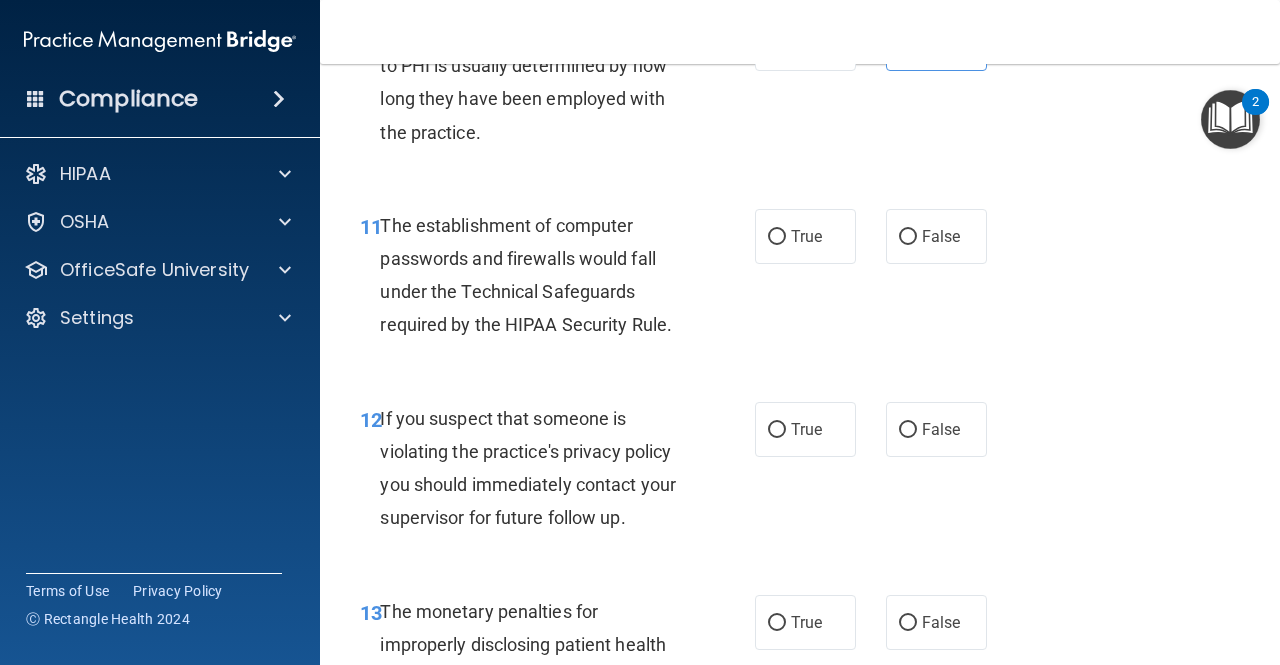 scroll, scrollTop: 2026, scrollLeft: 0, axis: vertical 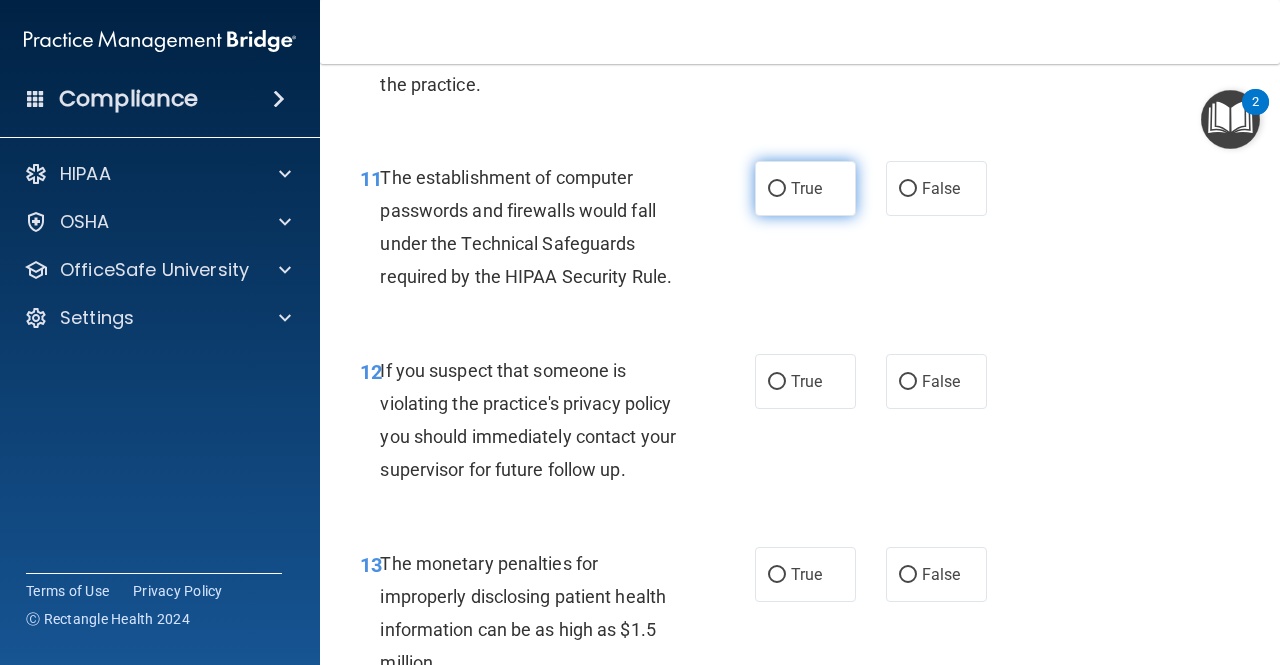 click on "True" at bounding box center [805, 188] 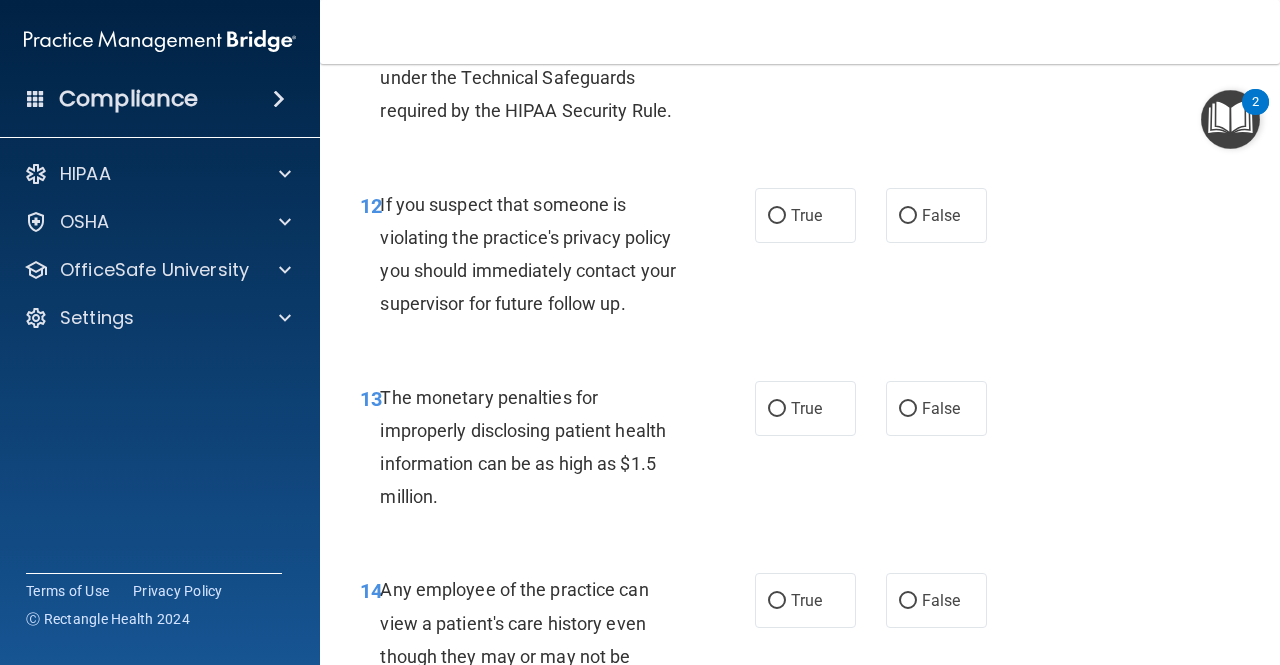 scroll, scrollTop: 2212, scrollLeft: 0, axis: vertical 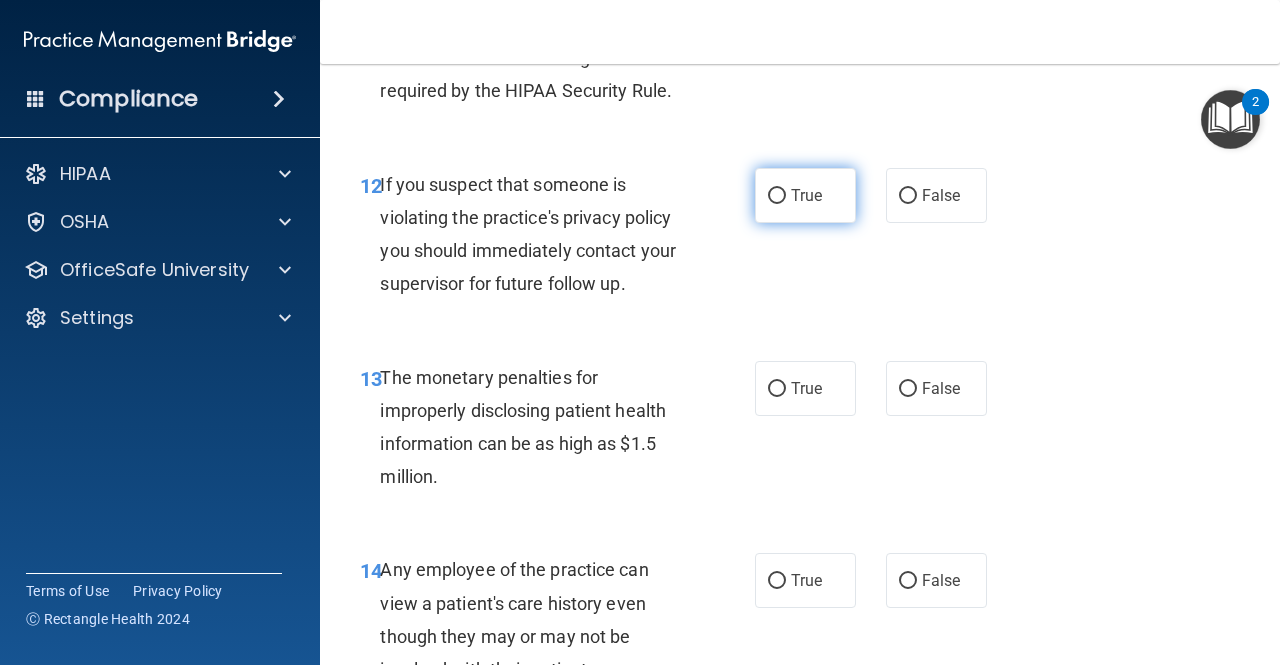 click on "True" at bounding box center (806, 195) 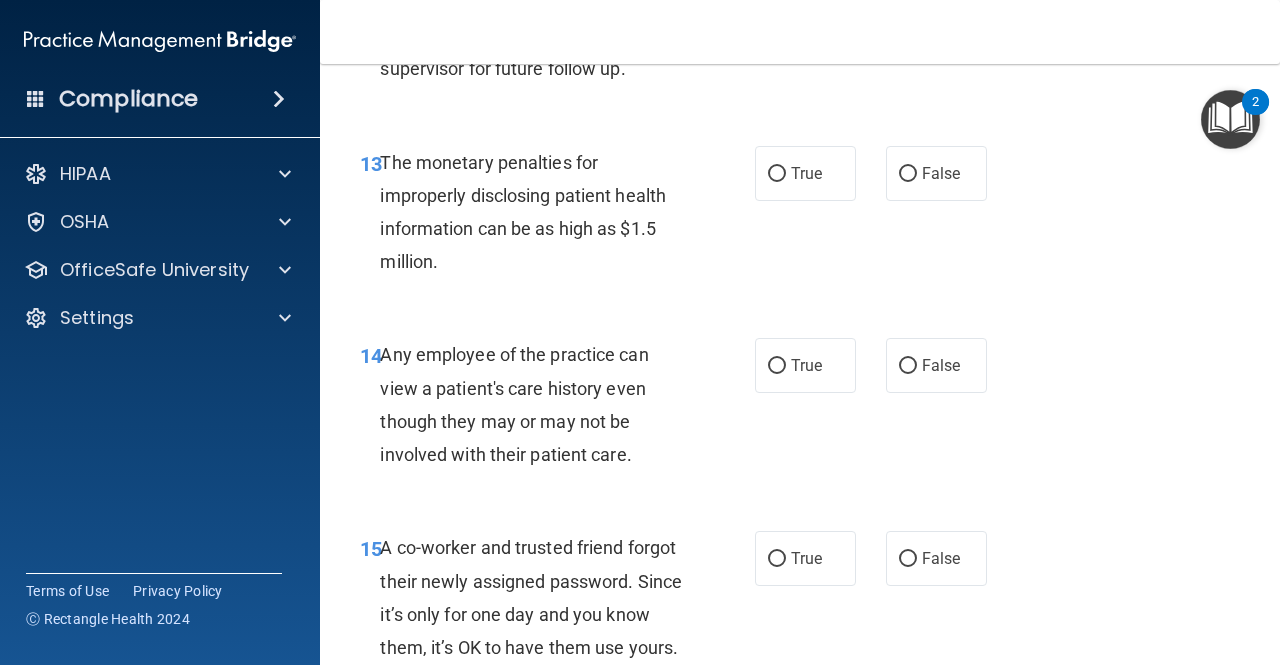 scroll, scrollTop: 2426, scrollLeft: 0, axis: vertical 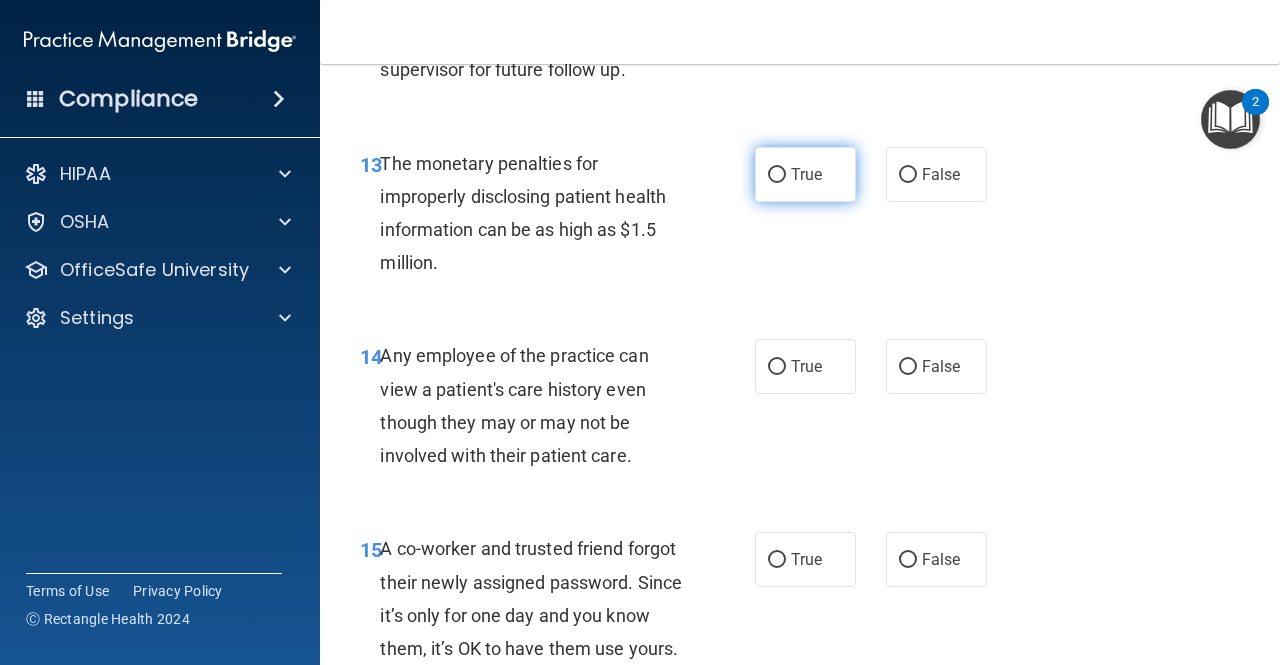 click on "True" at bounding box center [805, 174] 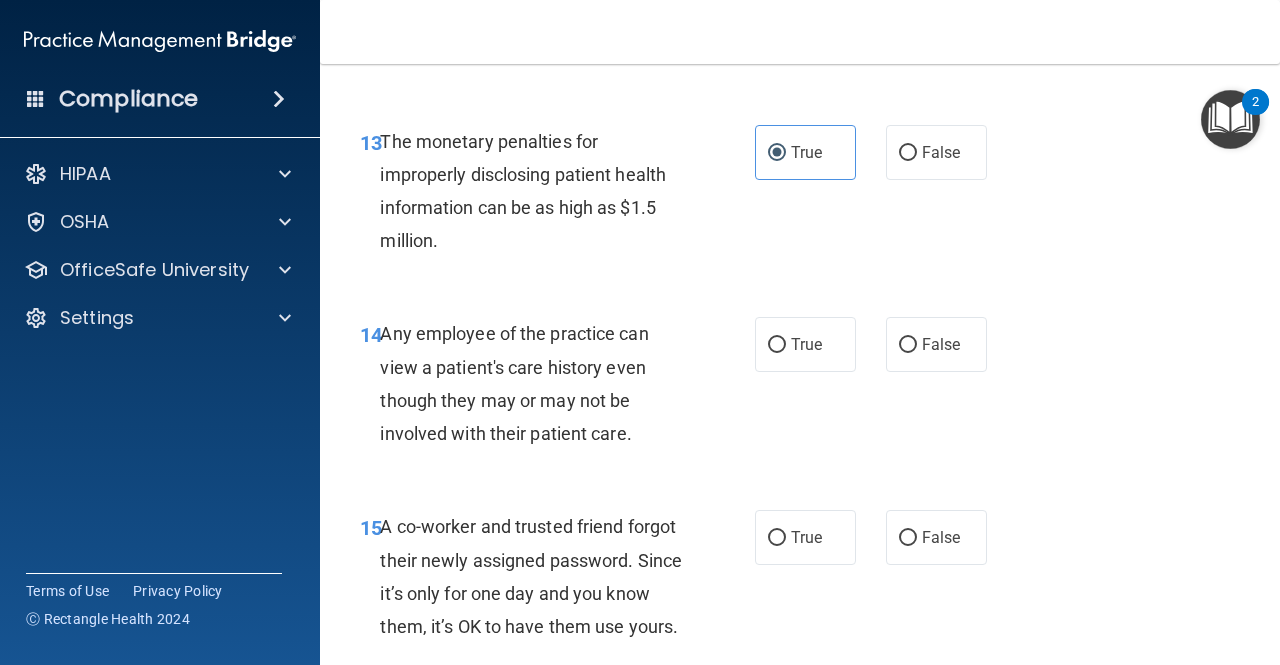 scroll, scrollTop: 2626, scrollLeft: 0, axis: vertical 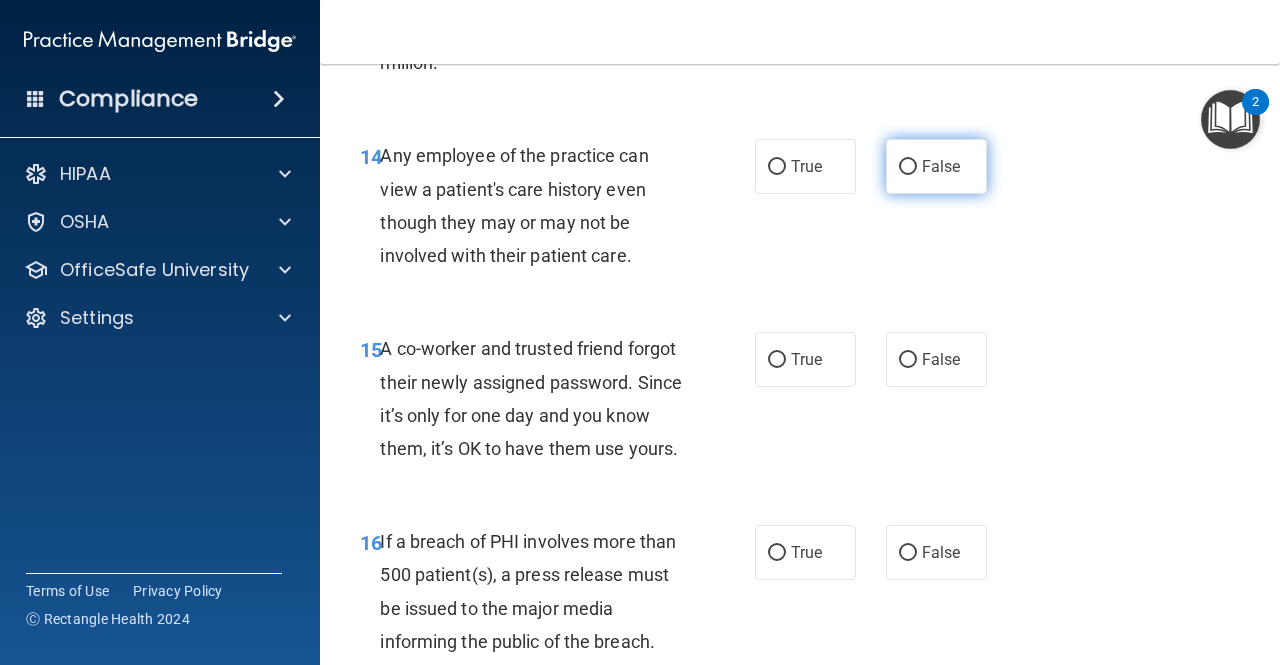 click on "False" at bounding box center (941, 166) 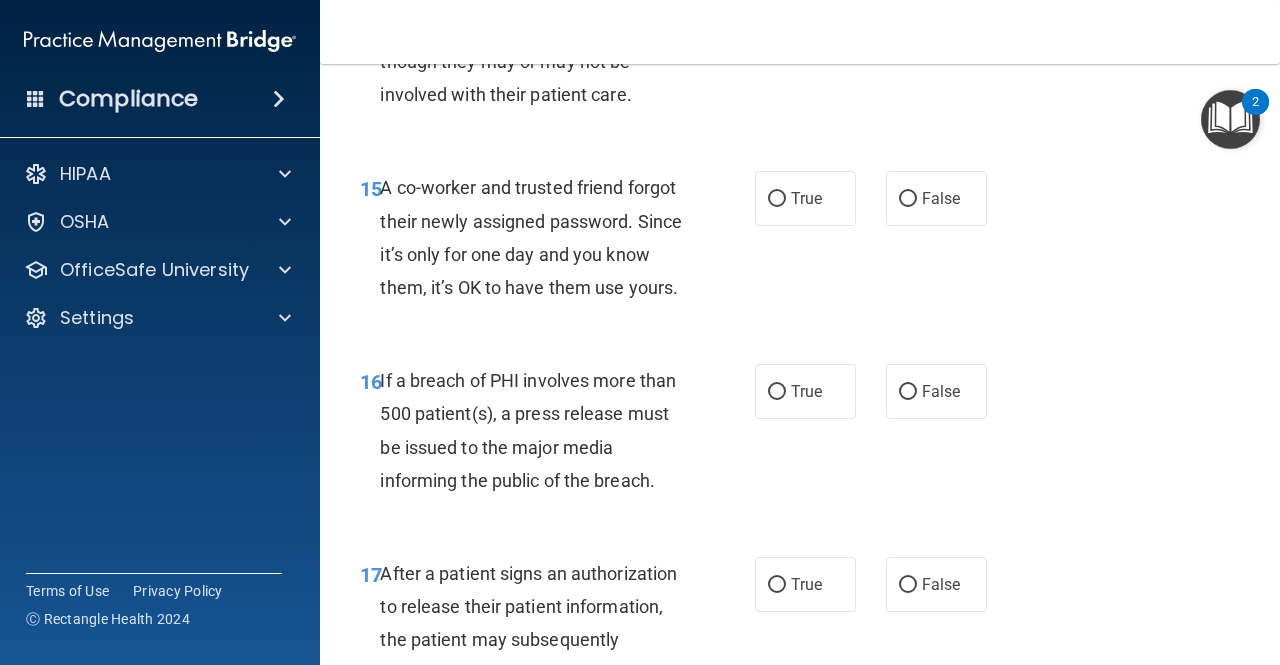 scroll, scrollTop: 2788, scrollLeft: 0, axis: vertical 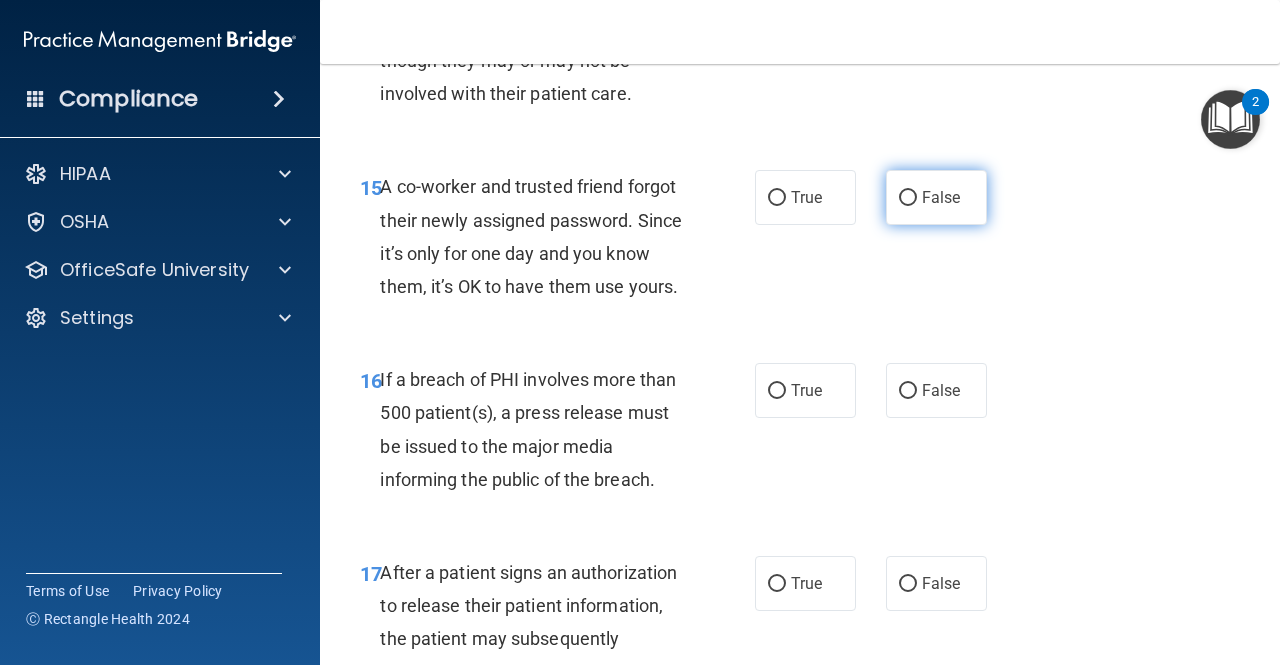 click on "False" at bounding box center [908, 198] 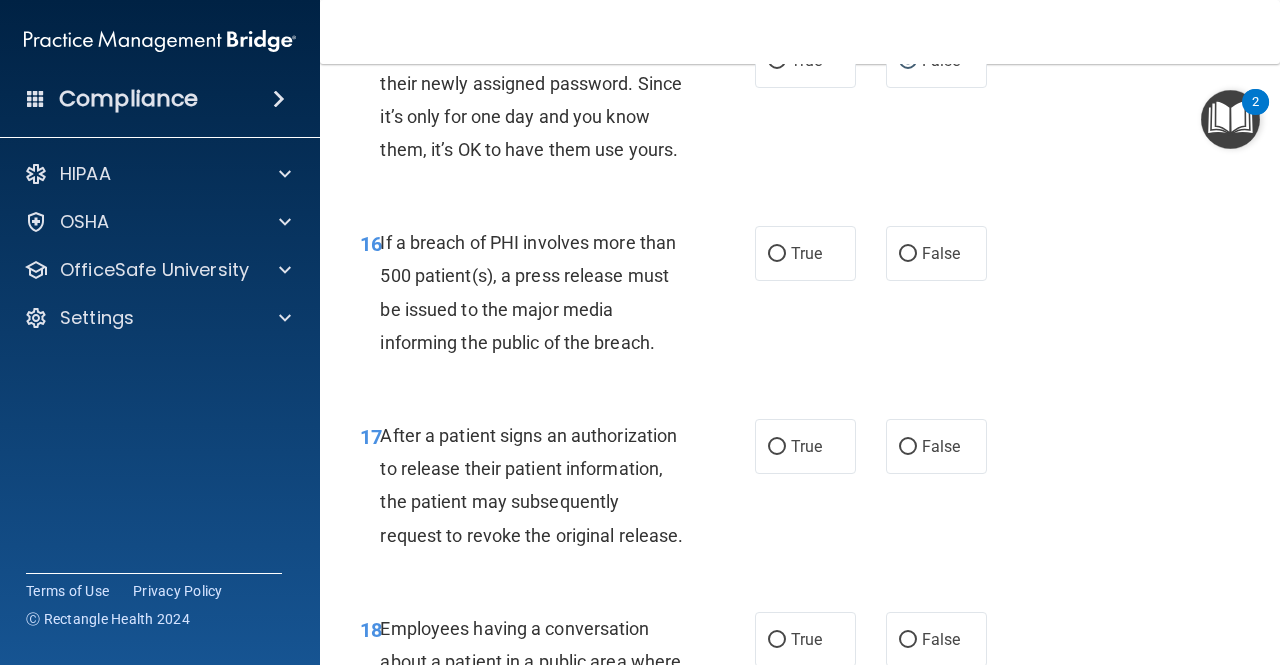 scroll, scrollTop: 3018, scrollLeft: 0, axis: vertical 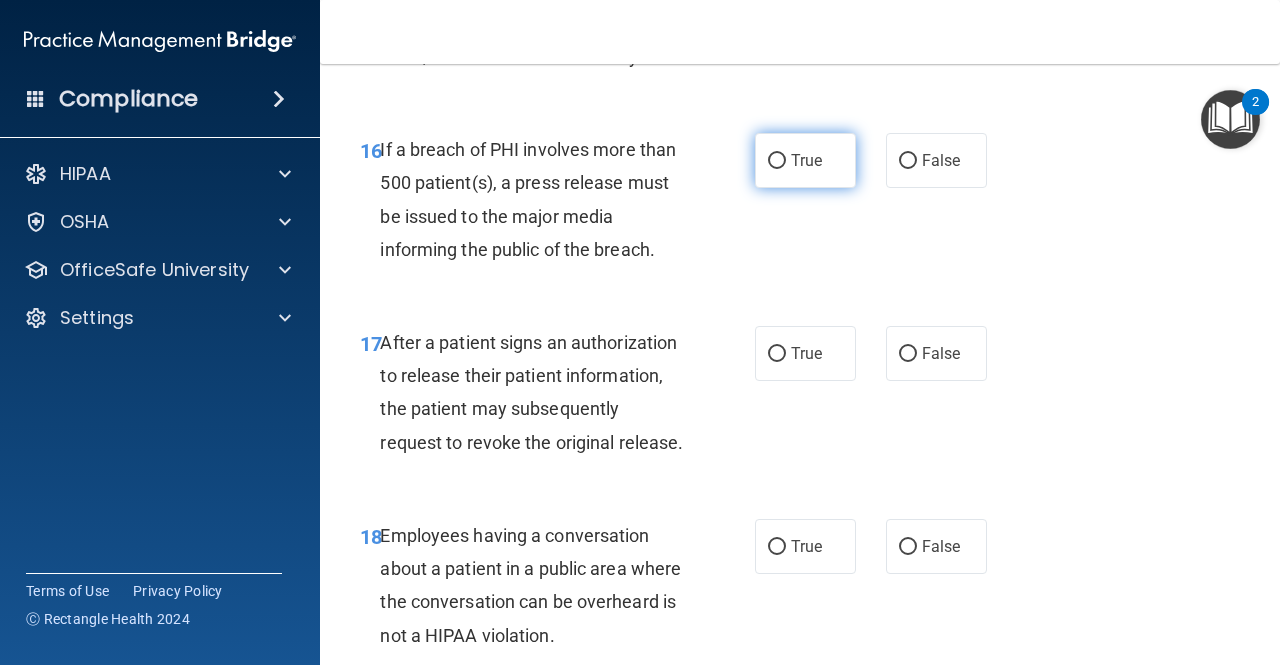 click on "True" at bounding box center (806, 160) 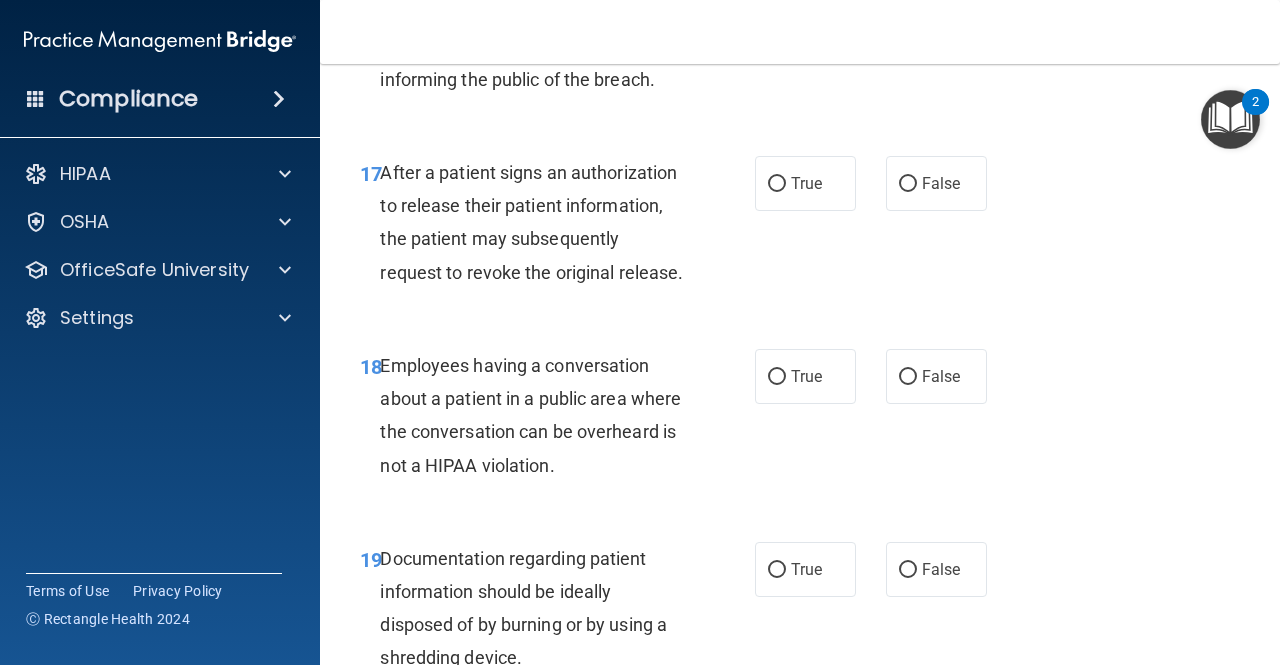 scroll, scrollTop: 3192, scrollLeft: 0, axis: vertical 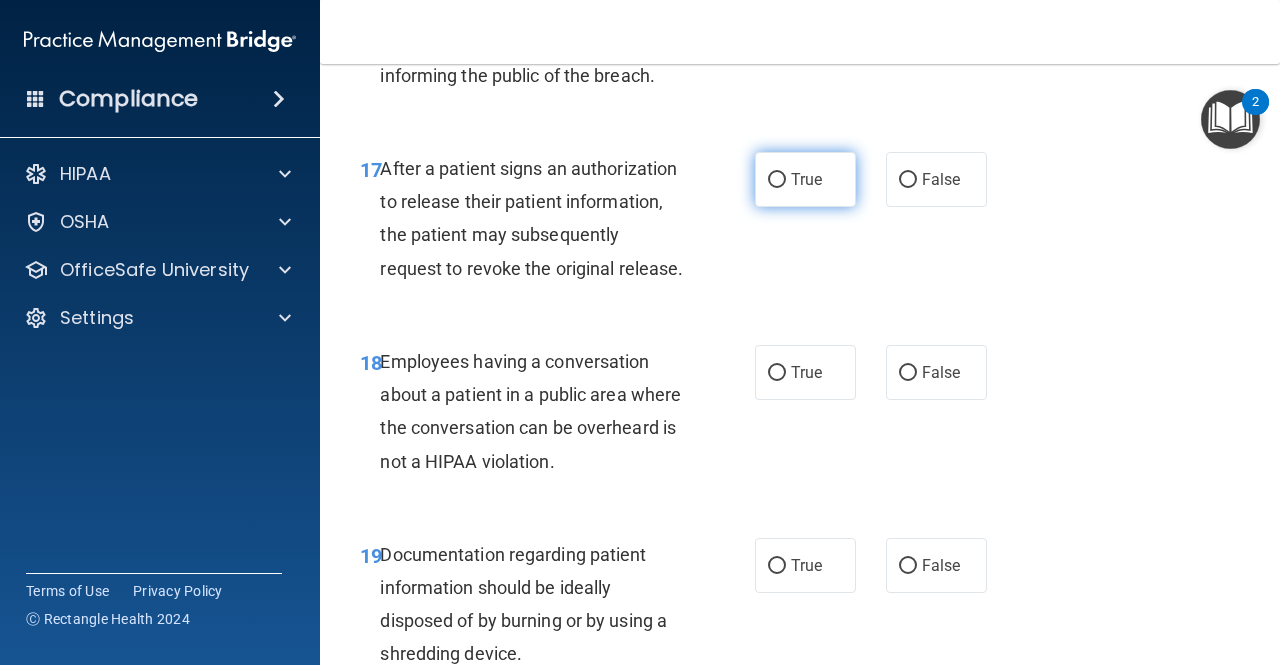 click on "True" at bounding box center (805, 179) 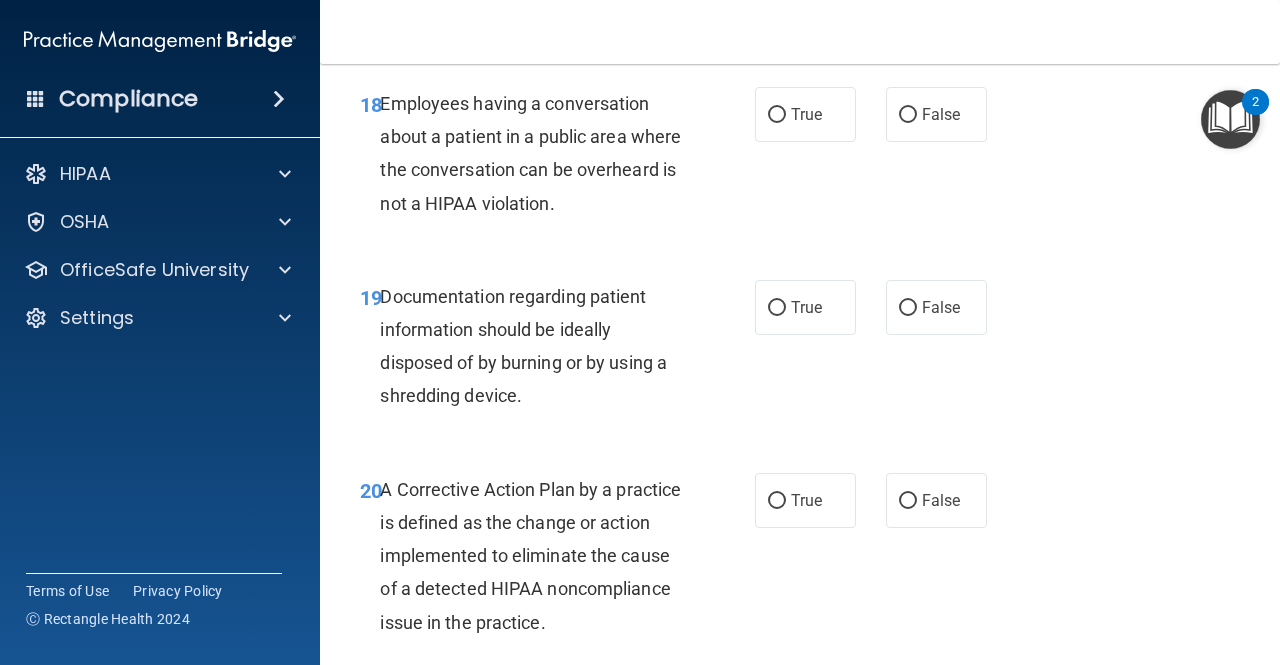 scroll, scrollTop: 3451, scrollLeft: 0, axis: vertical 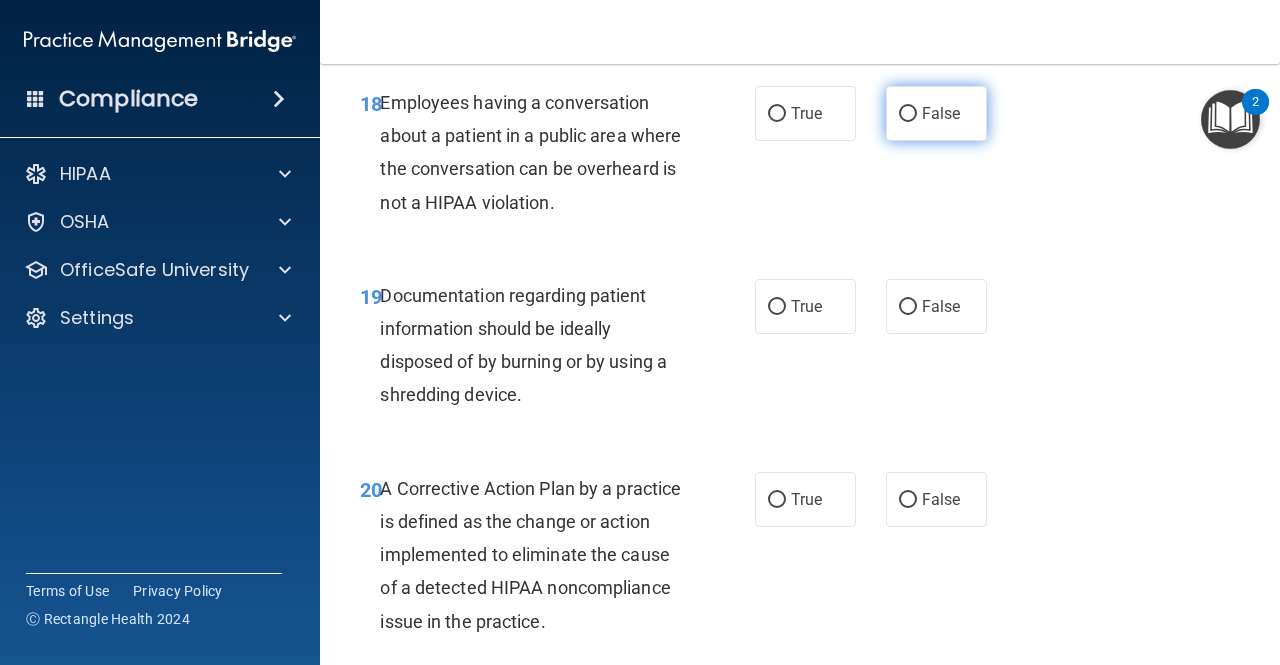 click on "False" at bounding box center (936, 113) 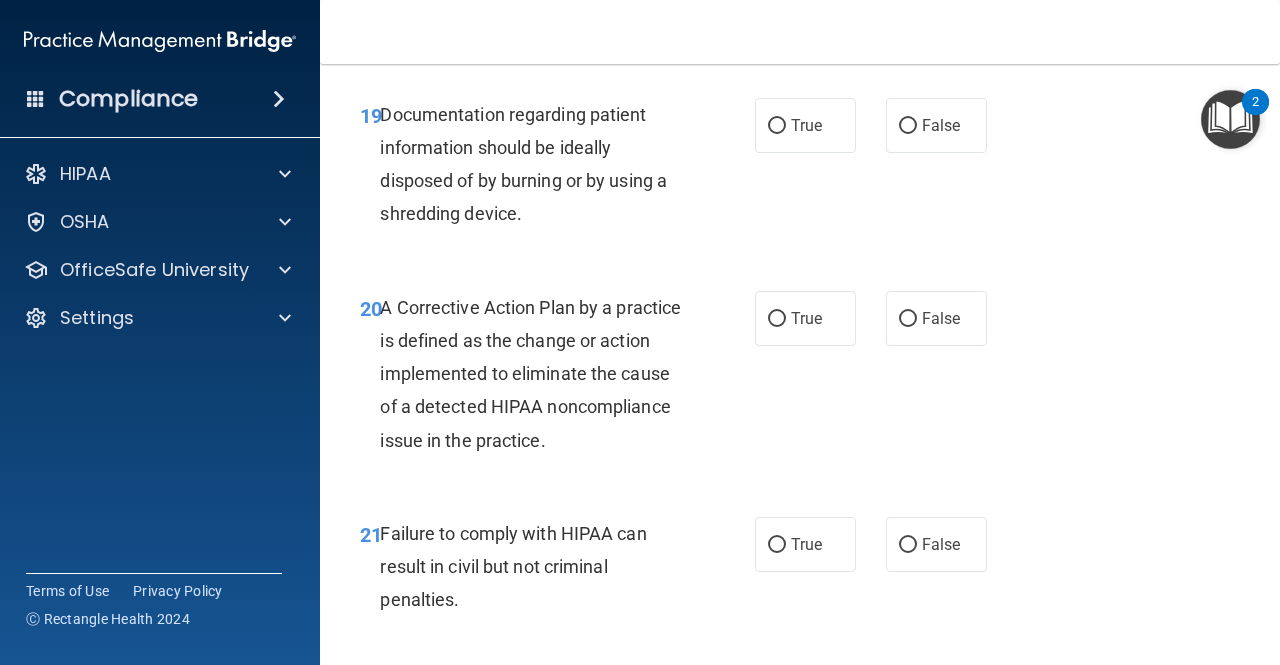 scroll, scrollTop: 3674, scrollLeft: 0, axis: vertical 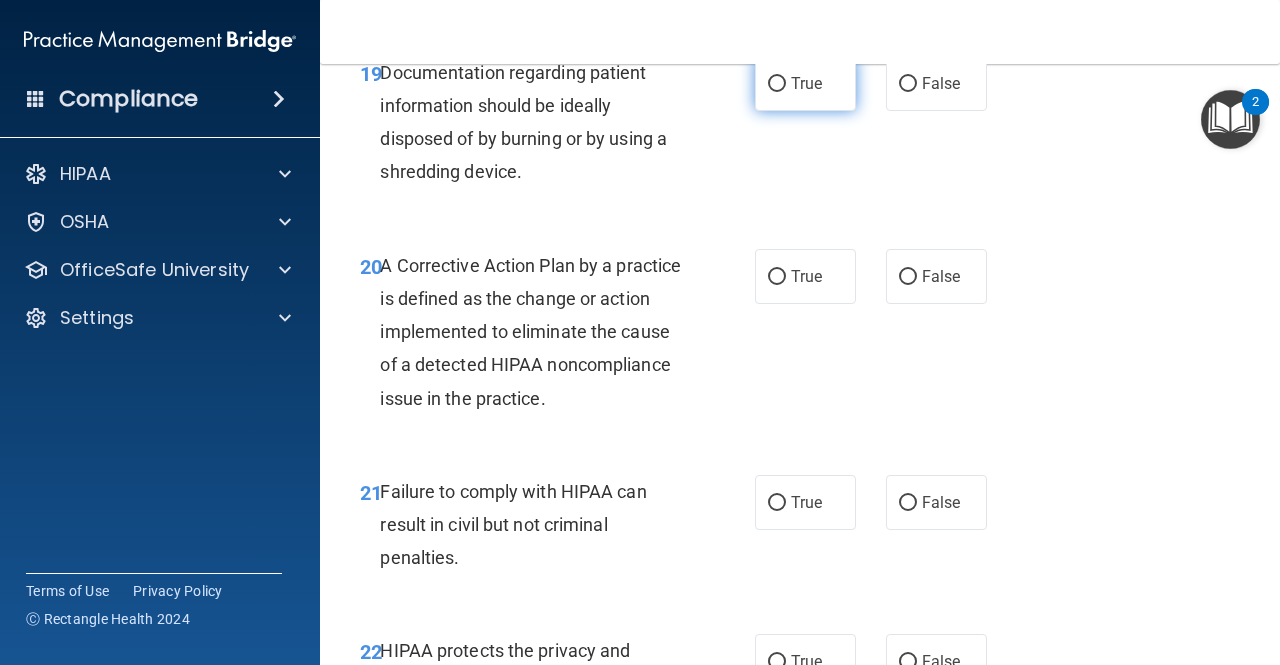 click on "True" at bounding box center (806, 83) 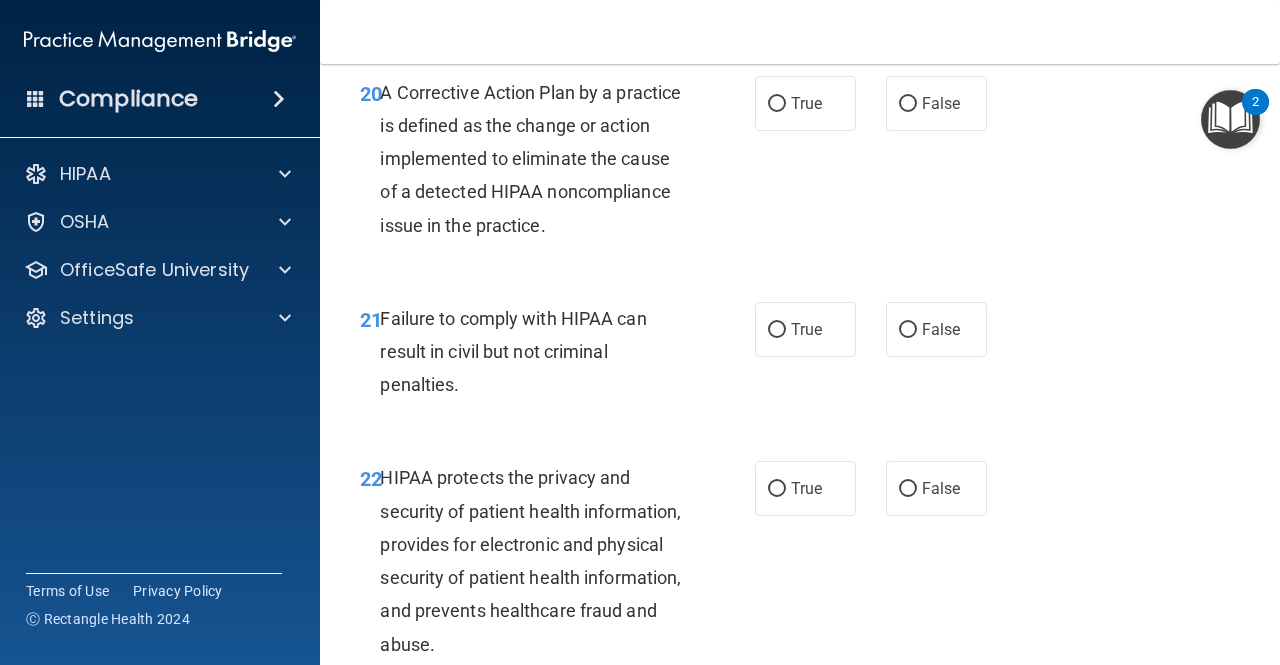 scroll, scrollTop: 3846, scrollLeft: 0, axis: vertical 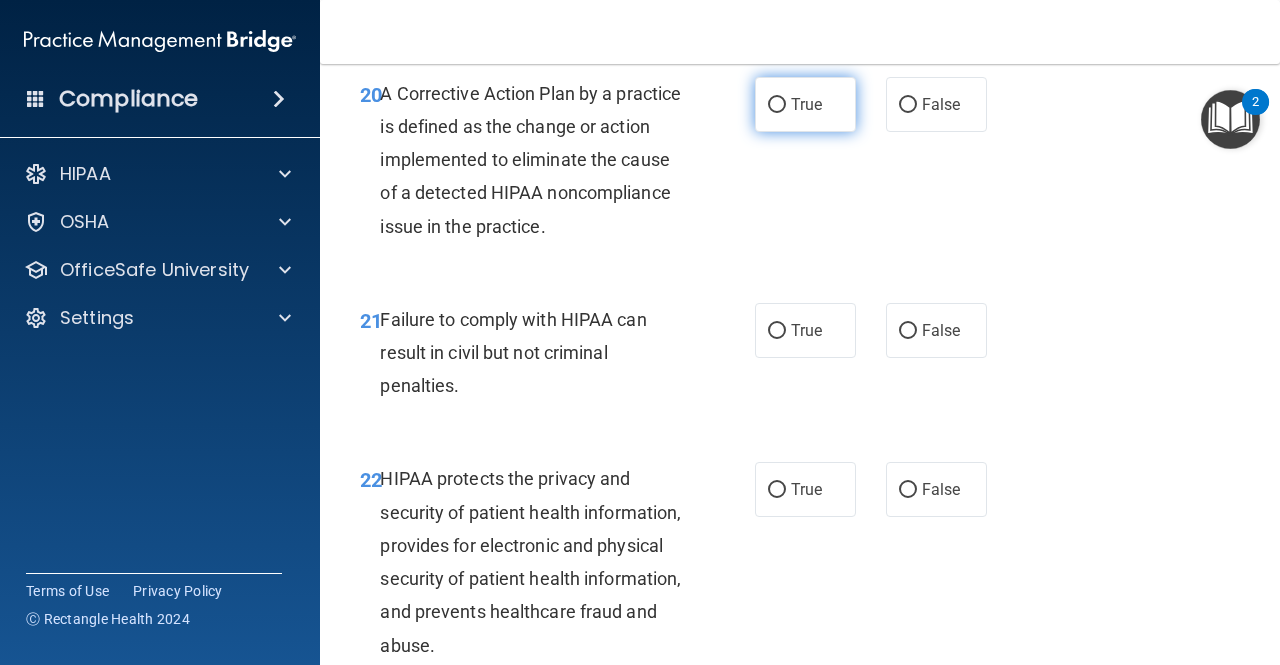 click on "True" at bounding box center [805, 104] 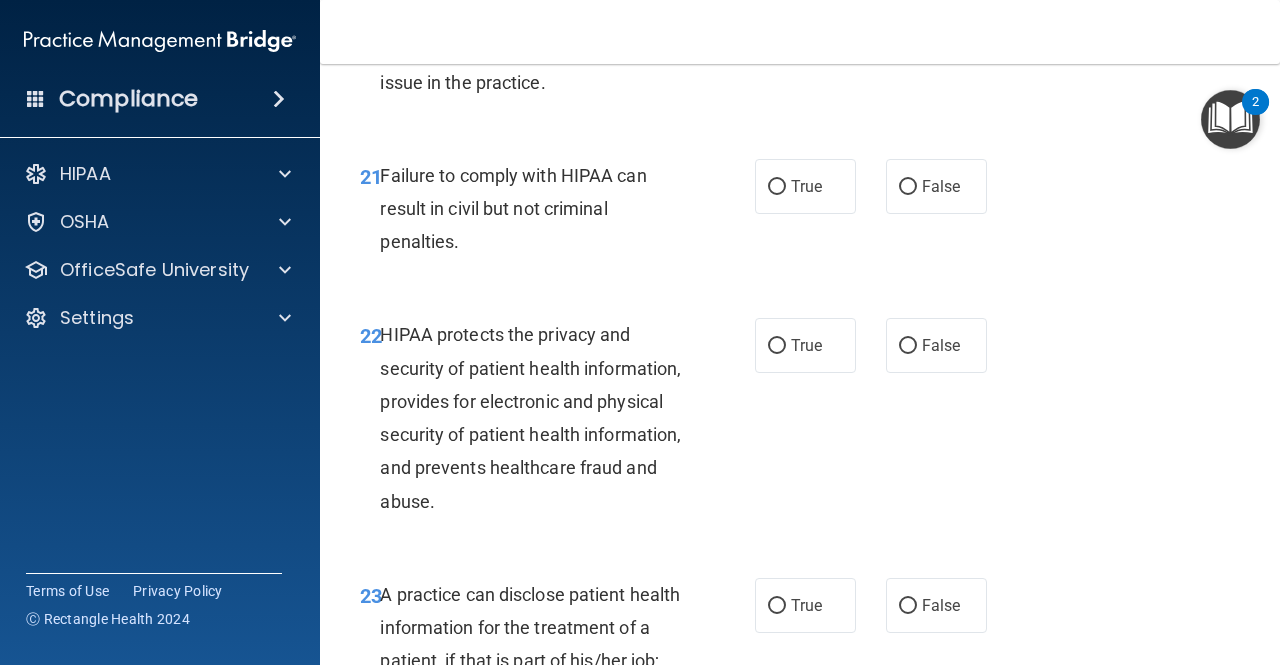 scroll, scrollTop: 3946, scrollLeft: 0, axis: vertical 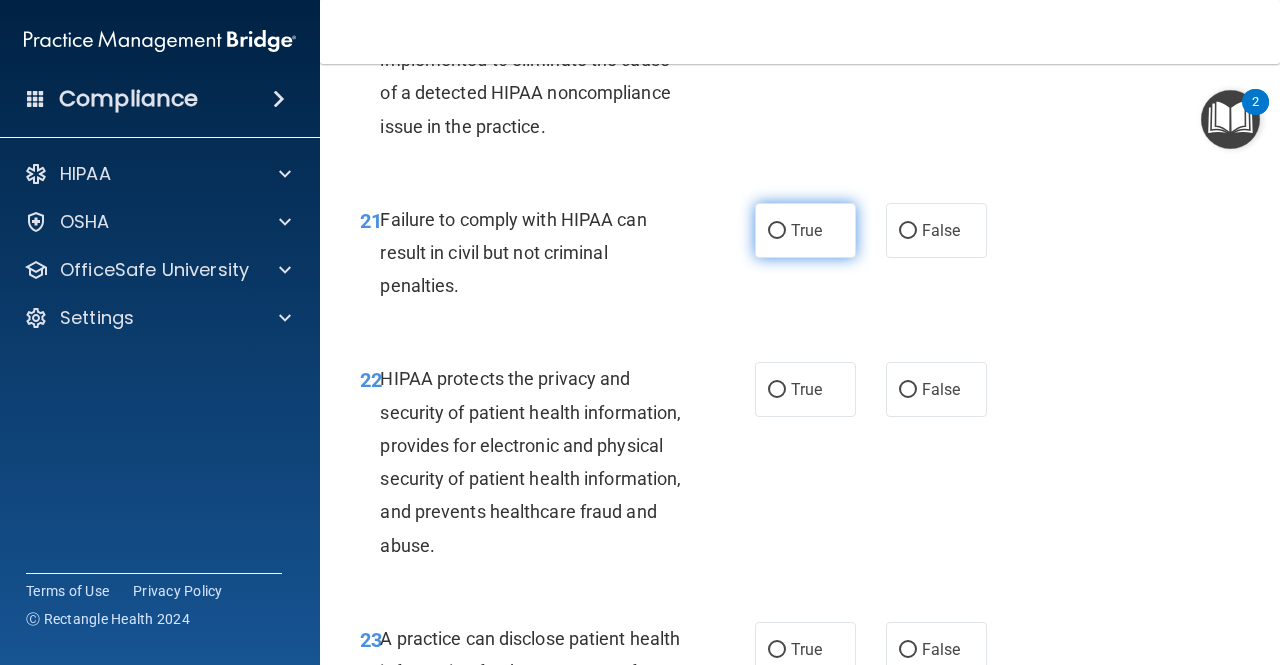click on "True" at bounding box center (805, 230) 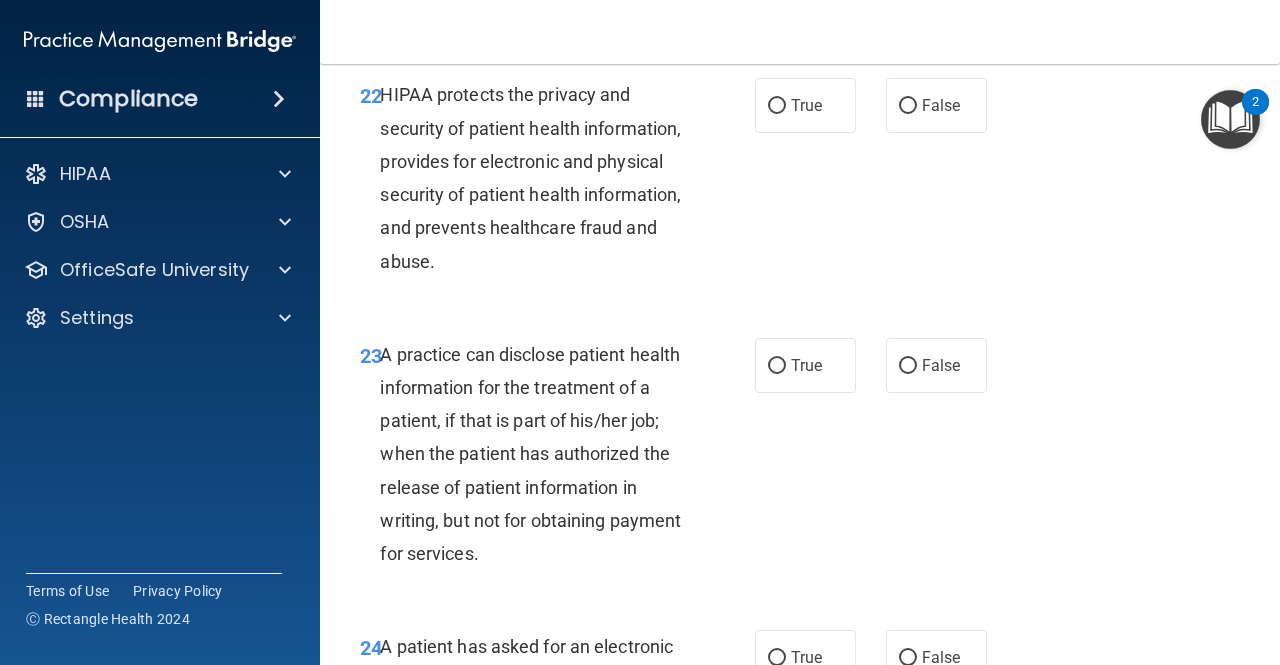 scroll, scrollTop: 4230, scrollLeft: 0, axis: vertical 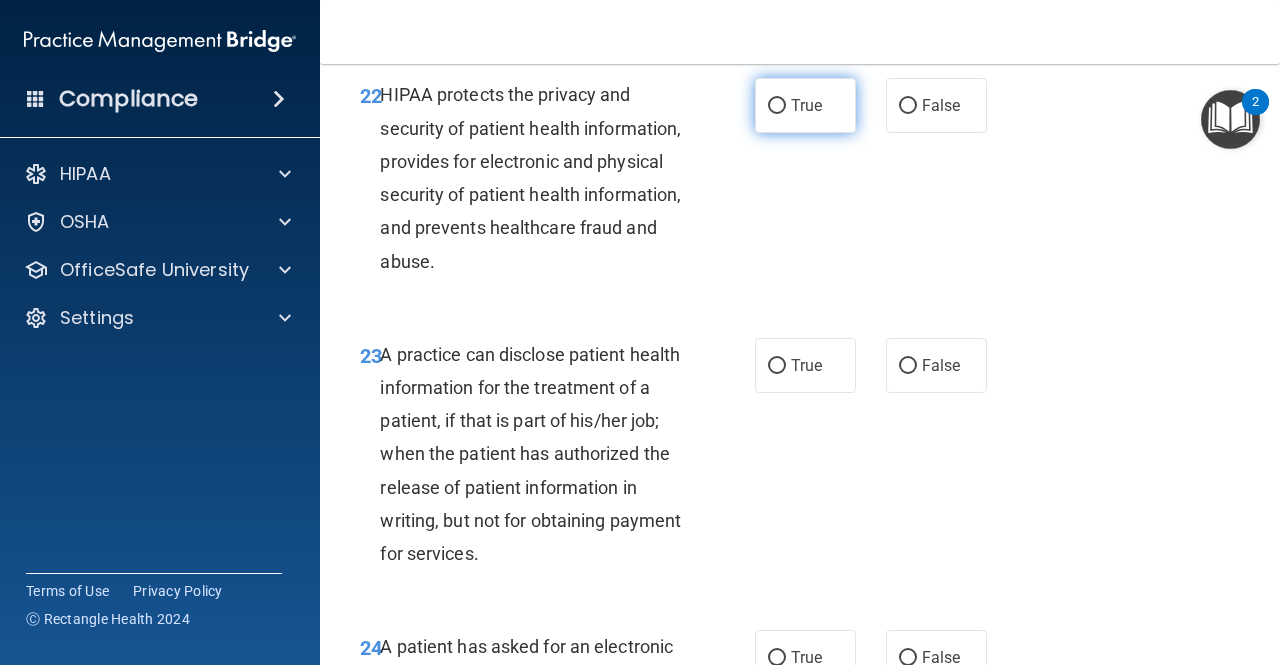 click on "True" at bounding box center (805, 105) 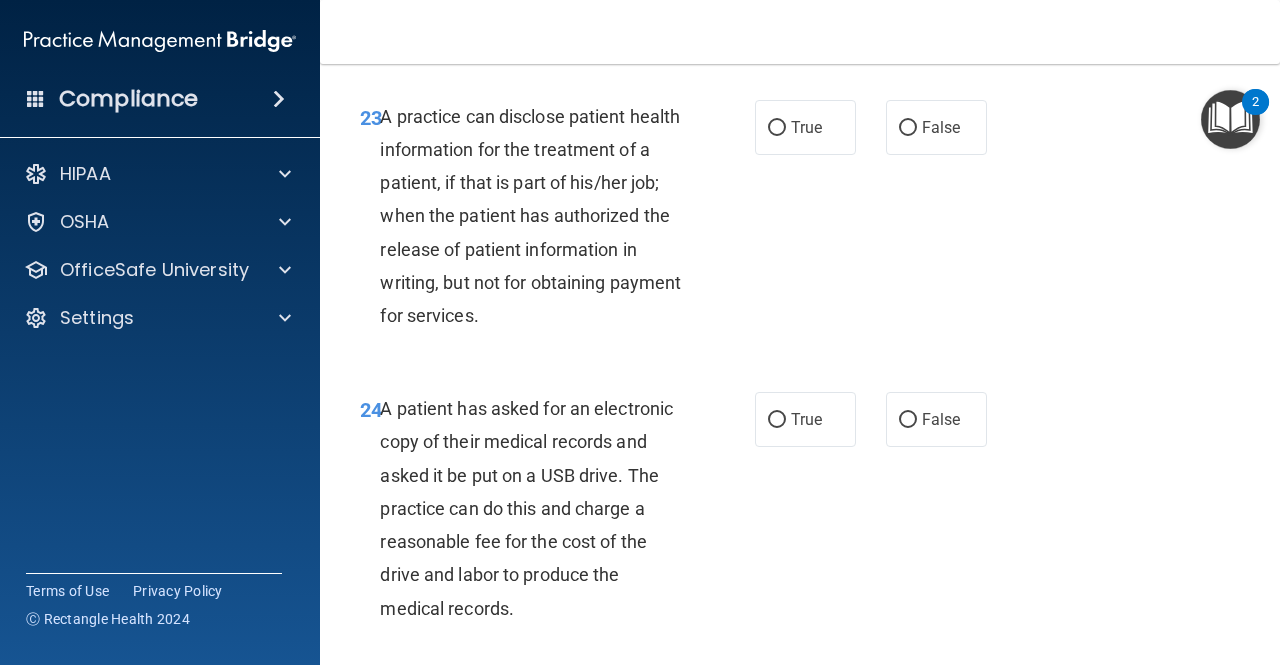 scroll, scrollTop: 4463, scrollLeft: 0, axis: vertical 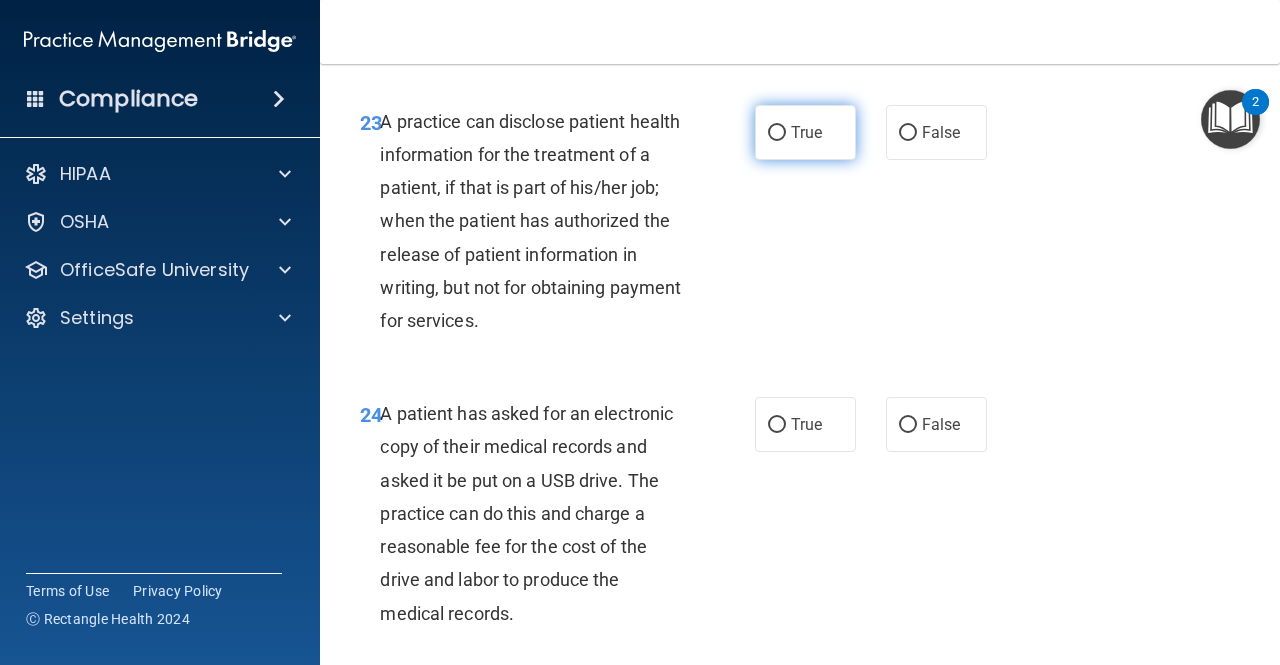 click on "True" at bounding box center [777, 133] 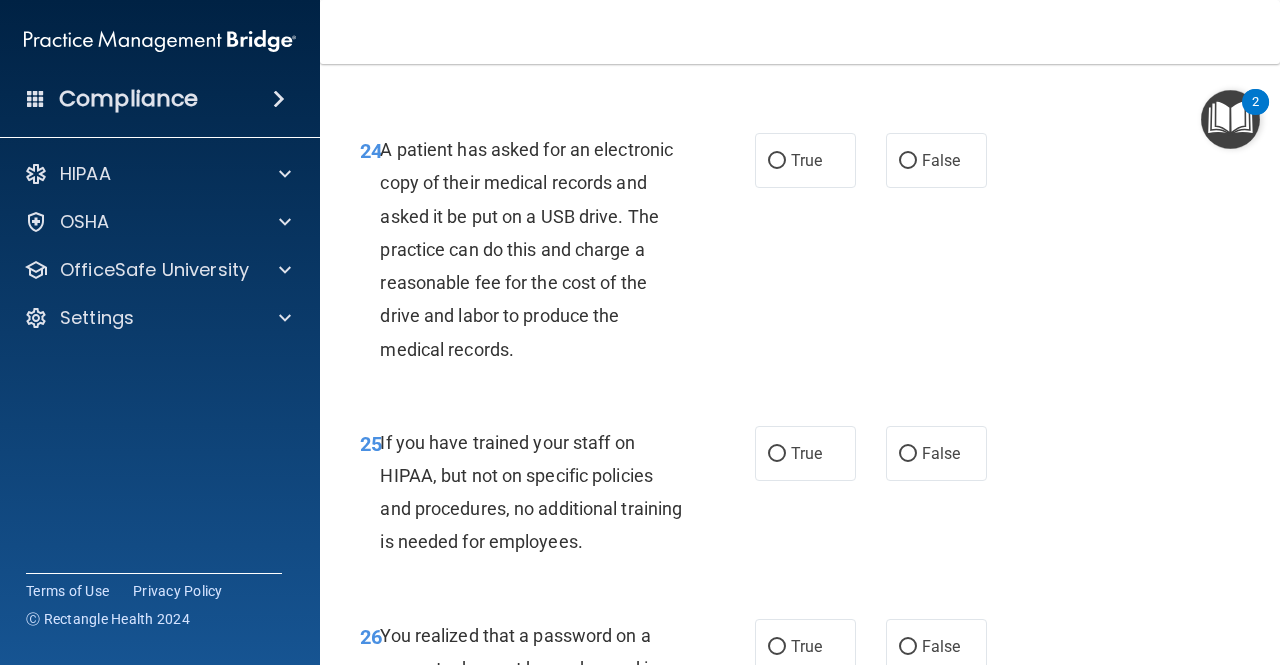 scroll, scrollTop: 4728, scrollLeft: 0, axis: vertical 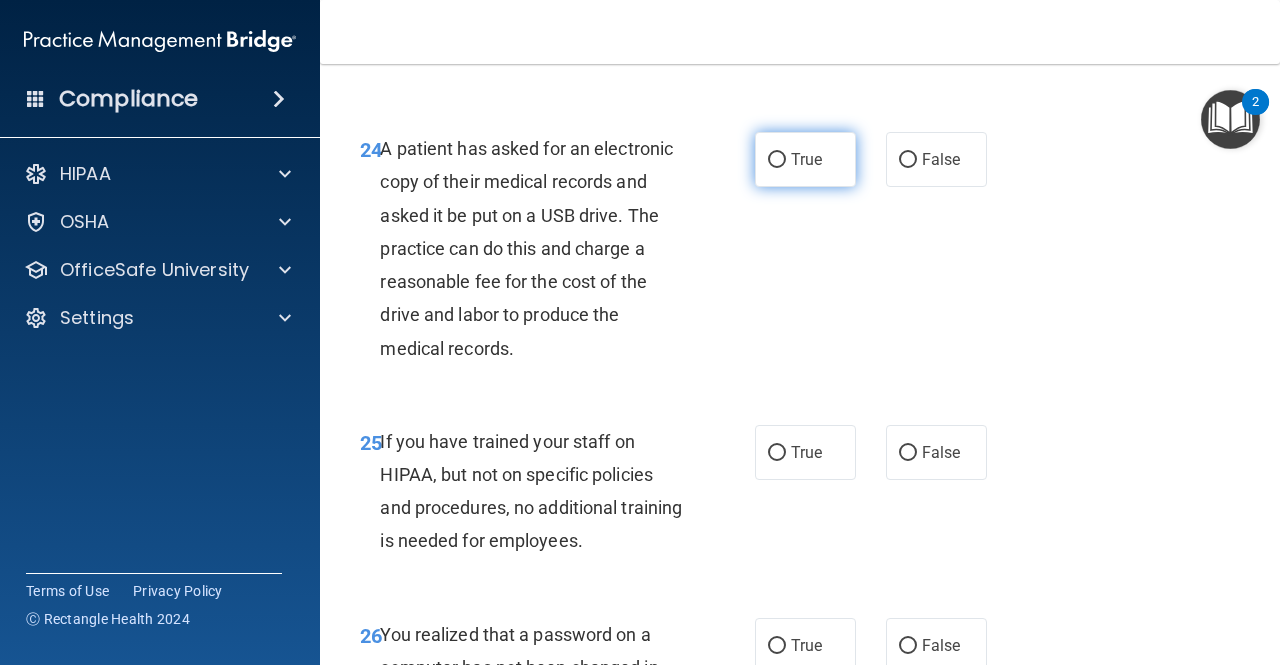 click on "True" at bounding box center [805, 159] 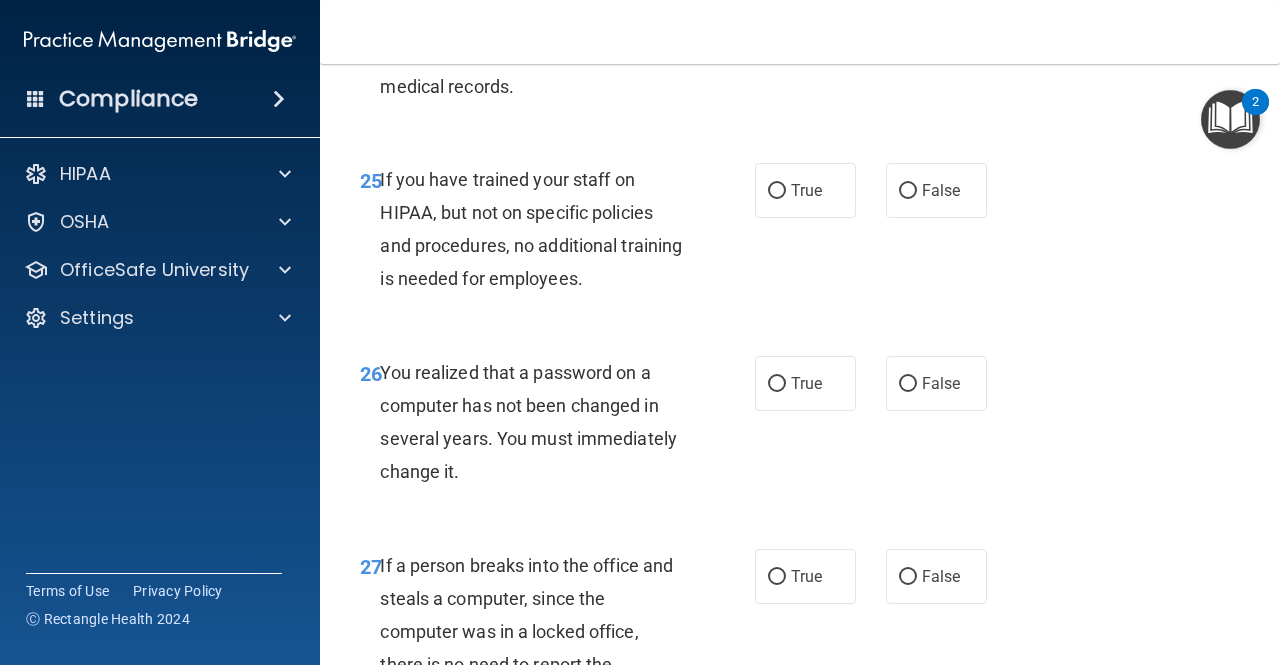 scroll, scrollTop: 4991, scrollLeft: 0, axis: vertical 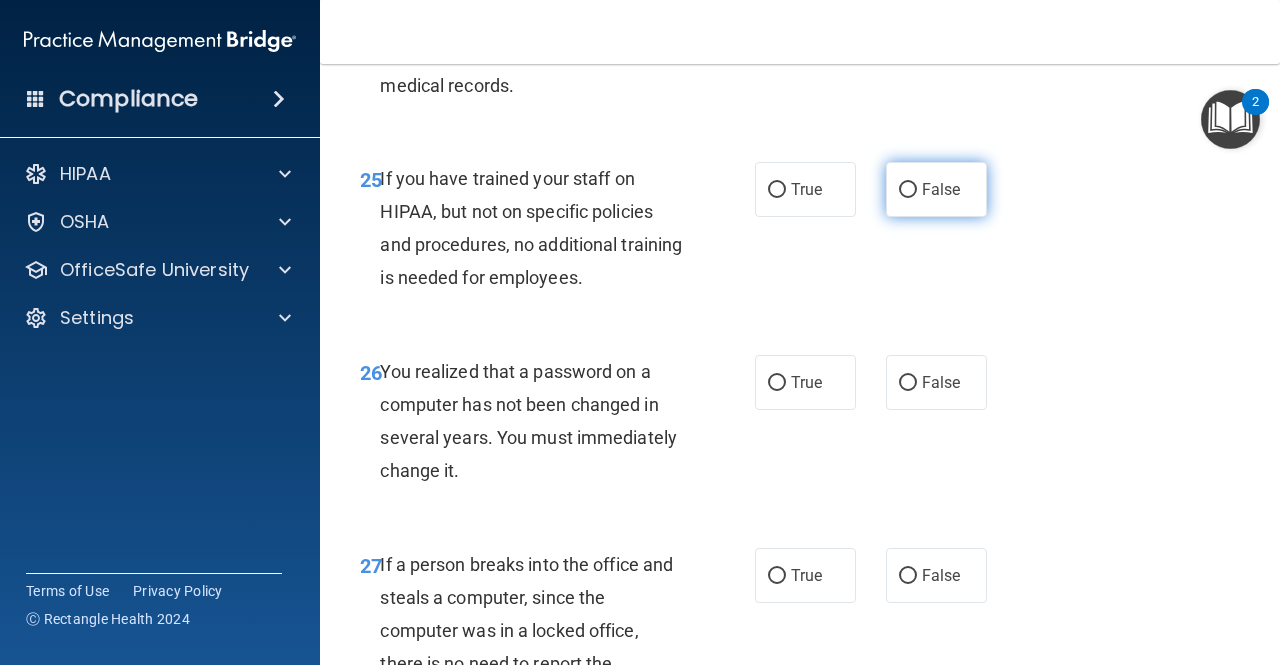 click on "False" at bounding box center [936, 189] 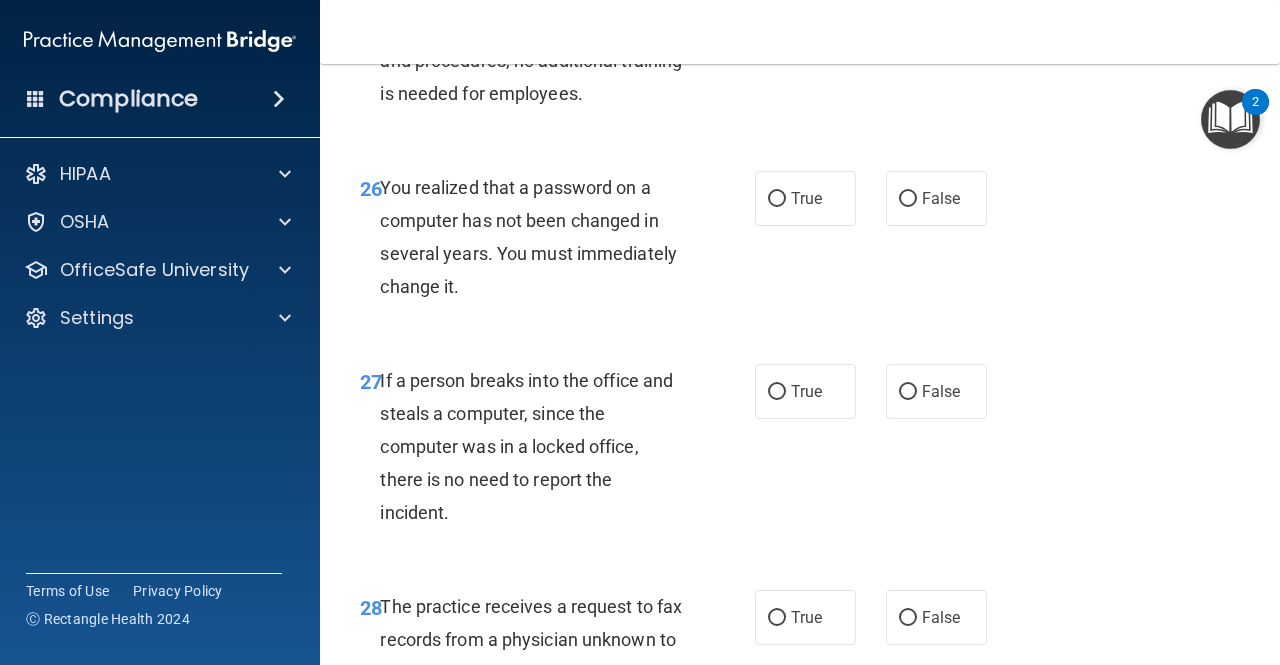 scroll, scrollTop: 5176, scrollLeft: 0, axis: vertical 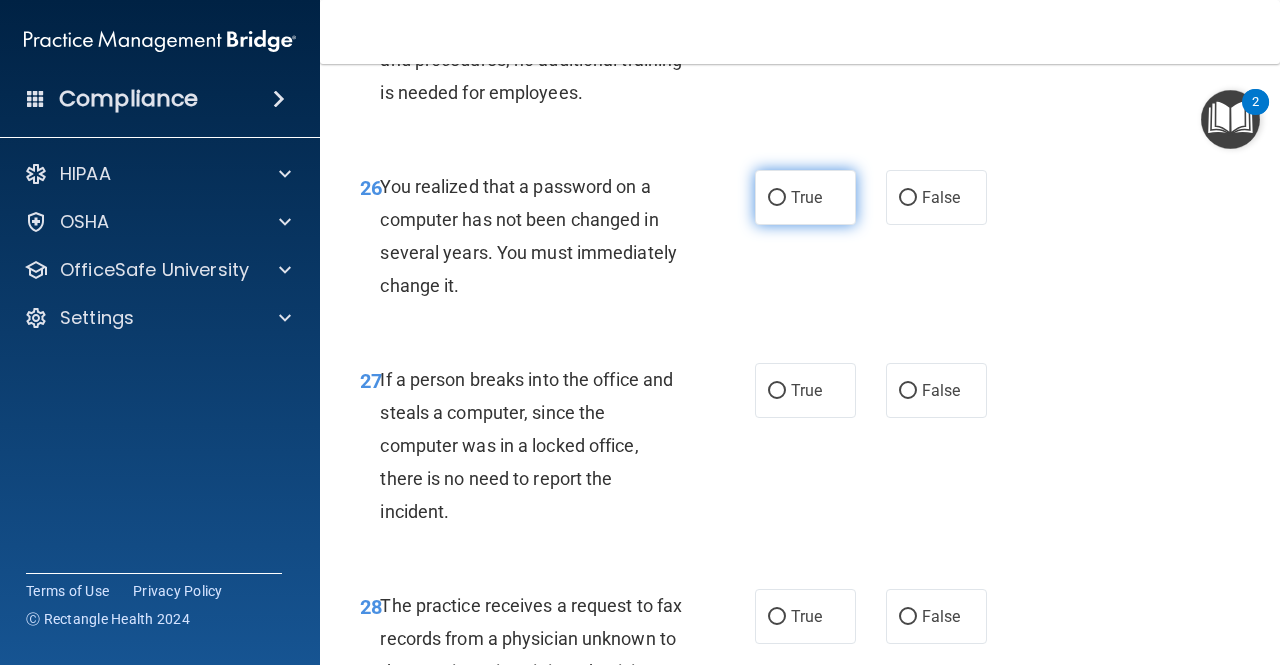 click on "True" at bounding box center (805, 197) 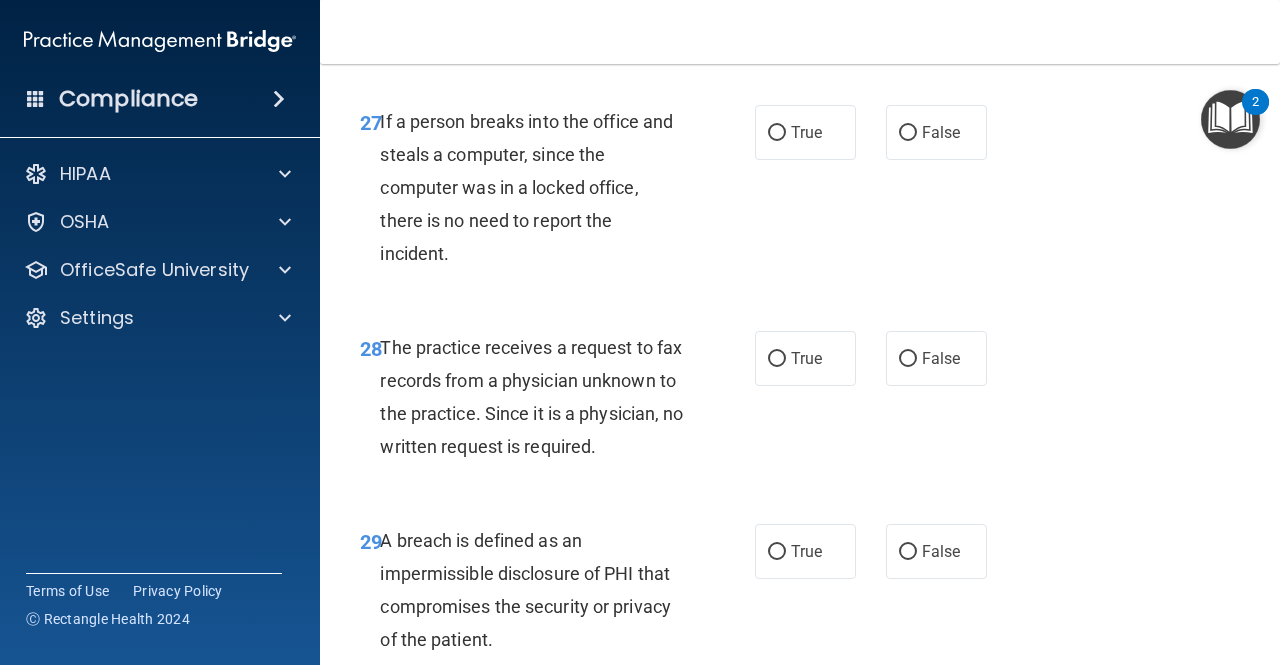 scroll, scrollTop: 5435, scrollLeft: 0, axis: vertical 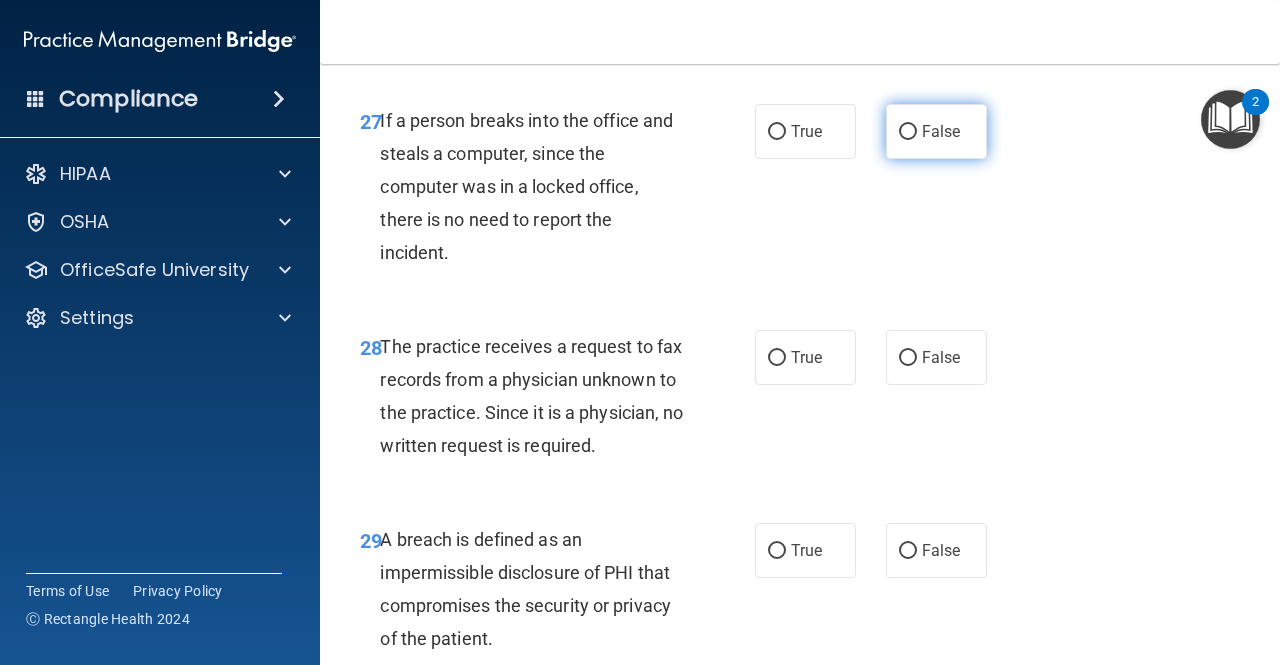 click on "False" at bounding box center [941, 131] 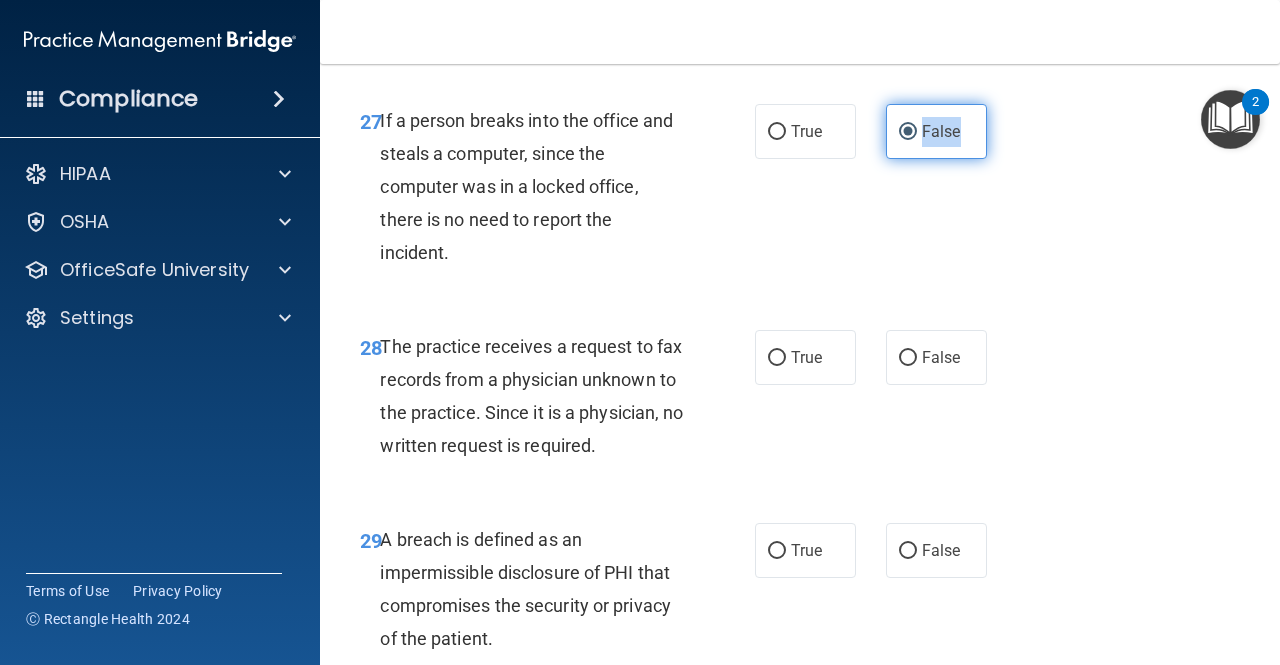click on "False" at bounding box center (941, 131) 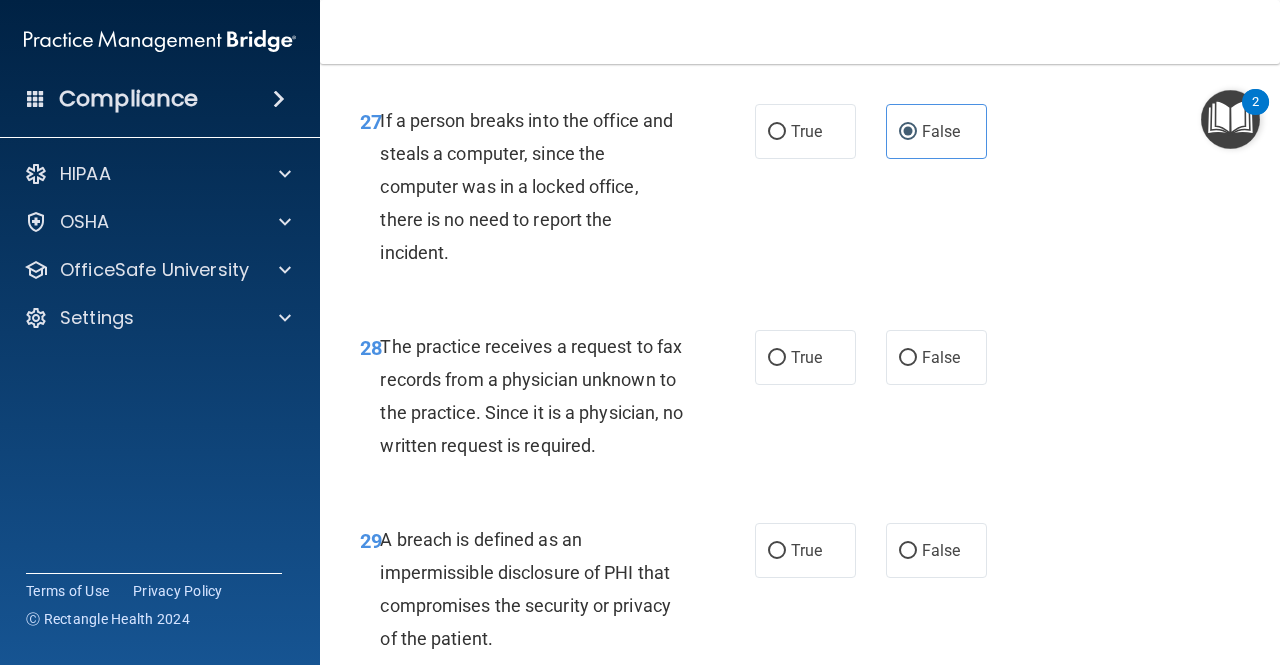 click on "27       If a person breaks into the office and steals a computer, since the computer was in a locked office, there is no need to report the incident.                 True           False" at bounding box center [800, 192] 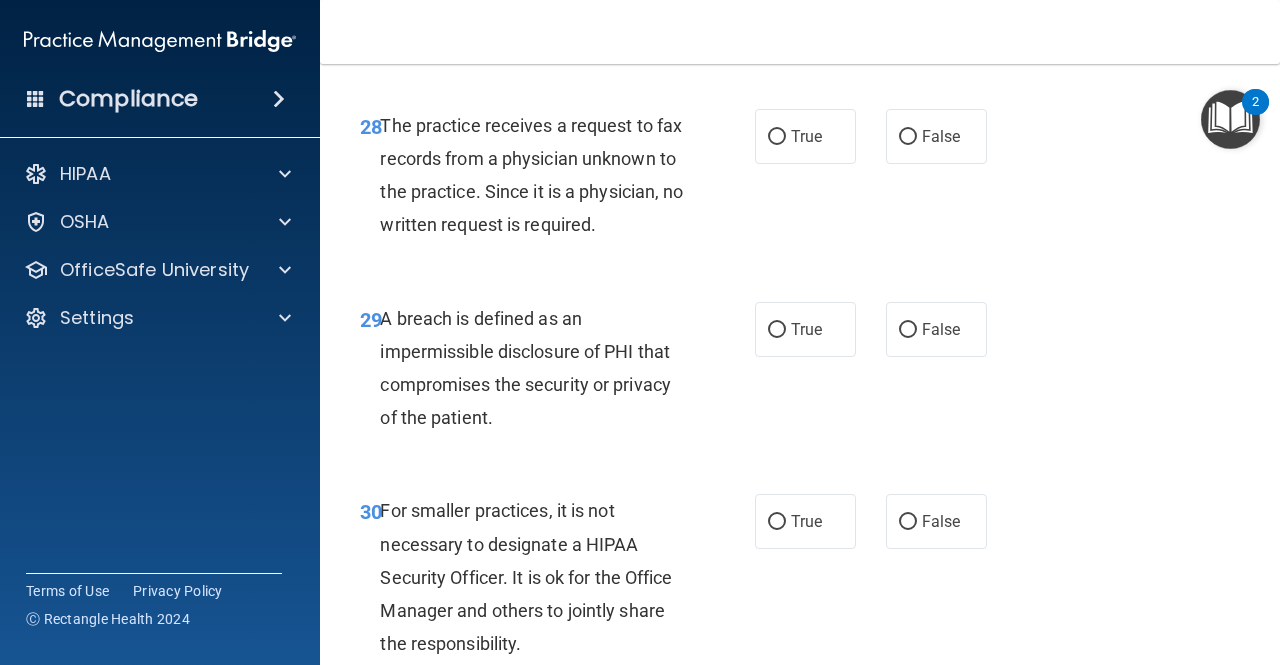 scroll, scrollTop: 5657, scrollLeft: 0, axis: vertical 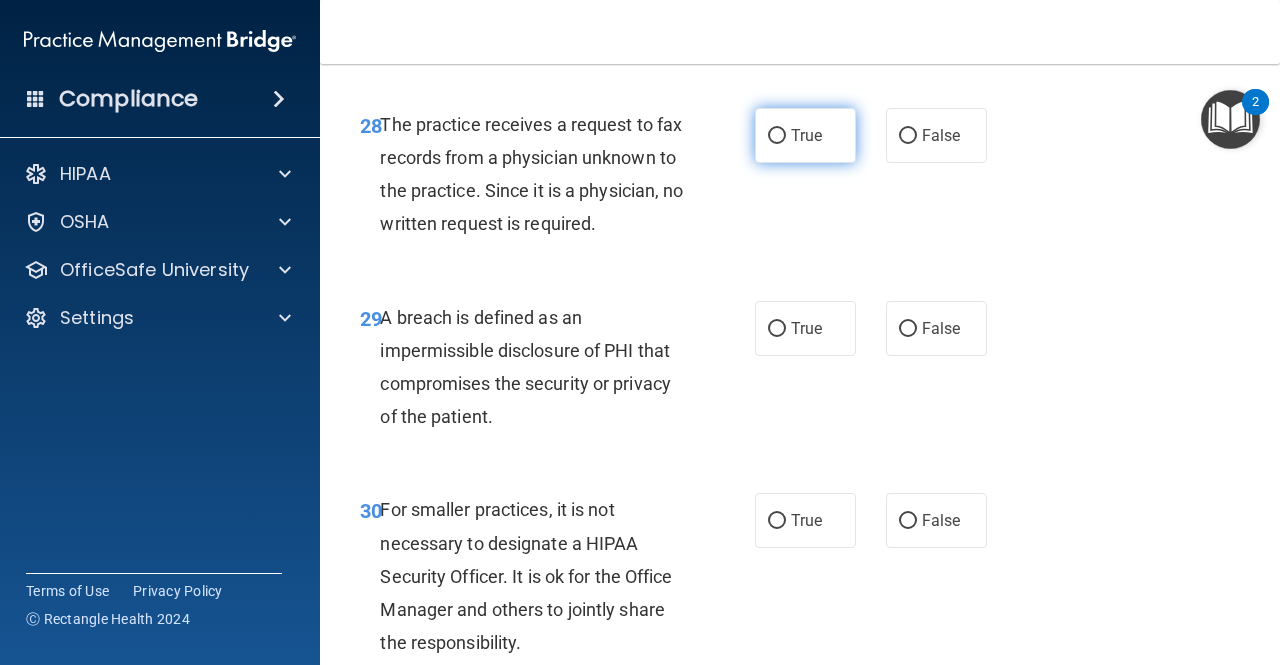 click on "True" at bounding box center [805, 135] 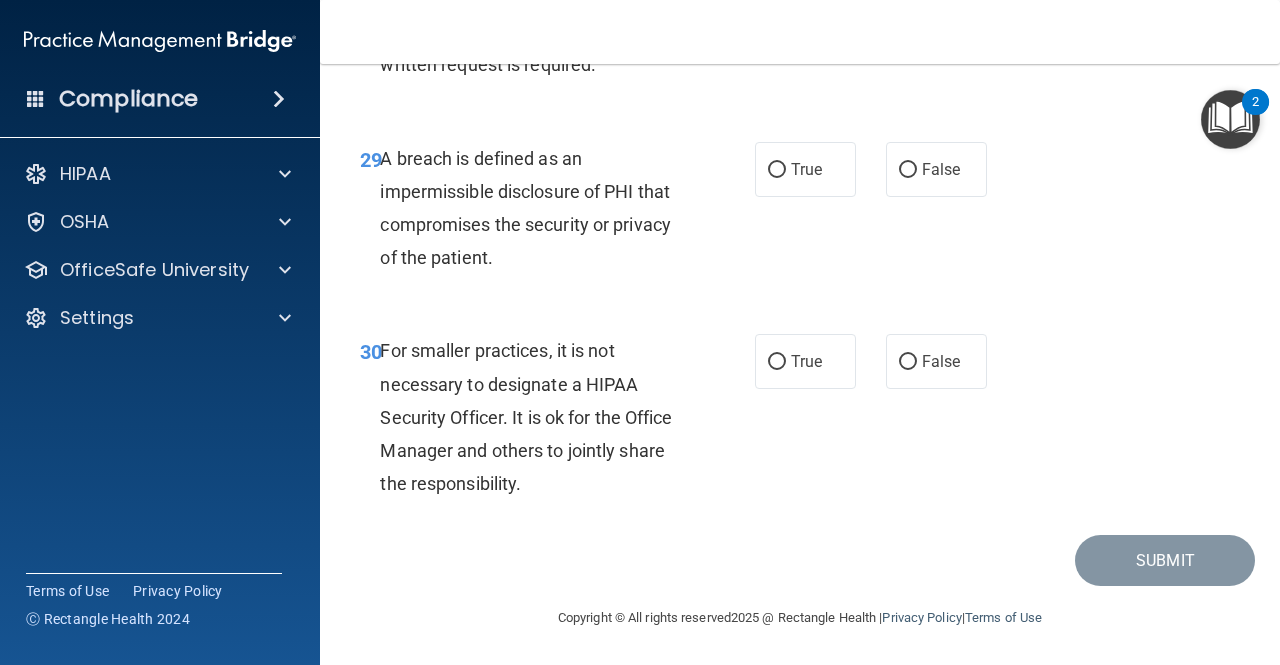 scroll, scrollTop: 5817, scrollLeft: 0, axis: vertical 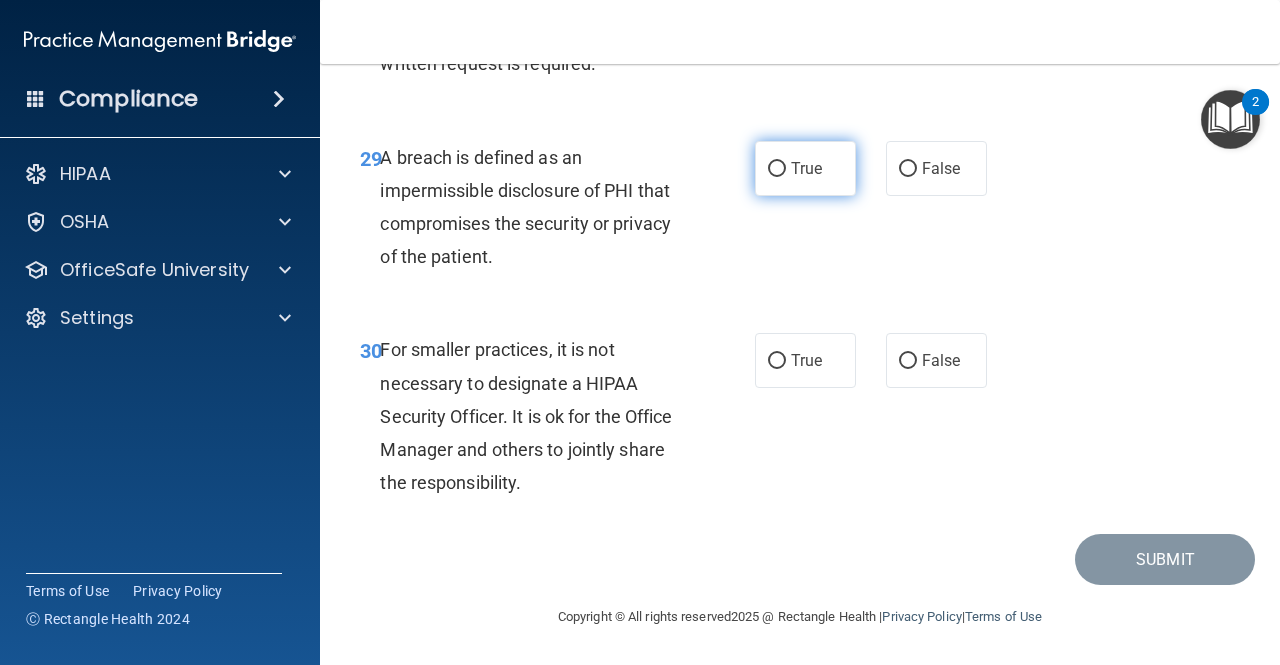 click on "True" at bounding box center [806, 168] 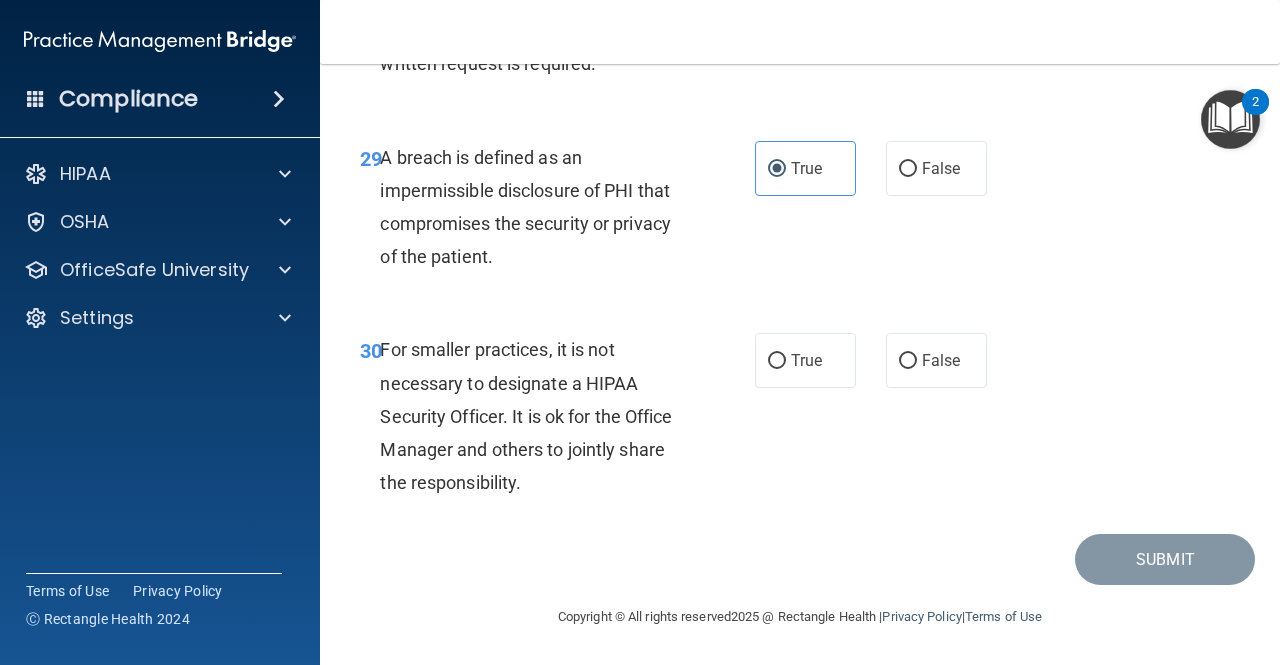 scroll, scrollTop: 5916, scrollLeft: 0, axis: vertical 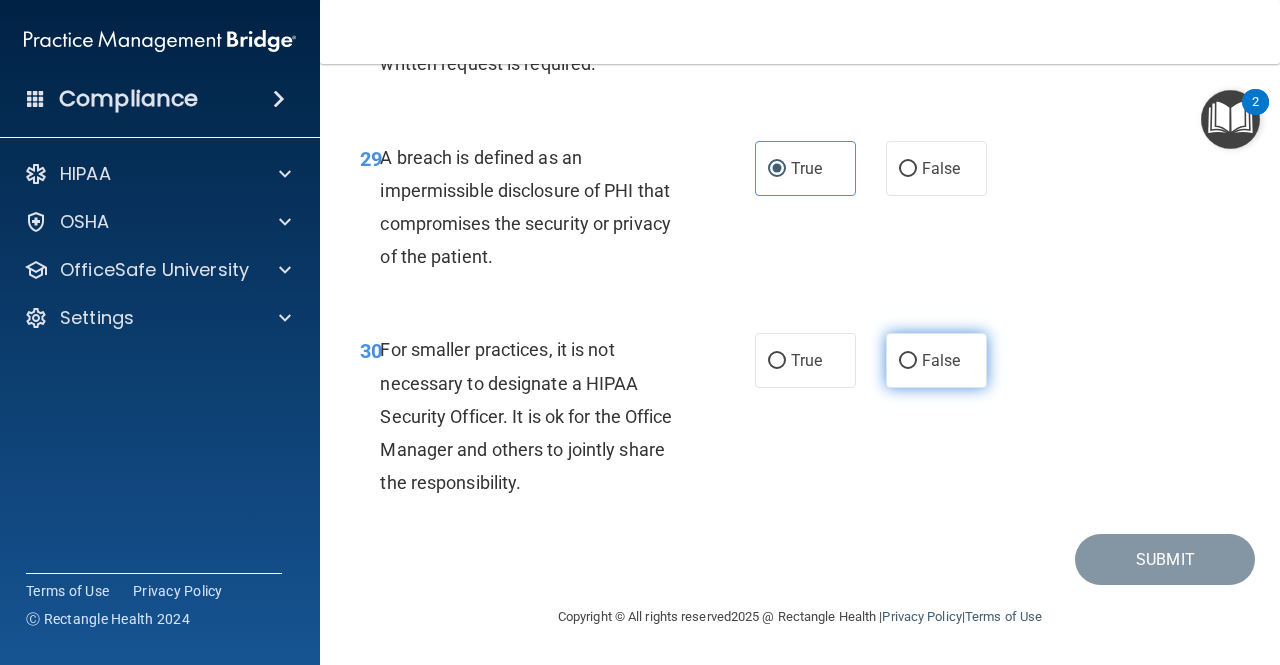 click on "False" at bounding box center [936, 360] 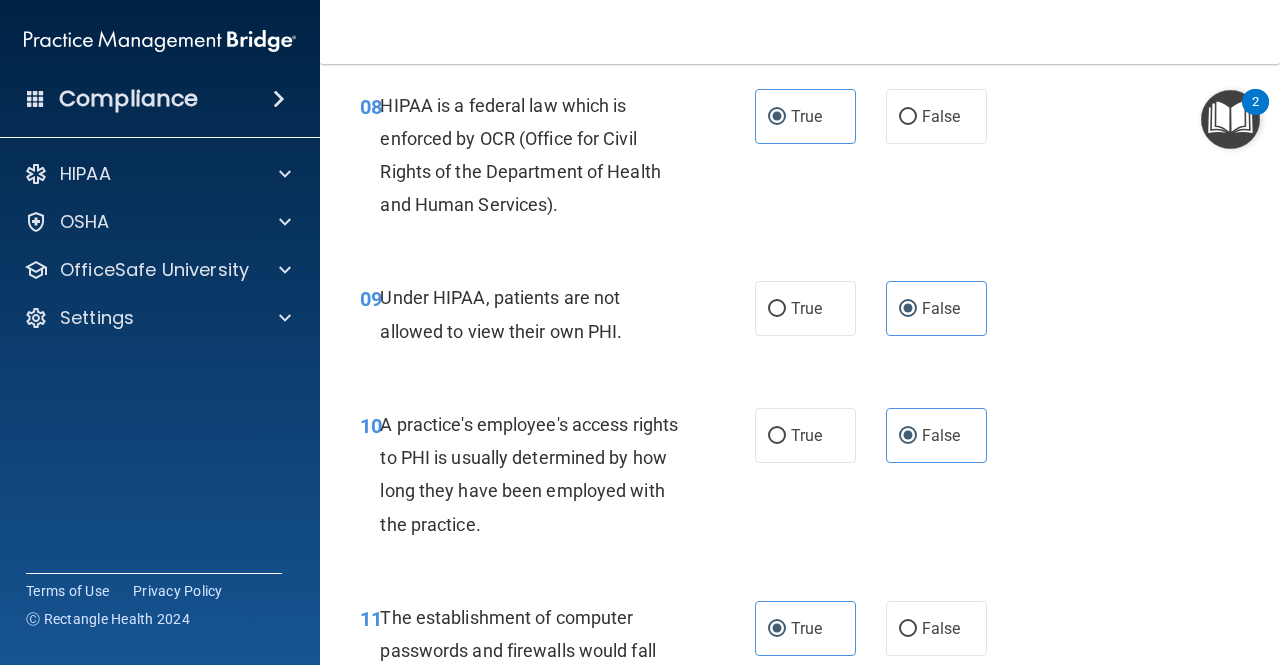 scroll, scrollTop: 1792, scrollLeft: 0, axis: vertical 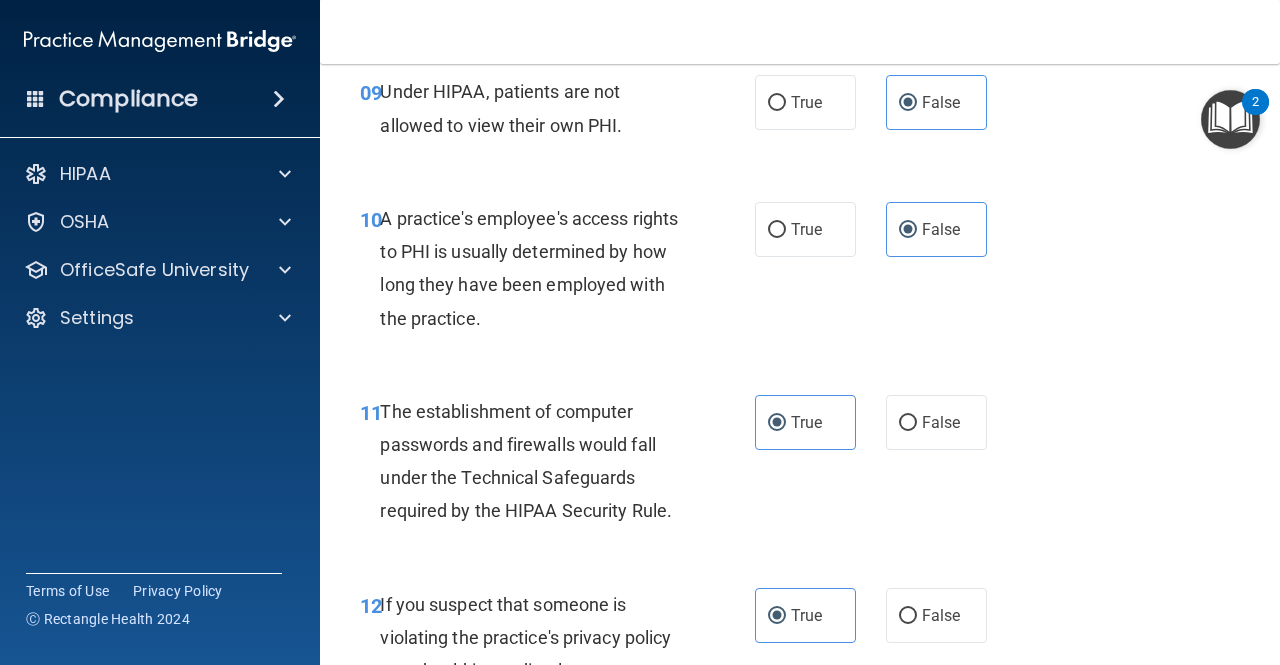 drag, startPoint x: 936, startPoint y: 351, endPoint x: 810, endPoint y: 339, distance: 126.57014 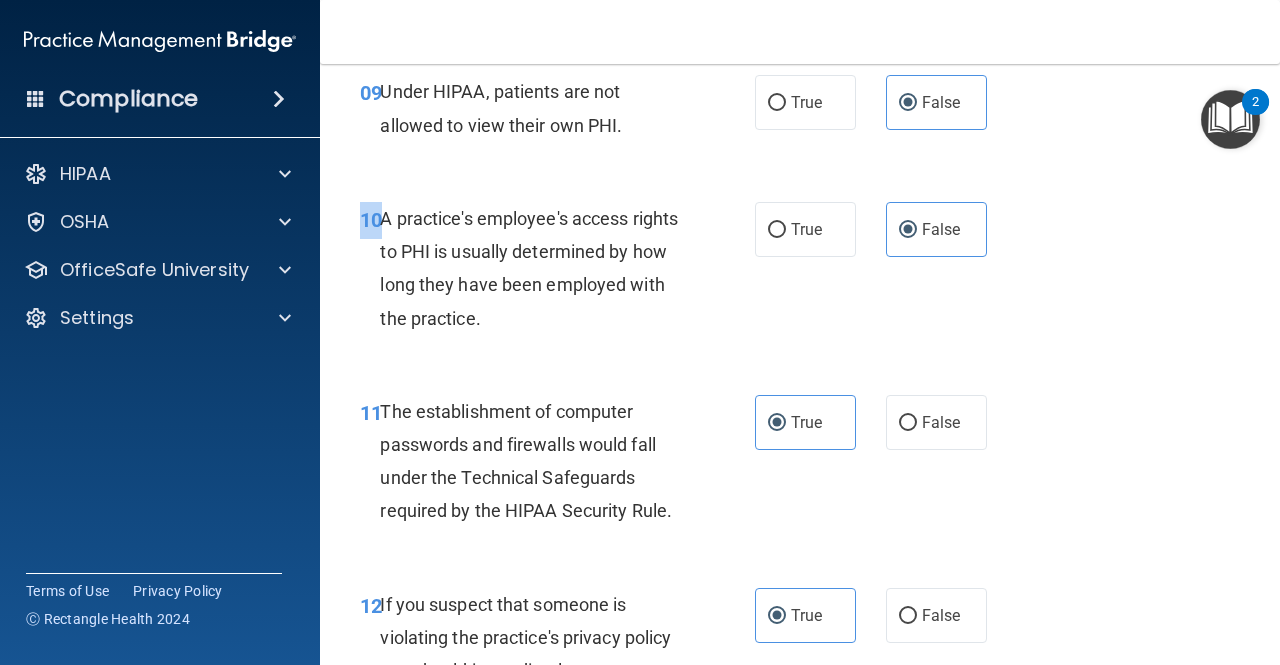 click on "10       A practice's employee's access rights to PHI is usually determined by how long they have been employed with the practice.                 True           False" at bounding box center (800, 273) 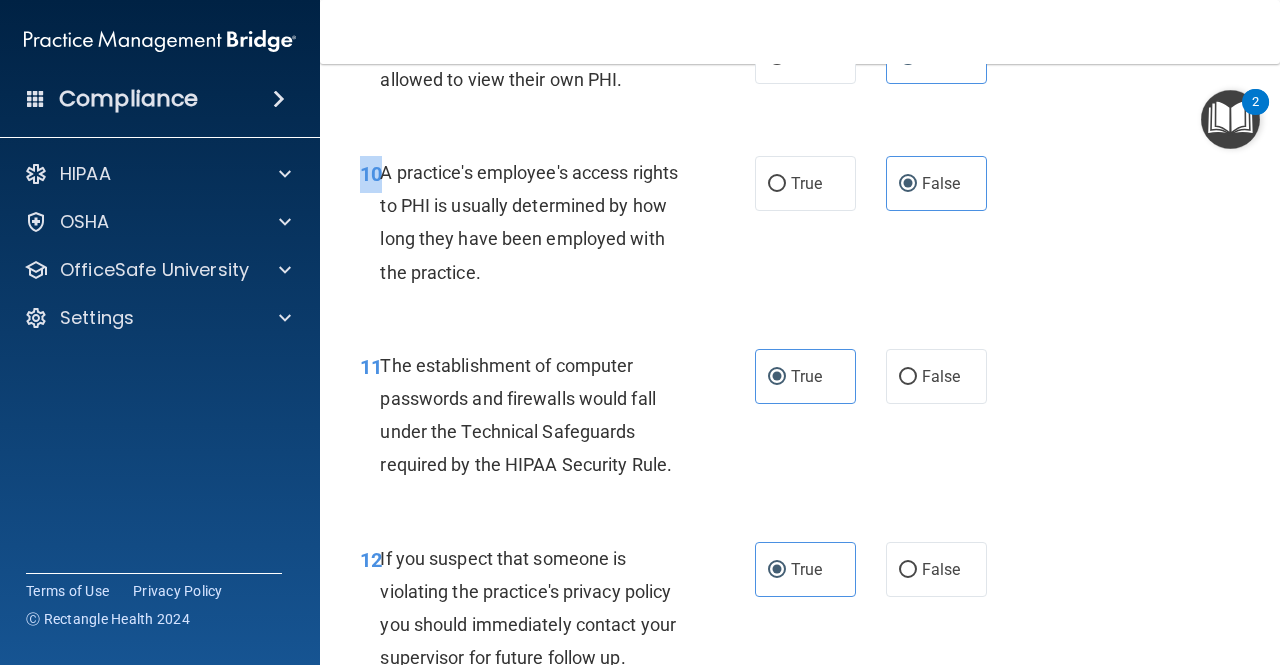 scroll, scrollTop: 1838, scrollLeft: 0, axis: vertical 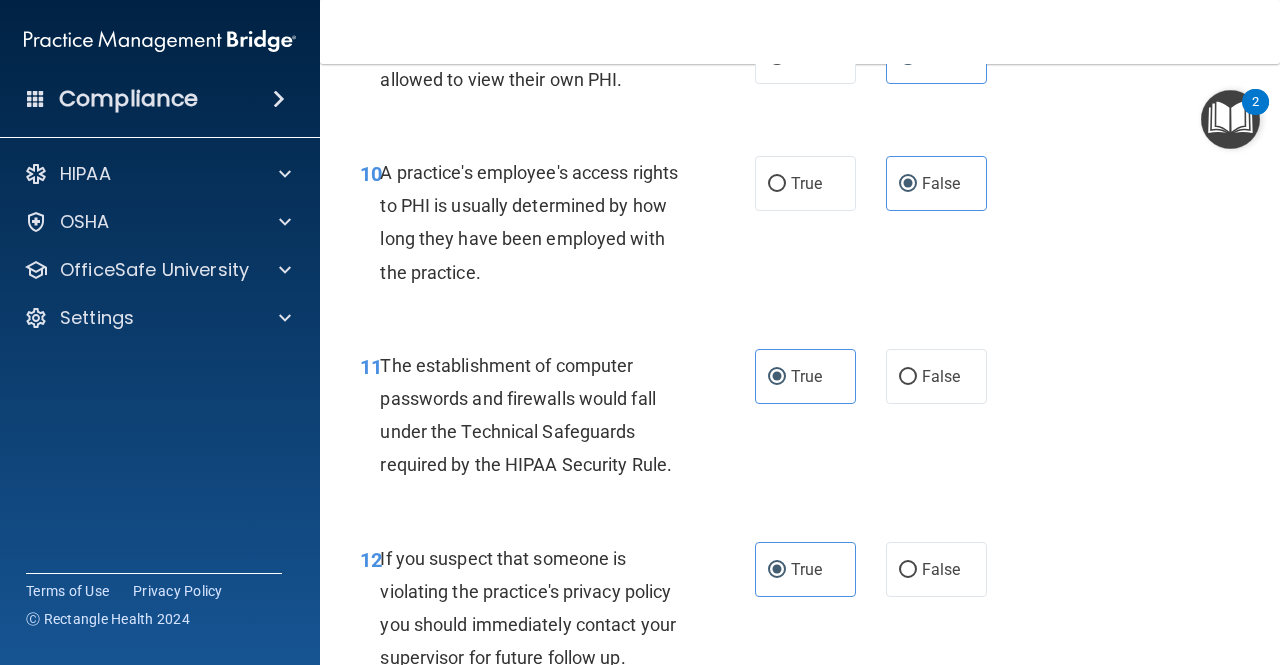 click on "11       The establishment of computer passwords and firewalls would fall under the Technical Safeguards required by the HIPAA Security Rule.                 True           False" at bounding box center [800, 420] 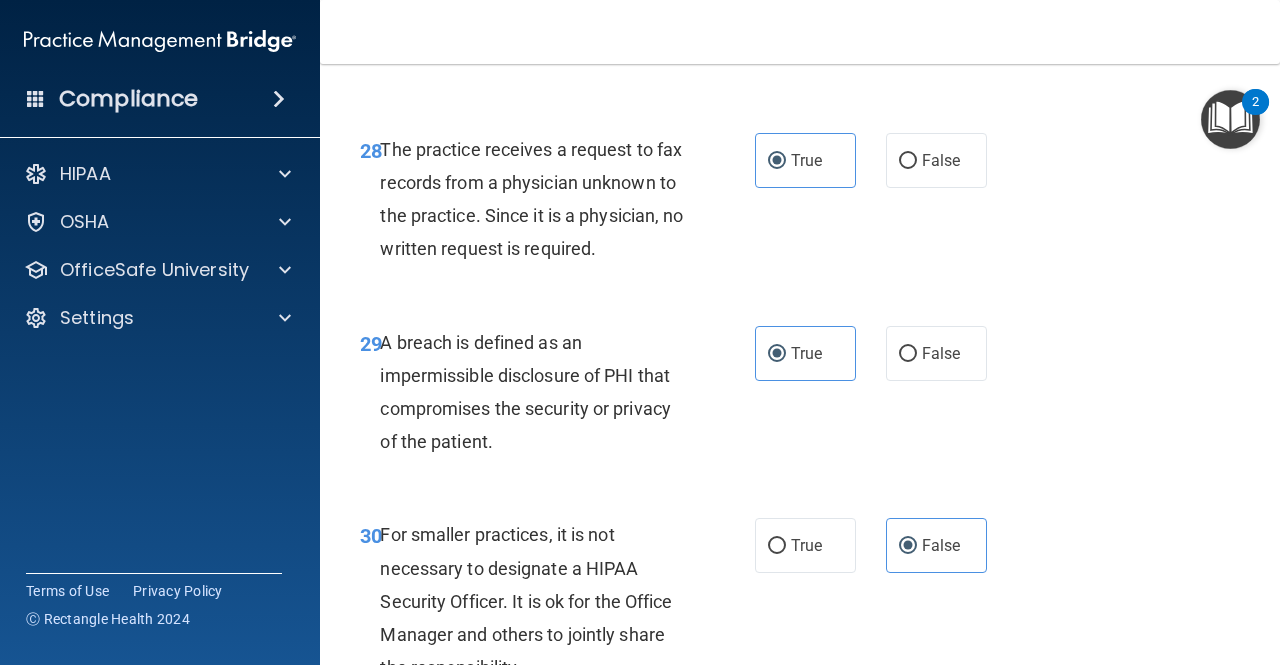 scroll, scrollTop: 5710, scrollLeft: 0, axis: vertical 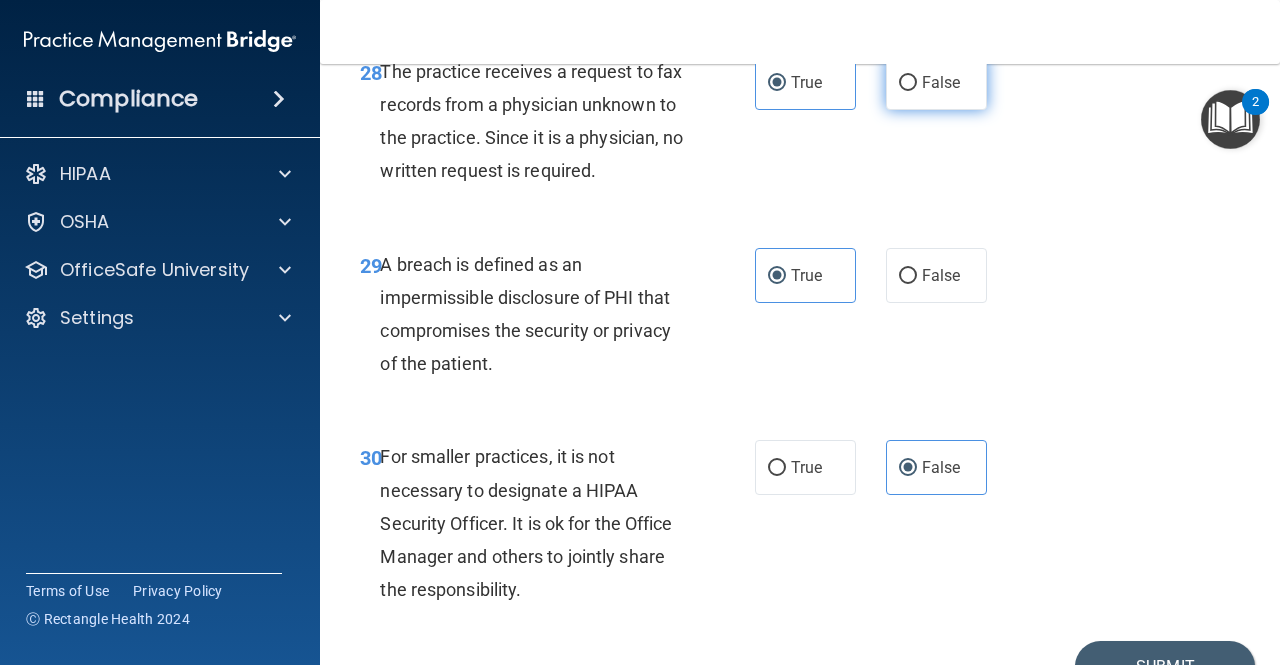 click on "False" at bounding box center (936, 82) 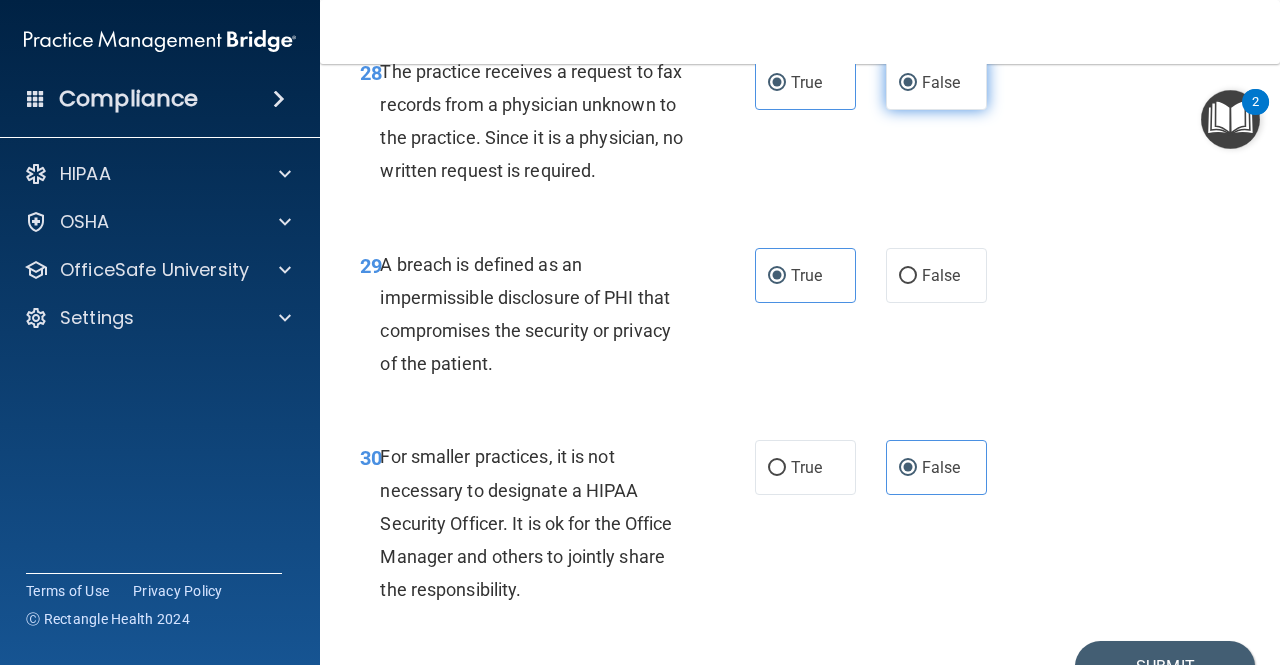 radio on "false" 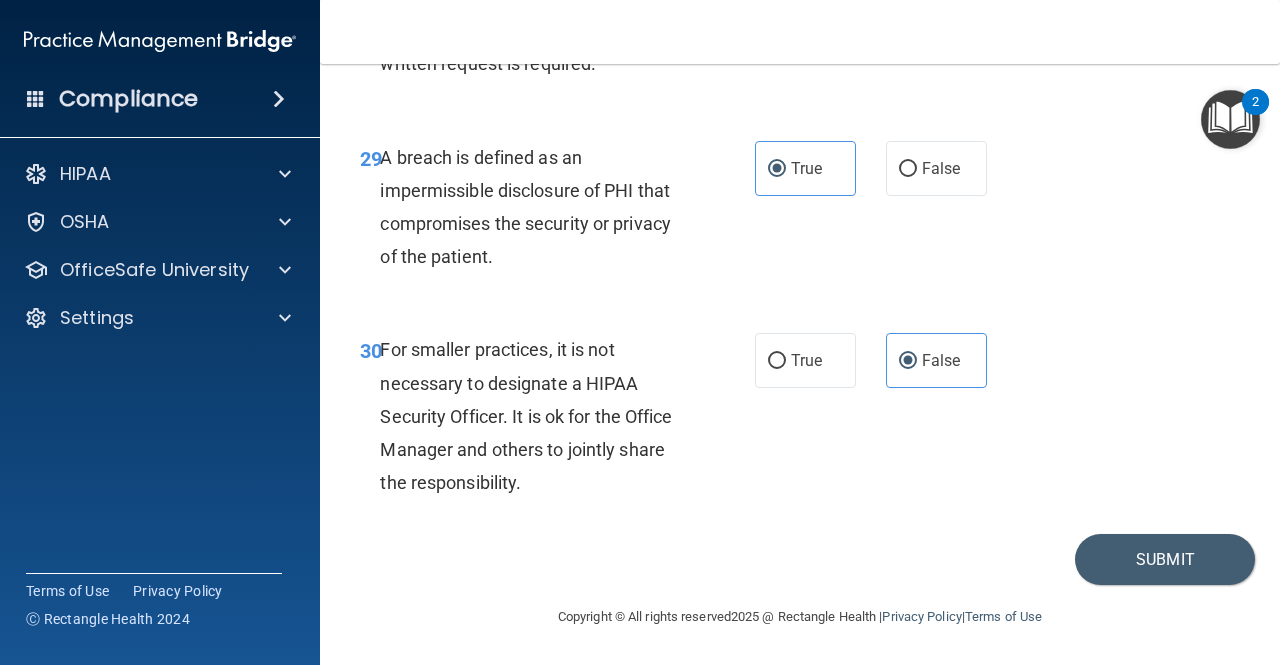 scroll, scrollTop: 5916, scrollLeft: 0, axis: vertical 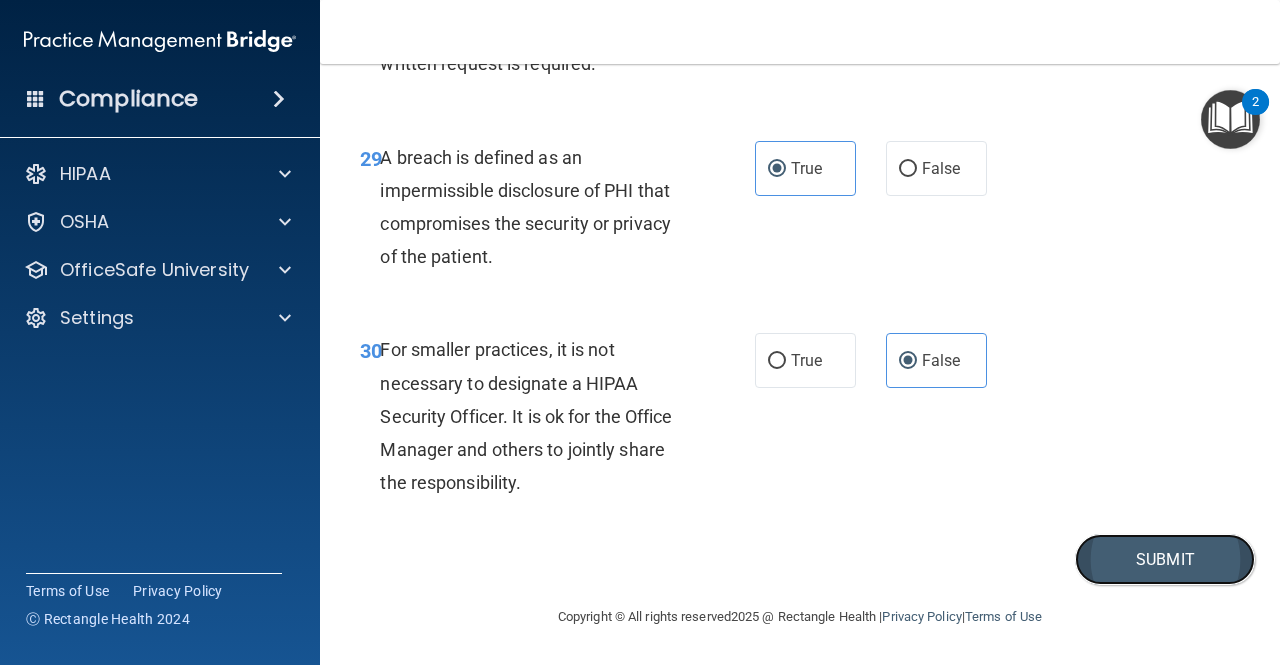 click on "Submit" at bounding box center (1165, 559) 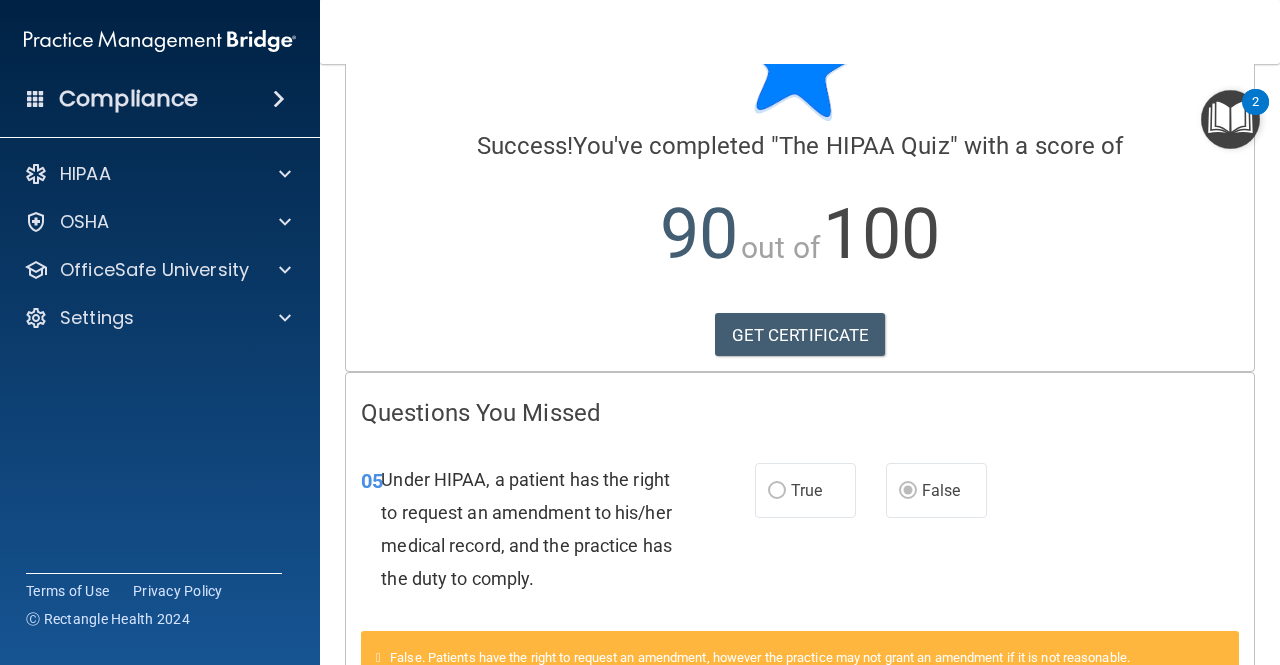 scroll, scrollTop: 0, scrollLeft: 0, axis: both 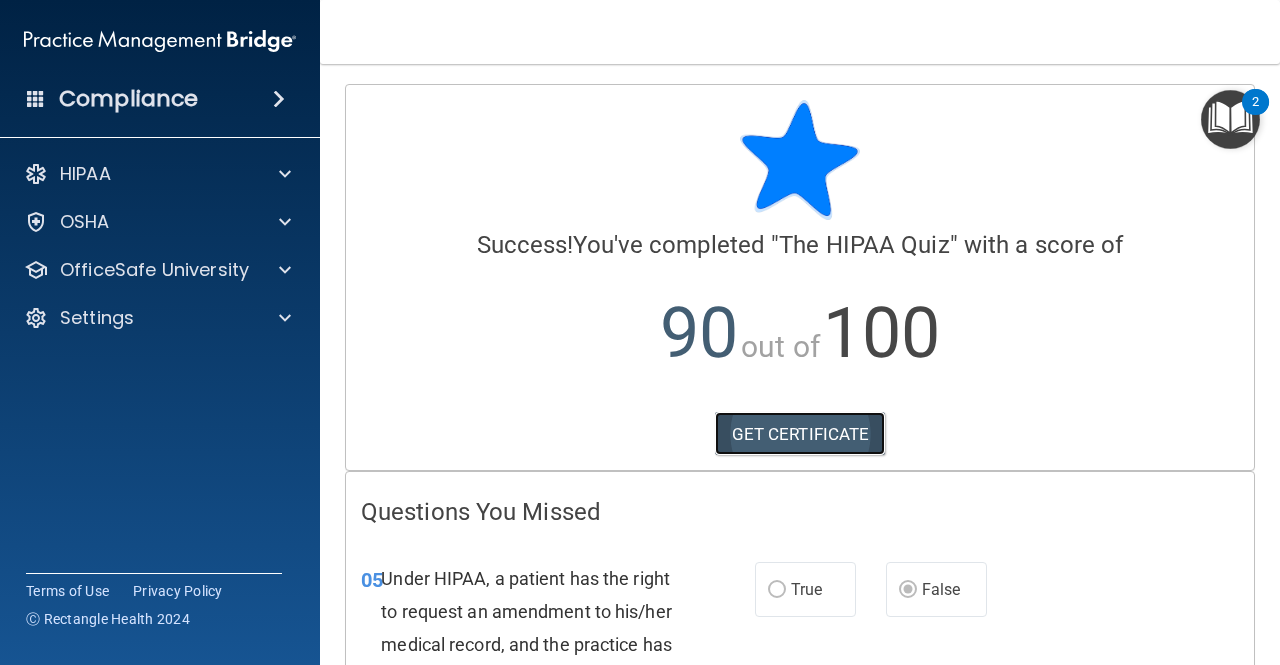click on "GET CERTIFICATE" at bounding box center (800, 434) 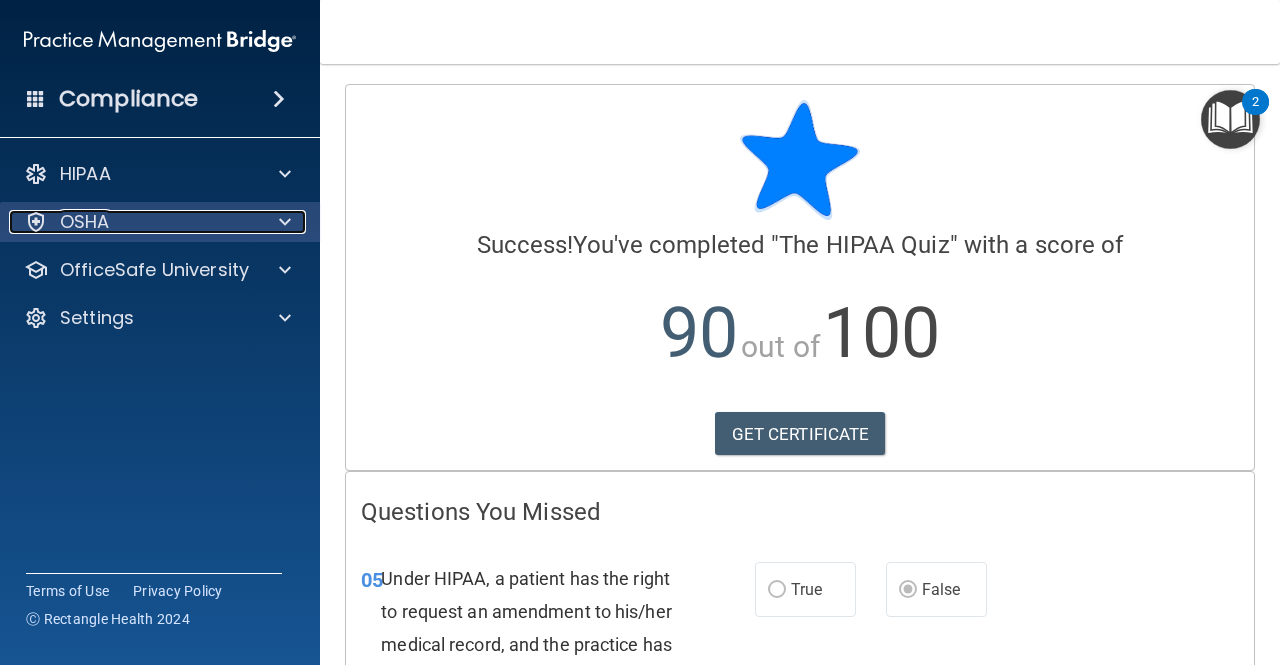 click on "OSHA" at bounding box center [133, 222] 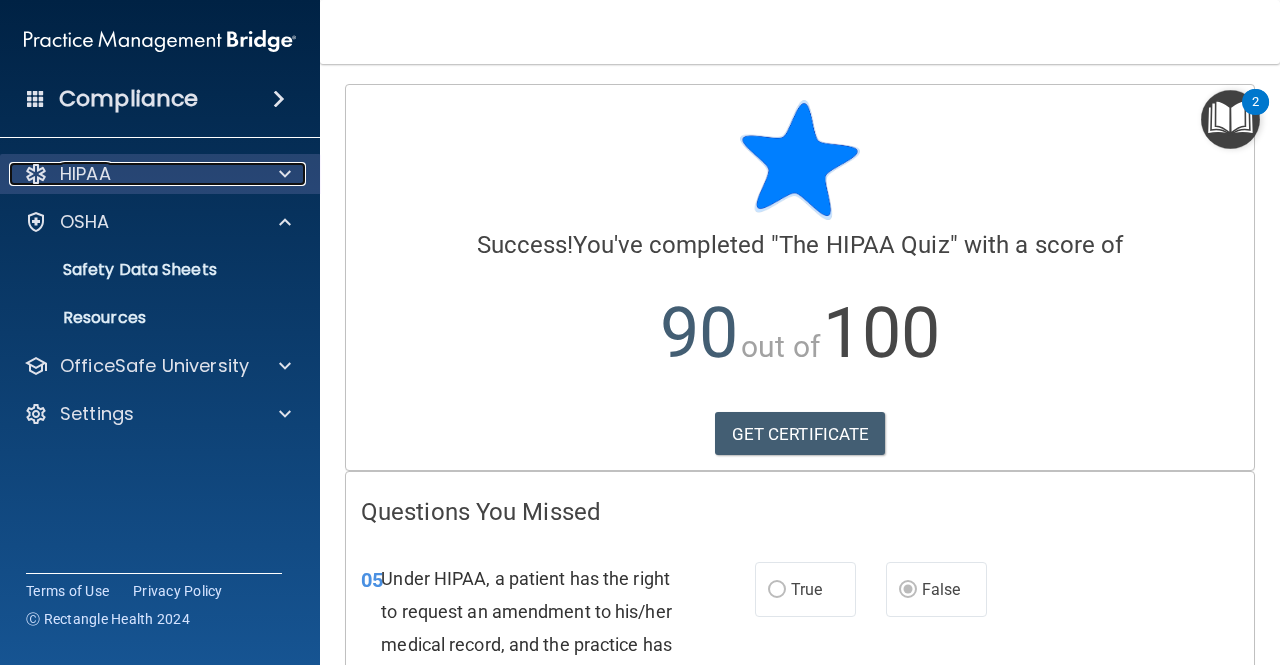 click on "HIPAA" at bounding box center [133, 174] 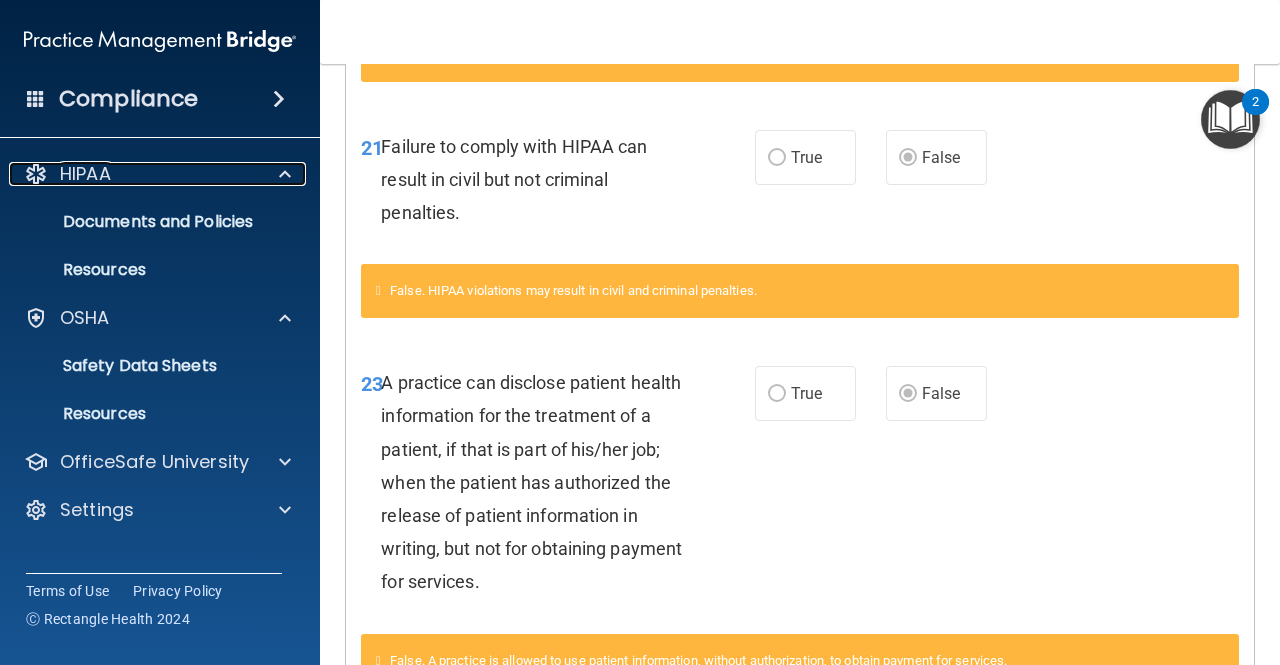 scroll, scrollTop: 0, scrollLeft: 0, axis: both 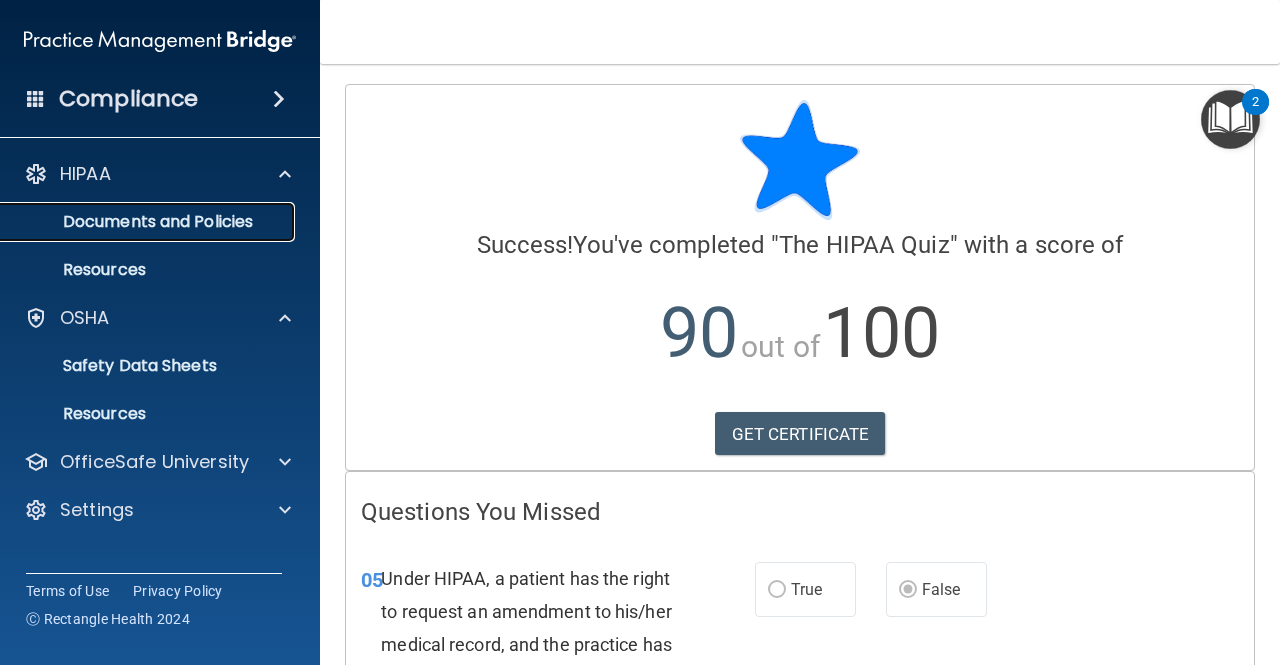 click on "Documents and Policies" at bounding box center (137, 222) 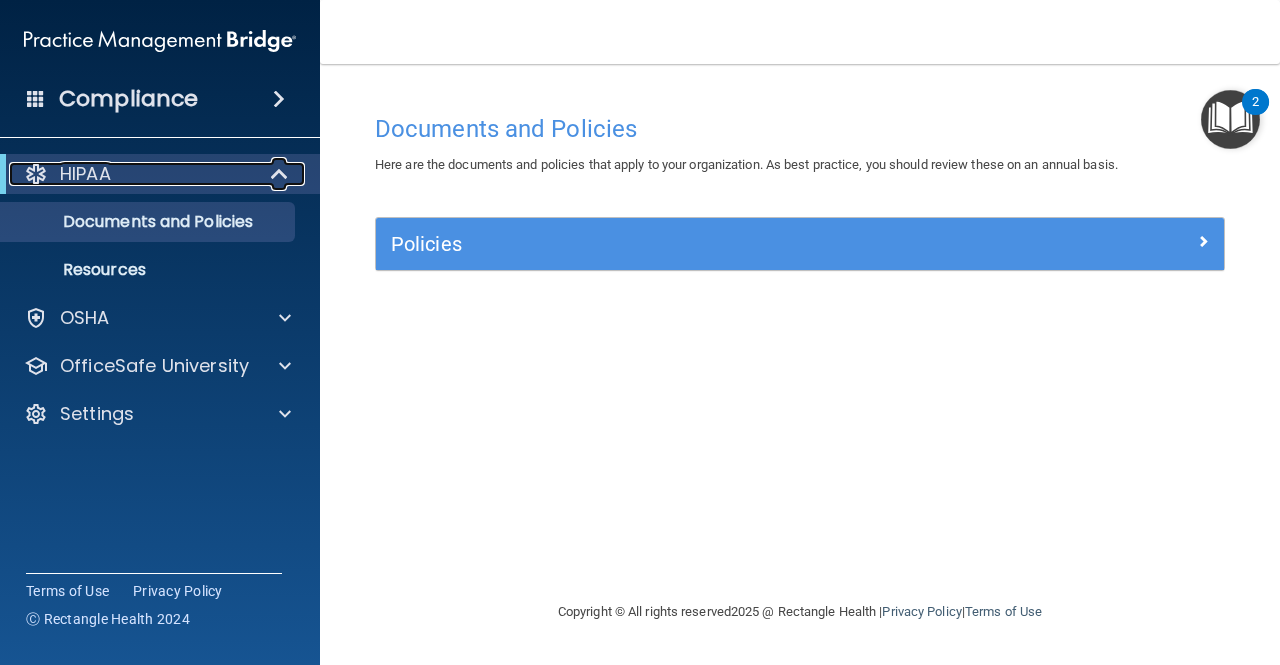 click on "HIPAA" at bounding box center (85, 174) 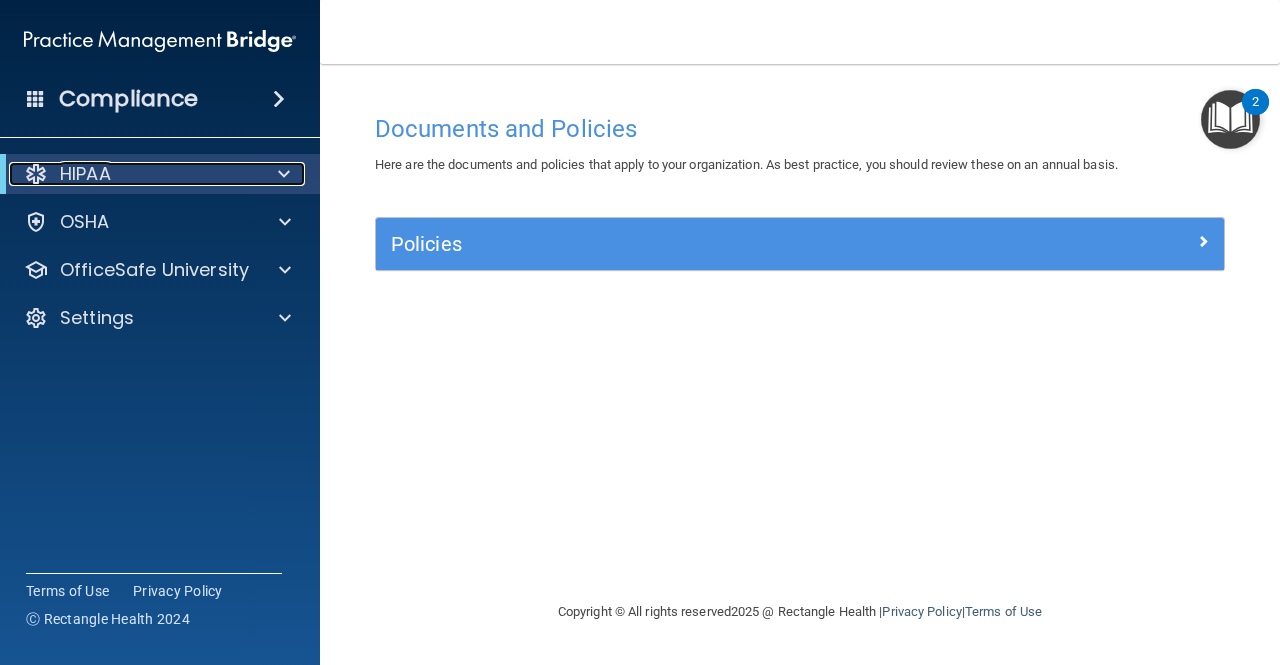 click on "HIPAA" at bounding box center (85, 174) 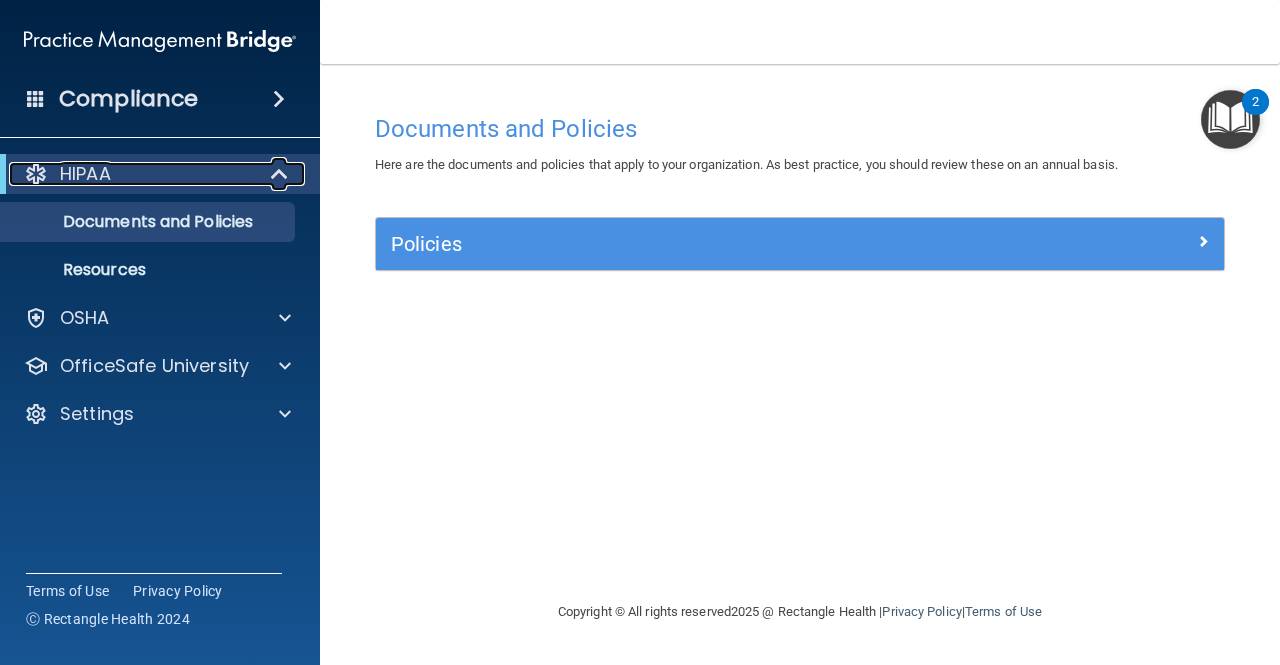 click on "HIPAA" at bounding box center [85, 174] 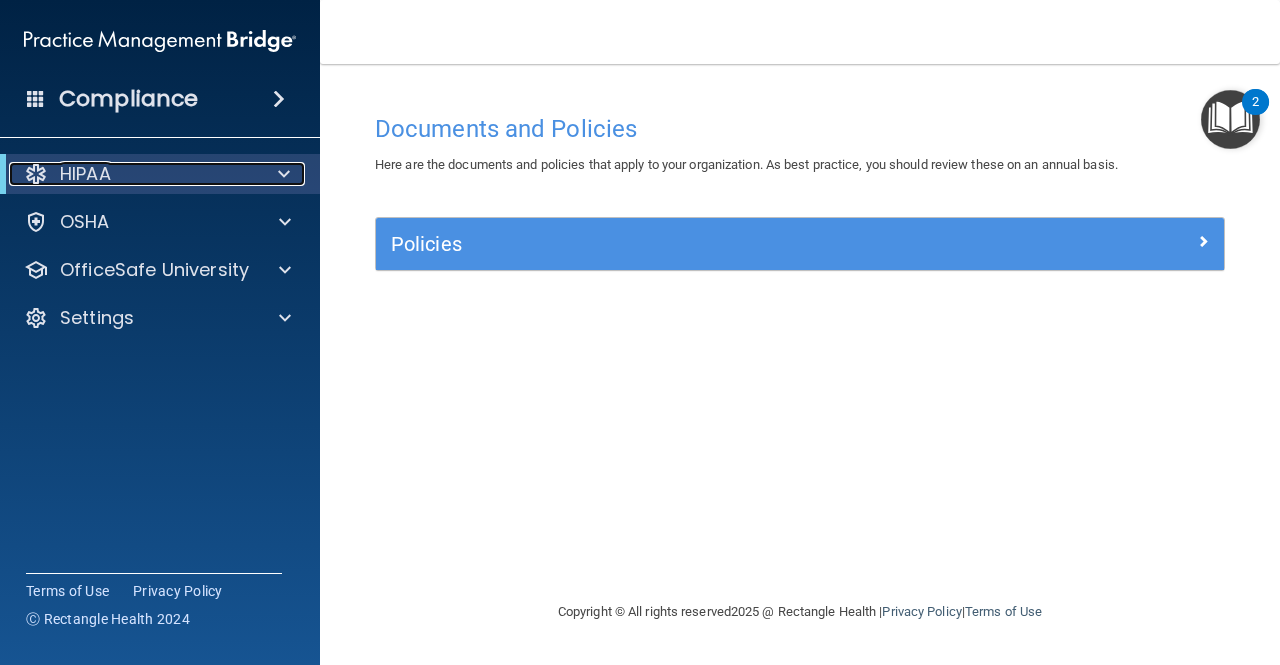 click on "HIPAA" at bounding box center [85, 174] 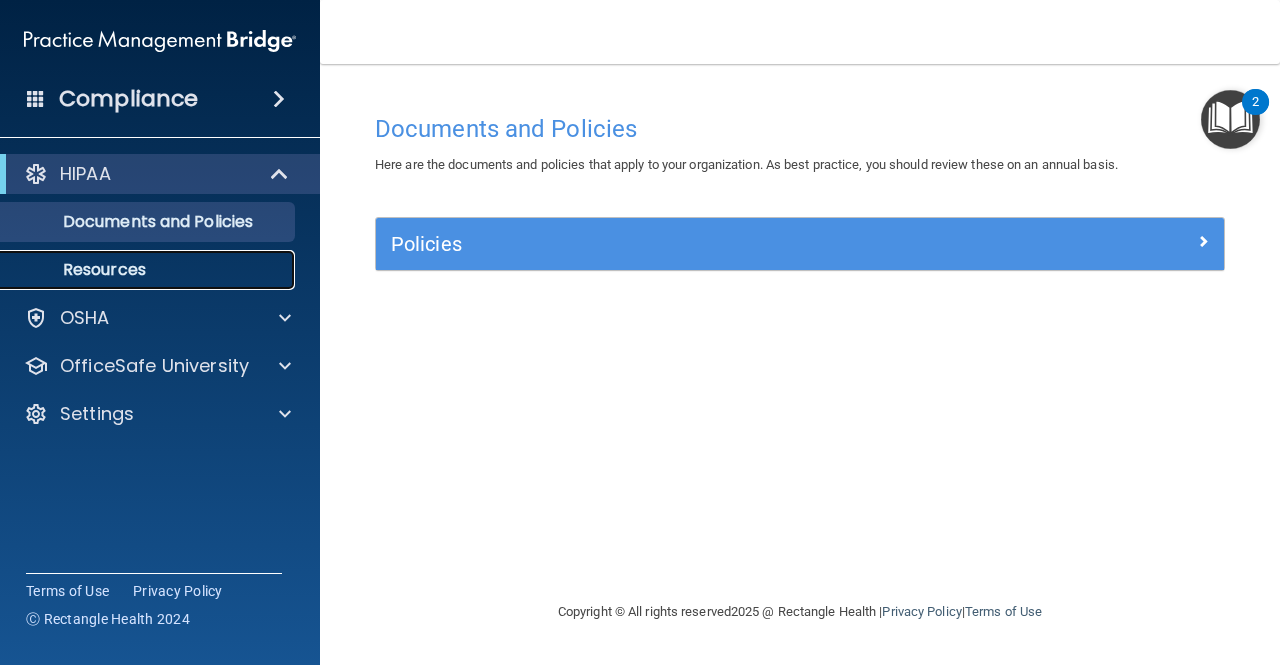 click on "Resources" at bounding box center [149, 270] 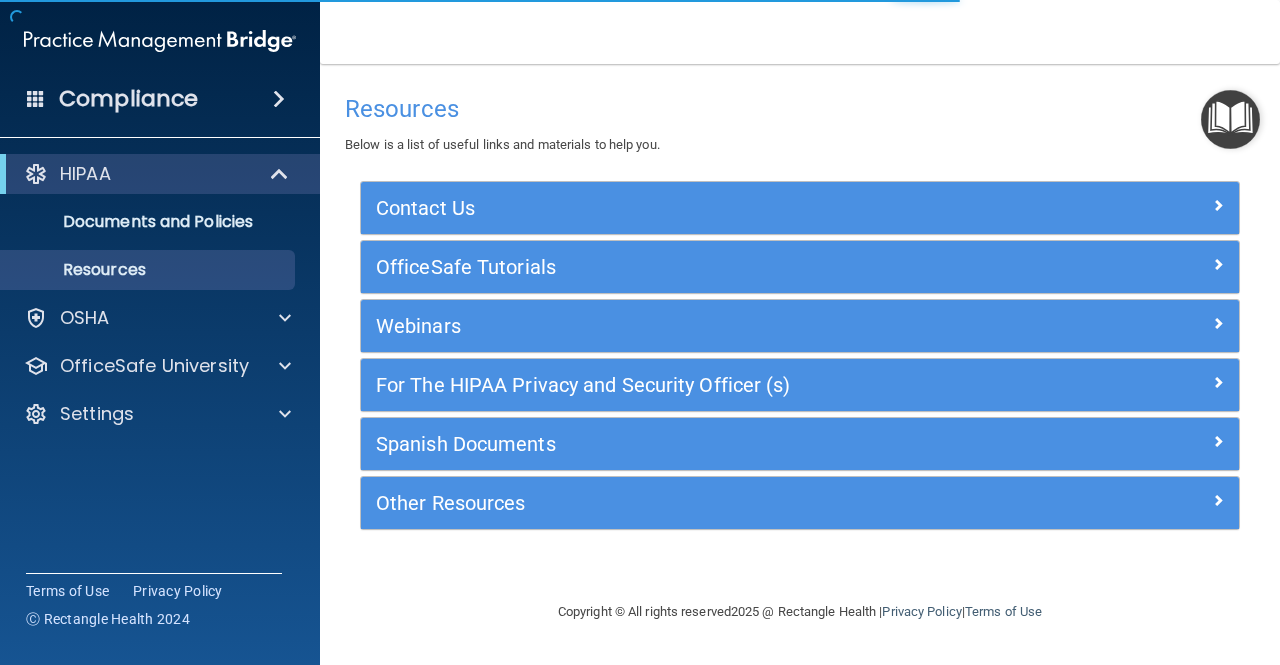 click on "Webinars" at bounding box center (800, 326) 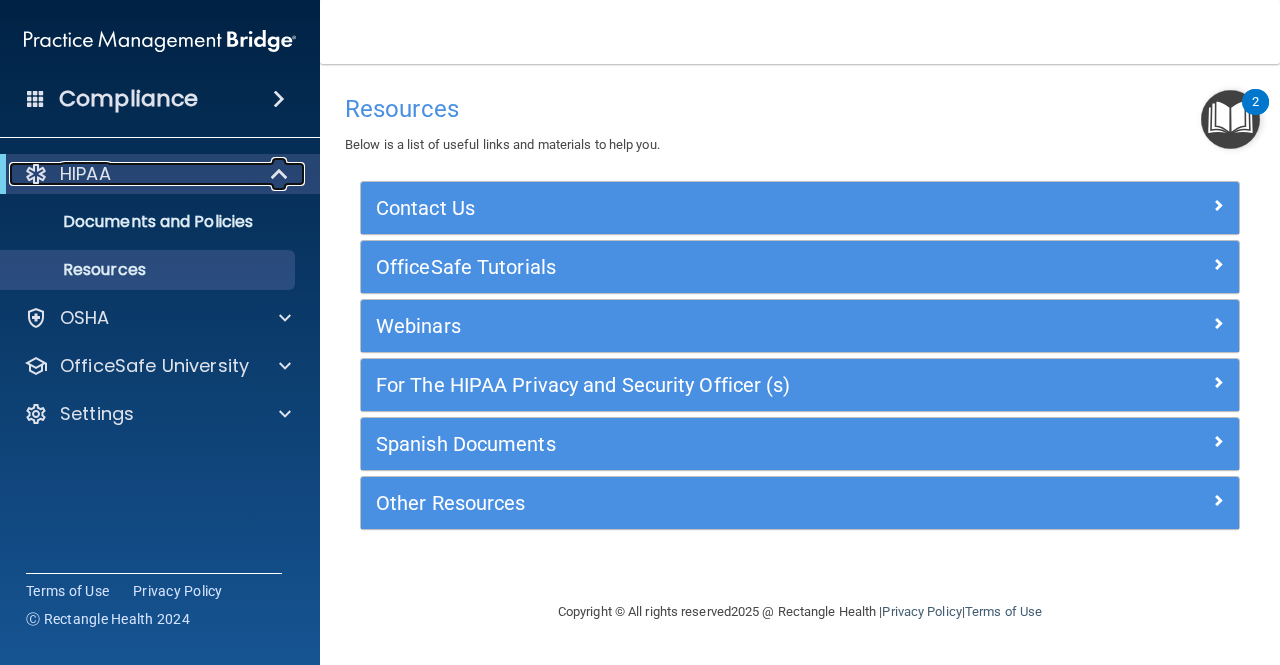 click on "HIPAA" at bounding box center (132, 174) 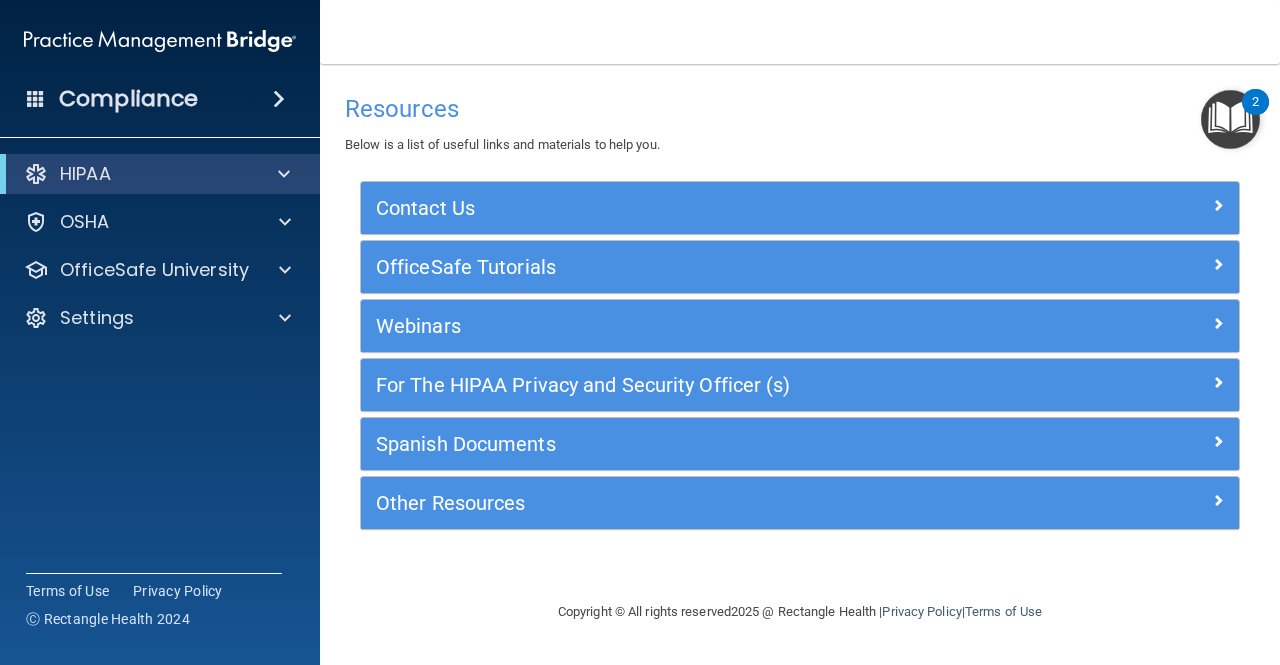 click at bounding box center [279, 99] 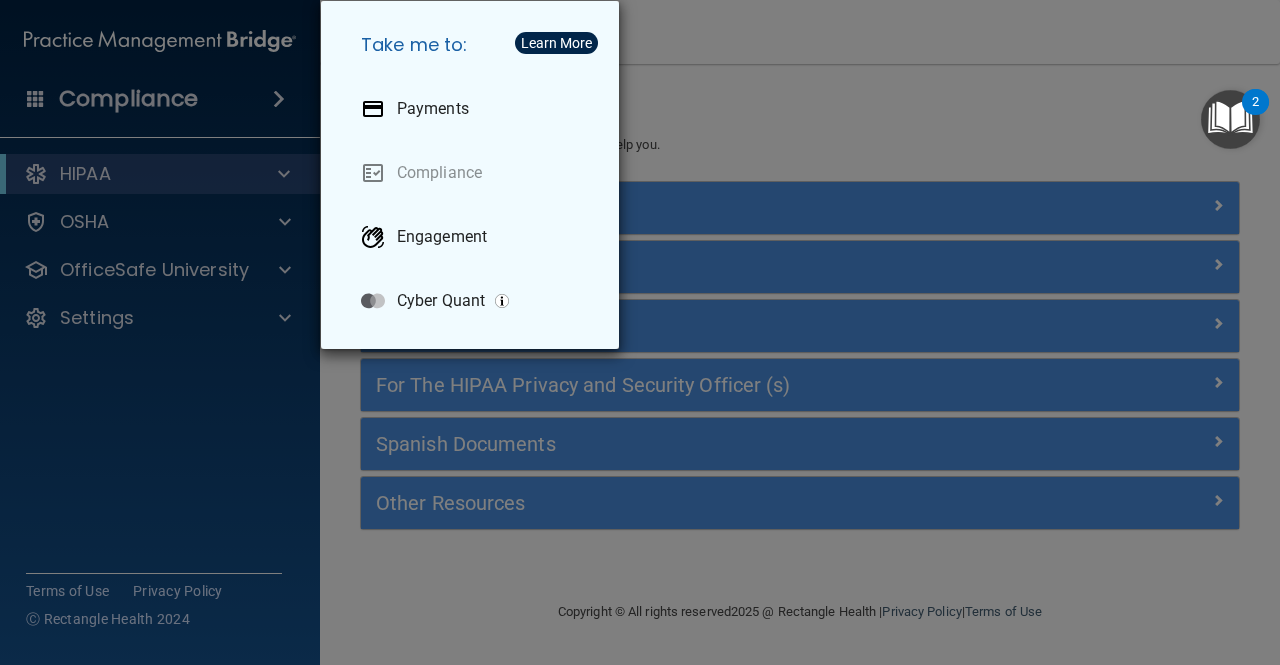 click on "Take me to:             Payments                   Compliance                     Engagement                     Cyber Quant" at bounding box center [640, 332] 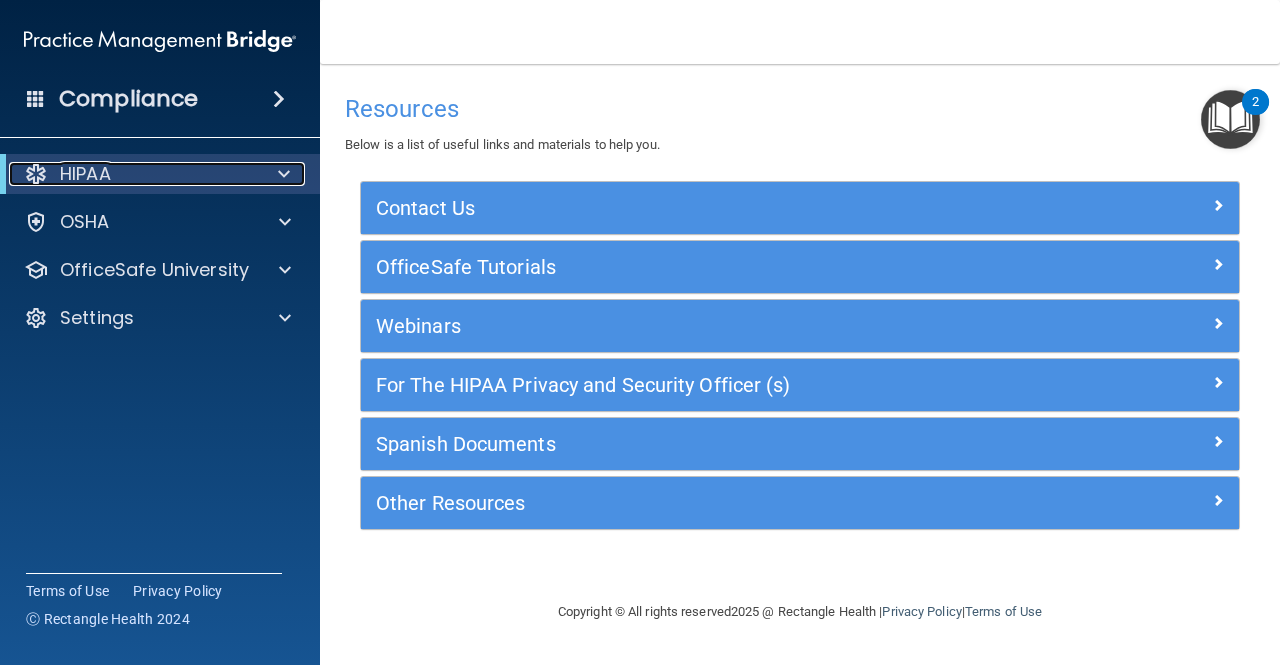 click on "HIPAA" at bounding box center (85, 174) 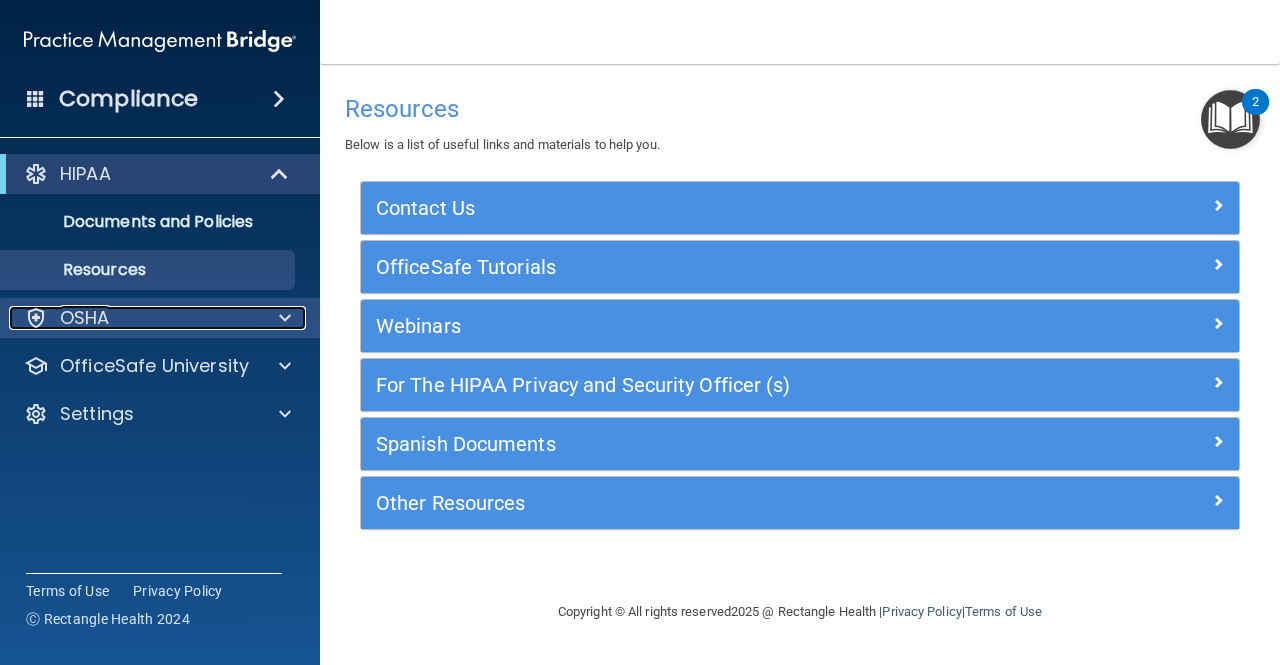click on "OSHA" at bounding box center (85, 318) 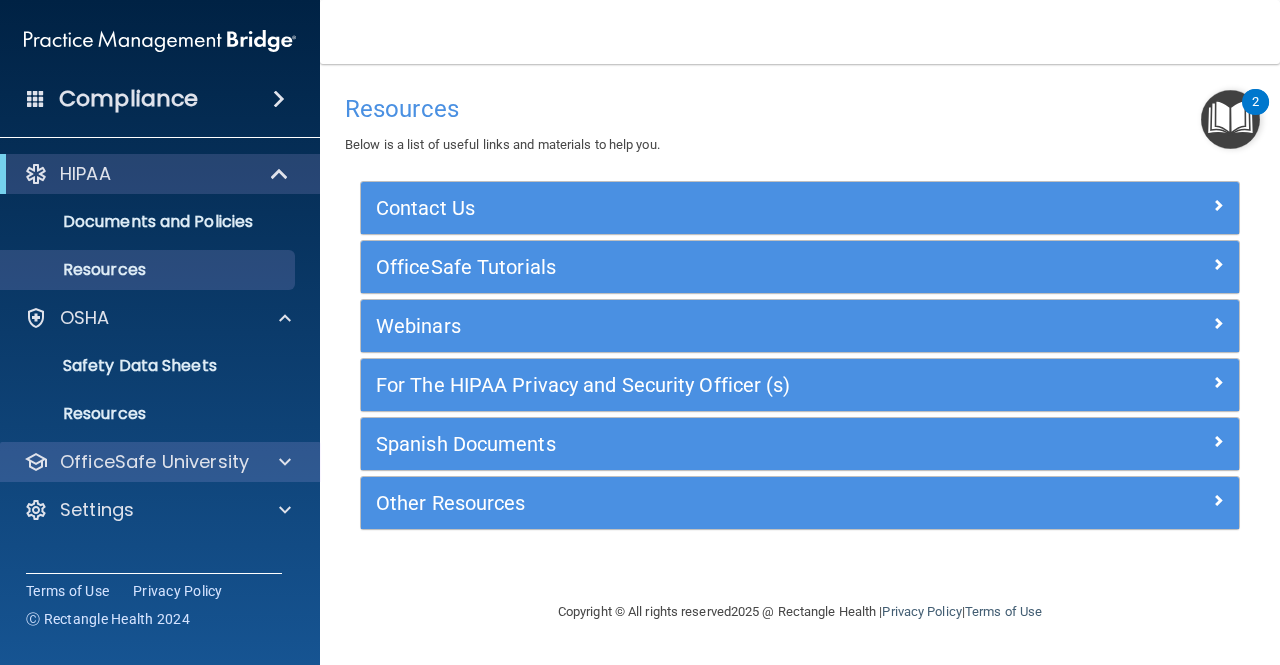 click on "OfficeSafe University" at bounding box center (160, 462) 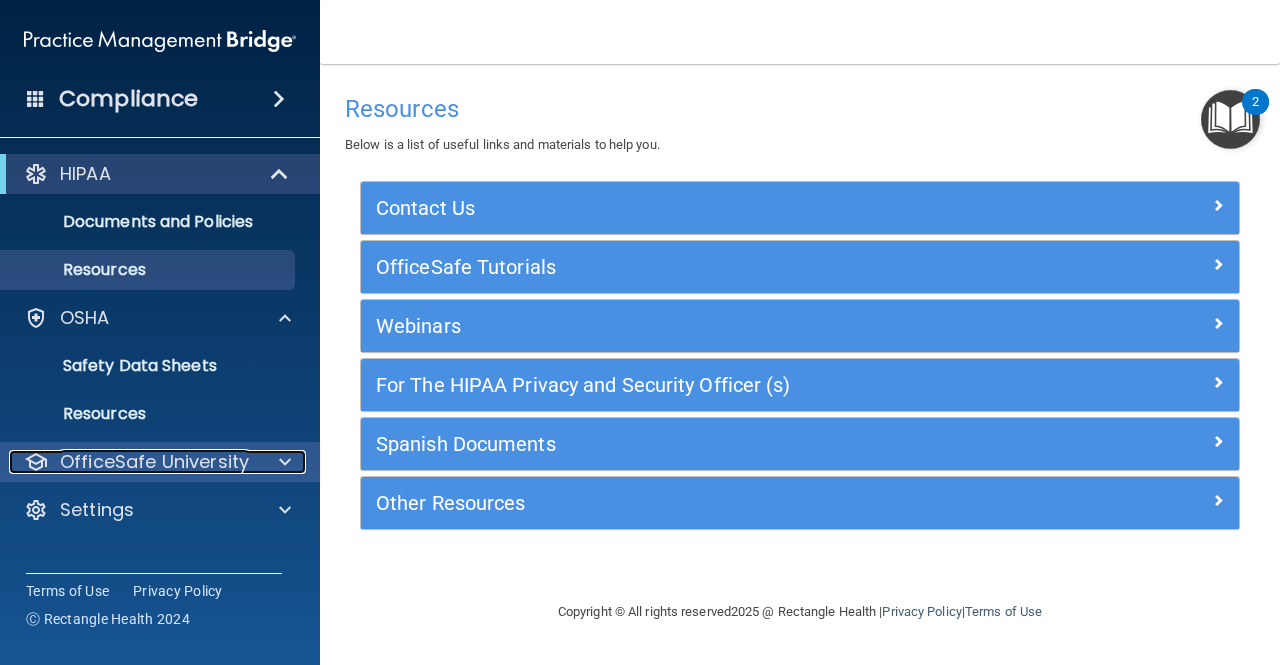 click at bounding box center [282, 462] 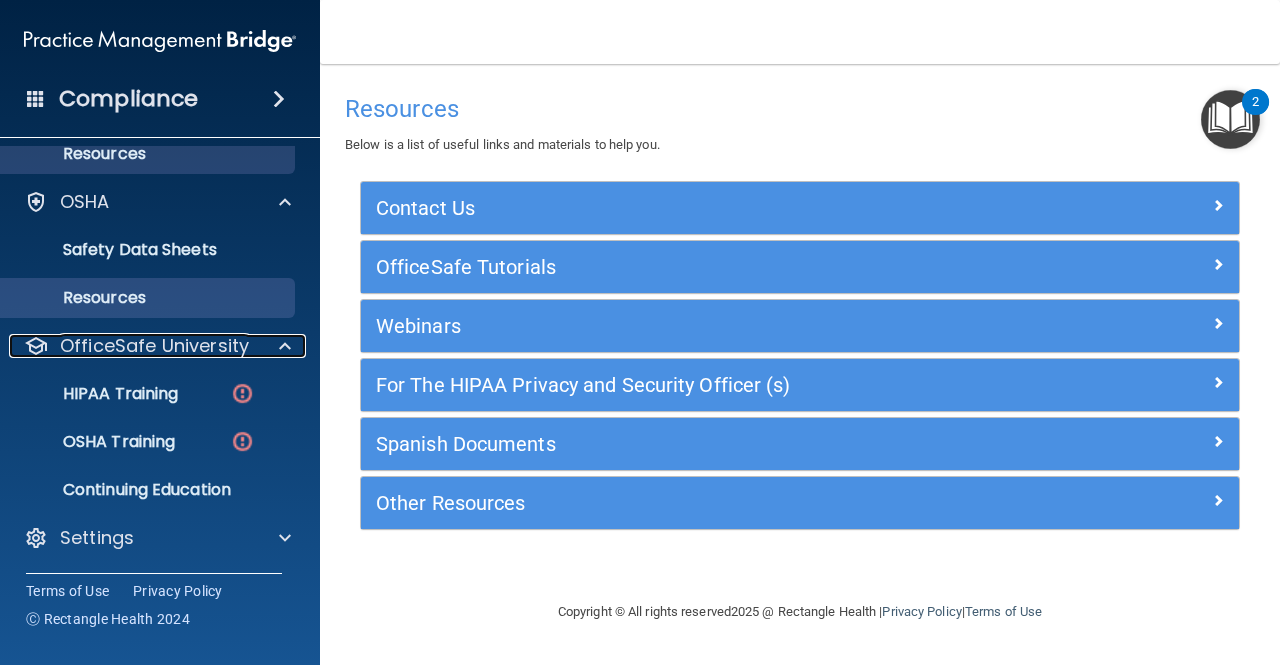 scroll, scrollTop: 116, scrollLeft: 0, axis: vertical 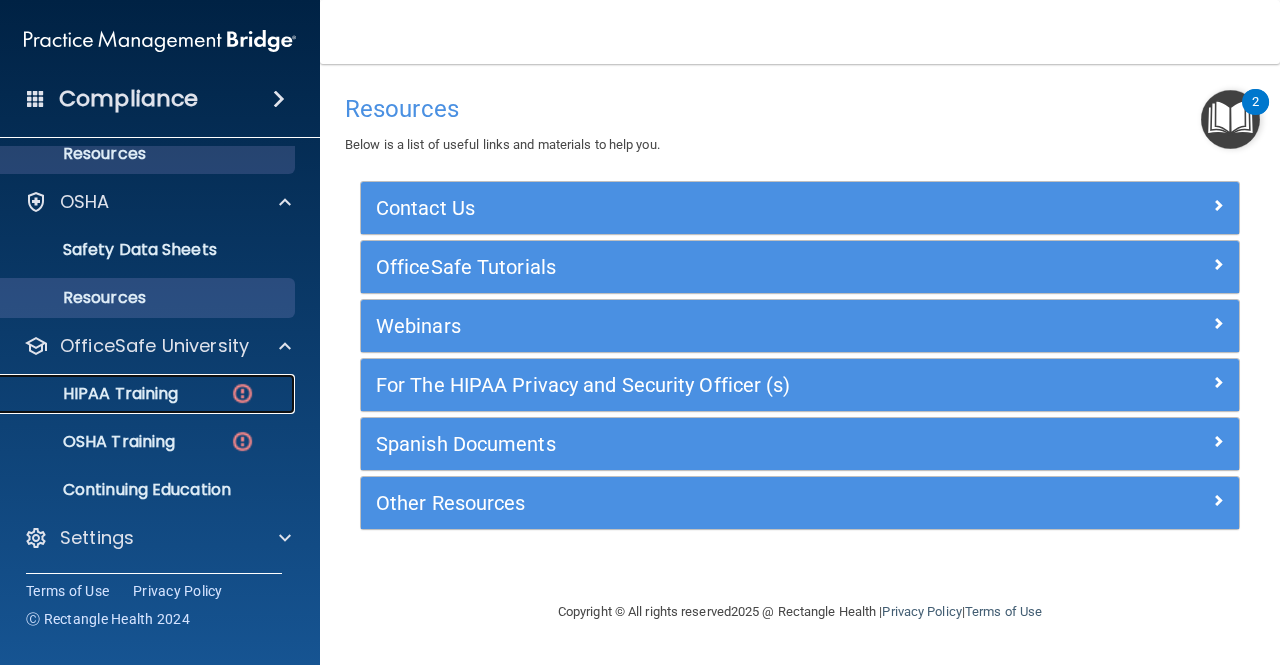 click on "HIPAA Training" at bounding box center [95, 394] 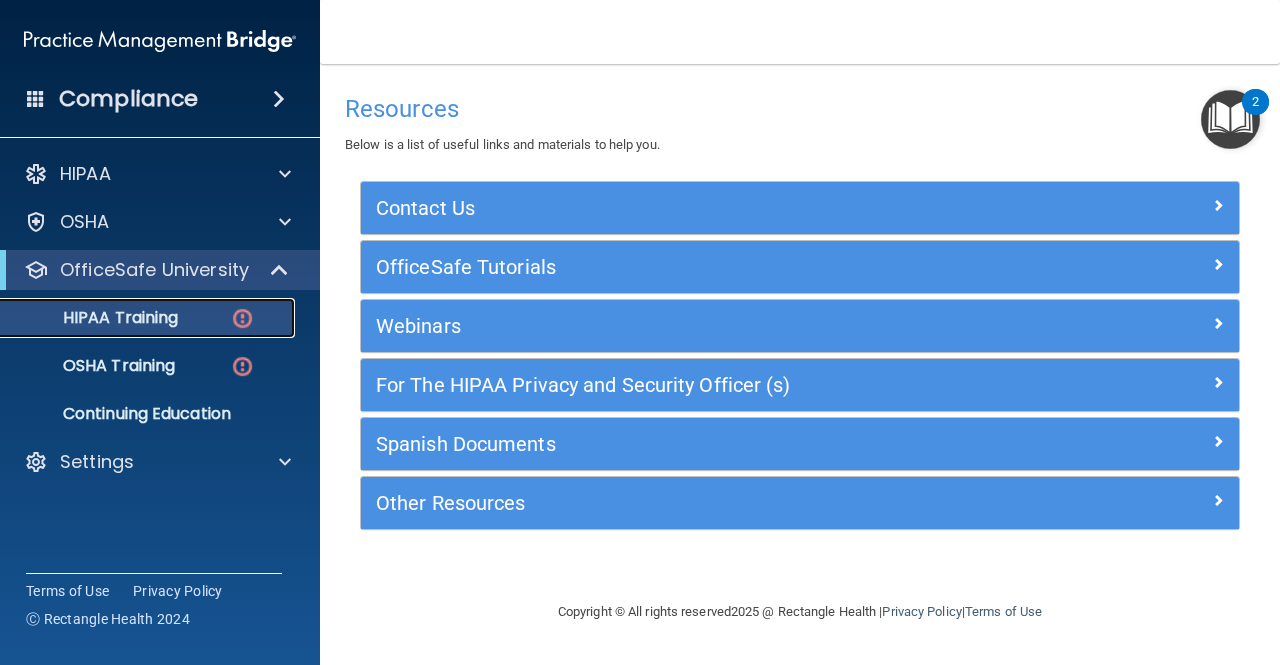 scroll, scrollTop: 0, scrollLeft: 0, axis: both 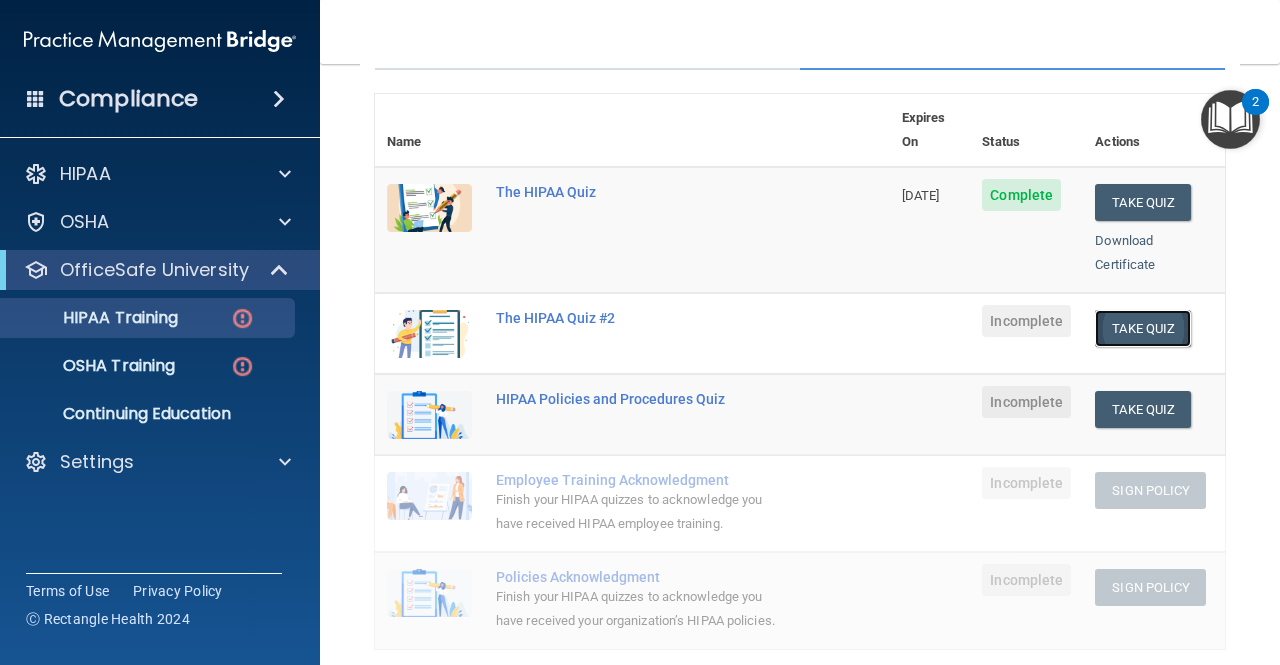 click on "Take Quiz" at bounding box center [1143, 328] 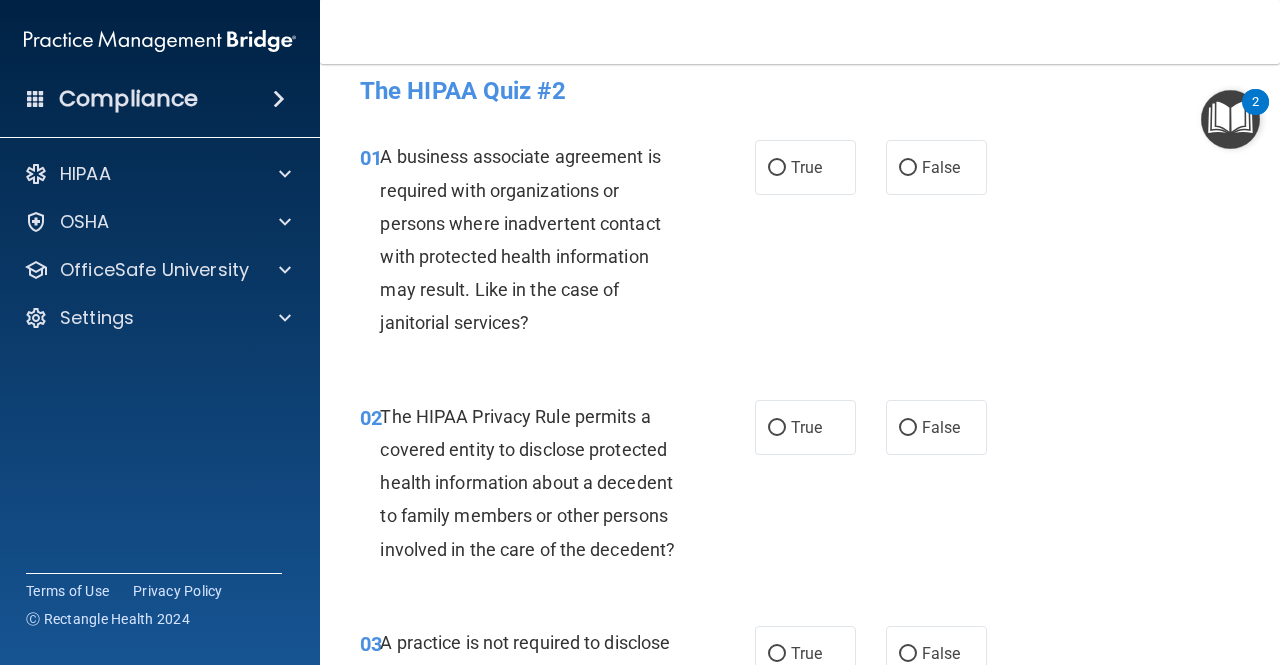 scroll, scrollTop: 0, scrollLeft: 0, axis: both 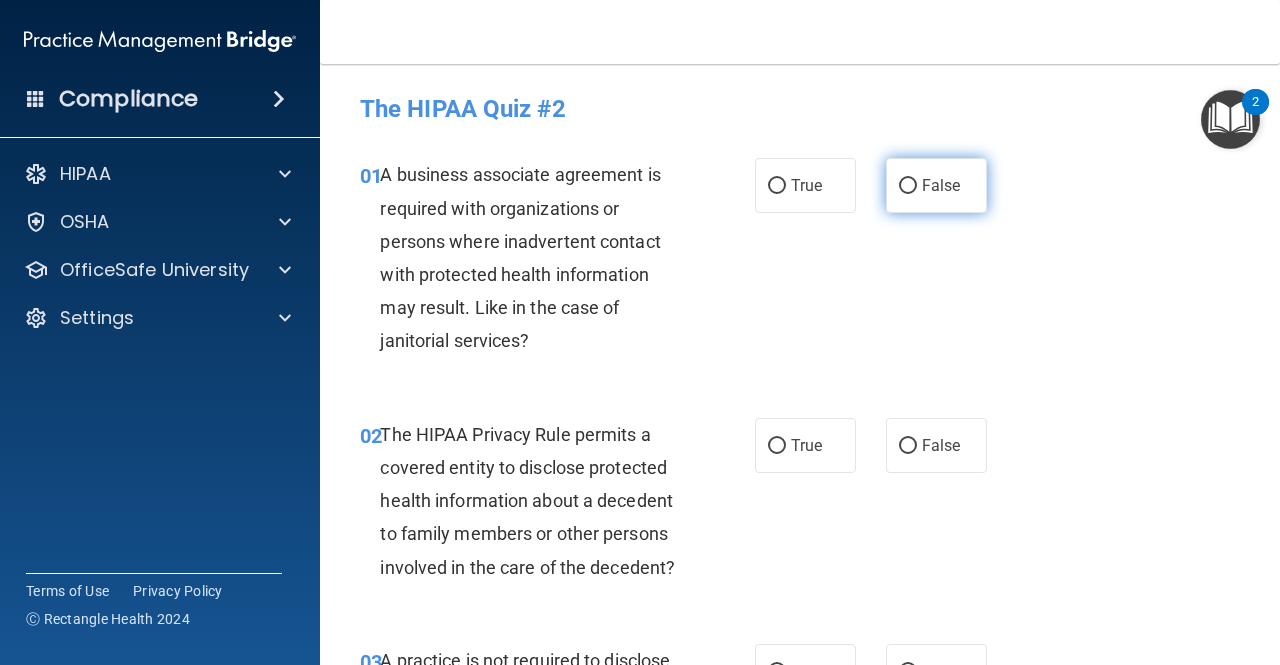 click on "False" at bounding box center [936, 185] 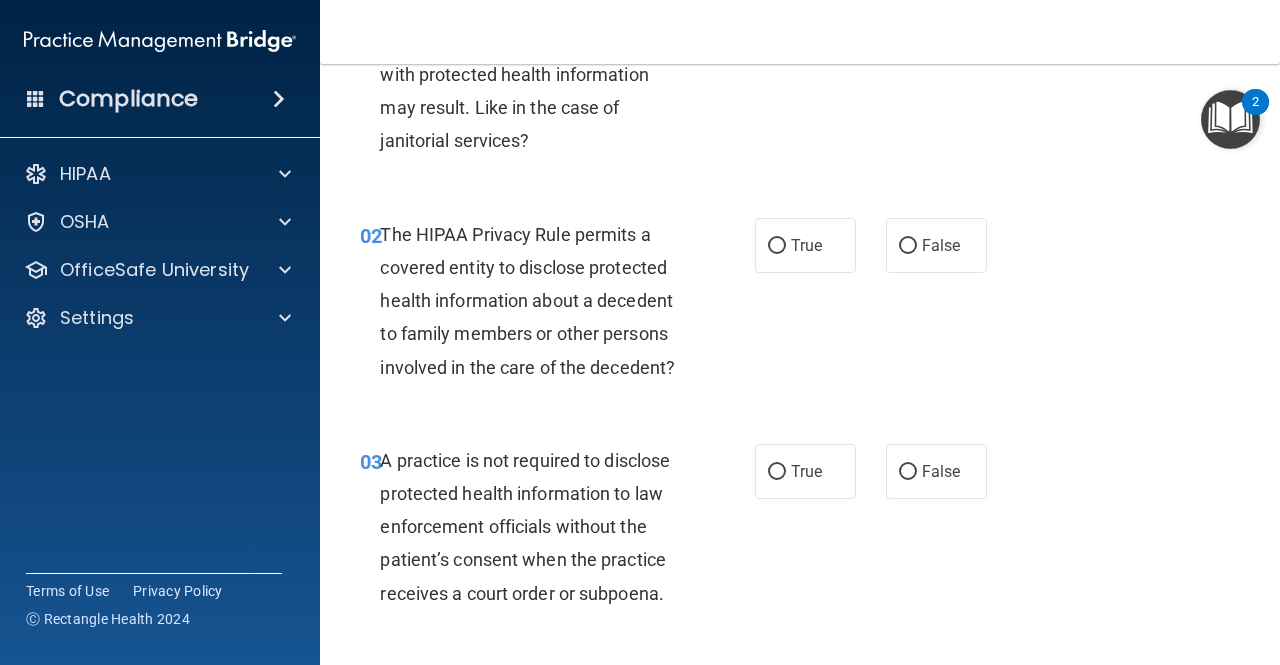 scroll, scrollTop: 228, scrollLeft: 0, axis: vertical 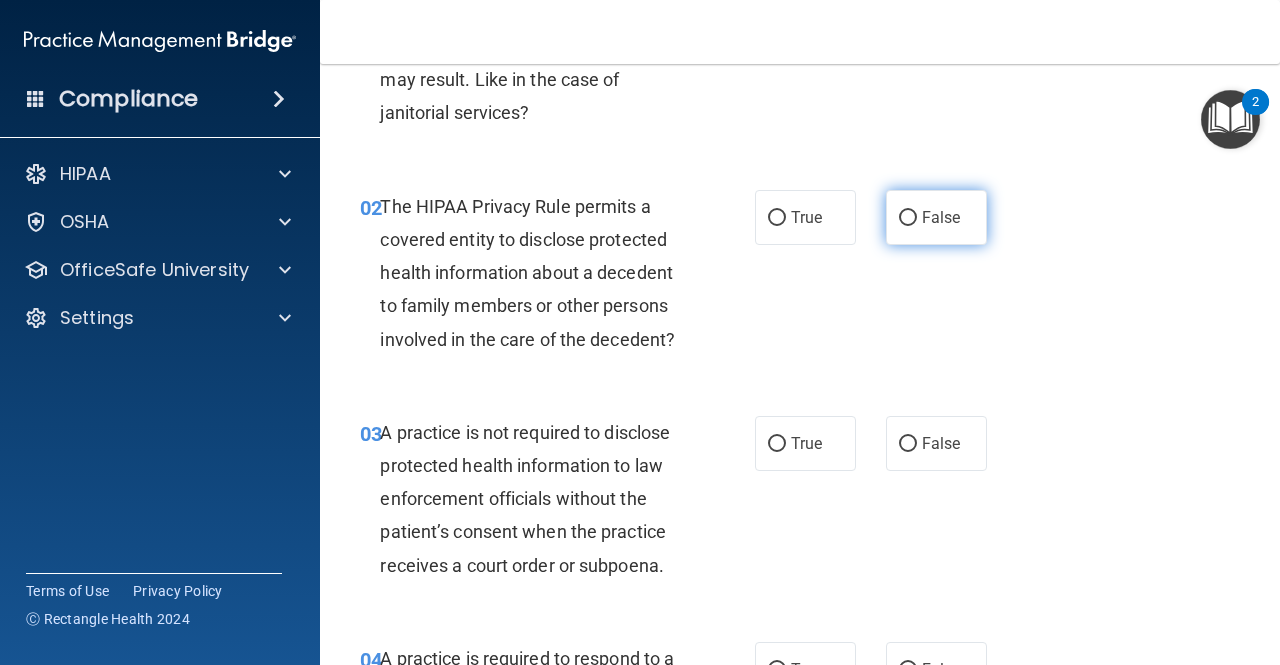 click on "False" at bounding box center (936, 217) 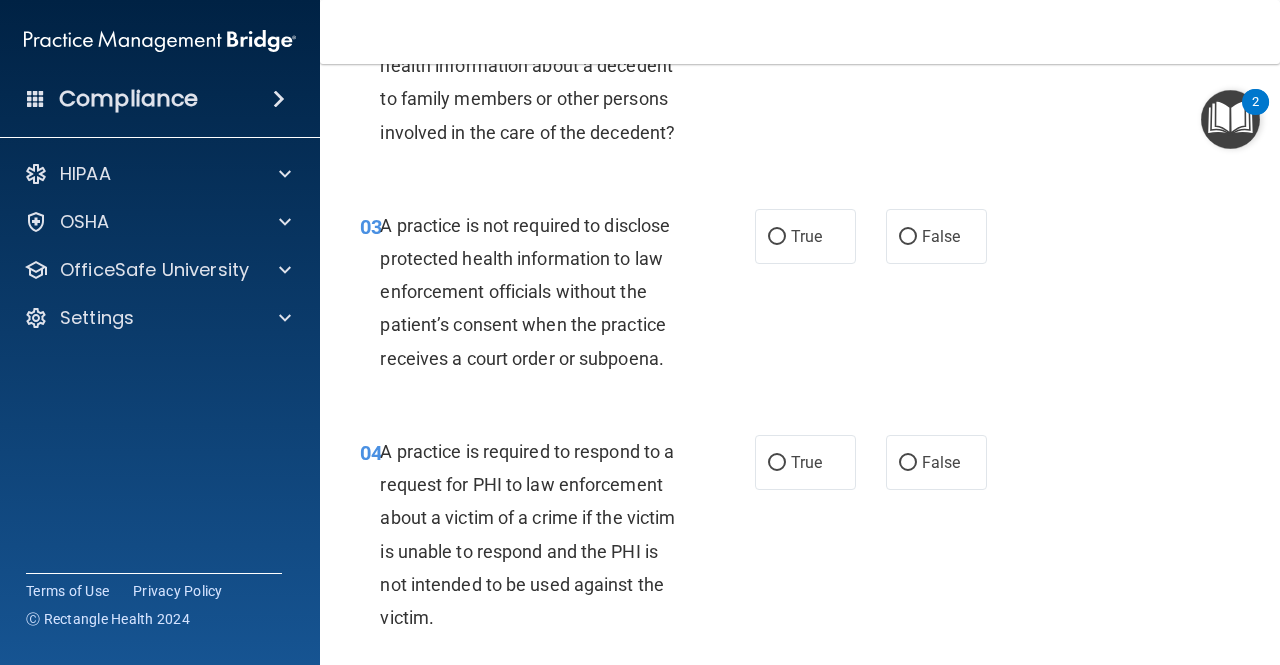 scroll, scrollTop: 455, scrollLeft: 0, axis: vertical 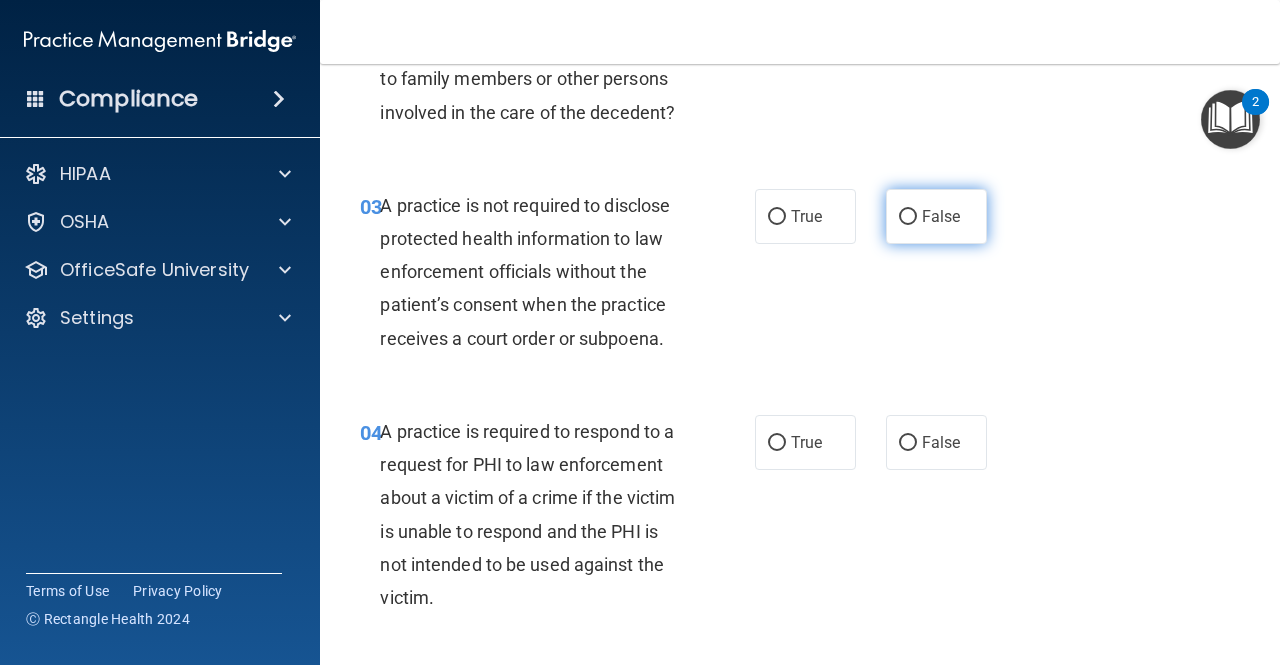 click on "False" at bounding box center [941, 216] 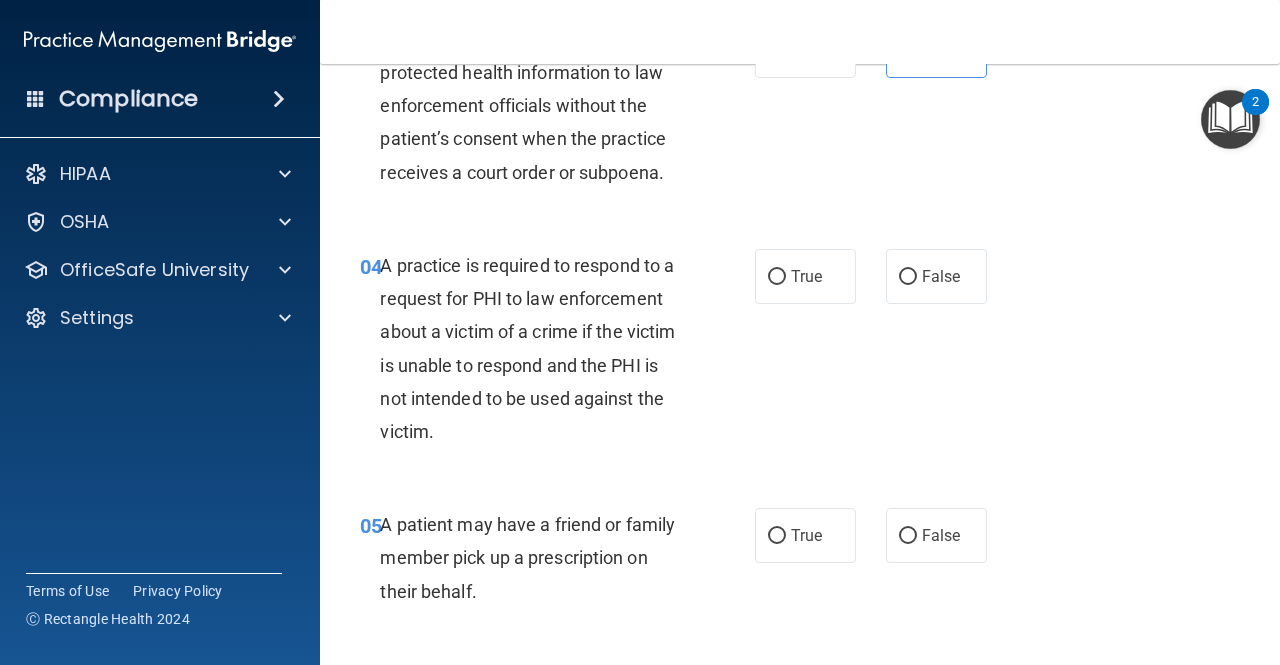 scroll, scrollTop: 705, scrollLeft: 0, axis: vertical 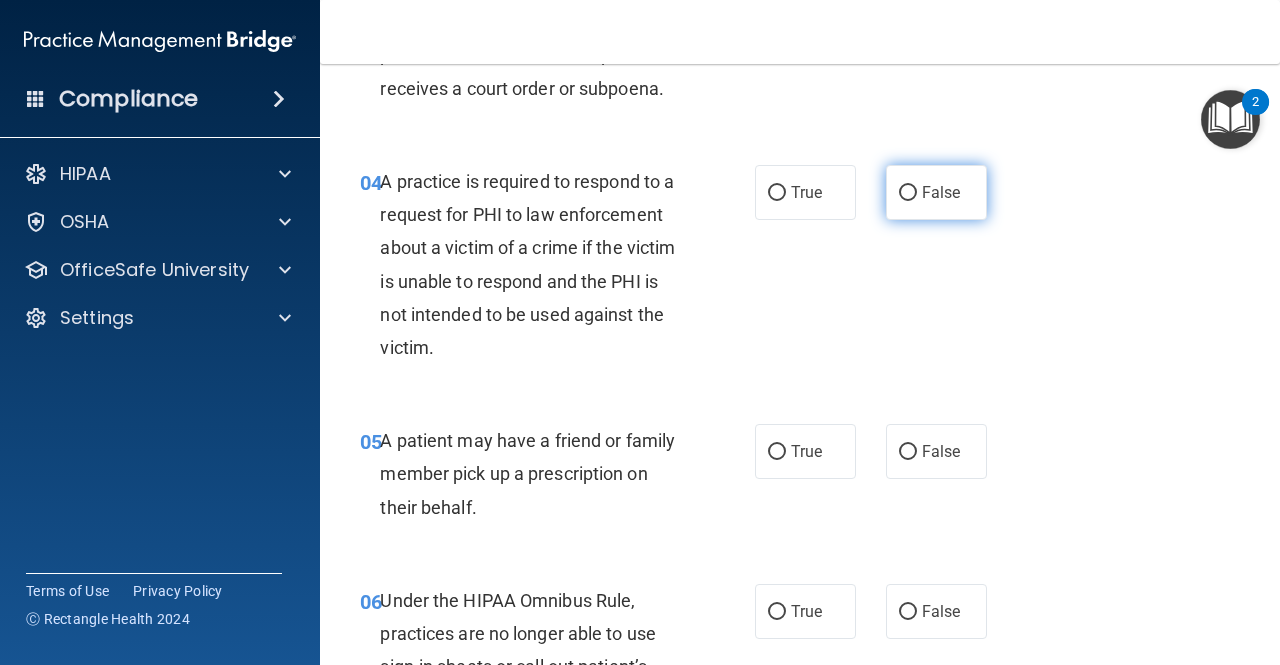click on "False" at bounding box center [936, 192] 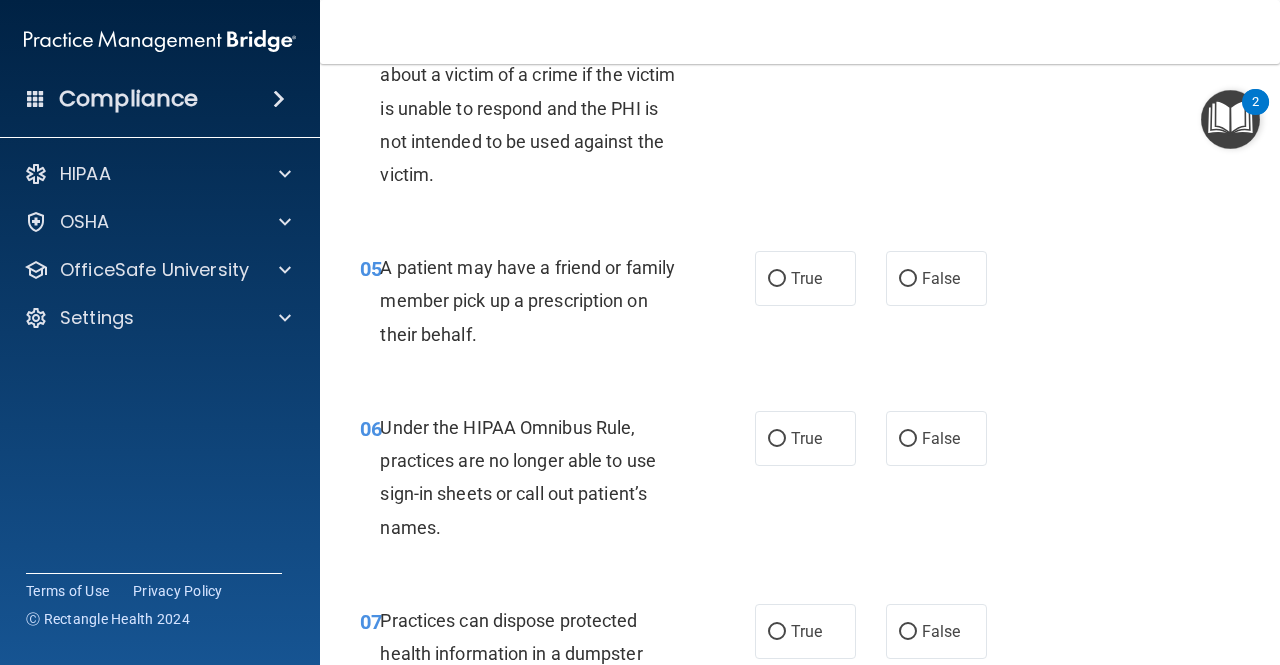 scroll, scrollTop: 879, scrollLeft: 0, axis: vertical 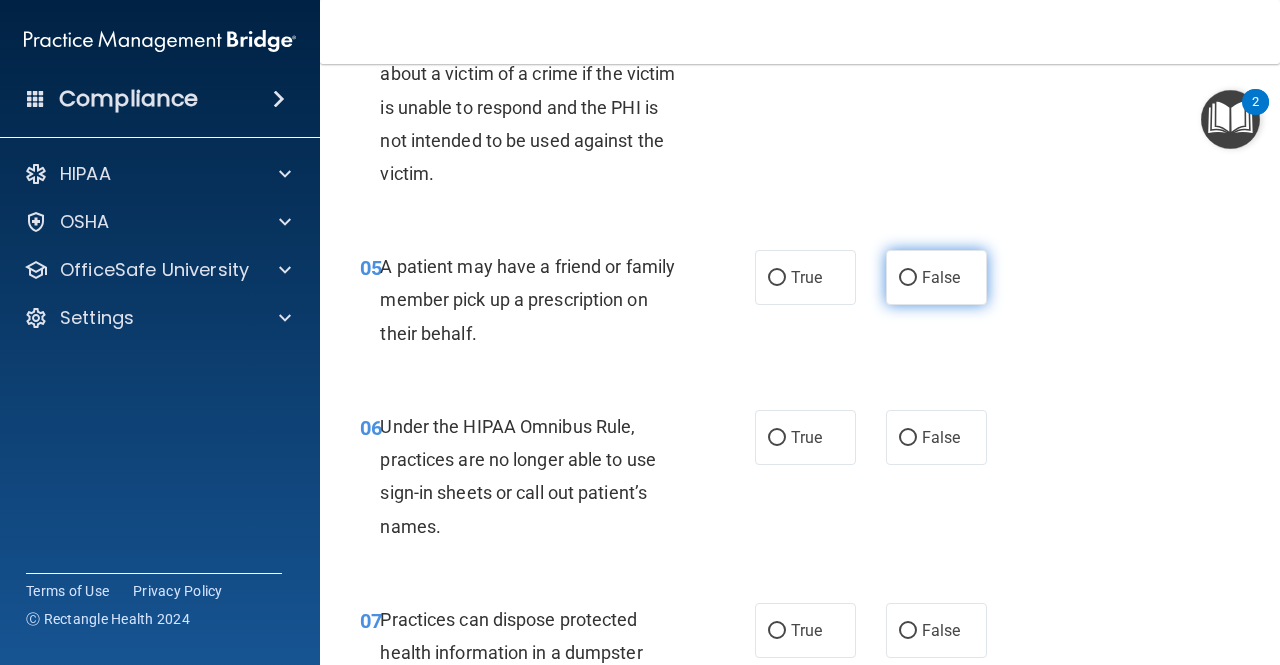 click on "False" at bounding box center (936, 277) 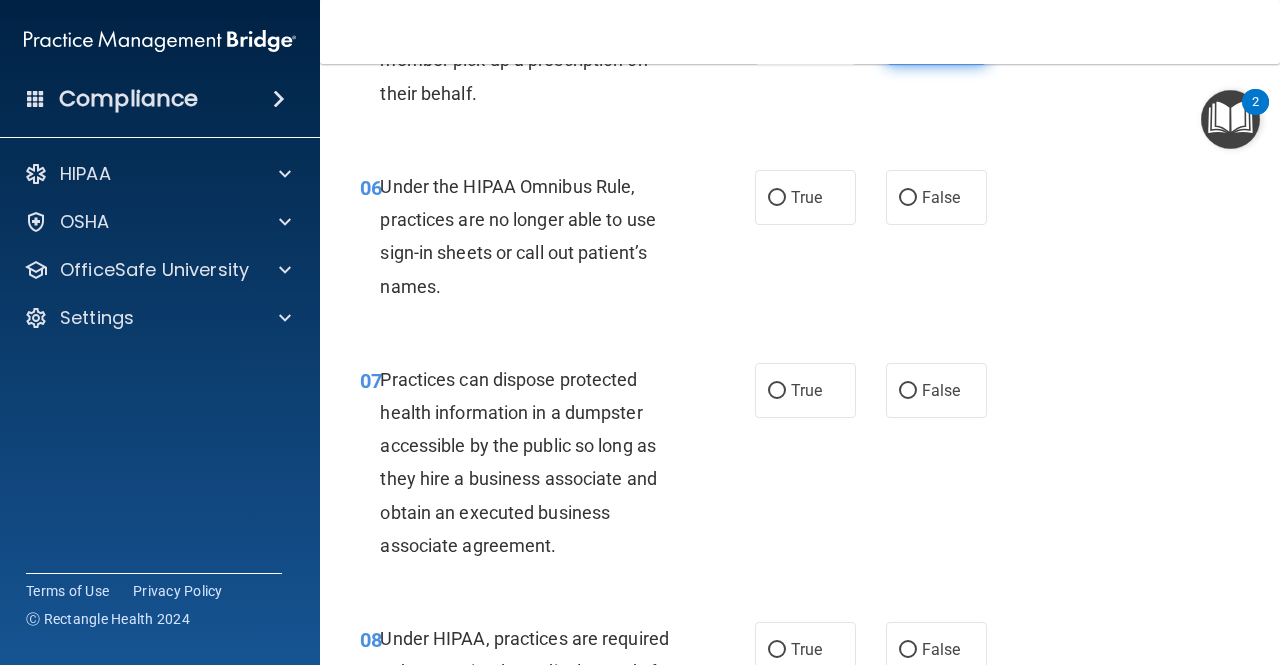 scroll, scrollTop: 1120, scrollLeft: 0, axis: vertical 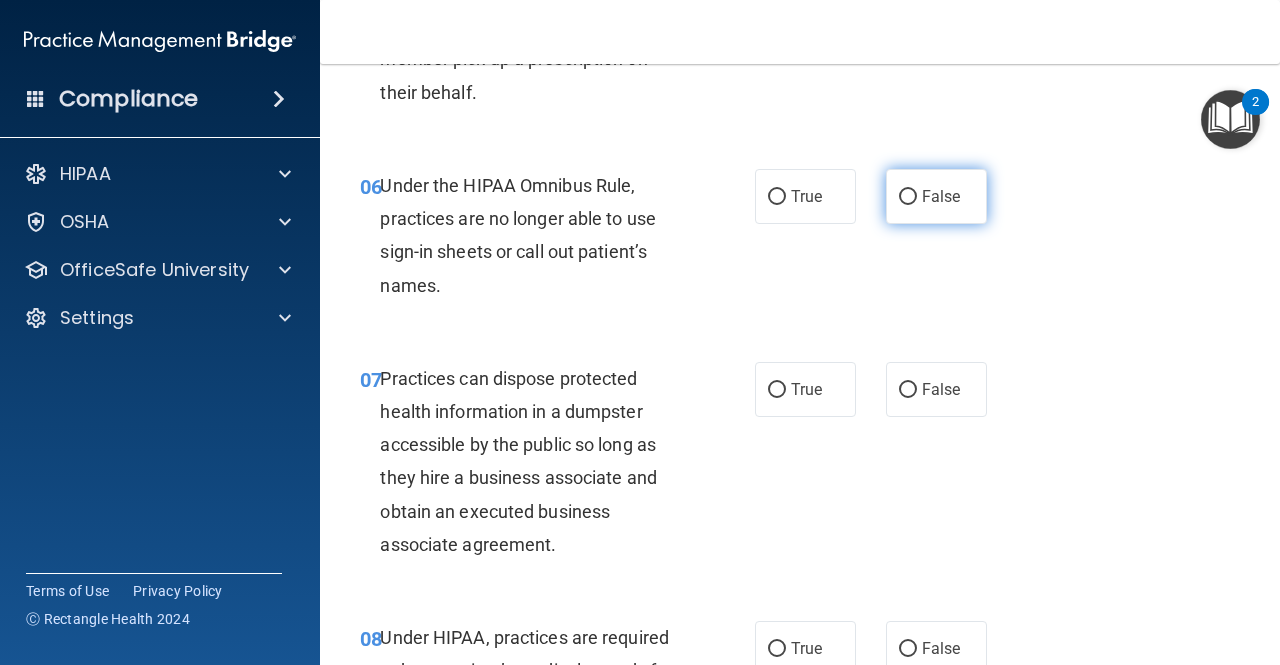 click on "False" at bounding box center [936, 196] 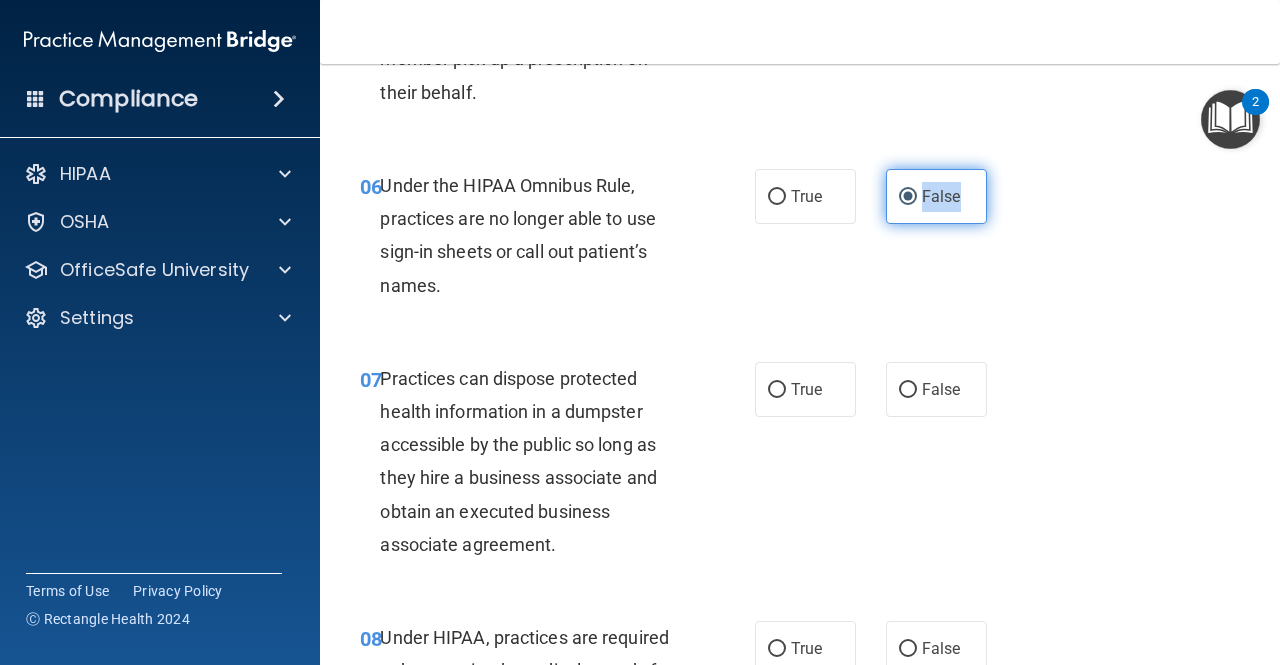 click on "False" at bounding box center (936, 196) 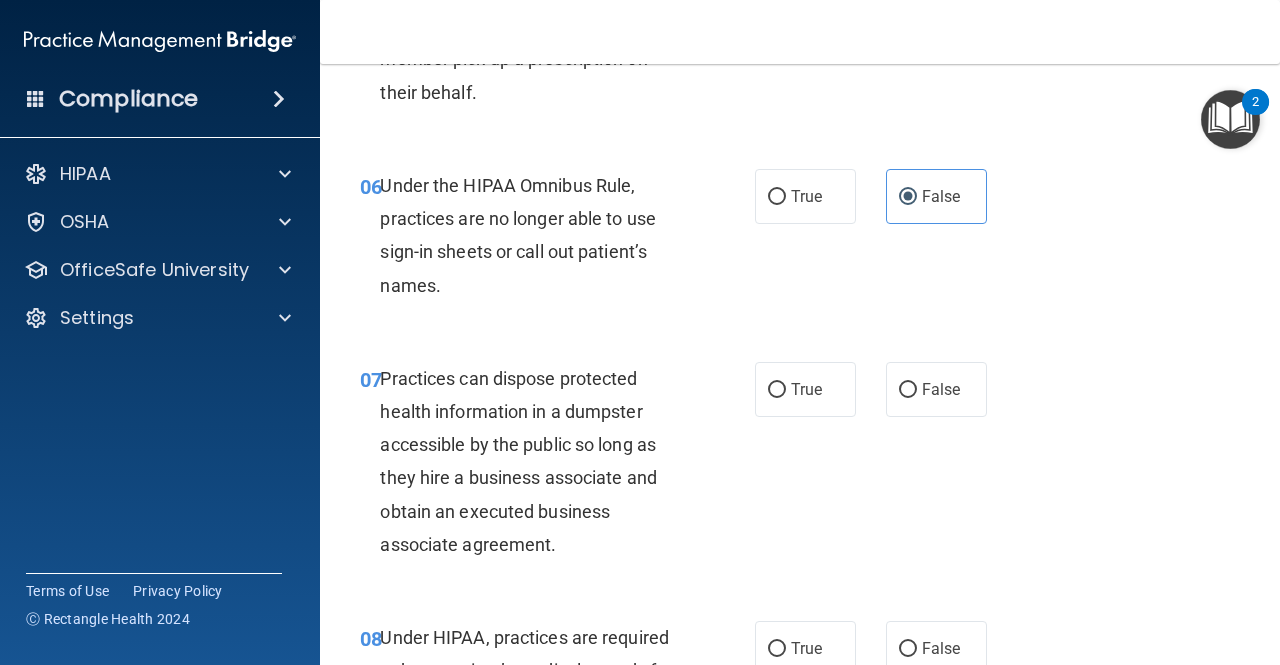 click on "06       Under the HIPAA Omnibus Rule, practices are no longer able to use sign-in sheets or call out patient’s names.                 True           False" at bounding box center [800, 240] 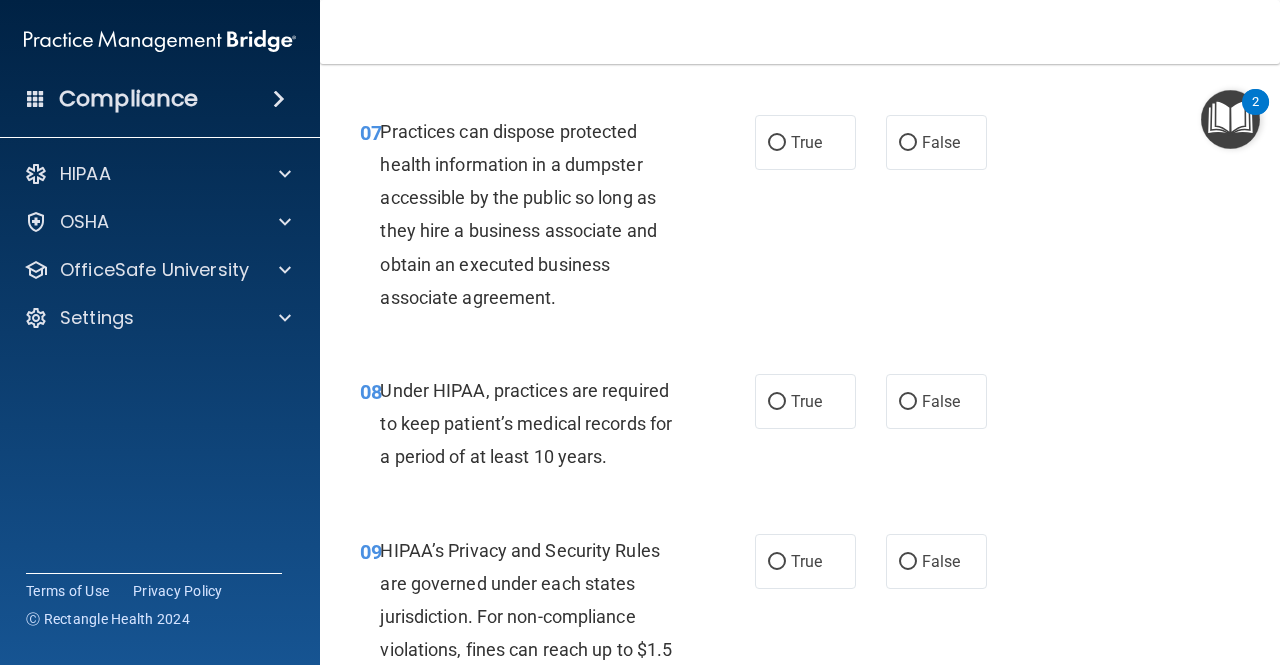 scroll, scrollTop: 1369, scrollLeft: 0, axis: vertical 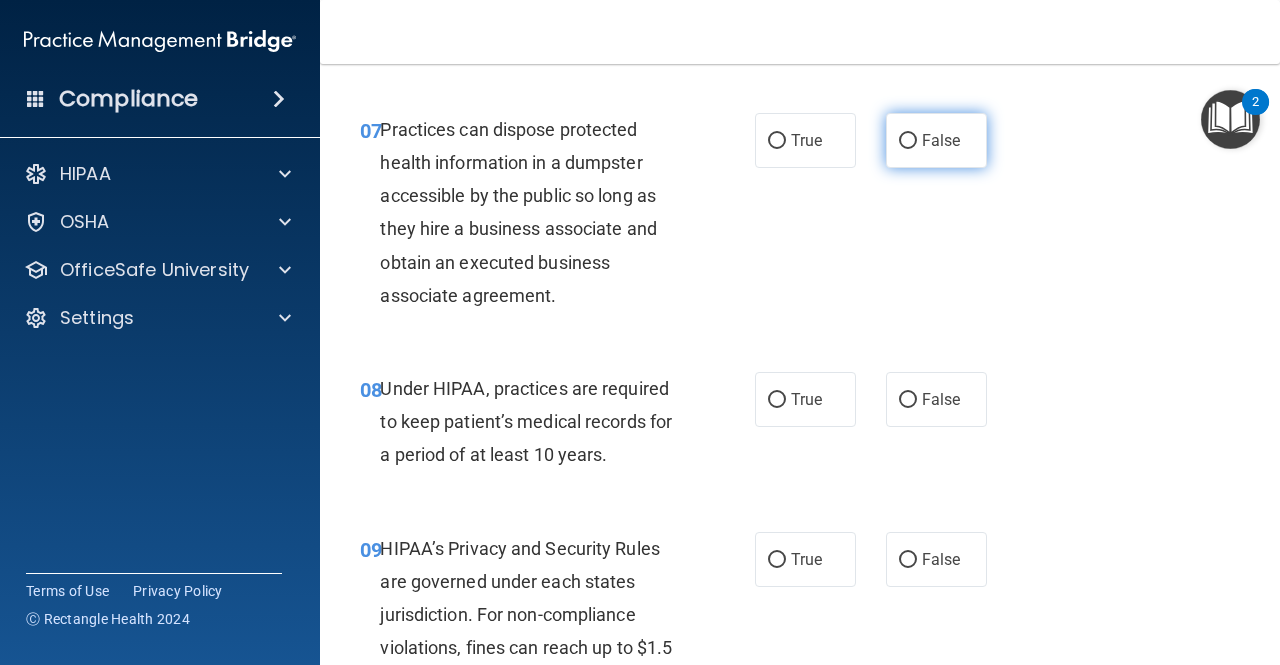 click on "False" at bounding box center [941, 140] 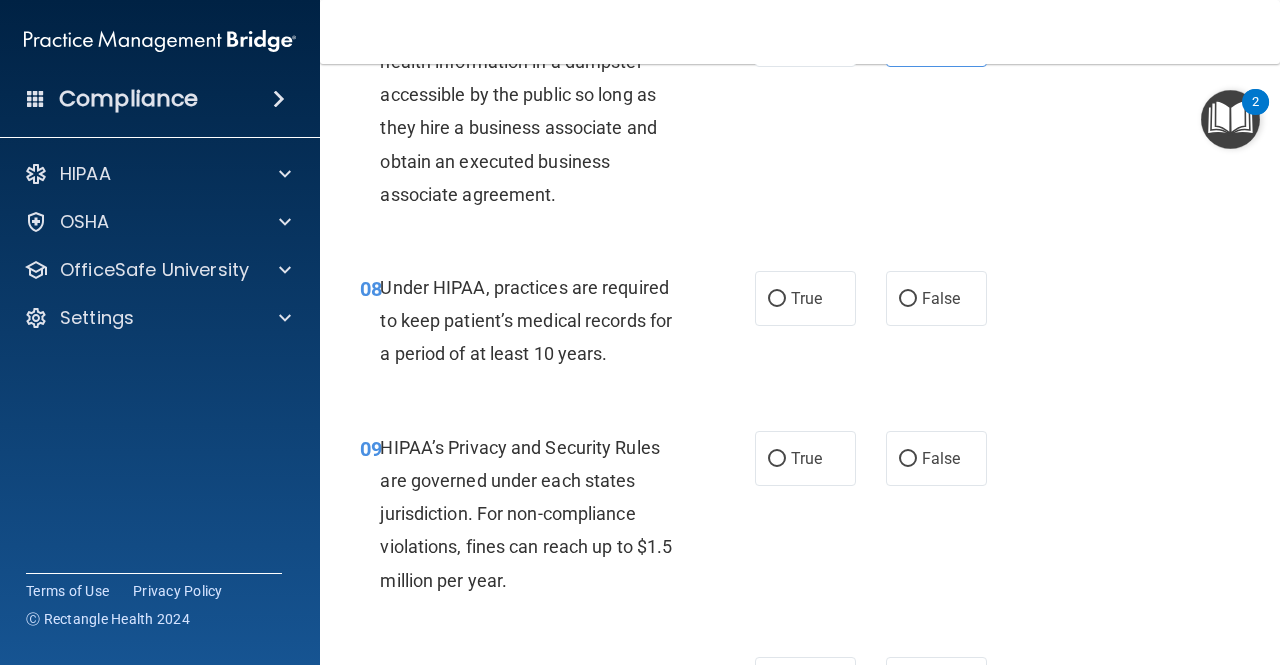 scroll, scrollTop: 1532, scrollLeft: 0, axis: vertical 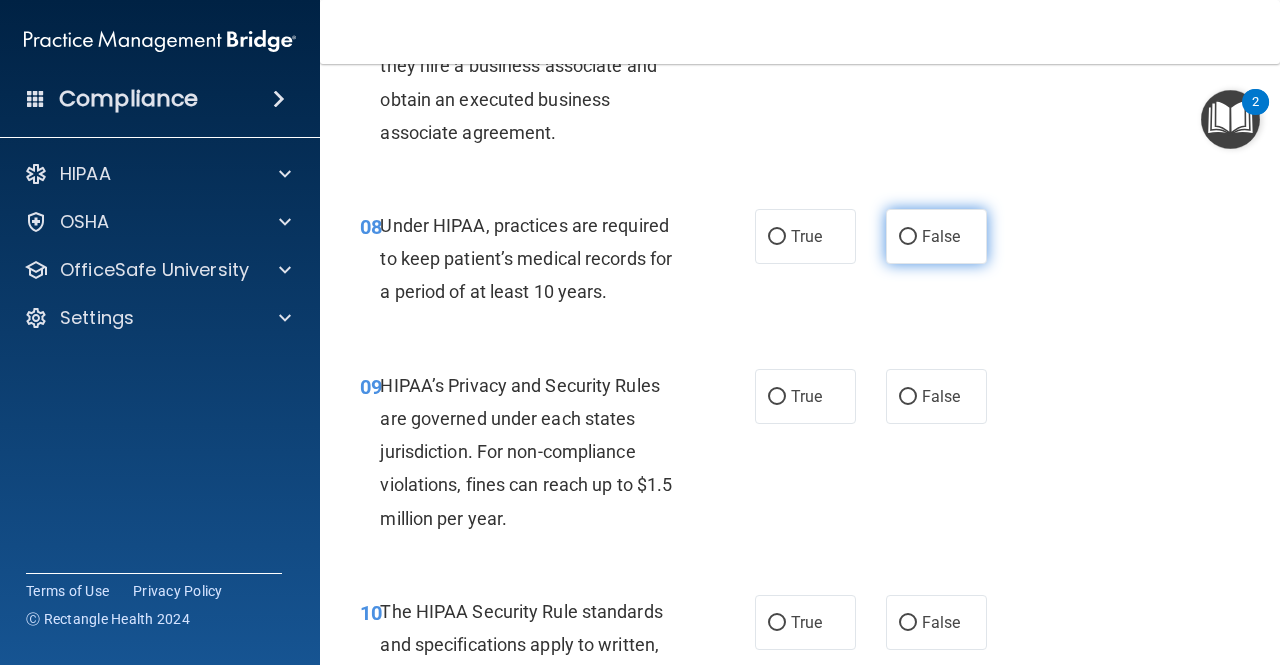 click on "False" at bounding box center (941, 236) 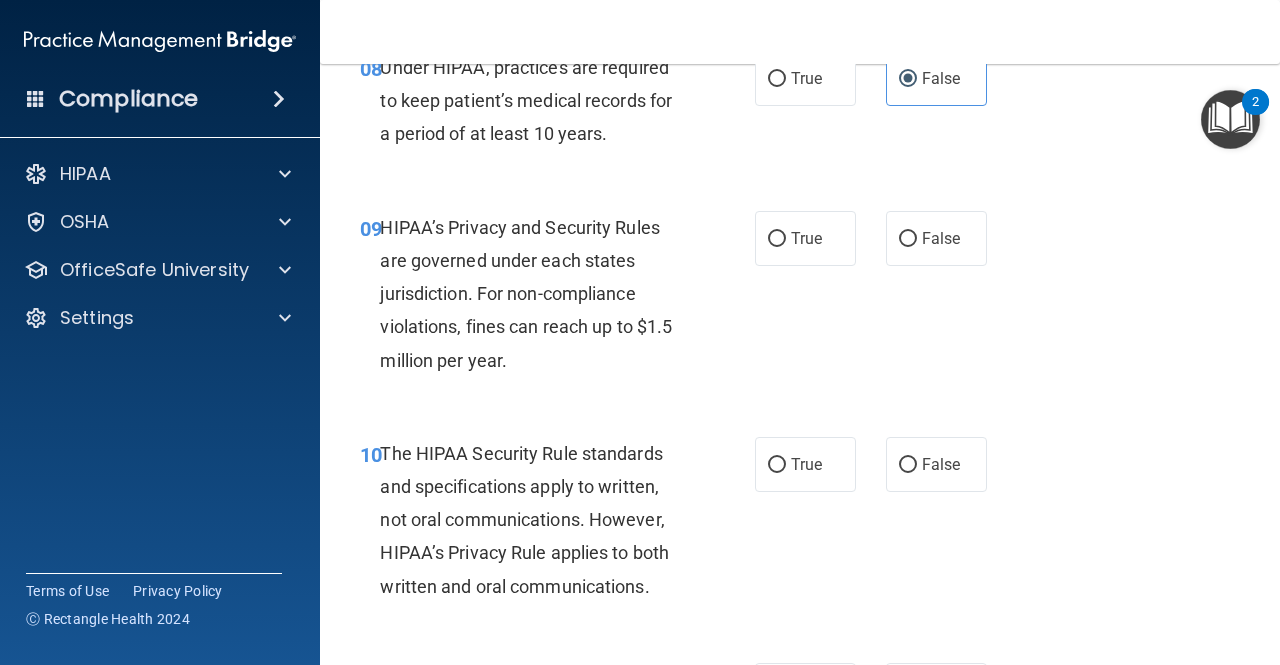 scroll, scrollTop: 1691, scrollLeft: 0, axis: vertical 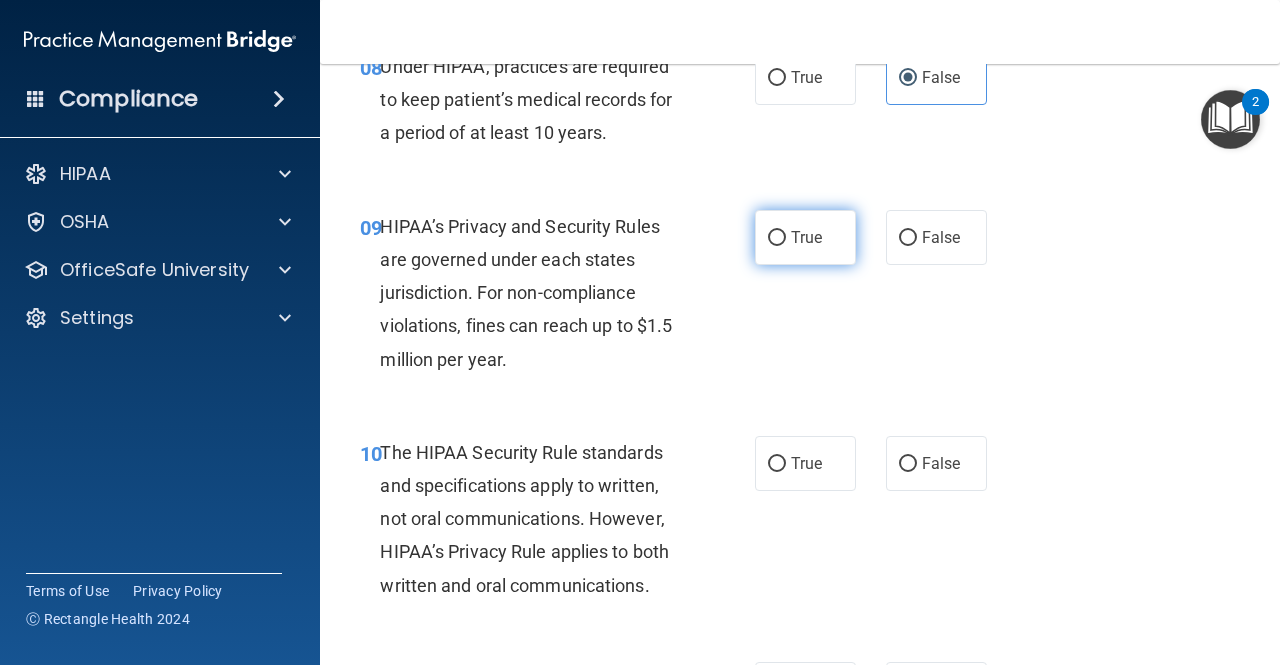 click on "True" at bounding box center (805, 237) 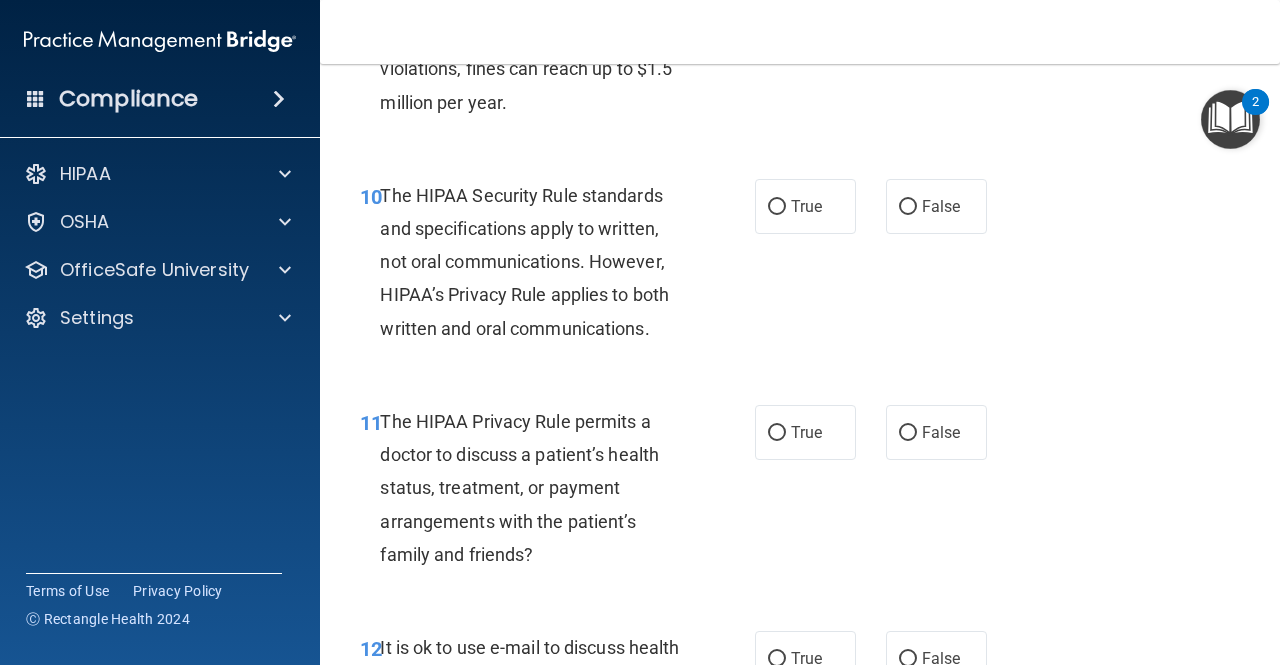 scroll, scrollTop: 1949, scrollLeft: 0, axis: vertical 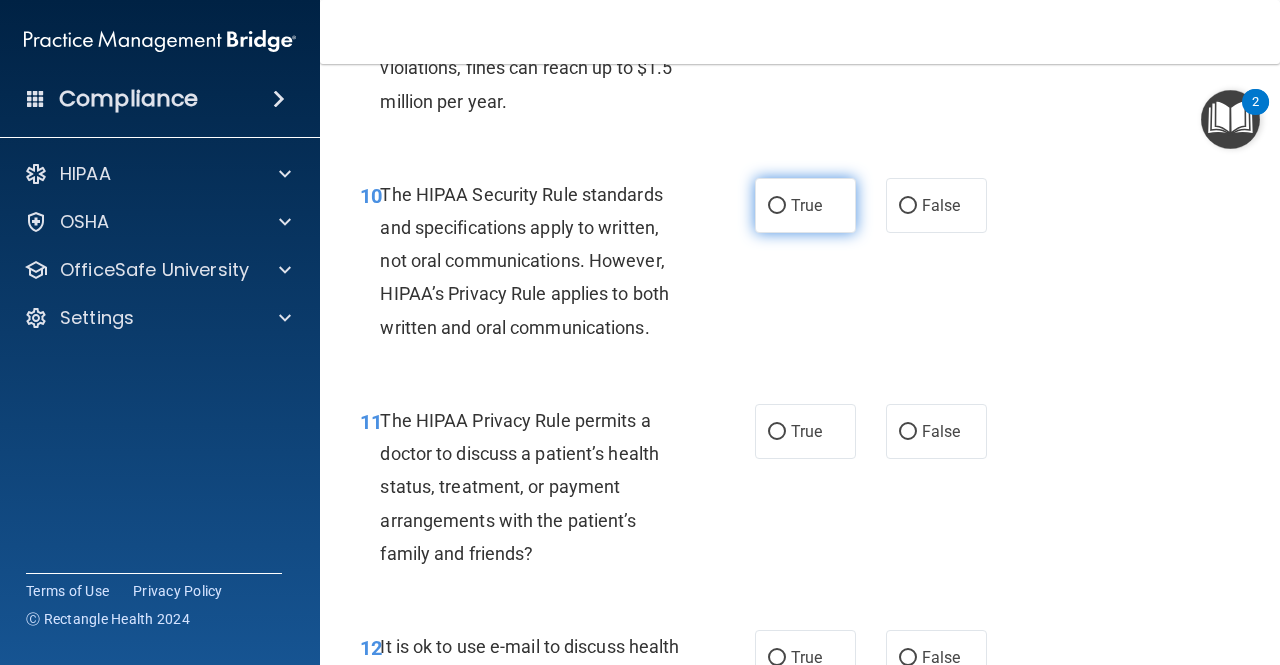 click on "True" at bounding box center [805, 205] 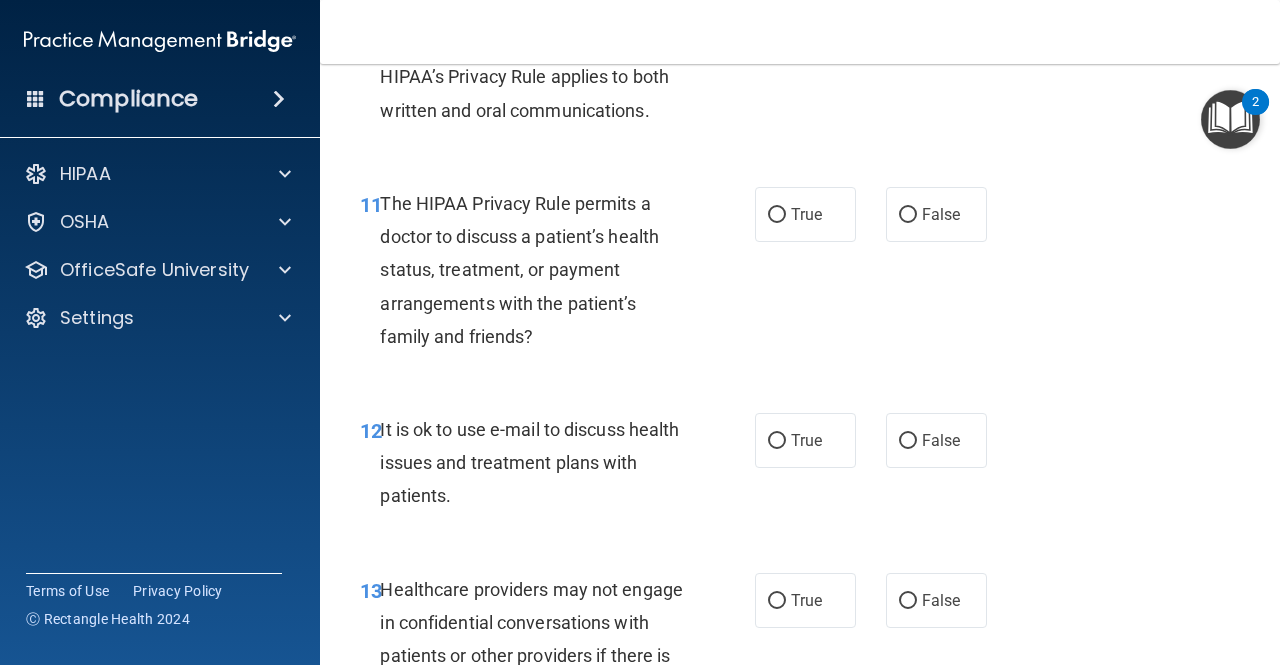 scroll, scrollTop: 2165, scrollLeft: 0, axis: vertical 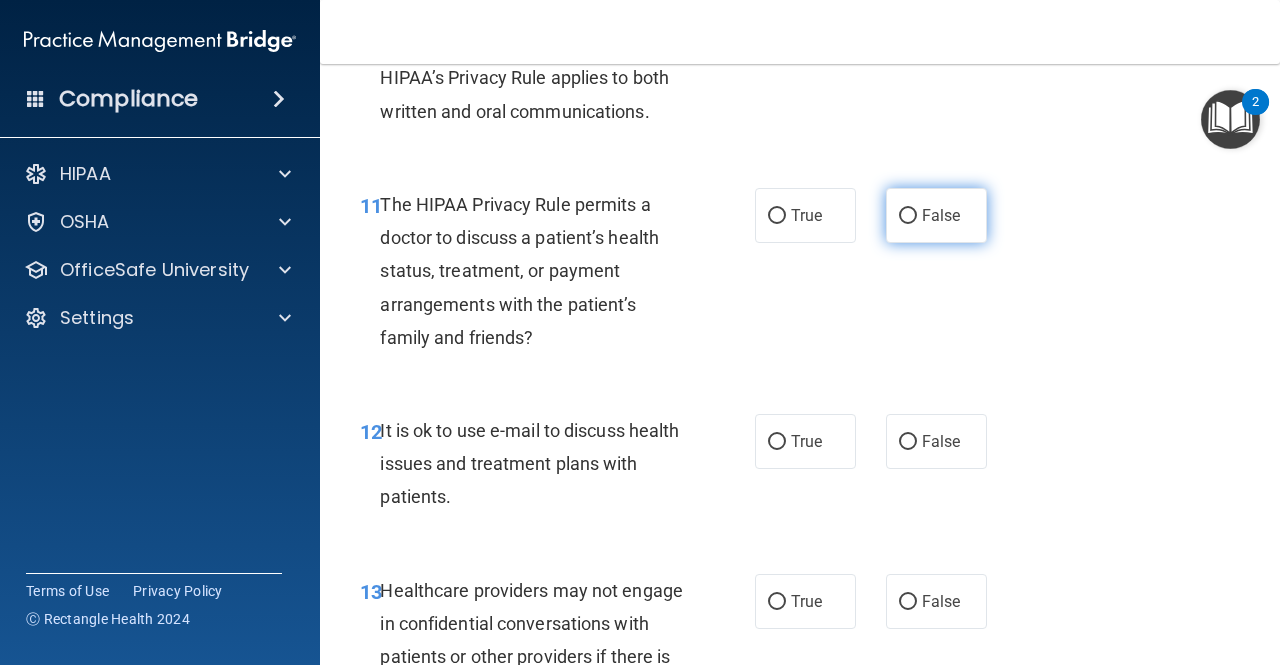 click on "False" at bounding box center [908, 216] 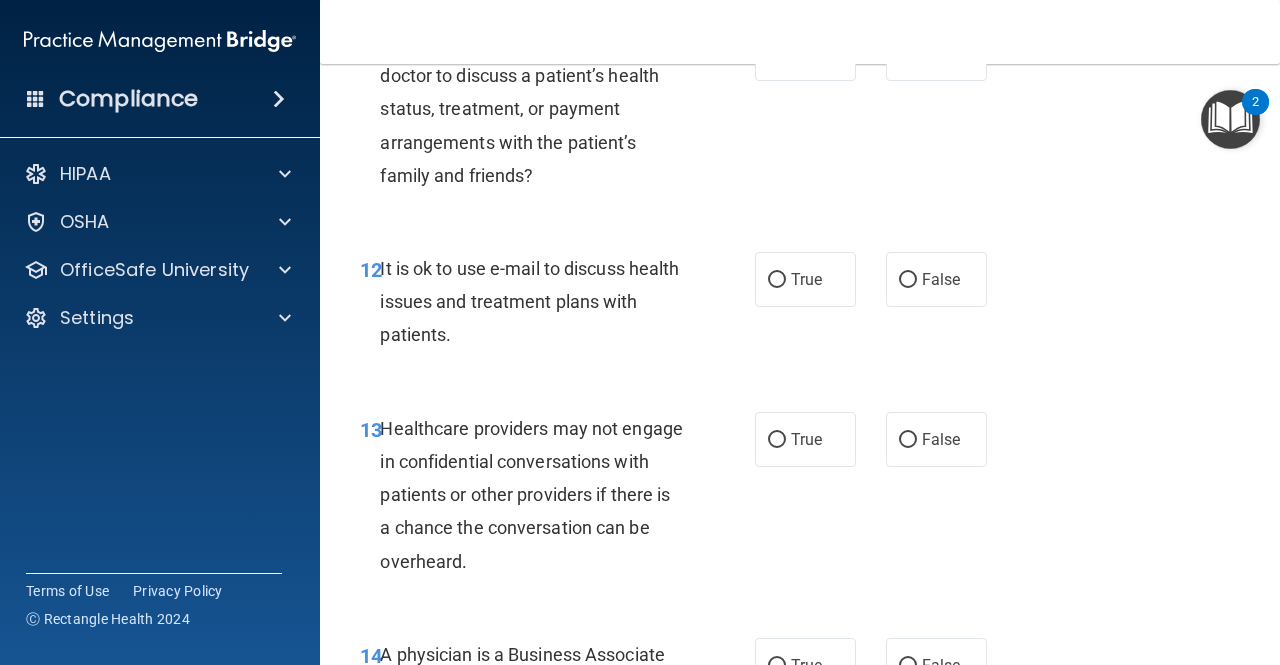 scroll, scrollTop: 2335, scrollLeft: 0, axis: vertical 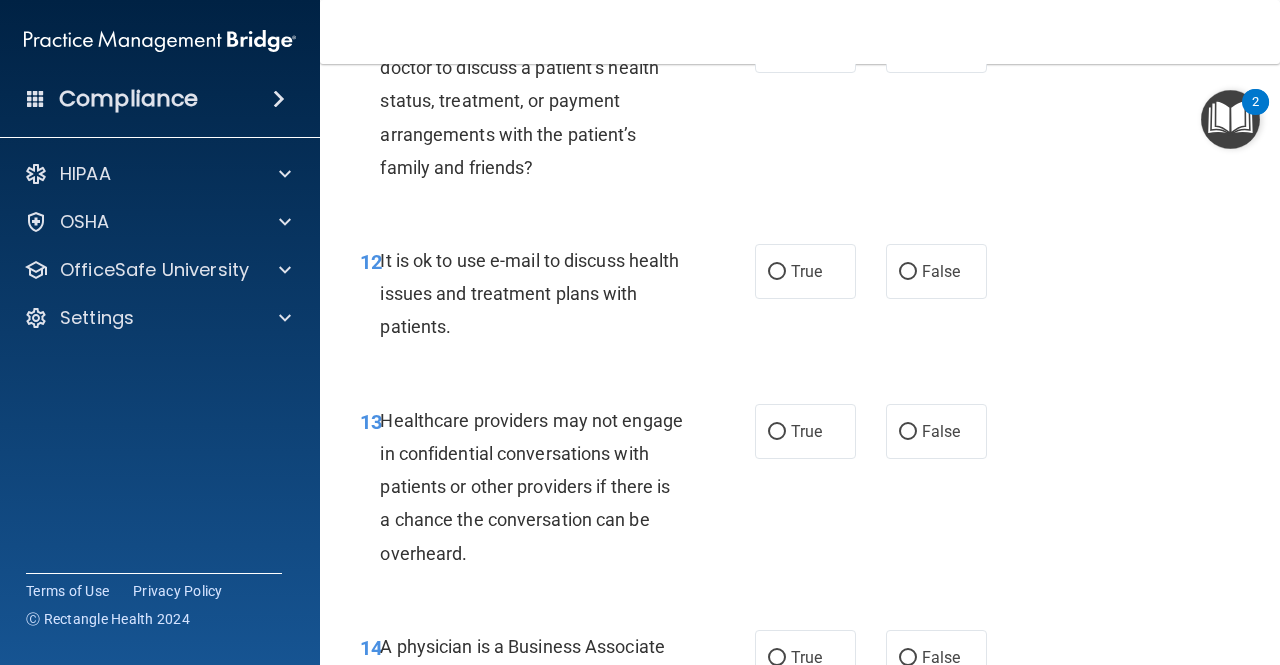 click on "11       The HIPAA Privacy Rule permits a doctor to discuss a patient’s health status, treatment, or payment arrangements with the patient’s family and friends?                 True           False" at bounding box center [800, 106] 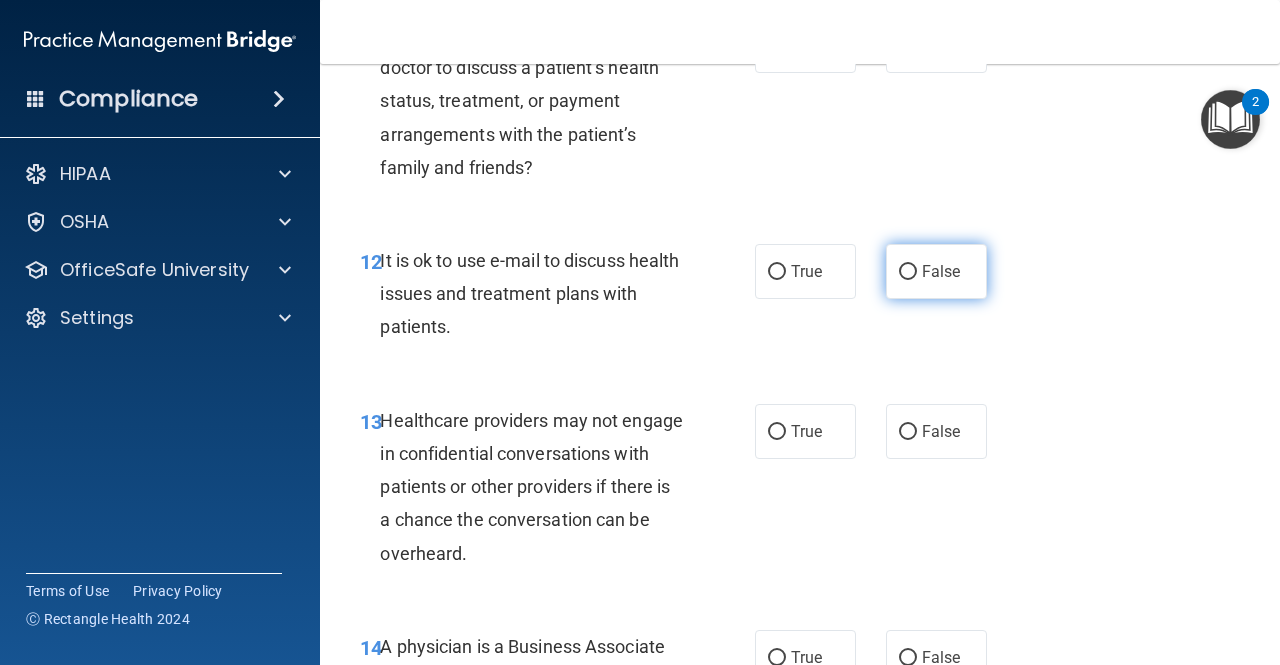 click on "False" at bounding box center (936, 271) 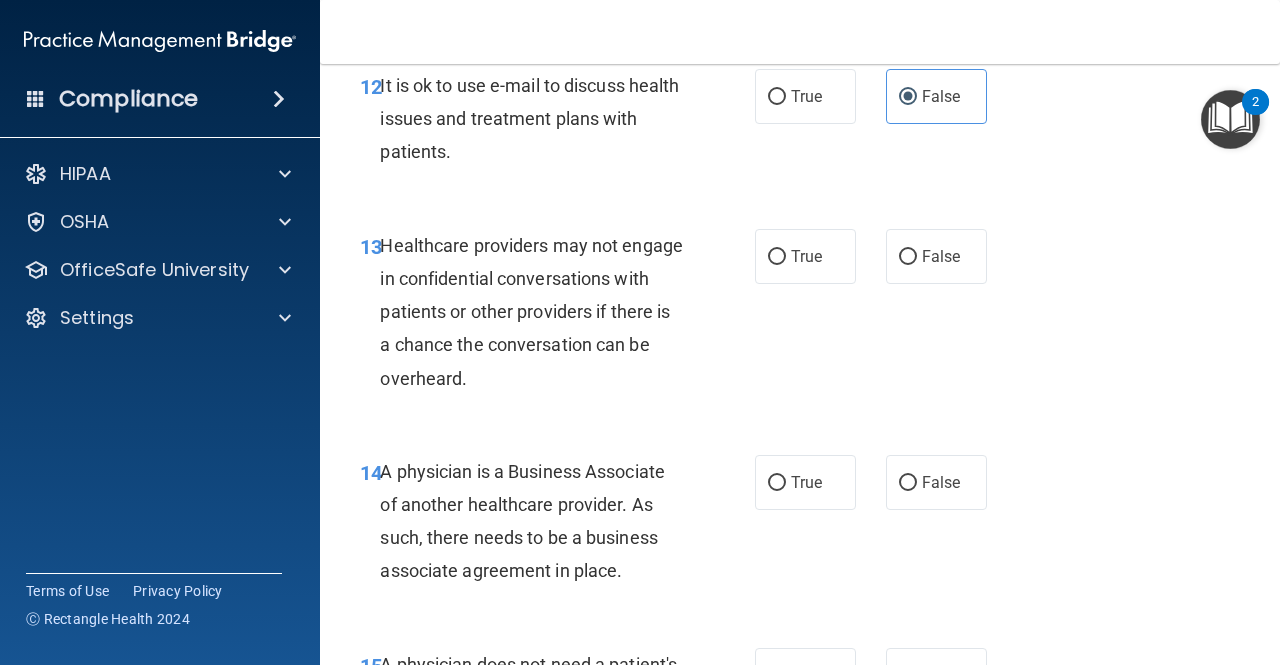 scroll, scrollTop: 2544, scrollLeft: 0, axis: vertical 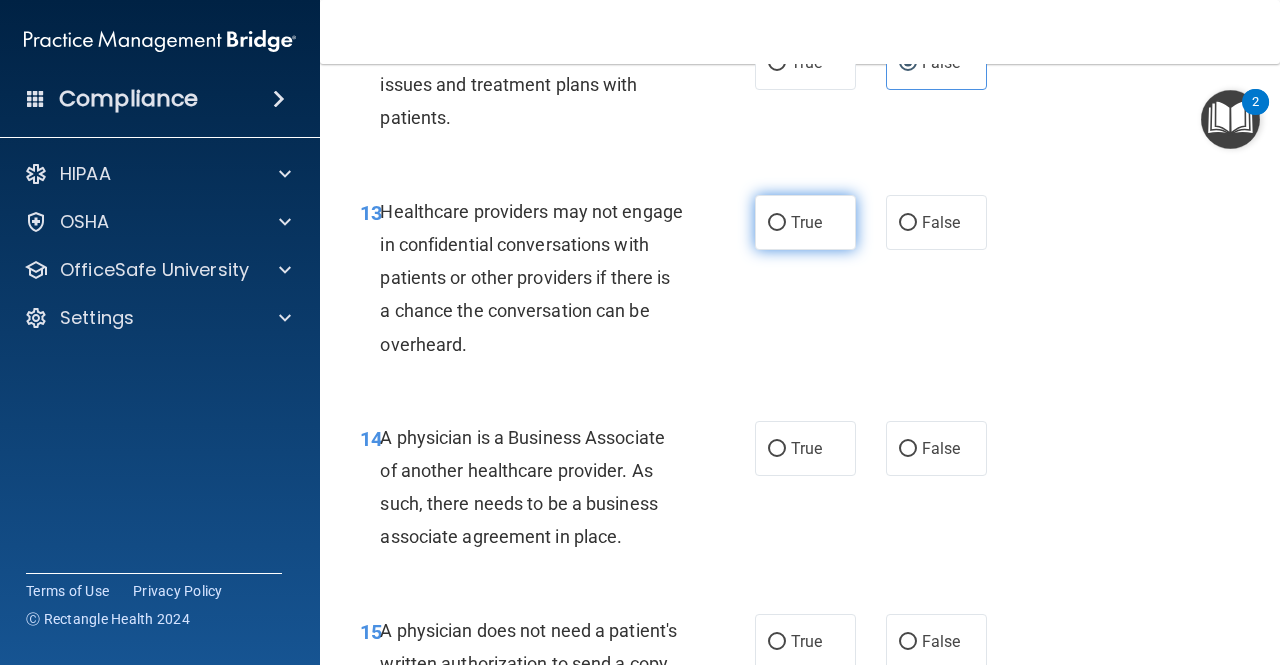 click on "True" at bounding box center [805, 222] 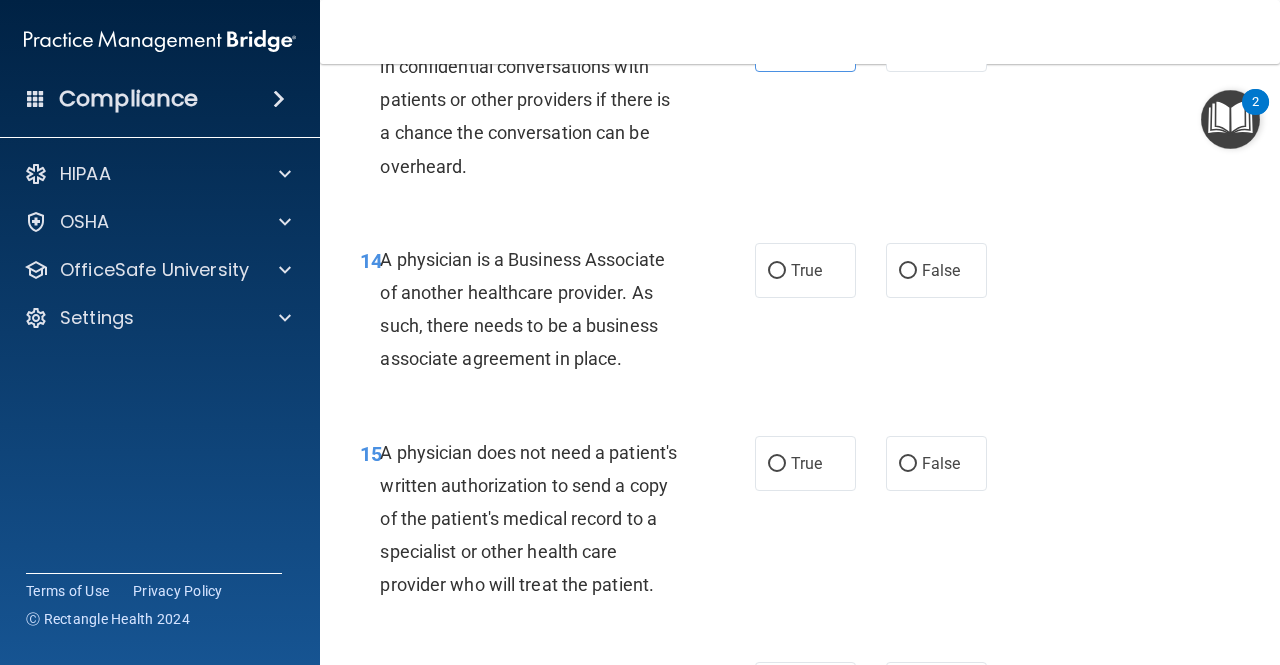 scroll, scrollTop: 2789, scrollLeft: 0, axis: vertical 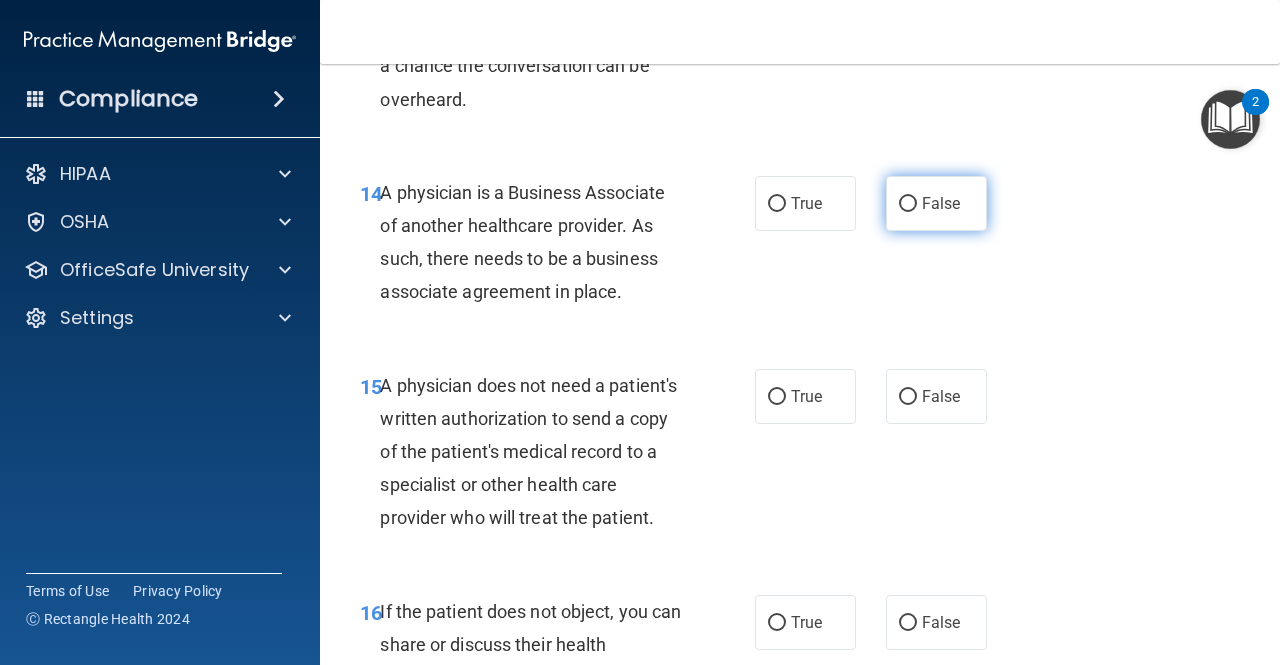 click on "False" at bounding box center (908, 204) 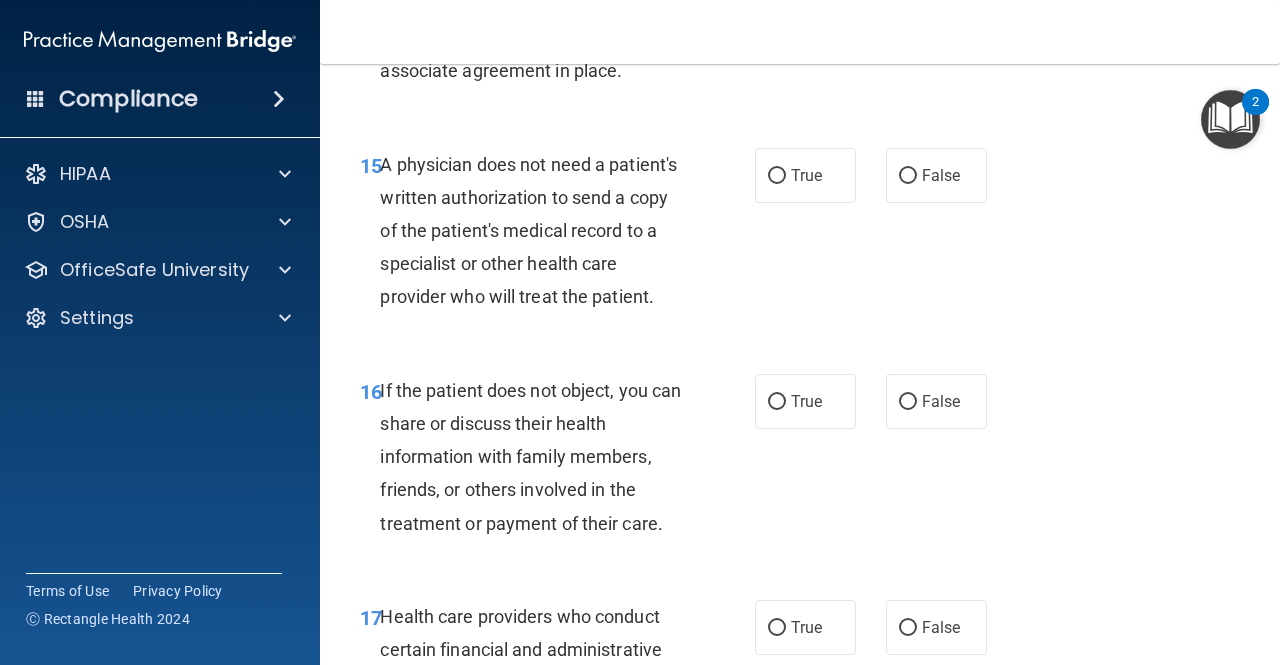 scroll, scrollTop: 3008, scrollLeft: 0, axis: vertical 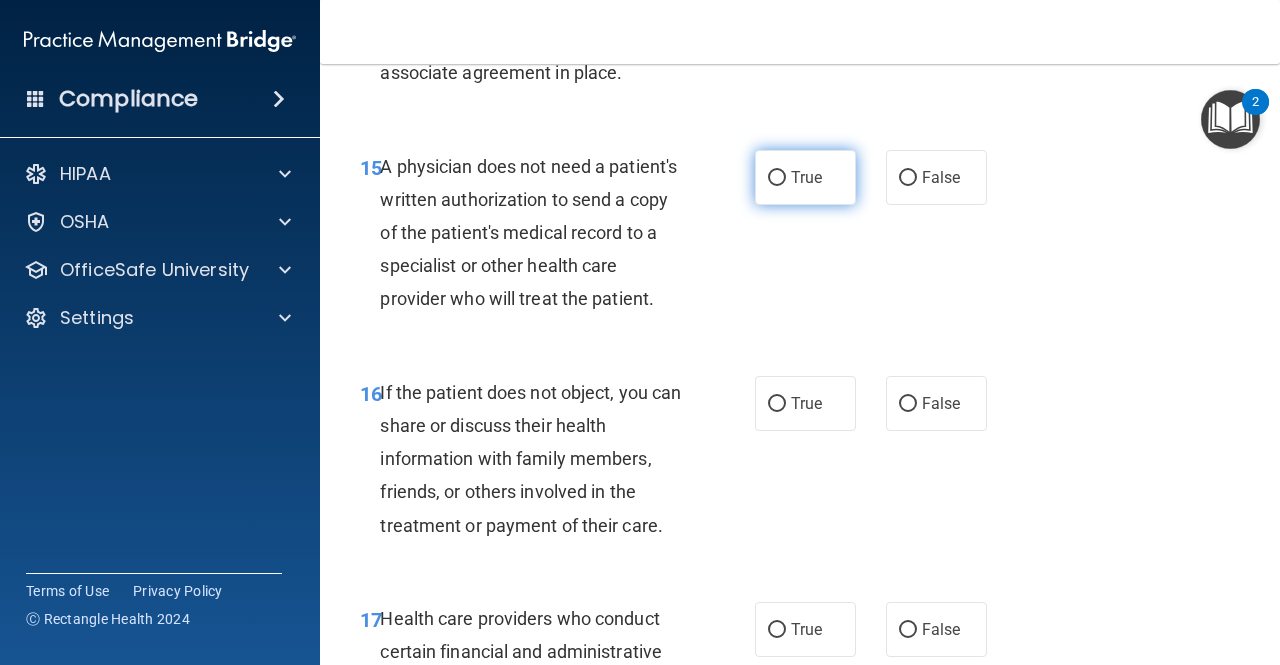 click on "True" at bounding box center (806, 177) 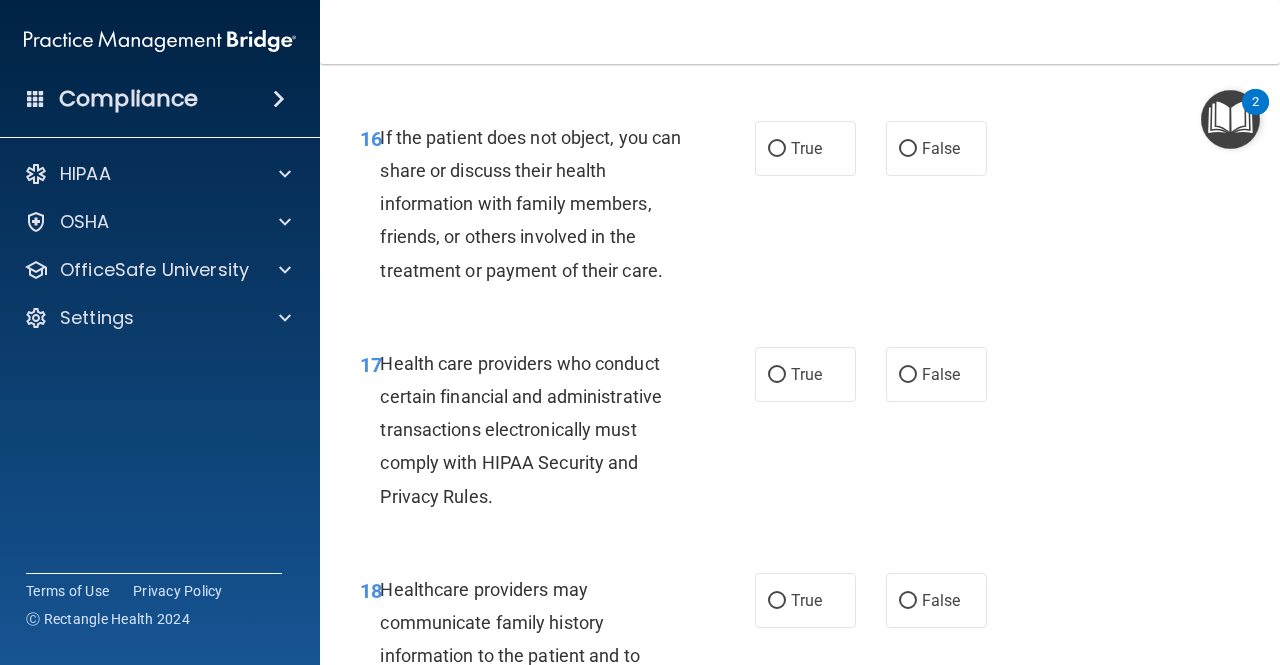 scroll, scrollTop: 3264, scrollLeft: 0, axis: vertical 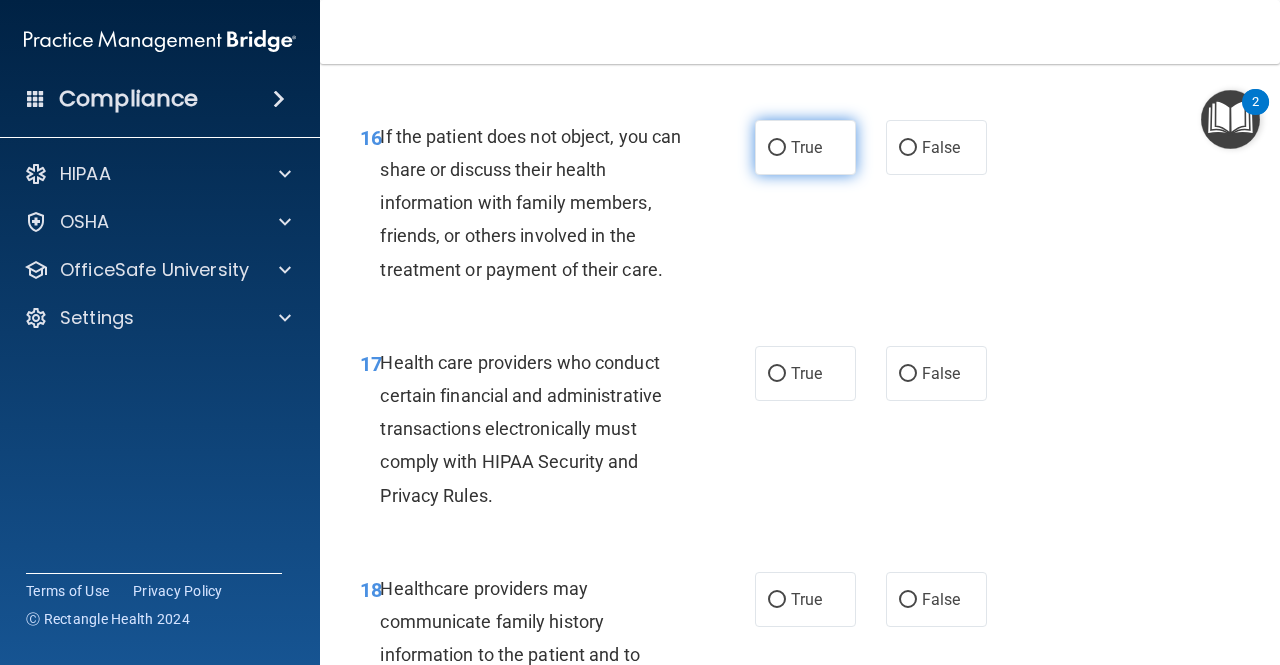 click on "True" at bounding box center [805, 147] 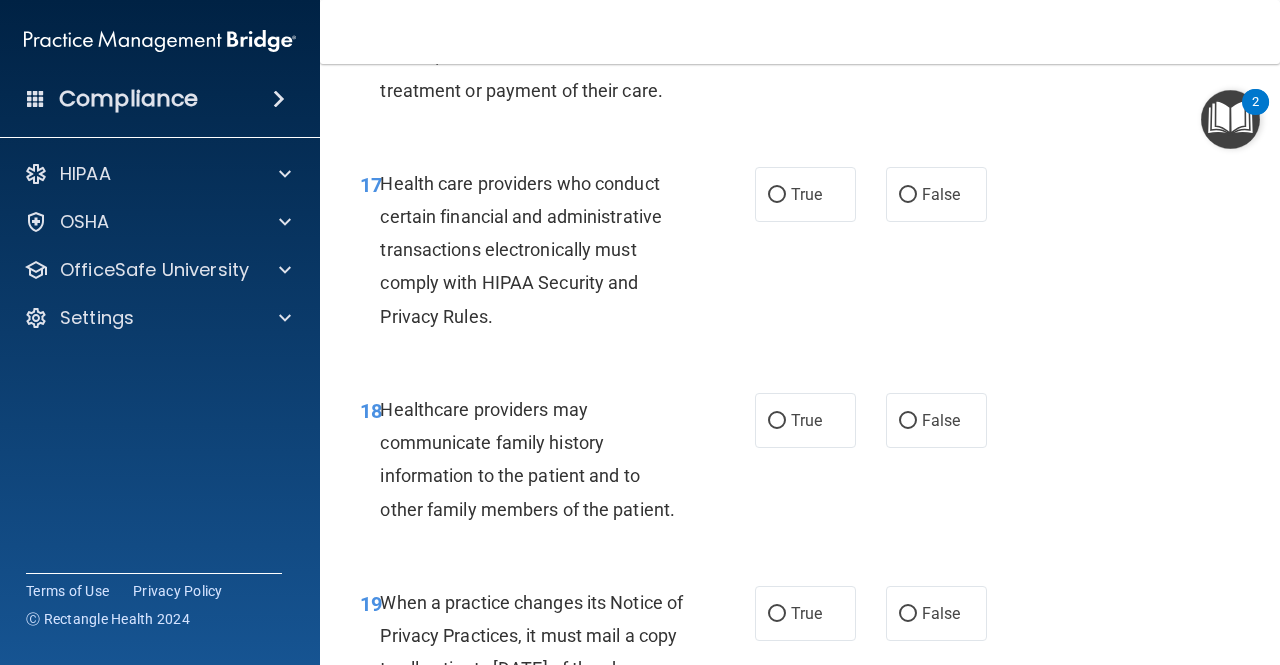 scroll, scrollTop: 3477, scrollLeft: 0, axis: vertical 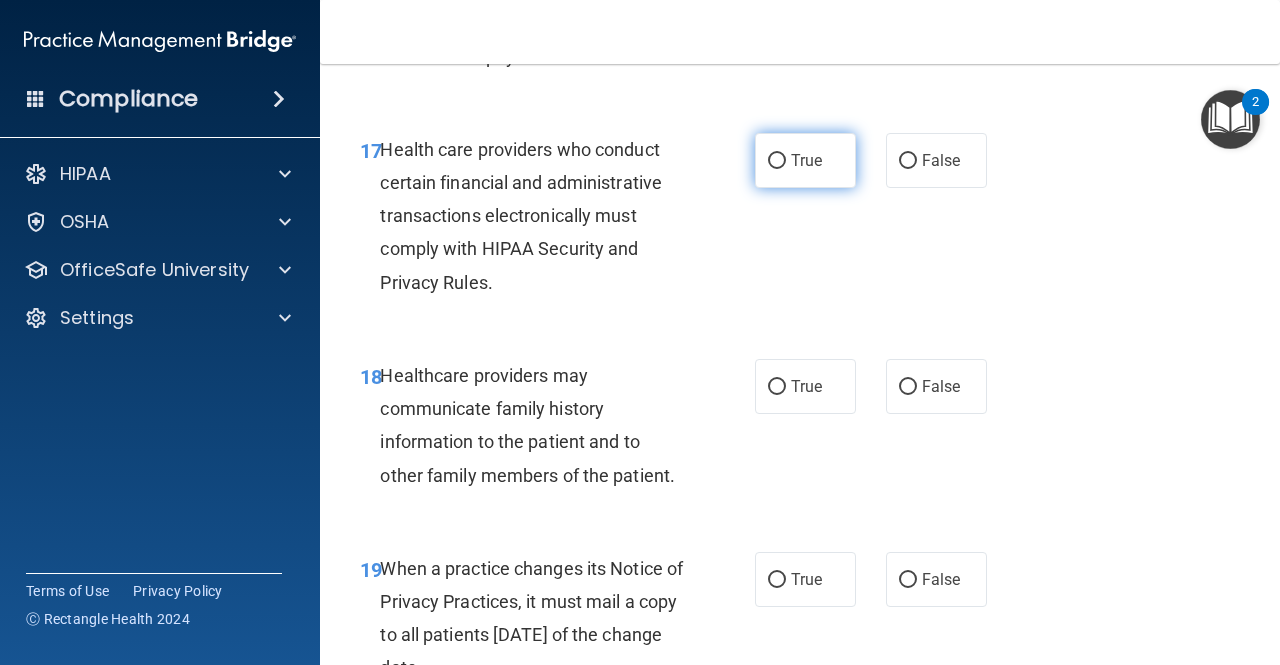 click on "True" at bounding box center (805, 160) 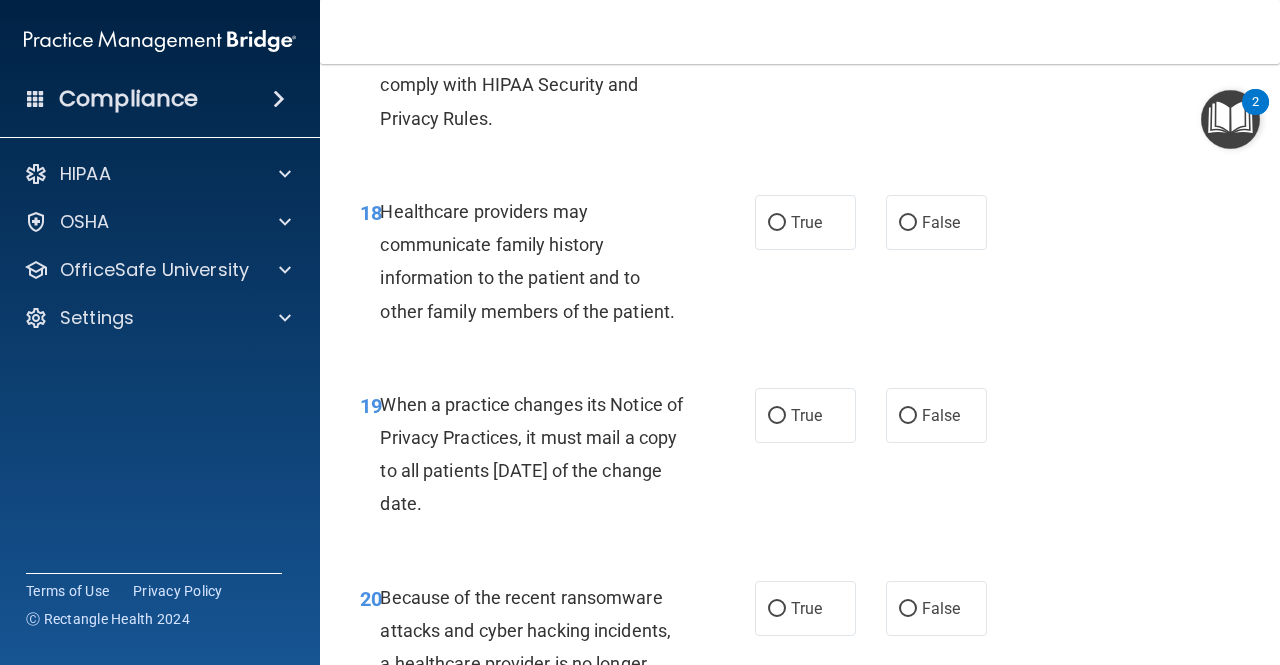 scroll, scrollTop: 3641, scrollLeft: 0, axis: vertical 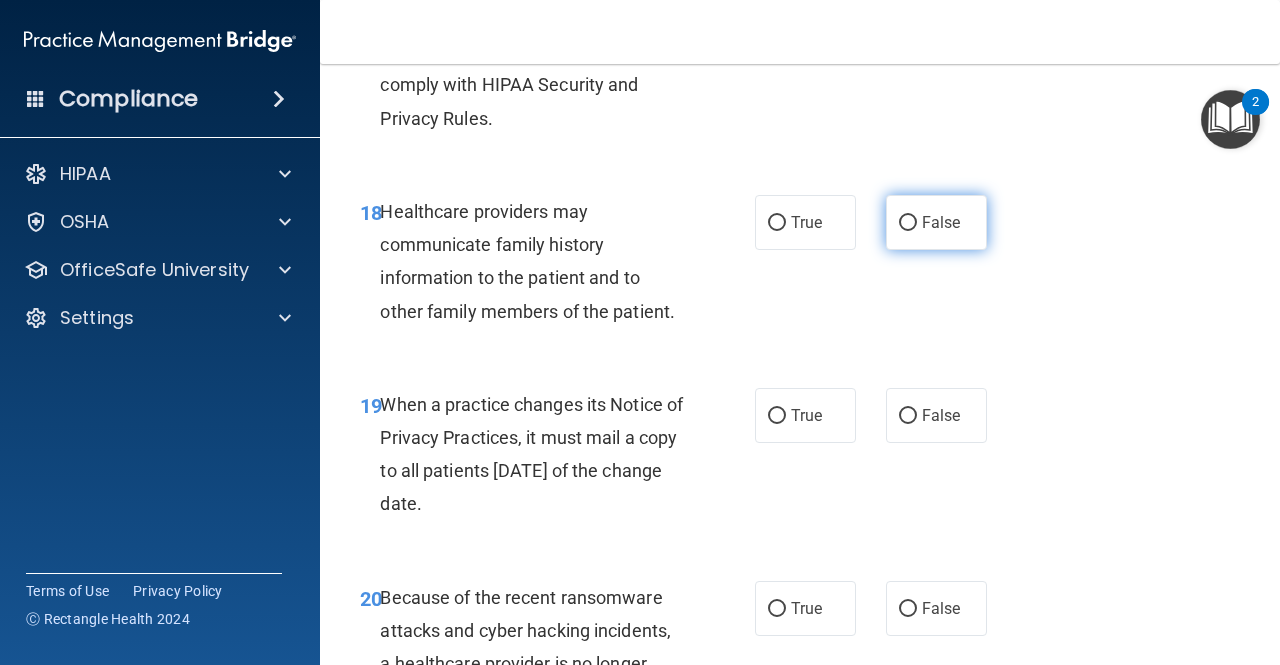 click on "False" at bounding box center [941, 222] 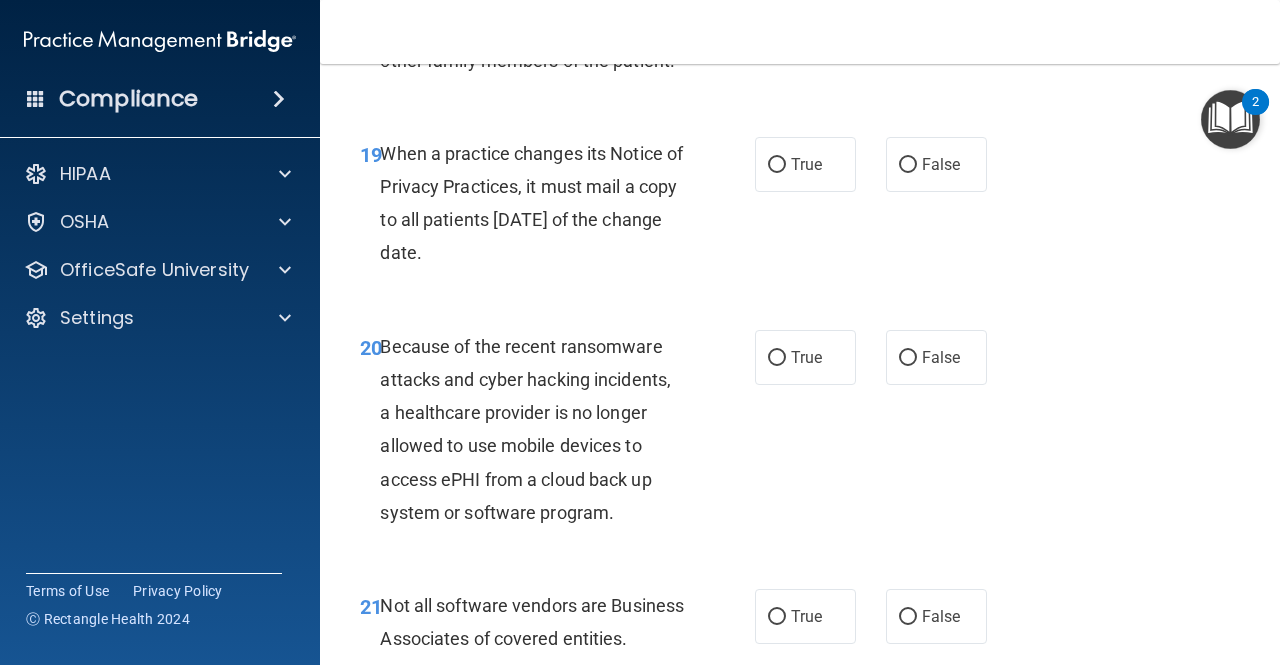 scroll, scrollTop: 3893, scrollLeft: 0, axis: vertical 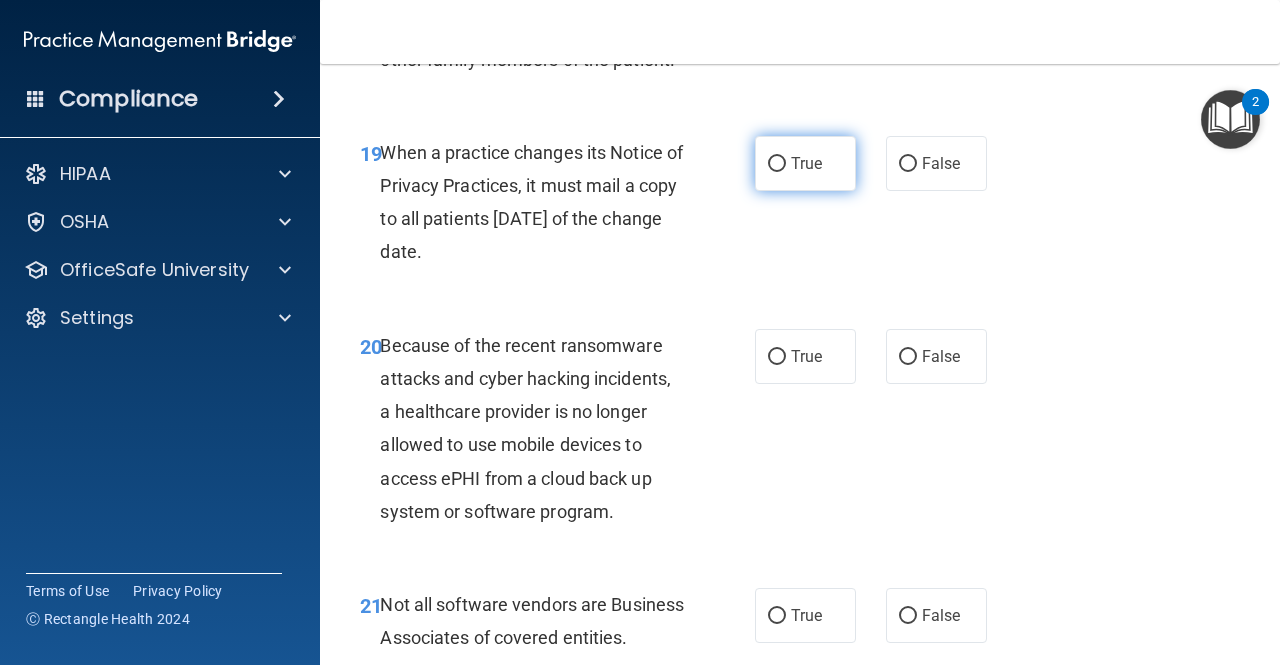 click on "True" at bounding box center (805, 163) 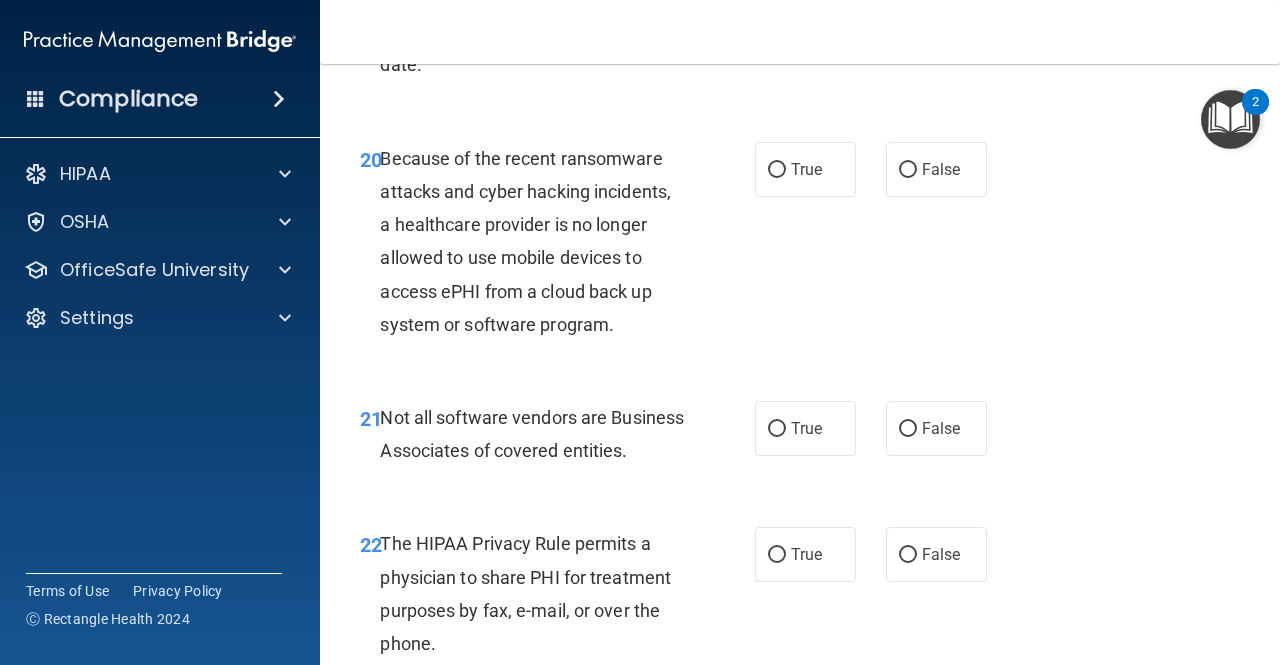 scroll, scrollTop: 4081, scrollLeft: 0, axis: vertical 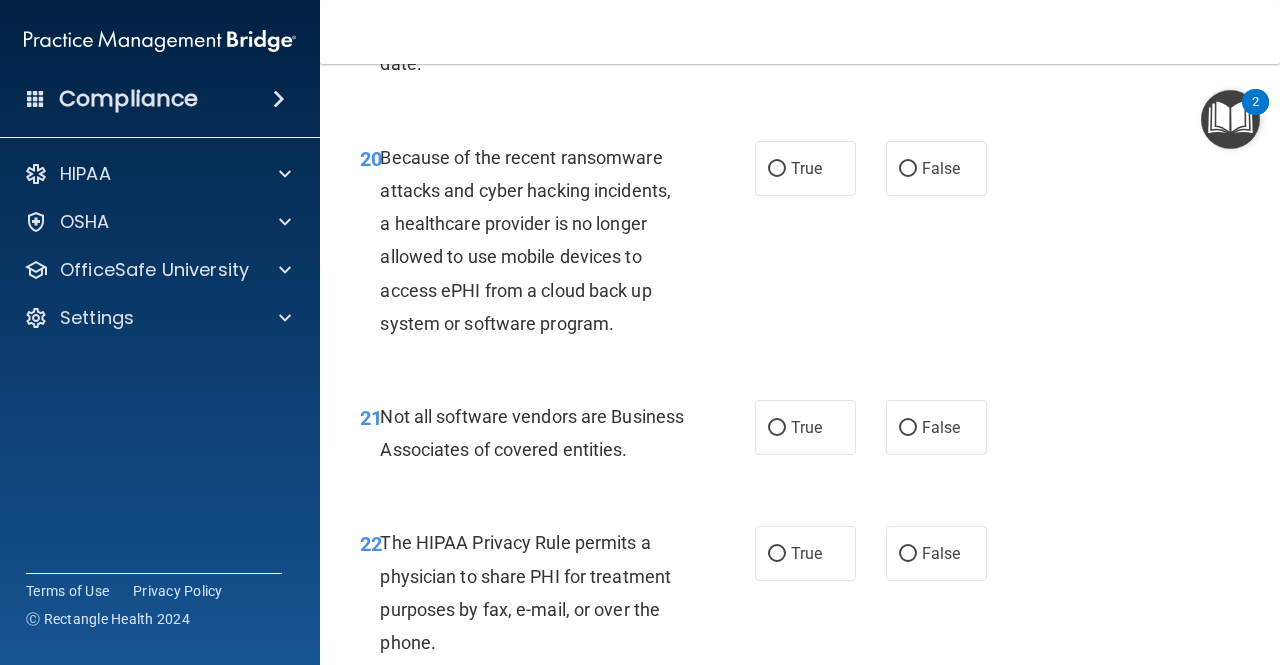 click on "20       Because of the recent ransomware attacks and cyber hacking incidents, a healthcare provider is no longer allowed to use mobile devices to access ePHI from a cloud back up system or software program." at bounding box center [557, 245] 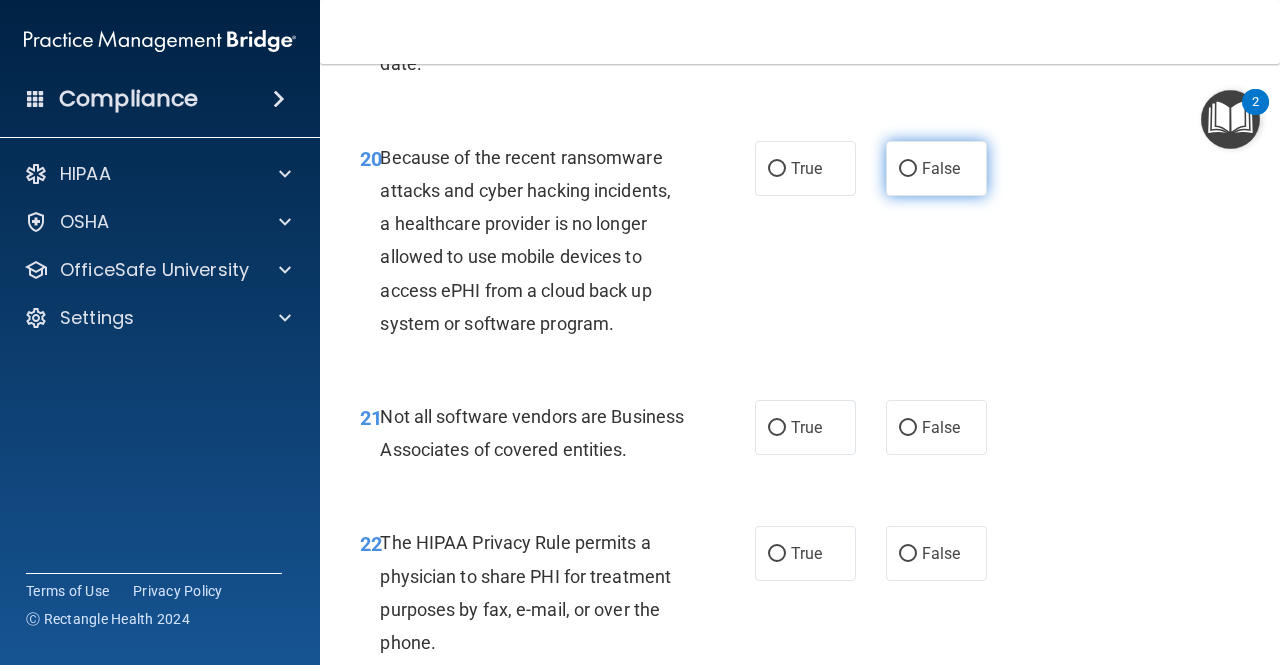 click on "False" at bounding box center (936, 168) 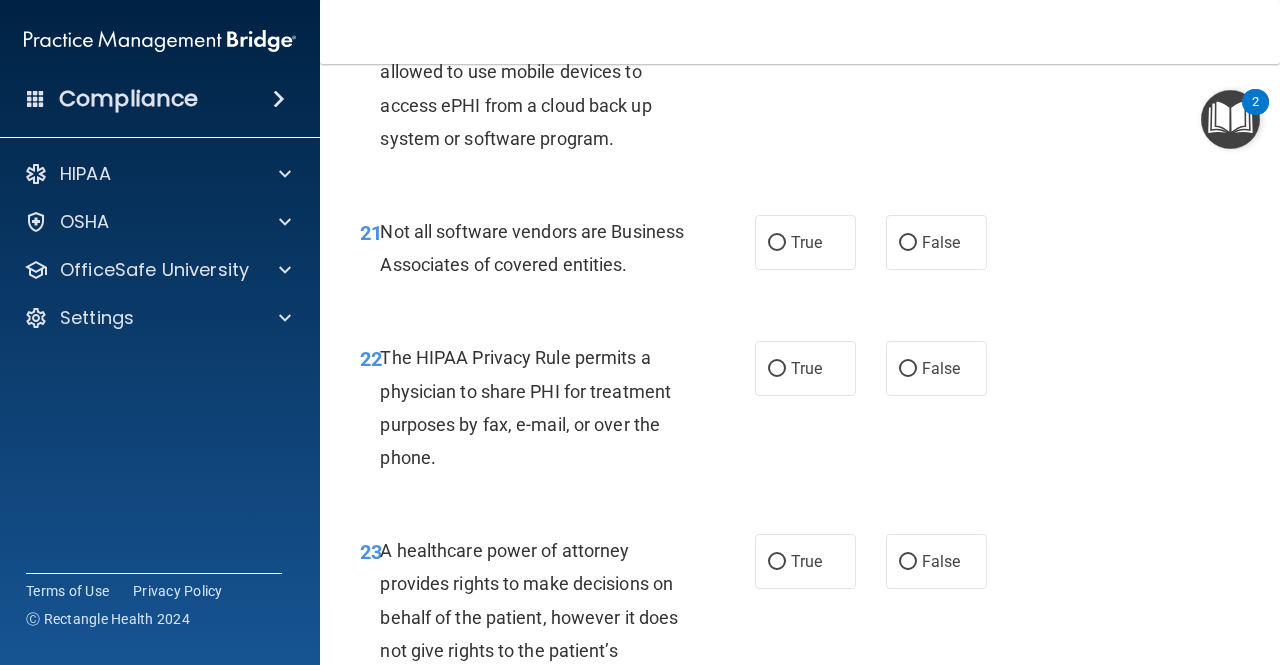scroll, scrollTop: 4267, scrollLeft: 0, axis: vertical 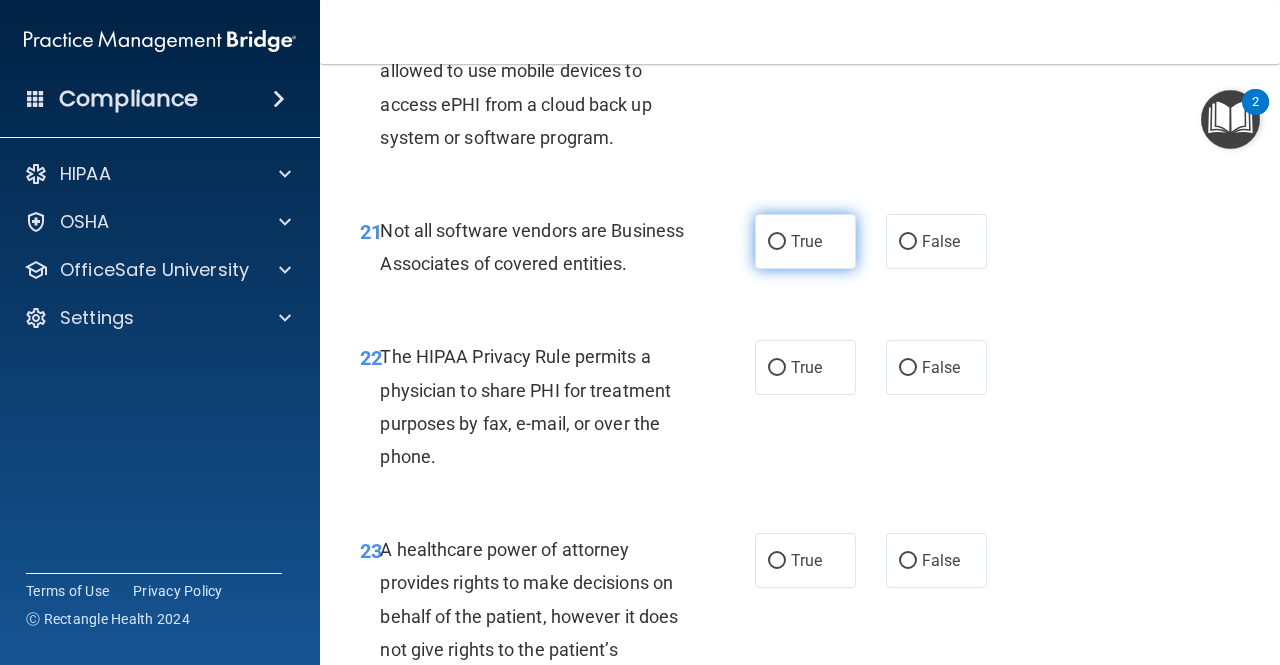 click on "True" at bounding box center [805, 241] 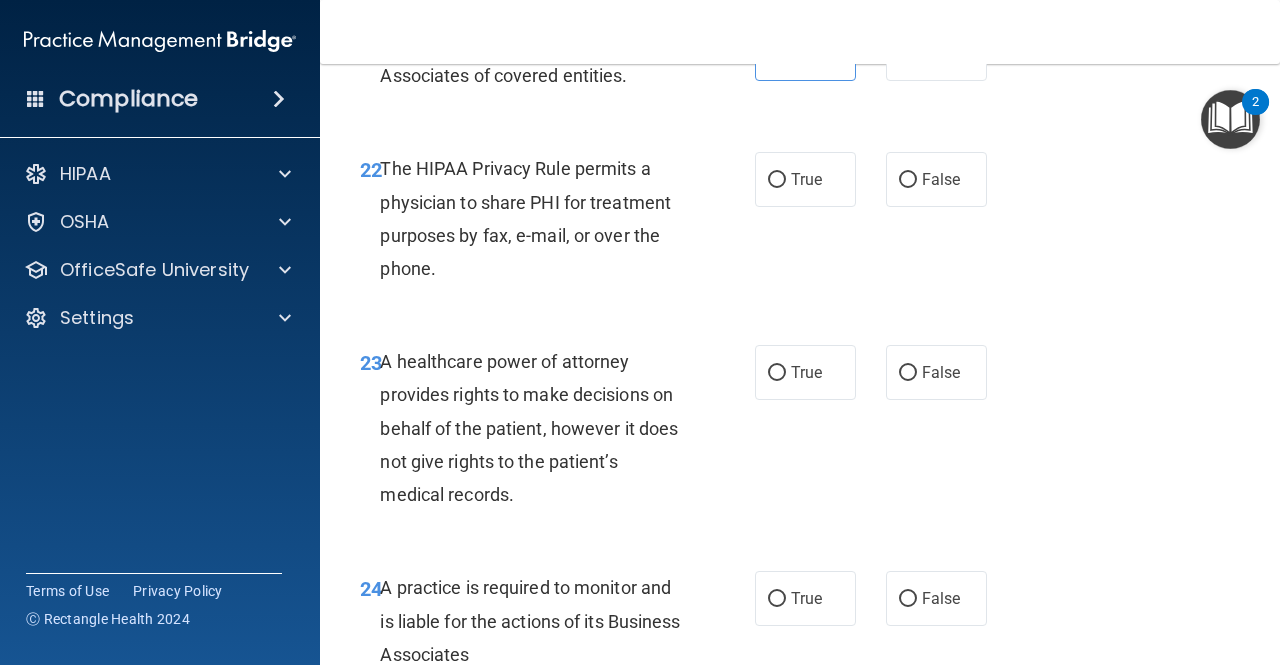 scroll, scrollTop: 4454, scrollLeft: 0, axis: vertical 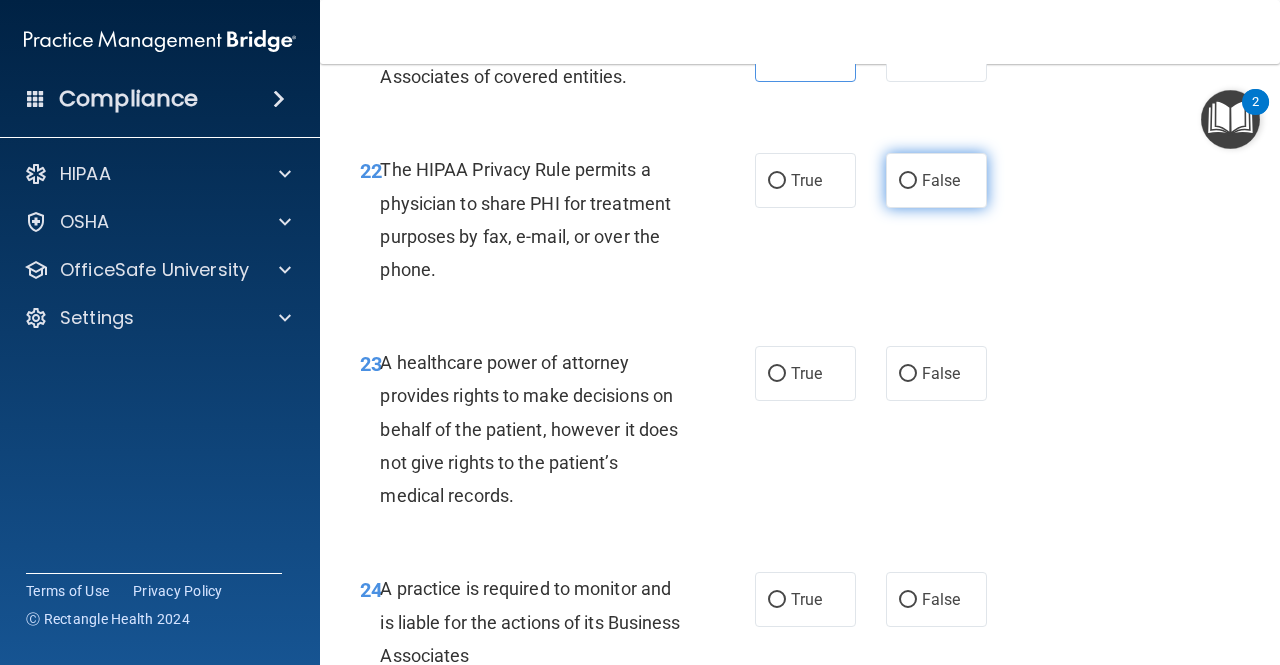 click on "False" at bounding box center [936, 180] 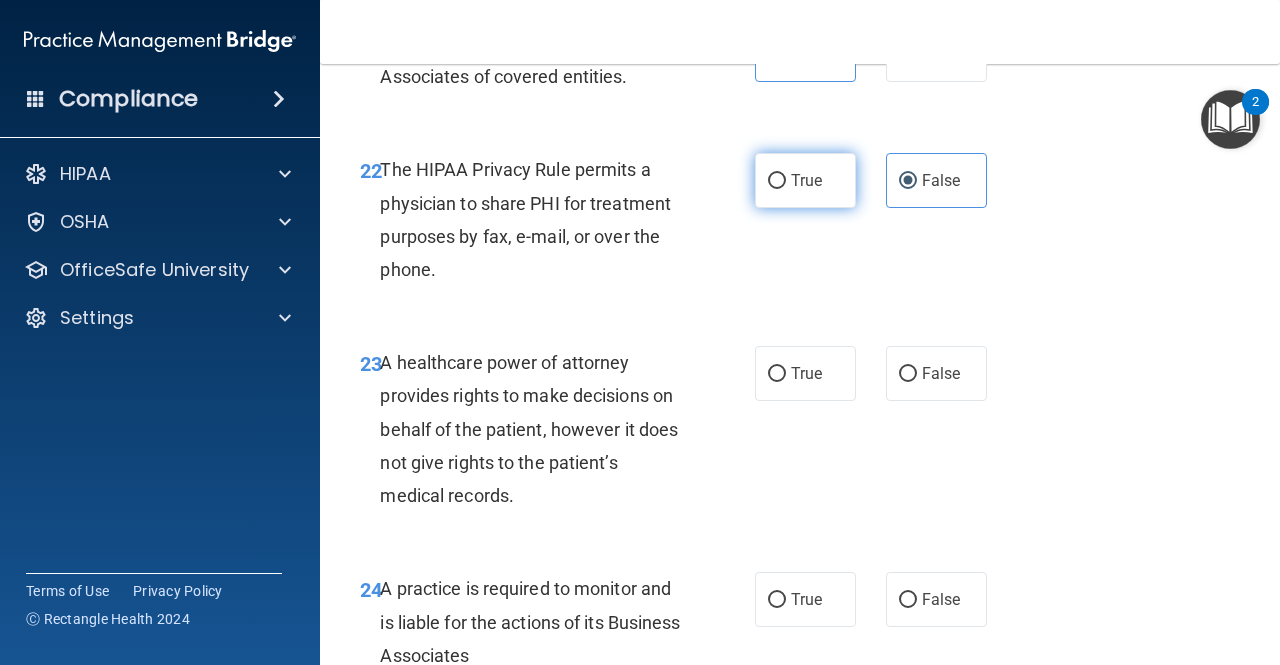 click on "True" at bounding box center [806, 180] 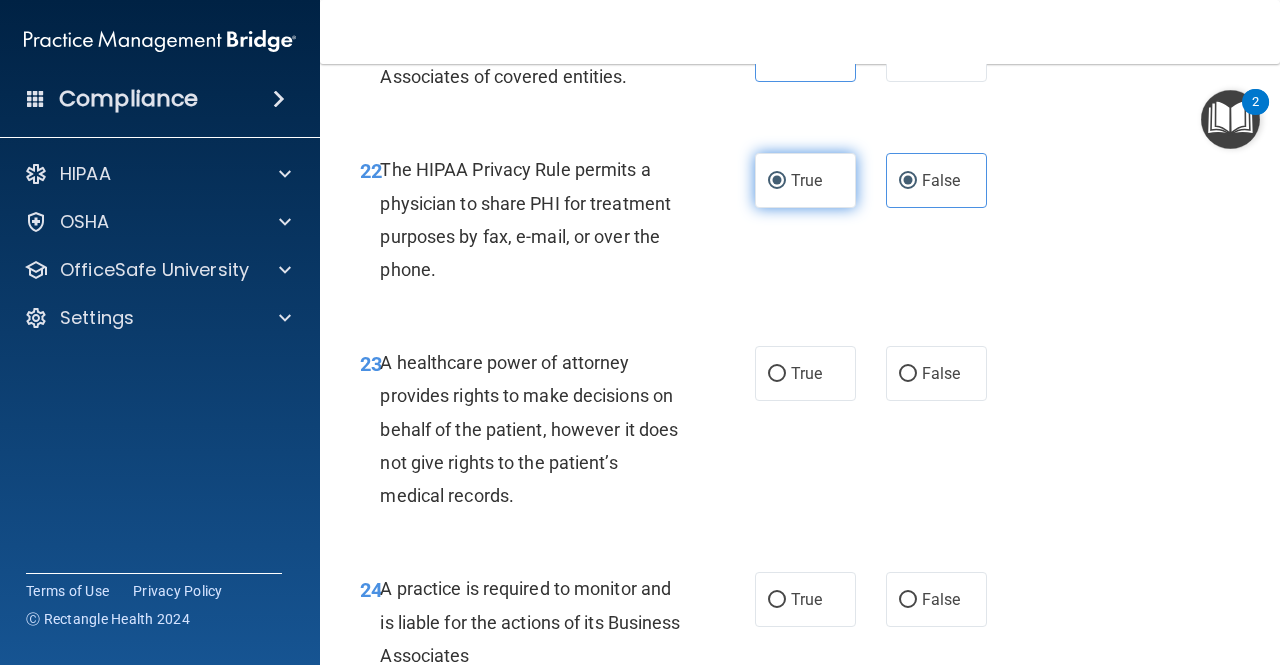 radio on "false" 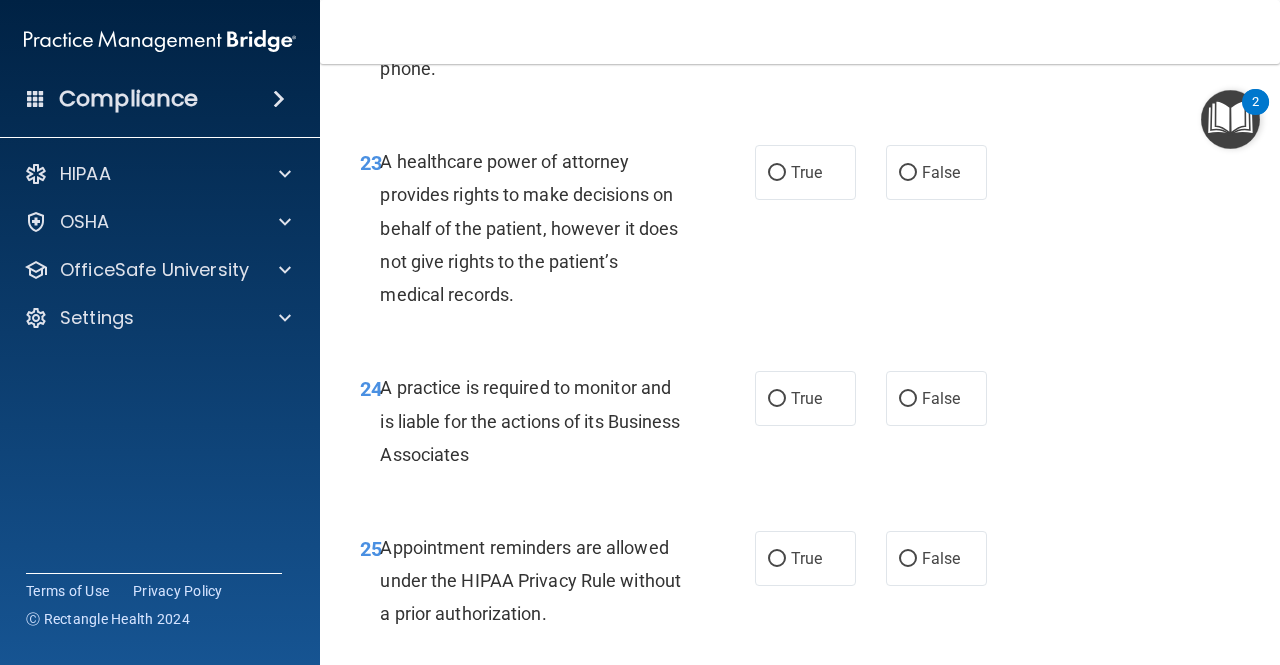 scroll, scrollTop: 4656, scrollLeft: 0, axis: vertical 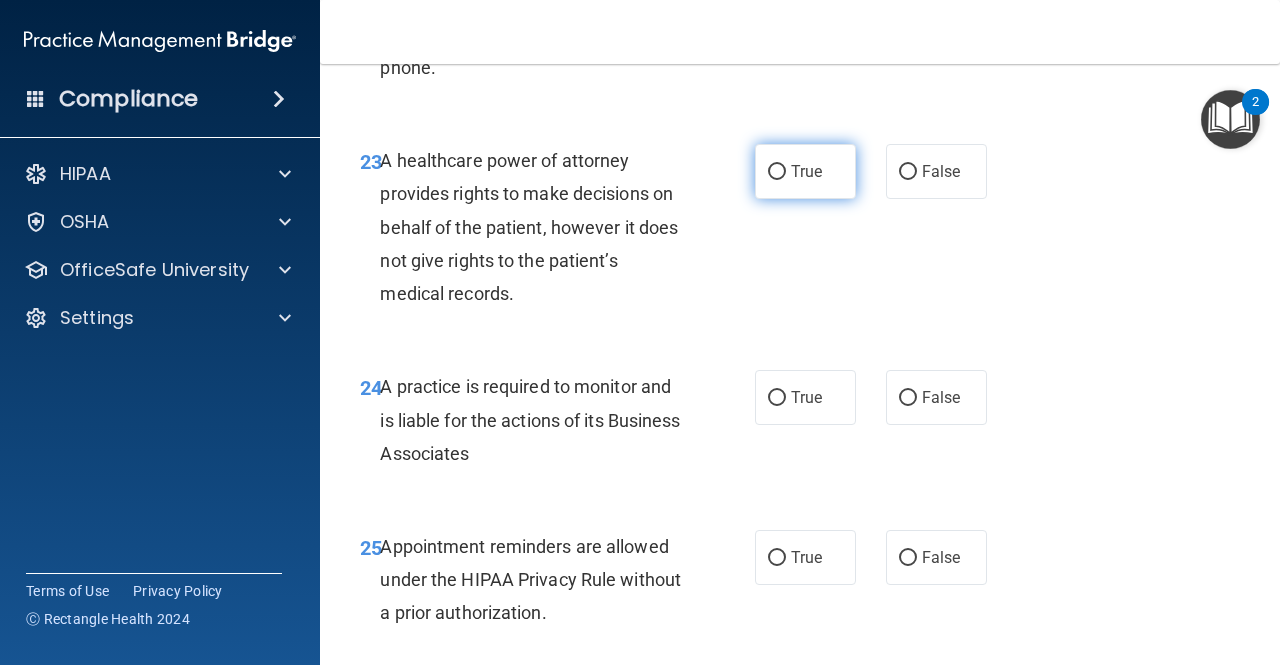 click on "True" at bounding box center (805, 171) 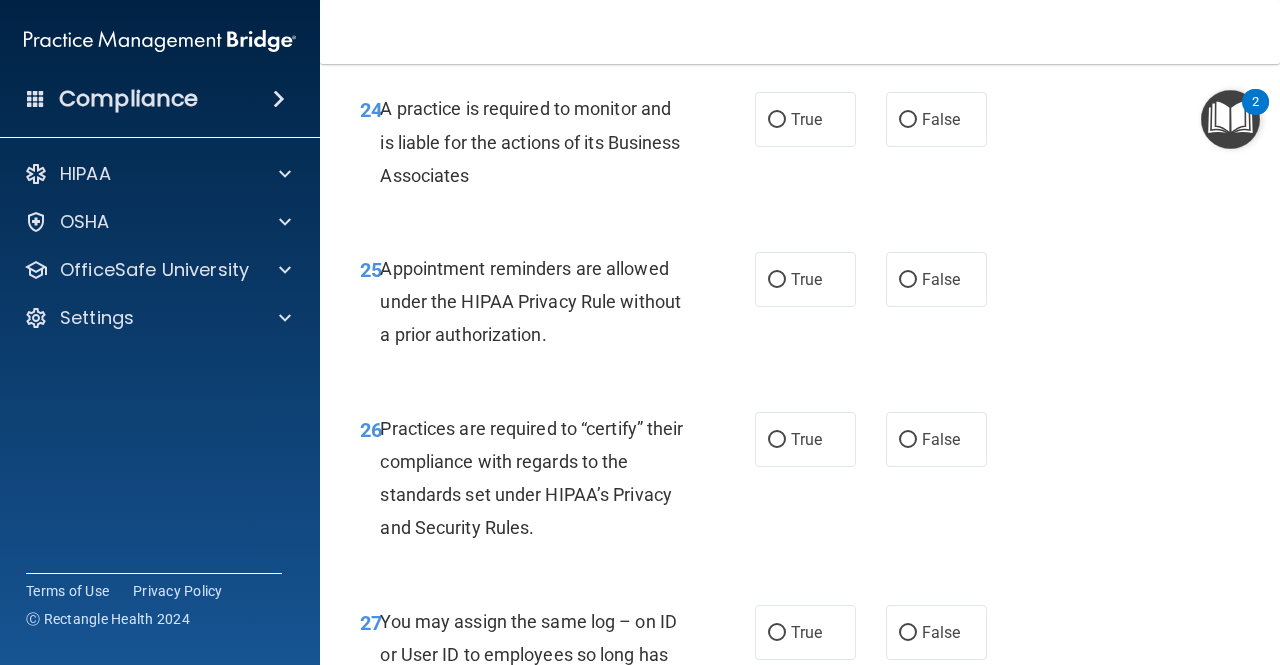 scroll, scrollTop: 4934, scrollLeft: 0, axis: vertical 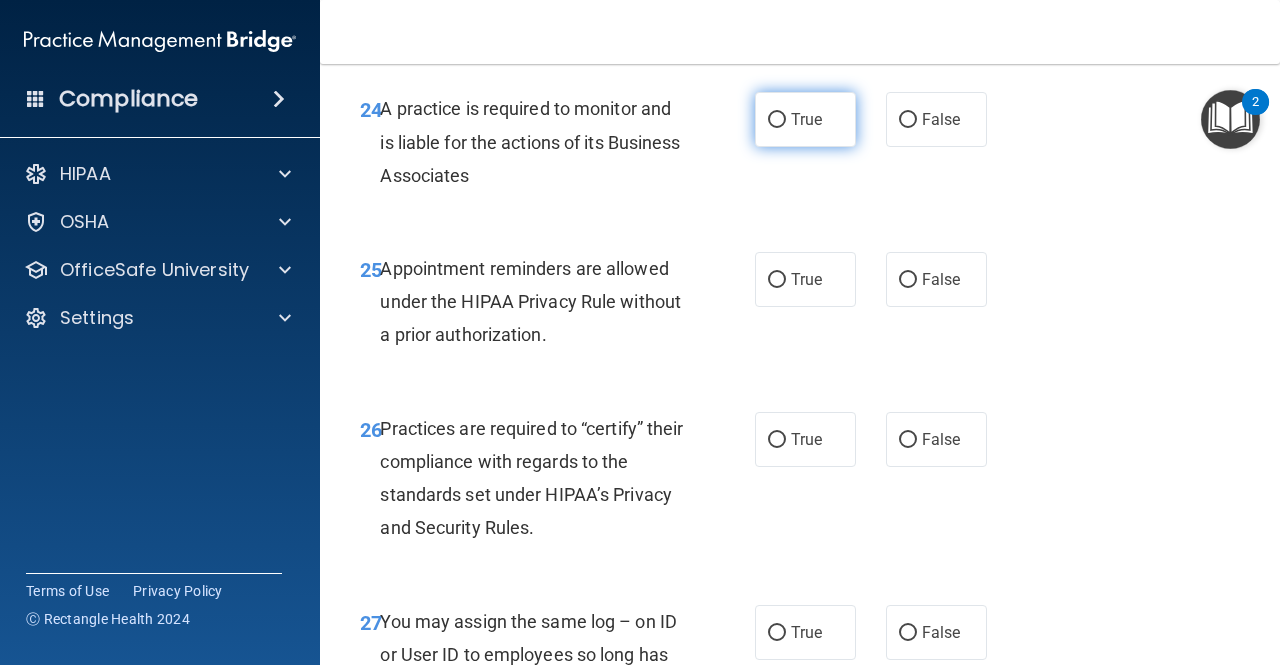 click on "True" at bounding box center [805, 119] 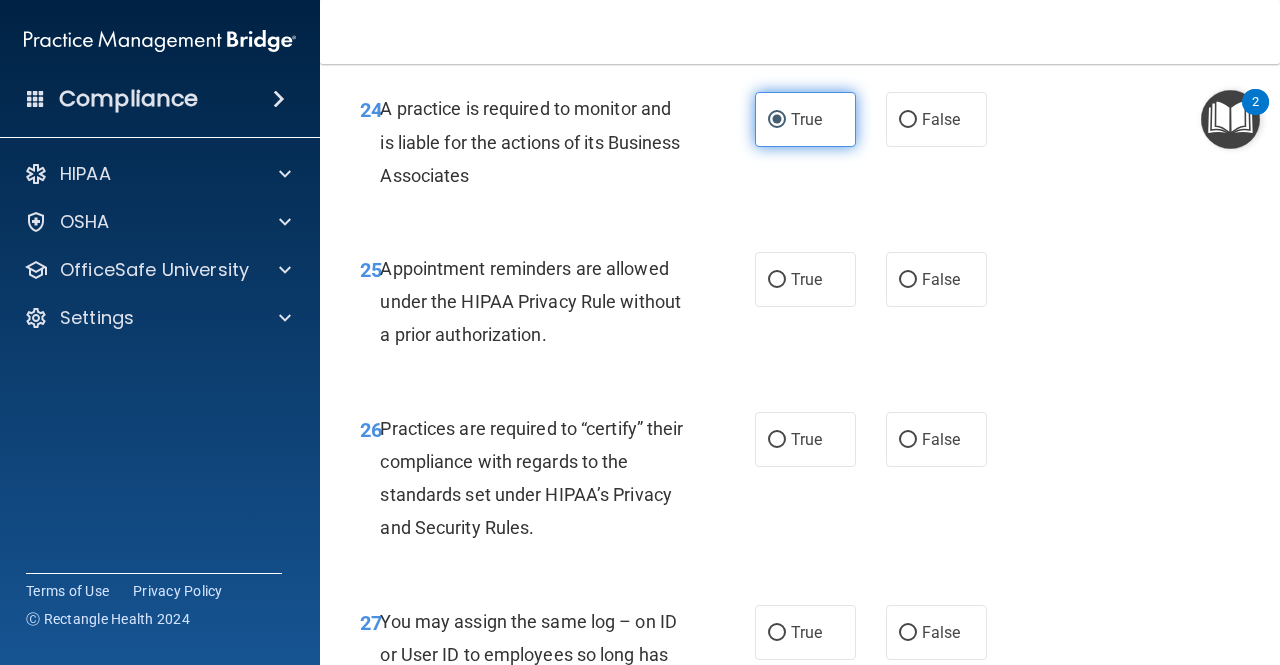 scroll, scrollTop: 5032, scrollLeft: 0, axis: vertical 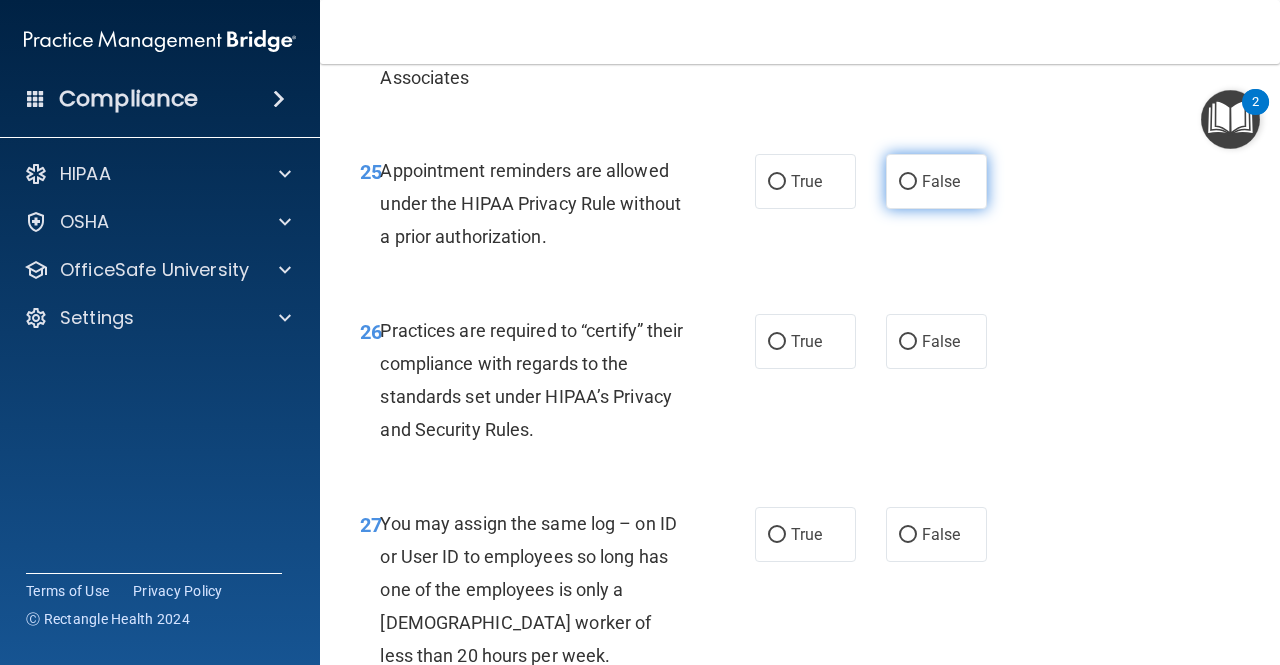 click on "False" at bounding box center [908, 182] 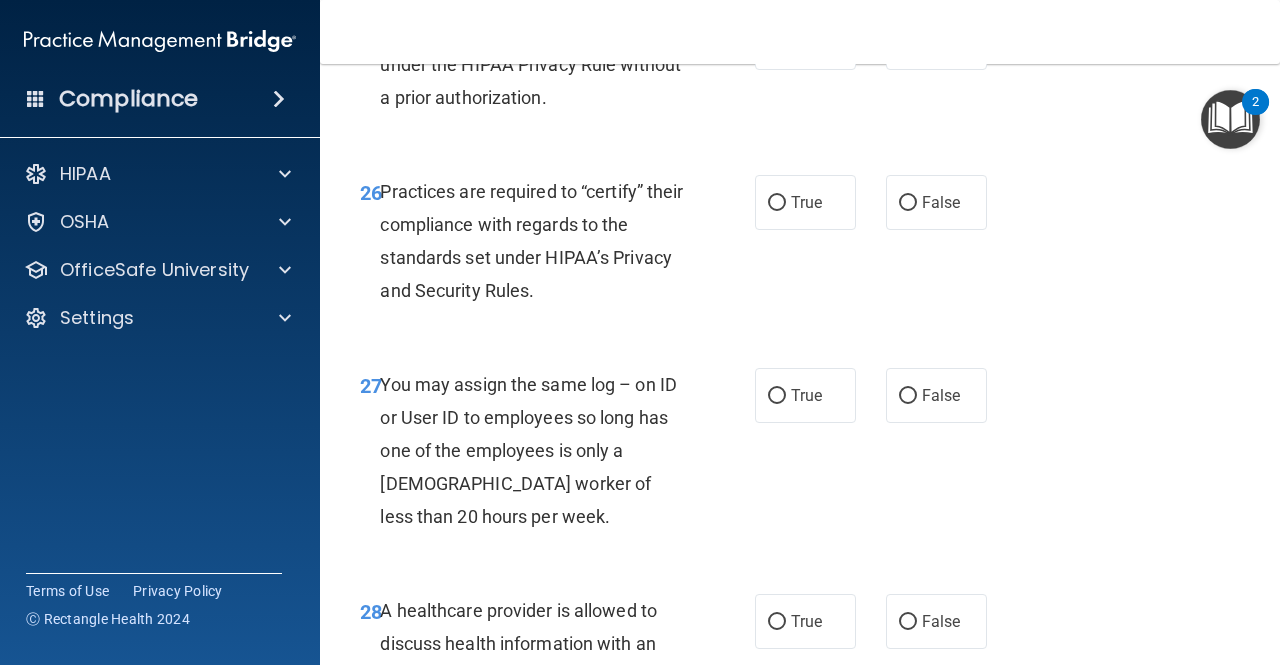 scroll, scrollTop: 5170, scrollLeft: 0, axis: vertical 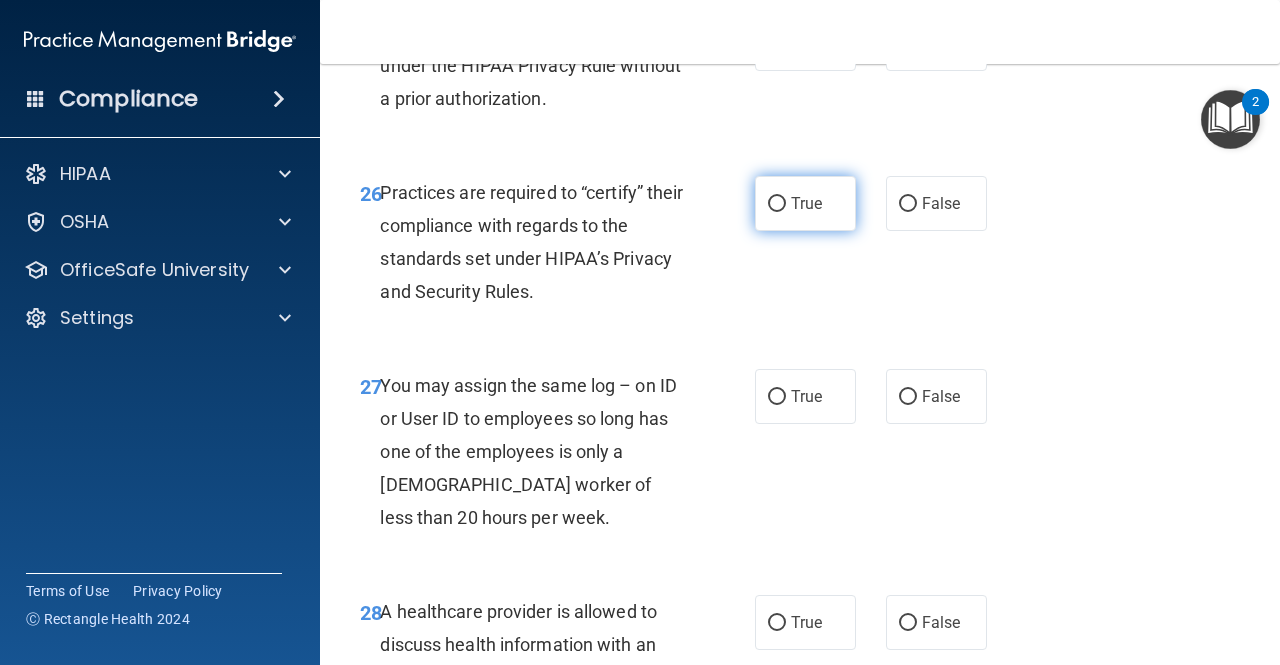 click on "True" at bounding box center (805, 203) 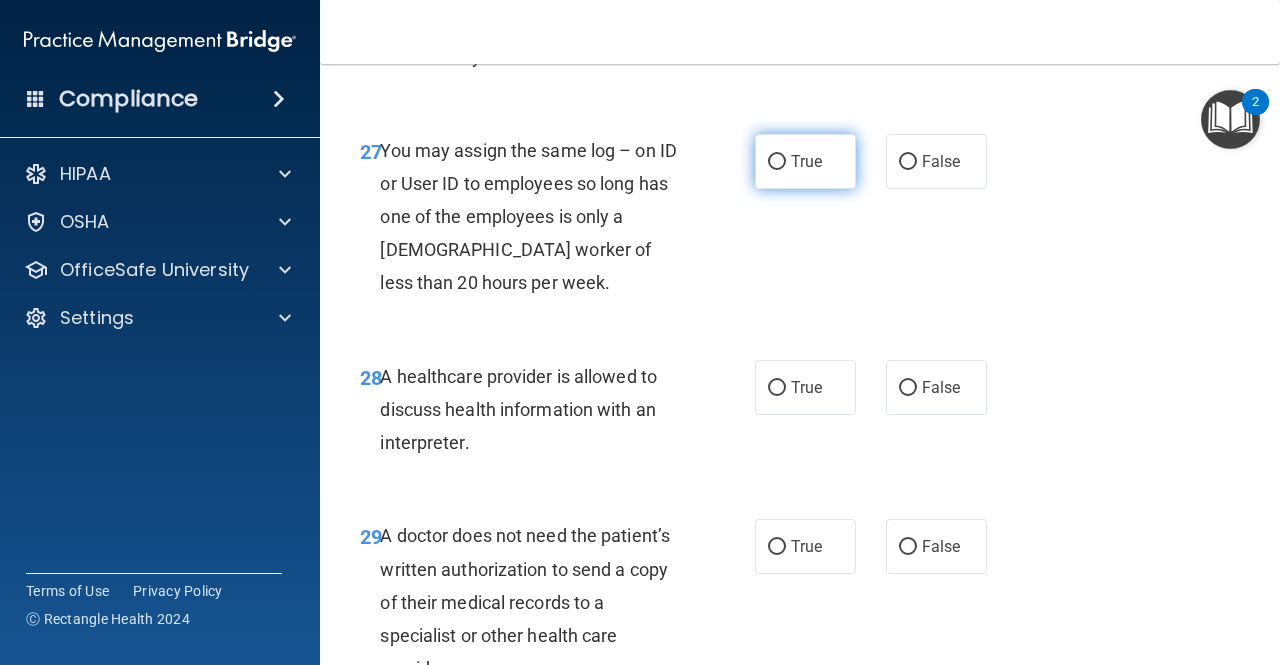 scroll, scrollTop: 5423, scrollLeft: 0, axis: vertical 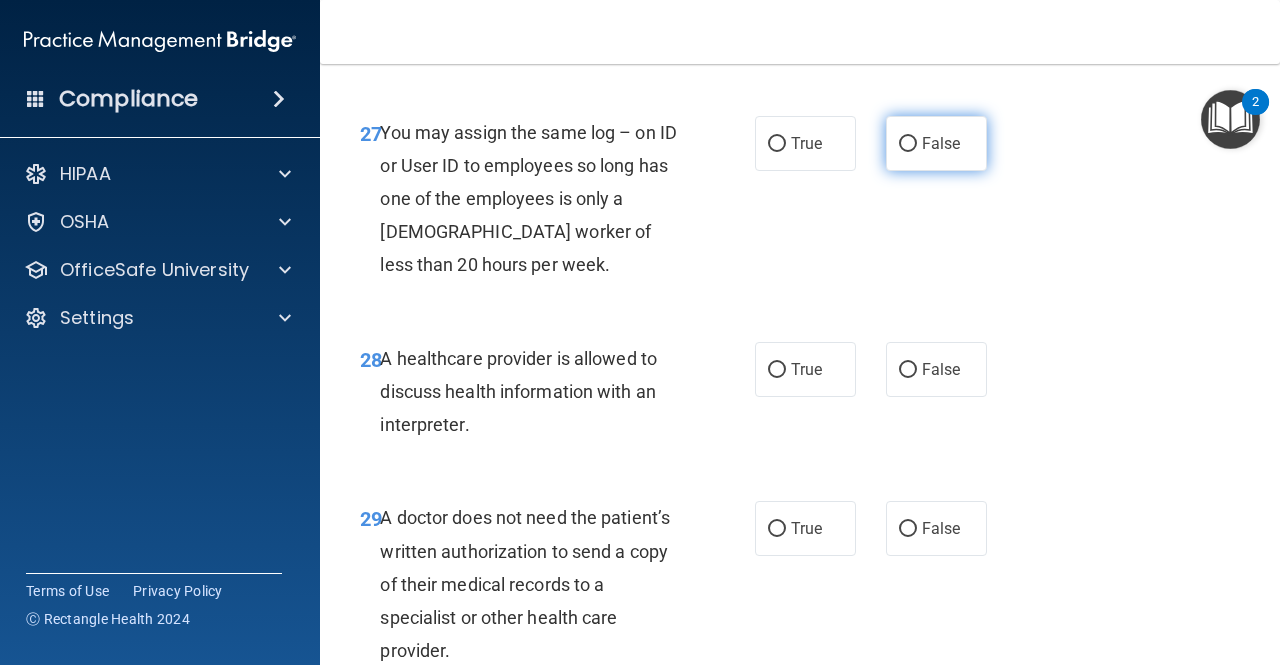 click on "False" at bounding box center (908, 144) 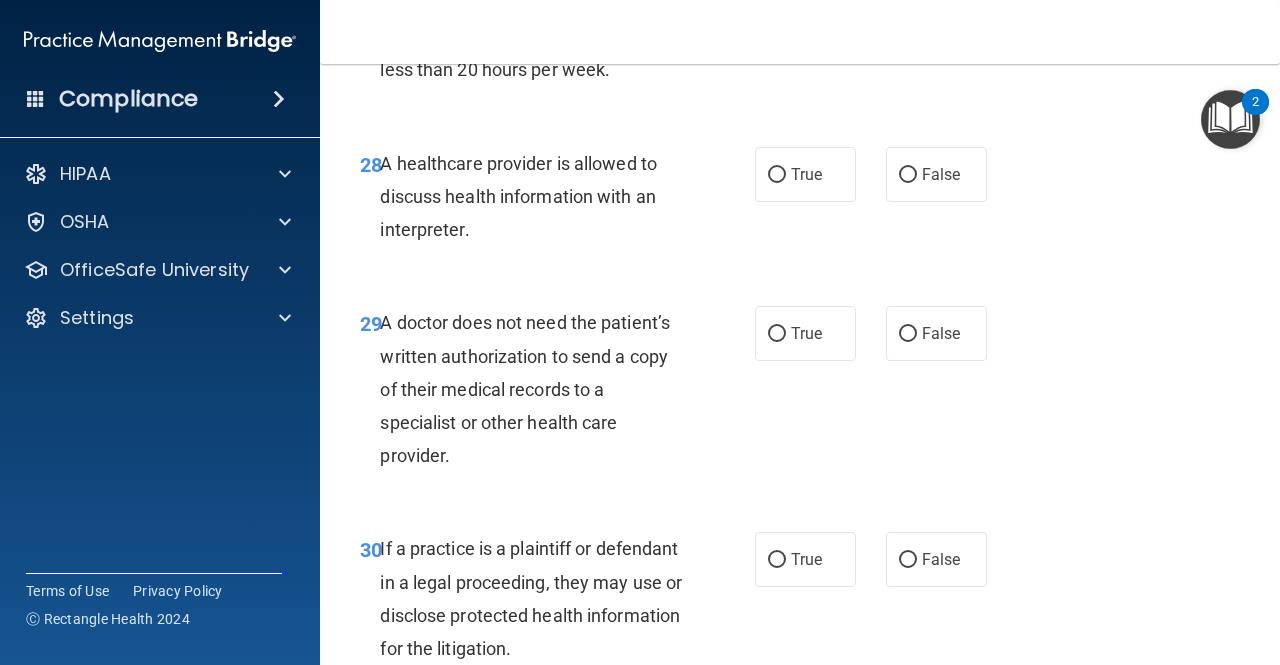 scroll, scrollTop: 5619, scrollLeft: 0, axis: vertical 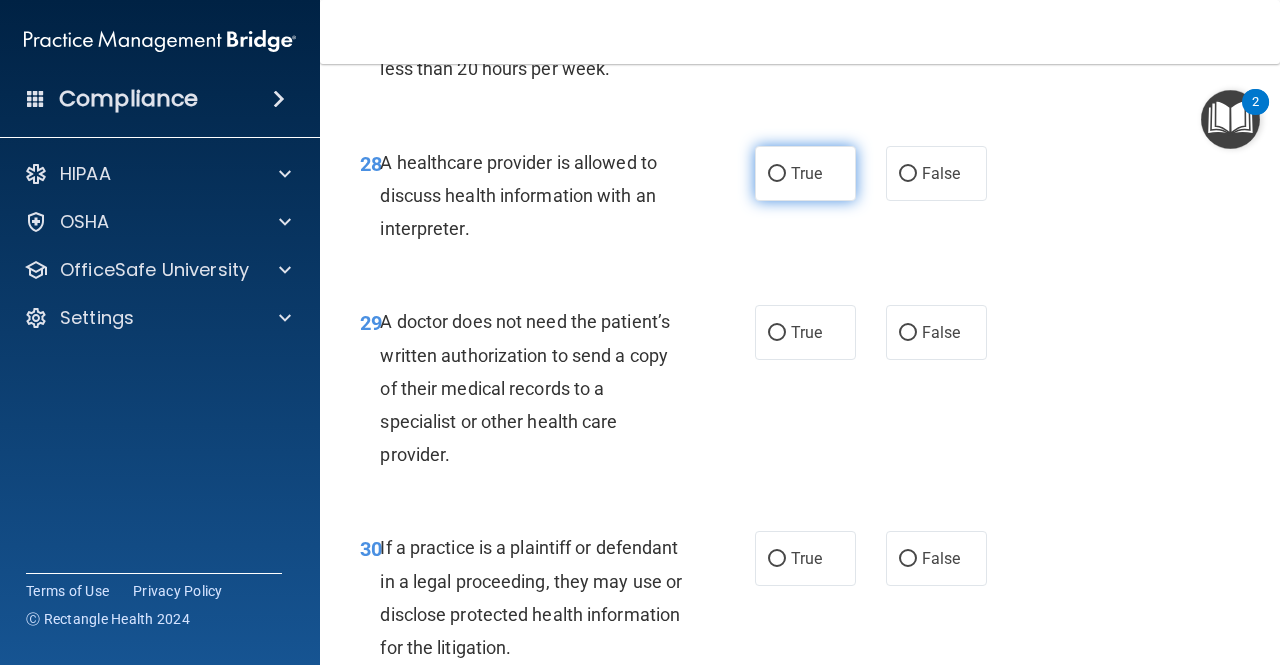 click on "True" at bounding box center [805, 173] 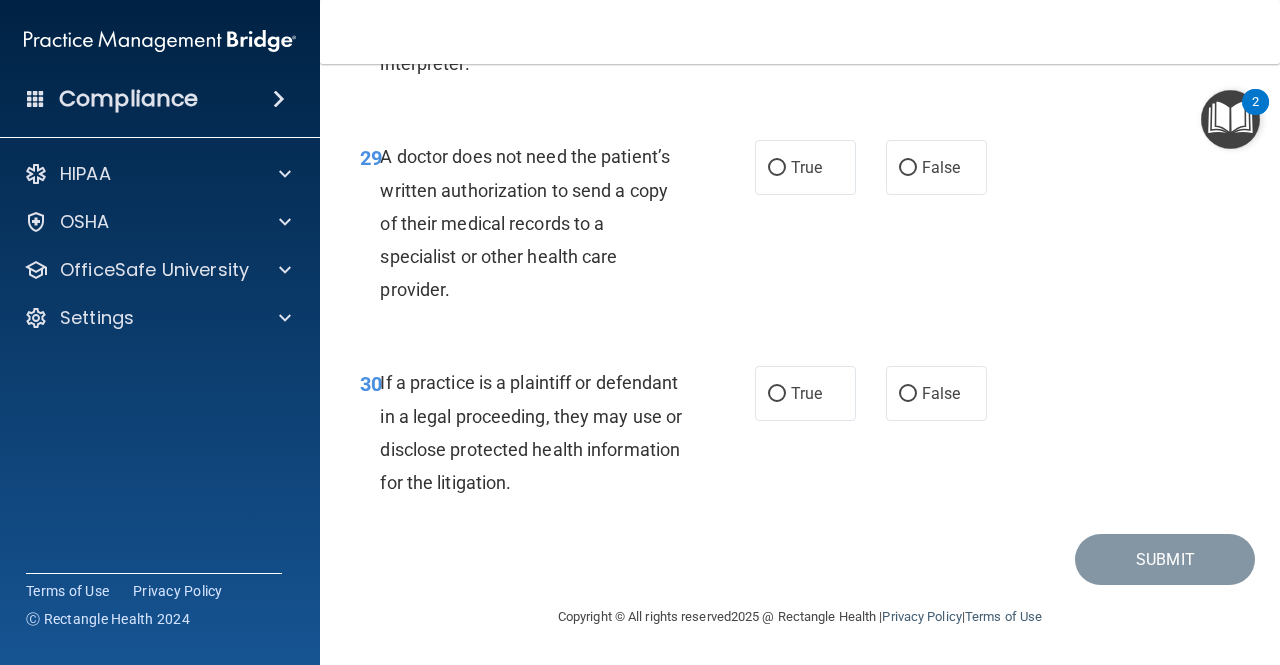 scroll, scrollTop: 5797, scrollLeft: 0, axis: vertical 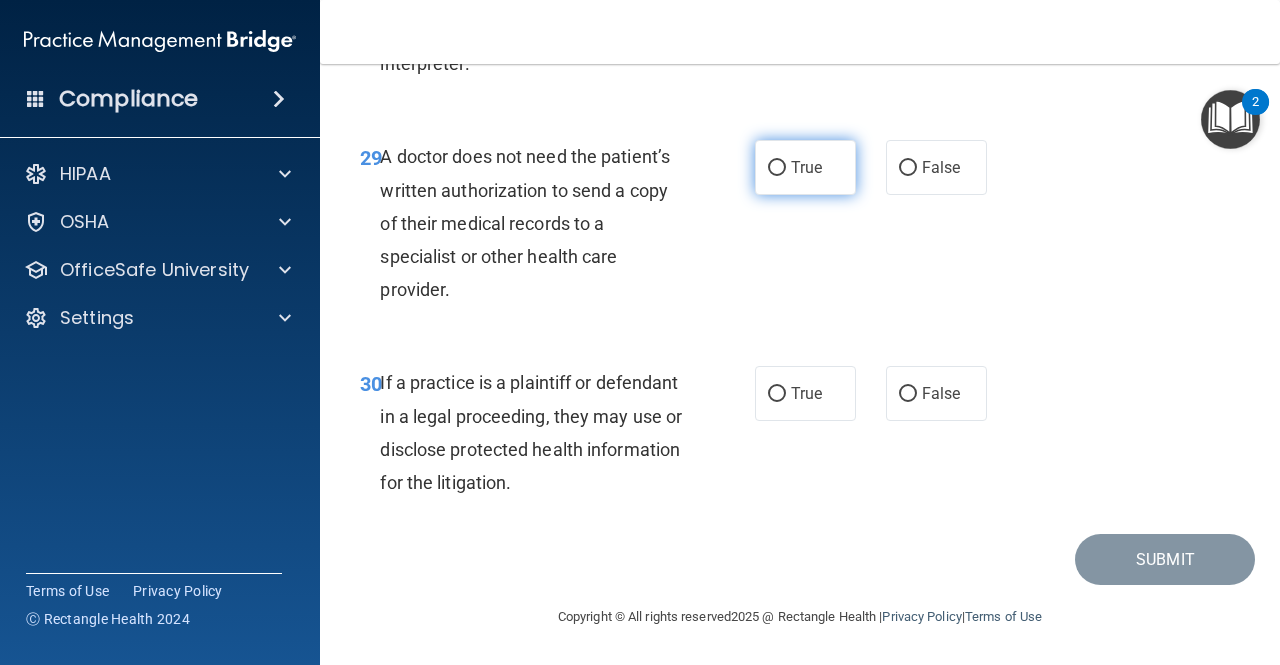 click on "True" at bounding box center [806, 167] 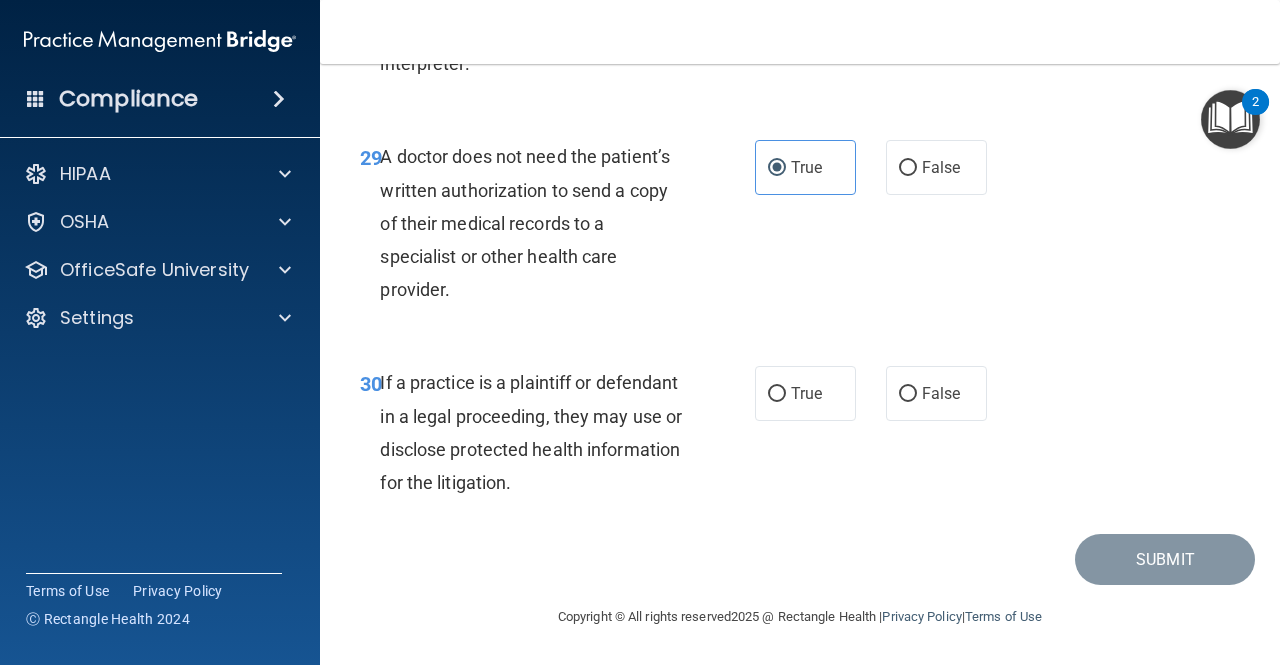 scroll, scrollTop: 5849, scrollLeft: 0, axis: vertical 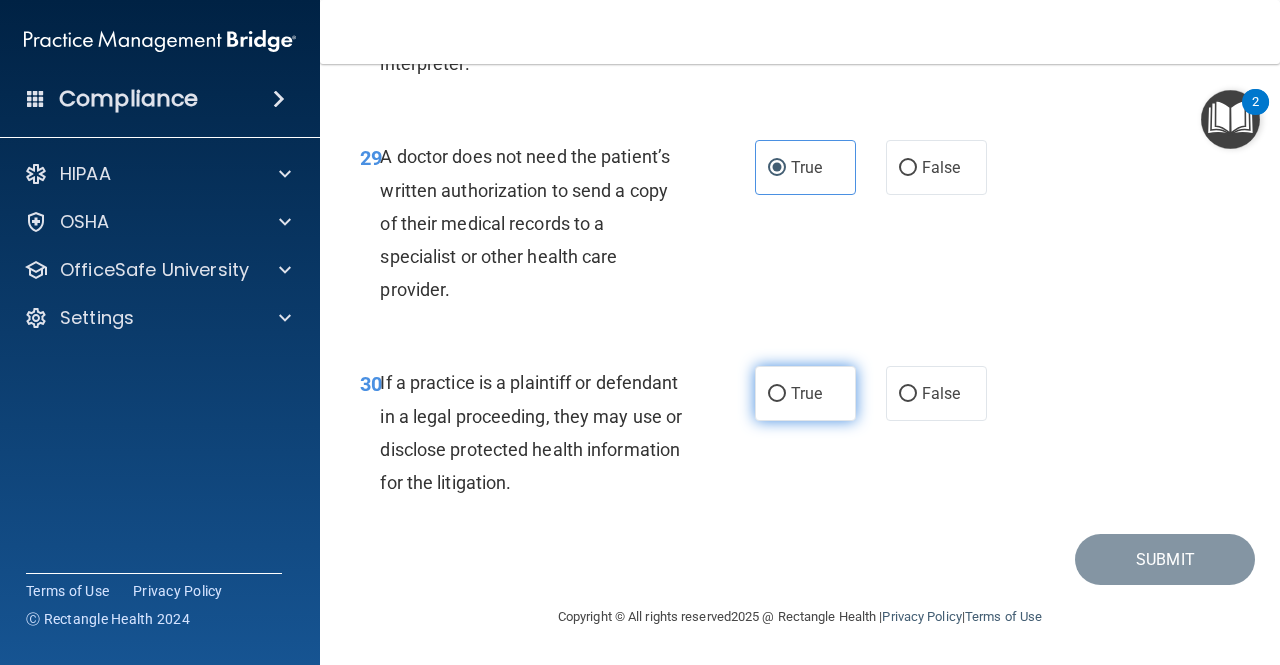 click on "True" at bounding box center (806, 393) 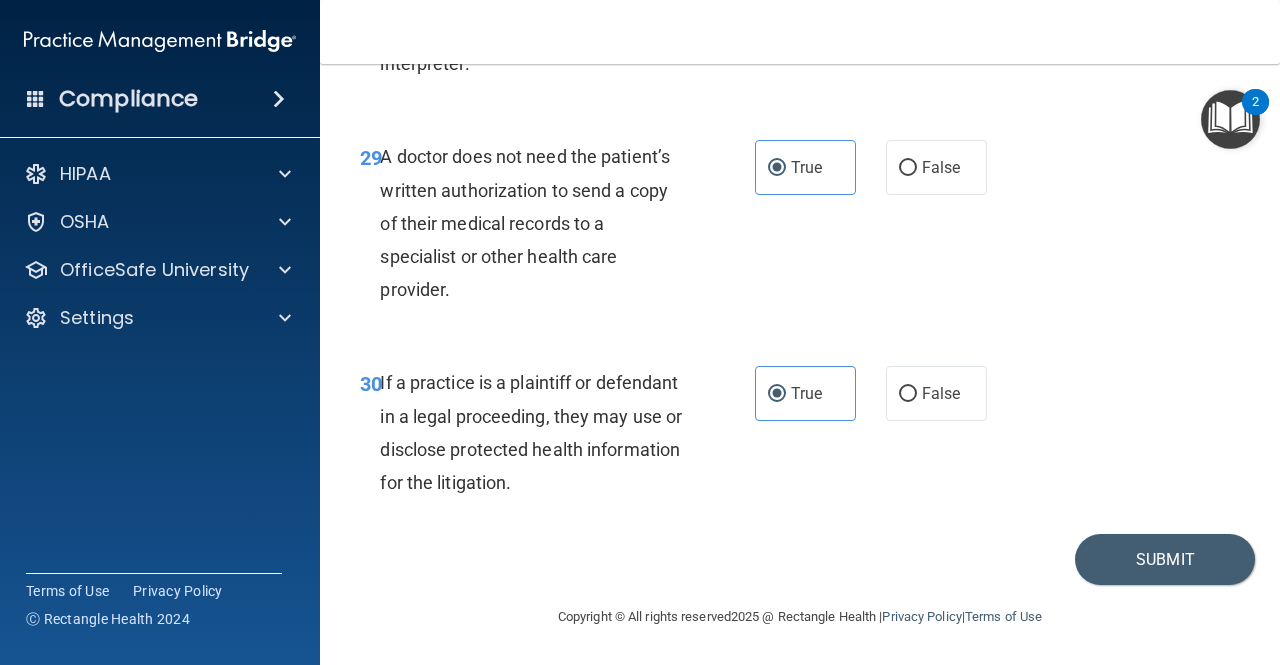 scroll, scrollTop: 5819, scrollLeft: 0, axis: vertical 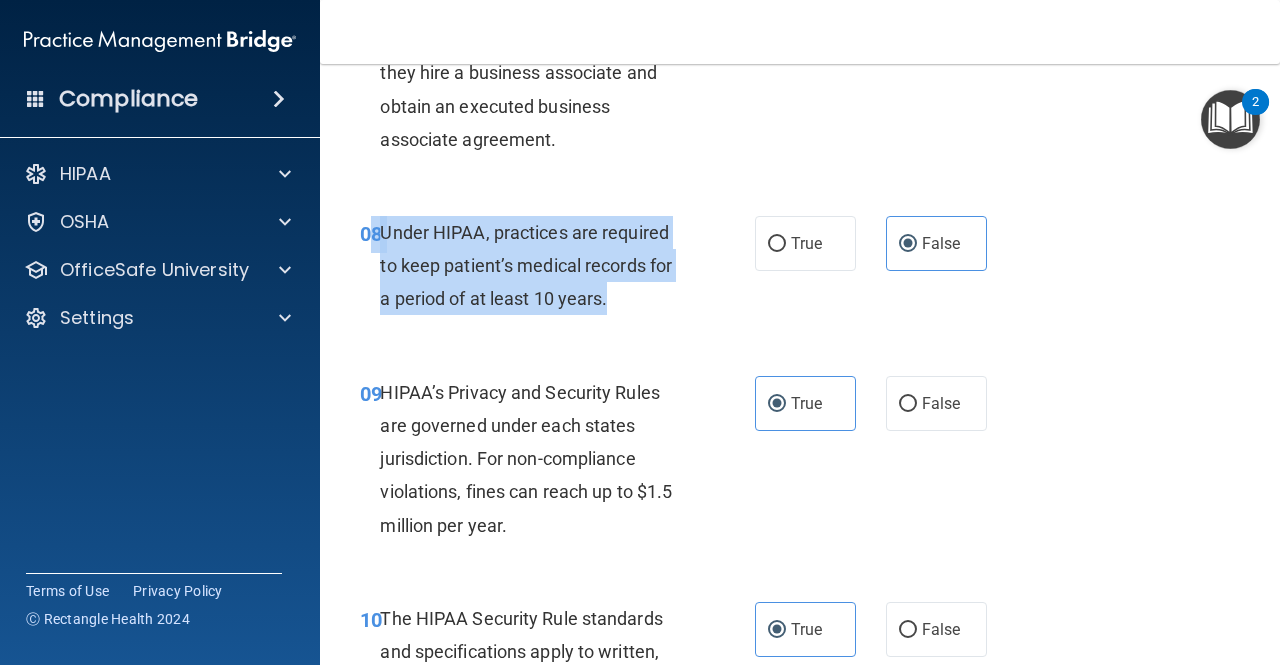 drag, startPoint x: 622, startPoint y: 295, endPoint x: 370, endPoint y: 225, distance: 261.5416 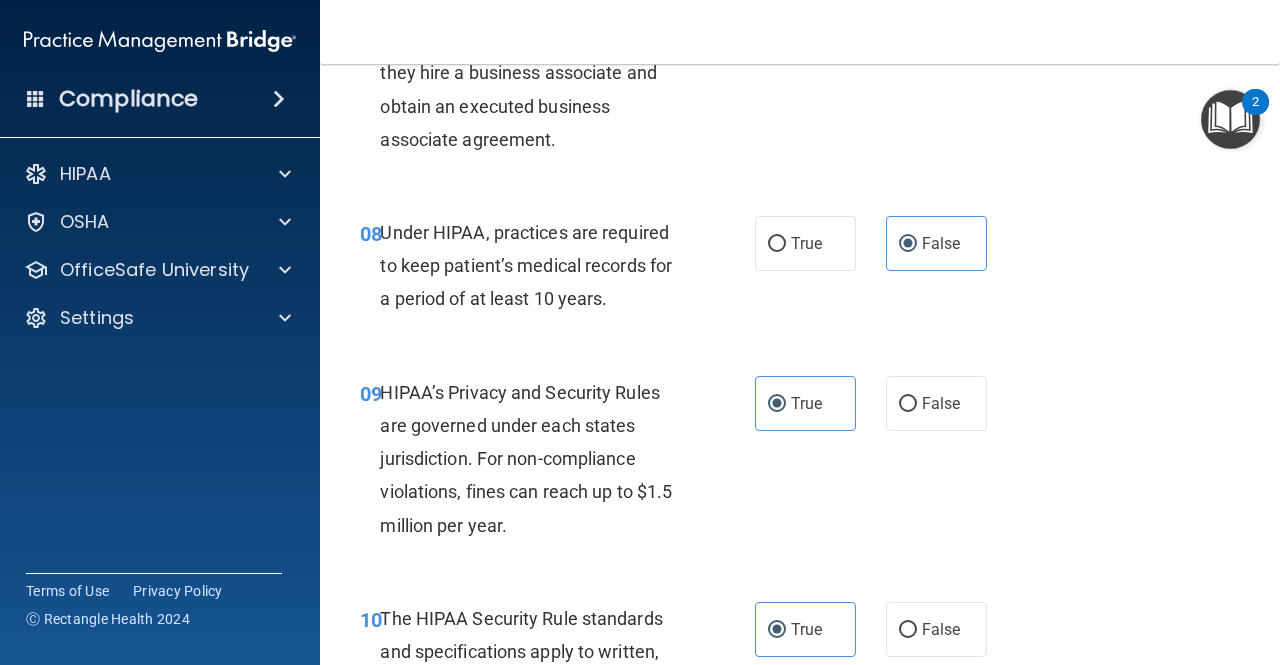 click on "08       Under HIPAA, practices are required to keep patient’s medical records for a period of at least 10 years.                 True           False" at bounding box center (800, 271) 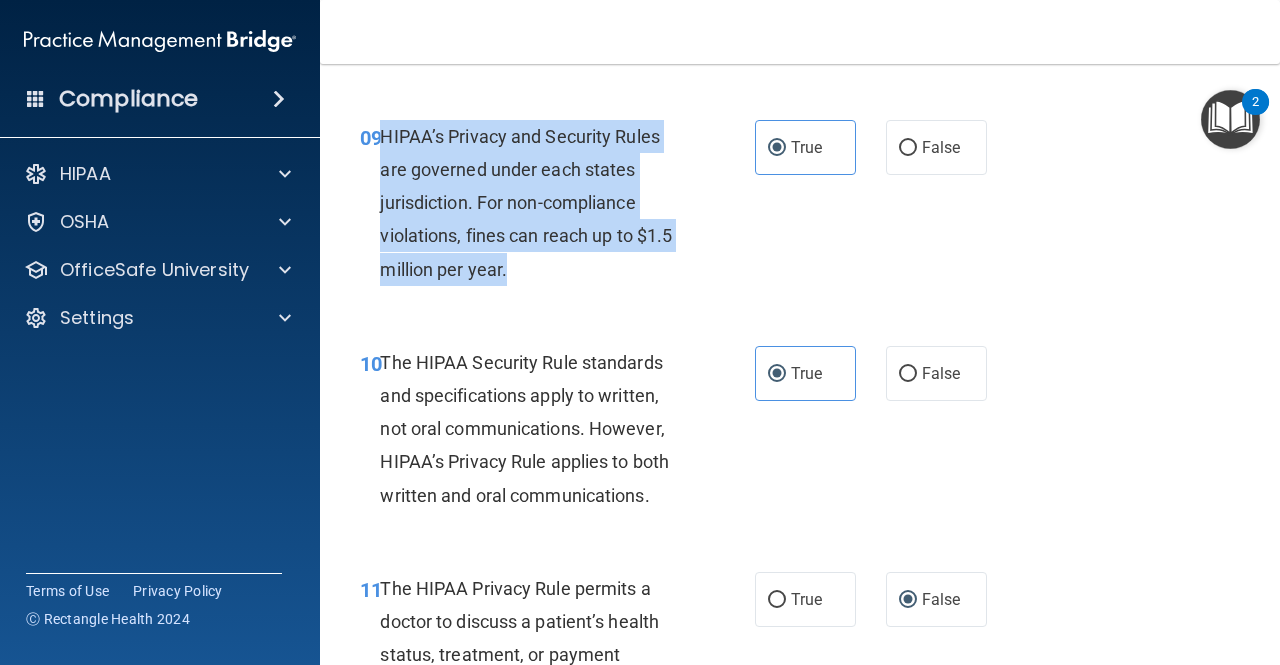 drag, startPoint x: 384, startPoint y: 137, endPoint x: 544, endPoint y: 277, distance: 212.60292 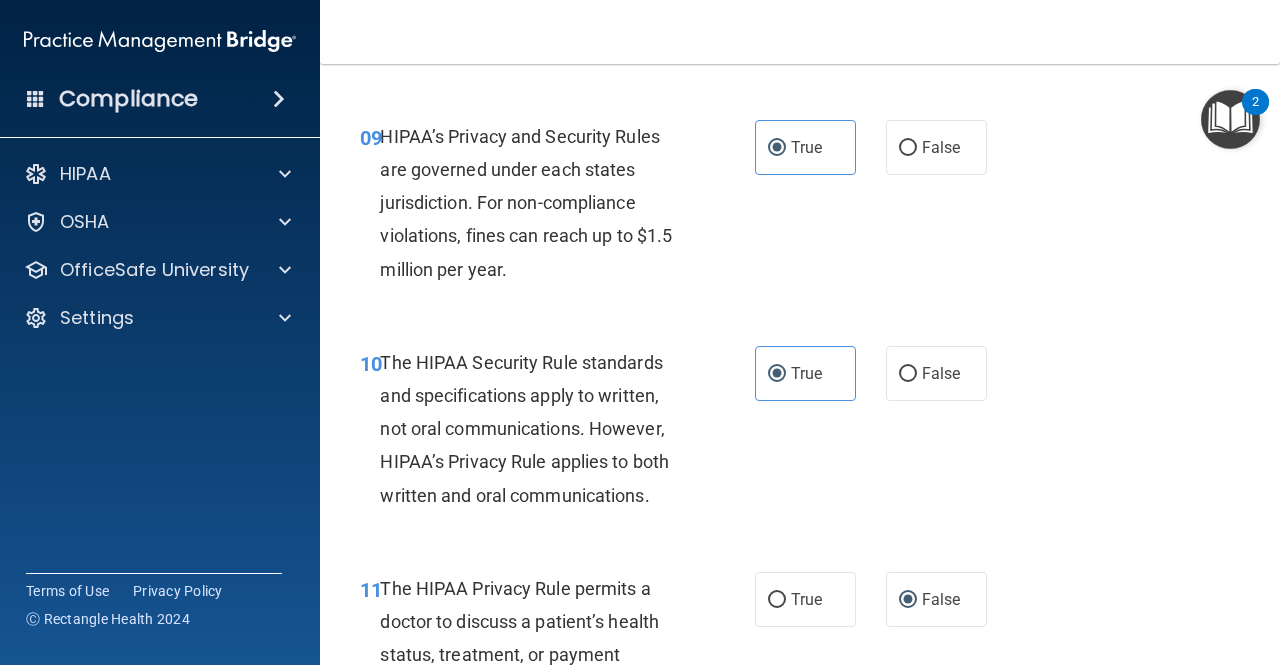 click on "09       HIPAA’s Privacy and Security Rules are governed under each states jurisdiction.  For non-compliance violations, fines can reach up to $1.5 million per year.                 True           False" at bounding box center (800, 208) 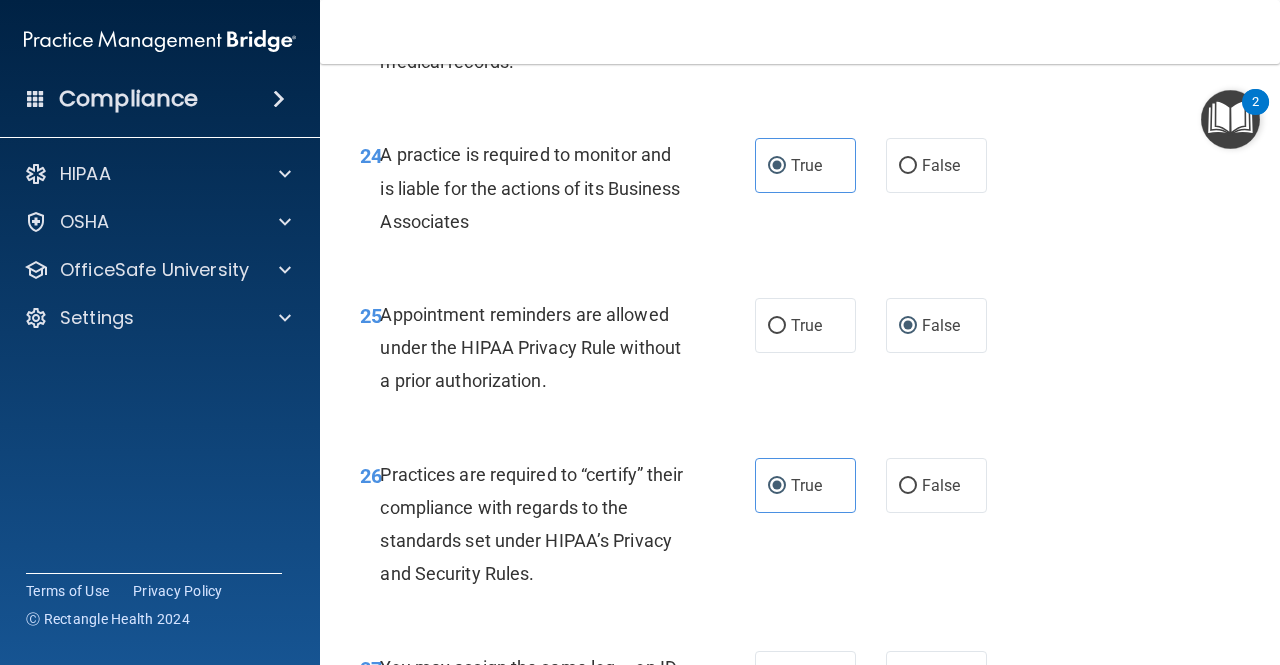 scroll, scrollTop: 4968, scrollLeft: 0, axis: vertical 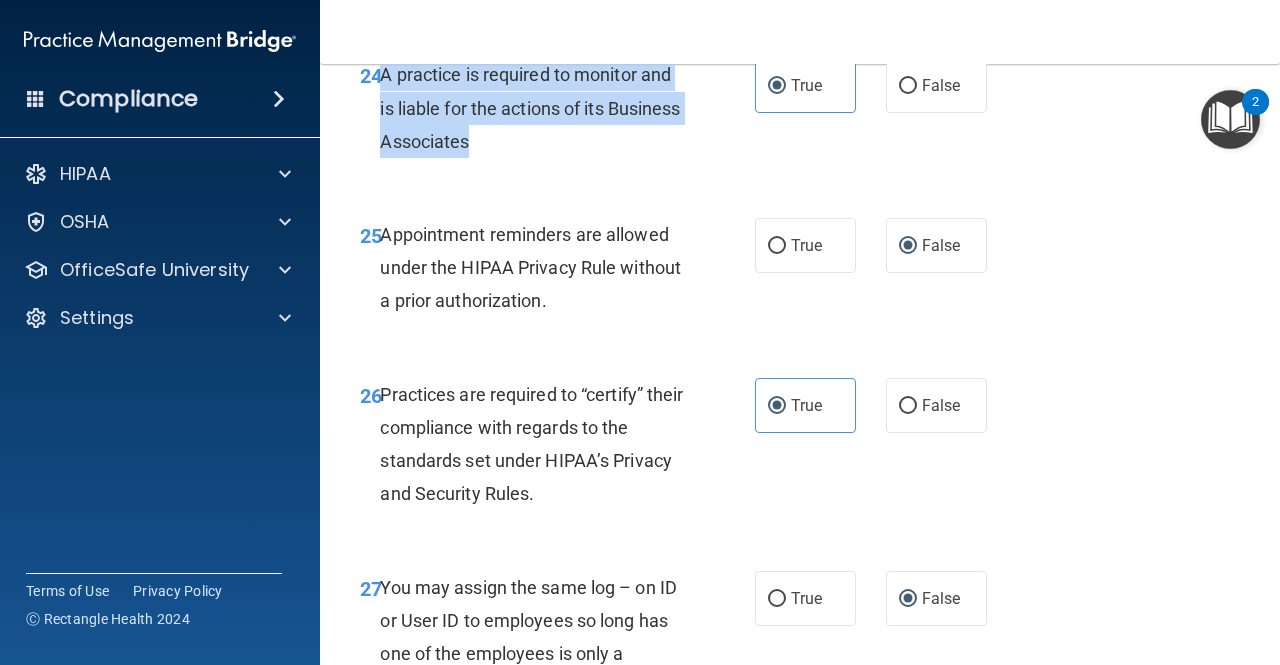 drag, startPoint x: 556, startPoint y: 205, endPoint x: 382, endPoint y: 129, distance: 189.87364 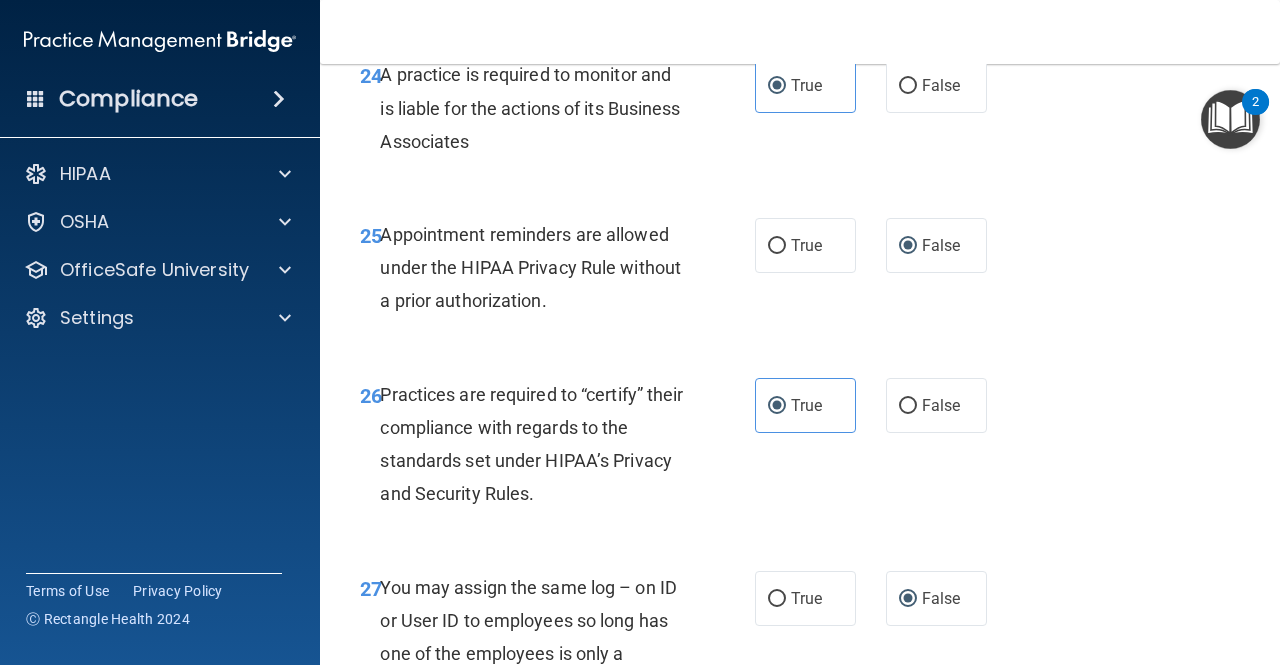 click on "25       Appointment reminders are allowed under the HIPAA Privacy Rule without a prior authorization.                 True           False" at bounding box center (800, 273) 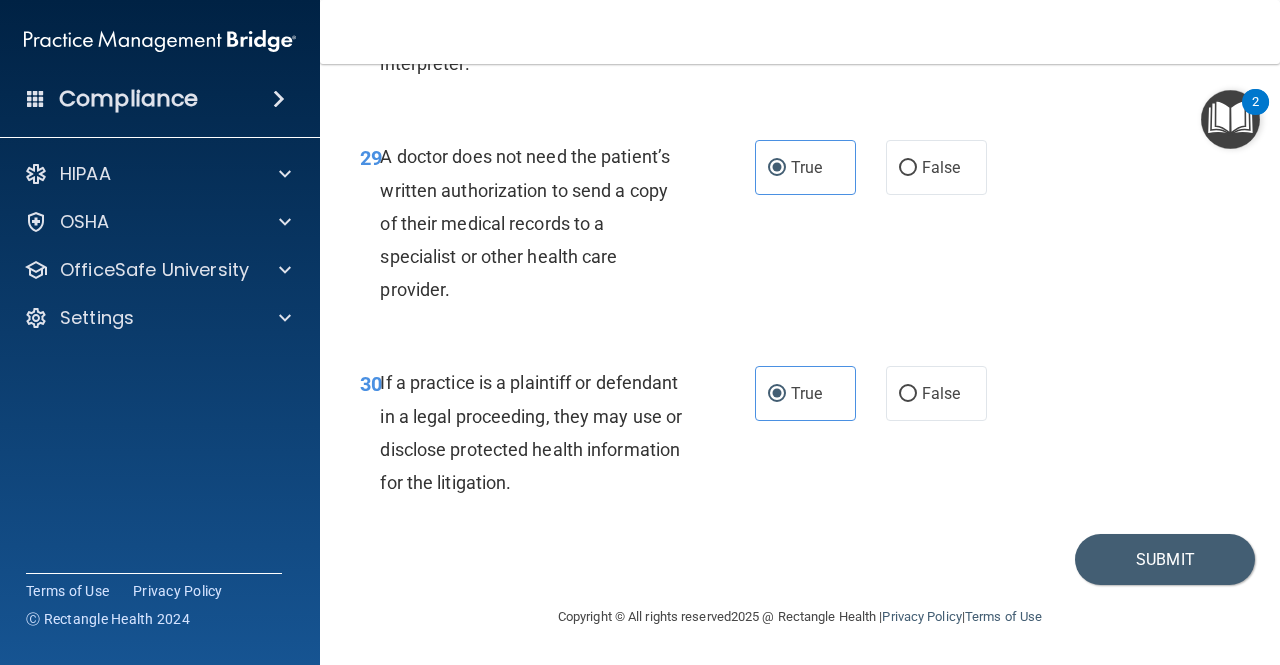 scroll, scrollTop: 5849, scrollLeft: 0, axis: vertical 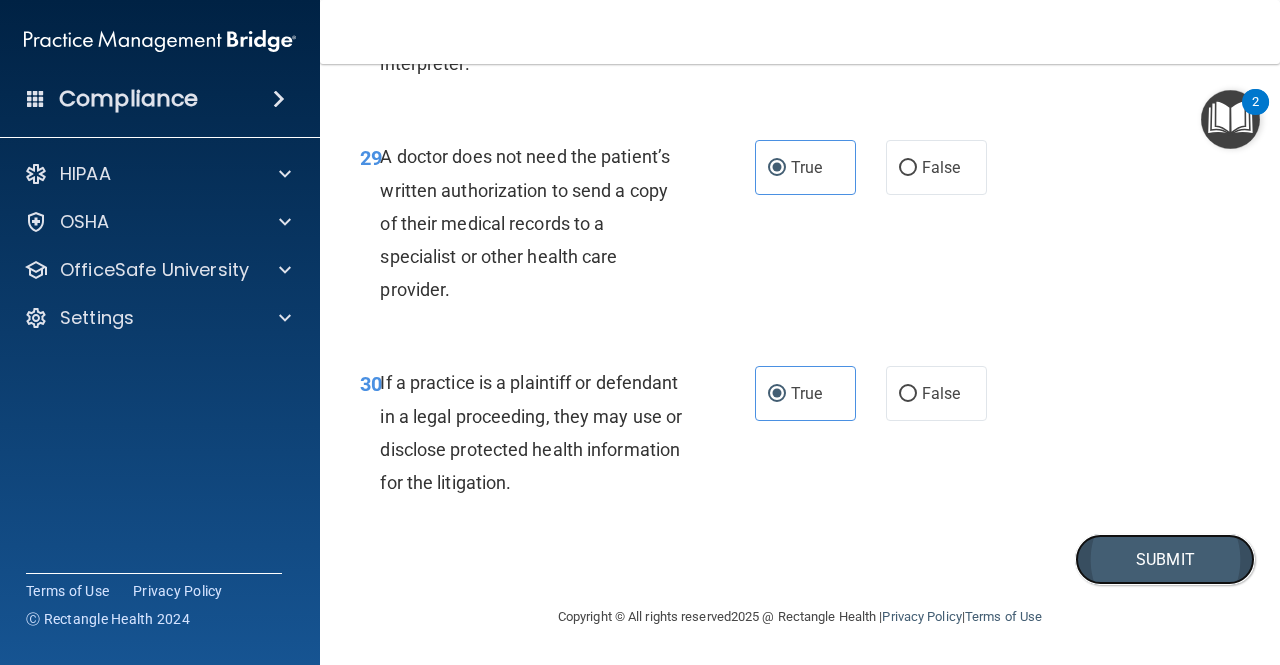 click on "Submit" at bounding box center (1165, 559) 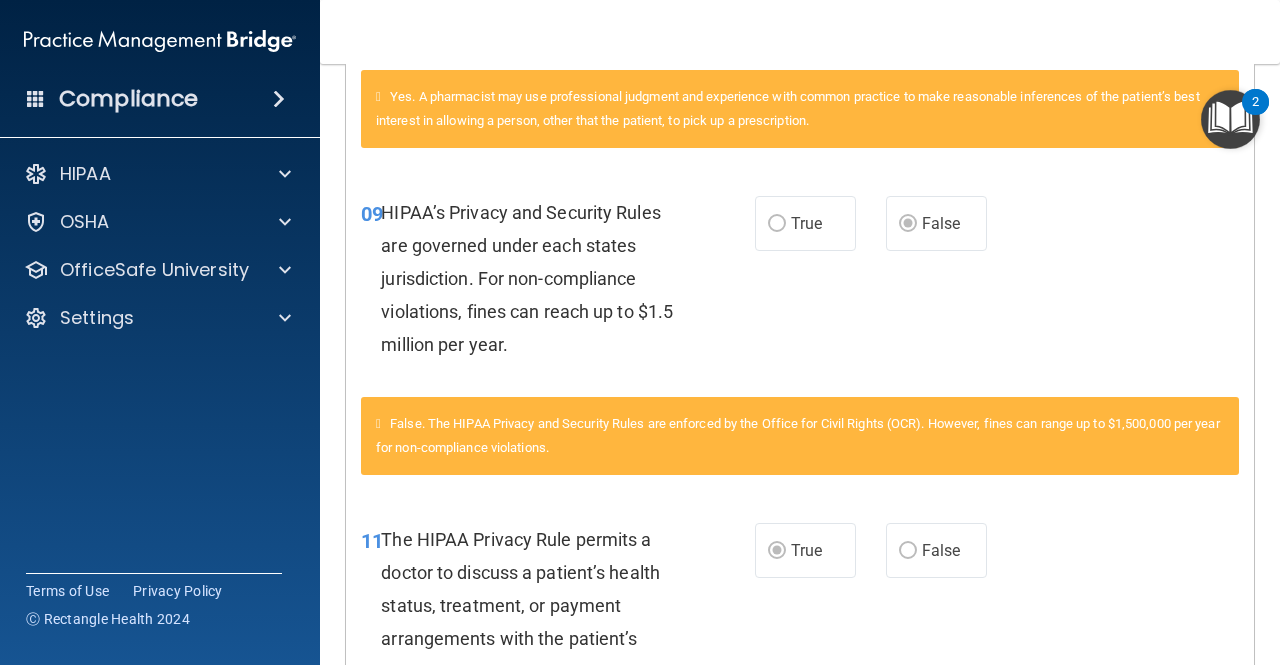 scroll, scrollTop: 1385, scrollLeft: 0, axis: vertical 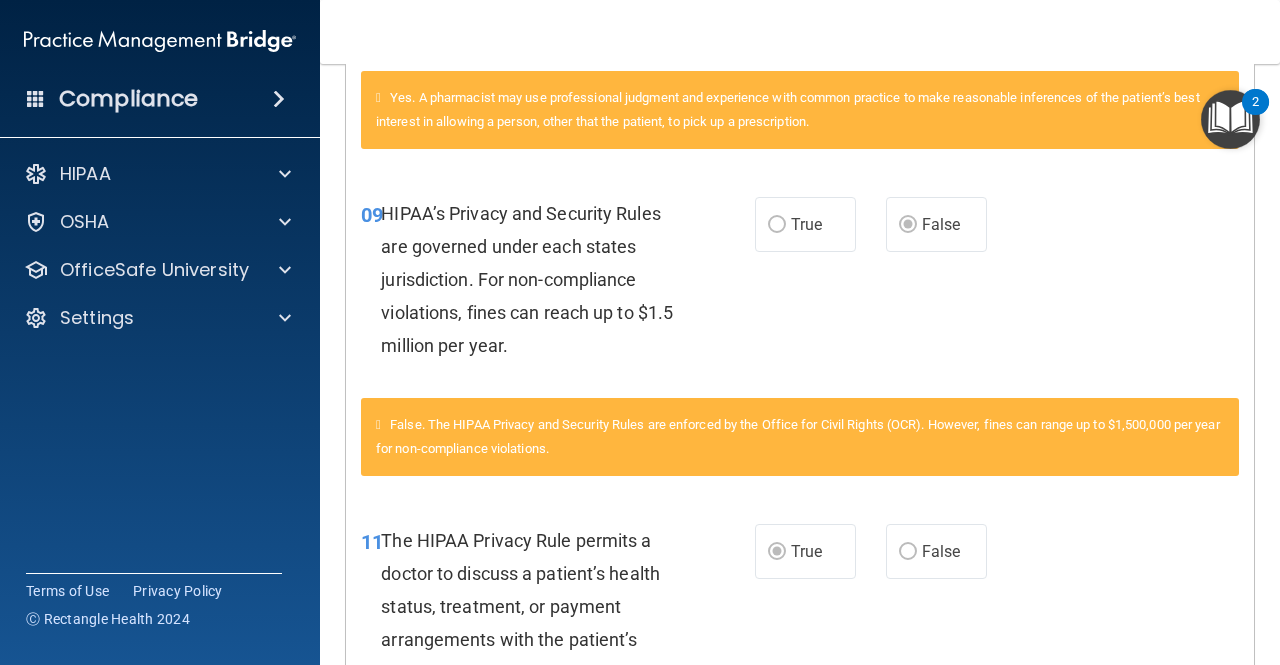 click on "False. The HIPAA Privacy and Security Rules are enforced by the Office for Civil Rights (OCR). However, fines can range up to $1,500,000 per year for non-compliance violations." at bounding box center [800, 437] 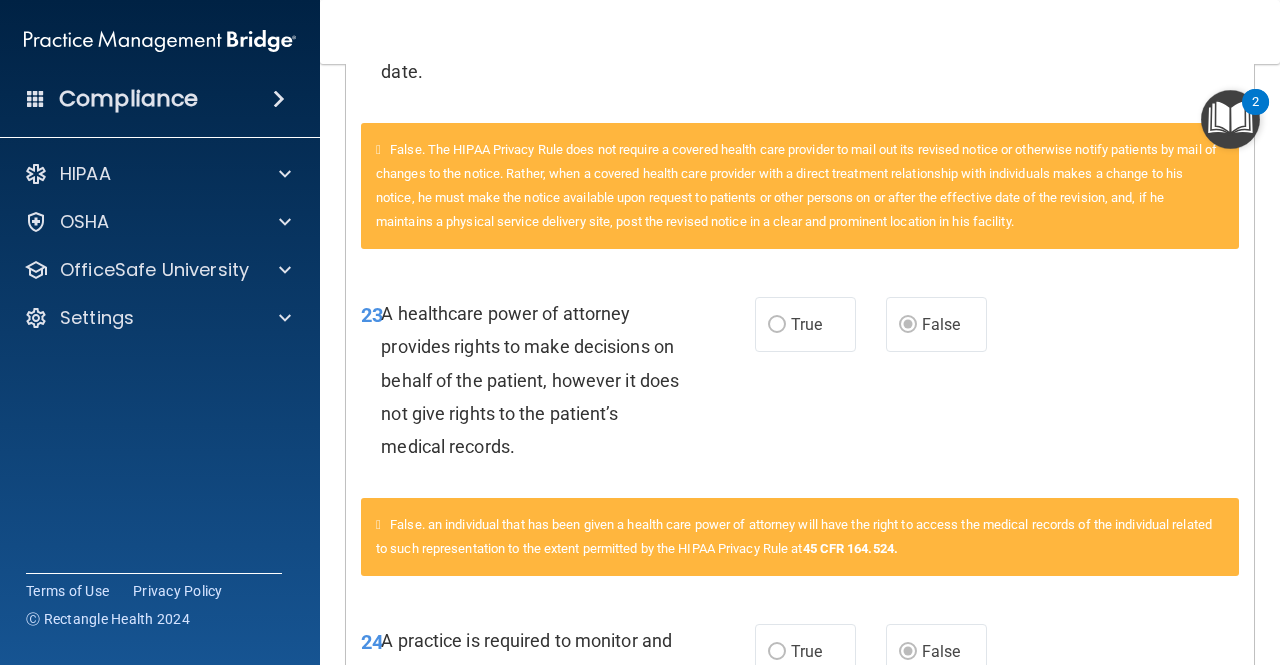 scroll, scrollTop: 3034, scrollLeft: 0, axis: vertical 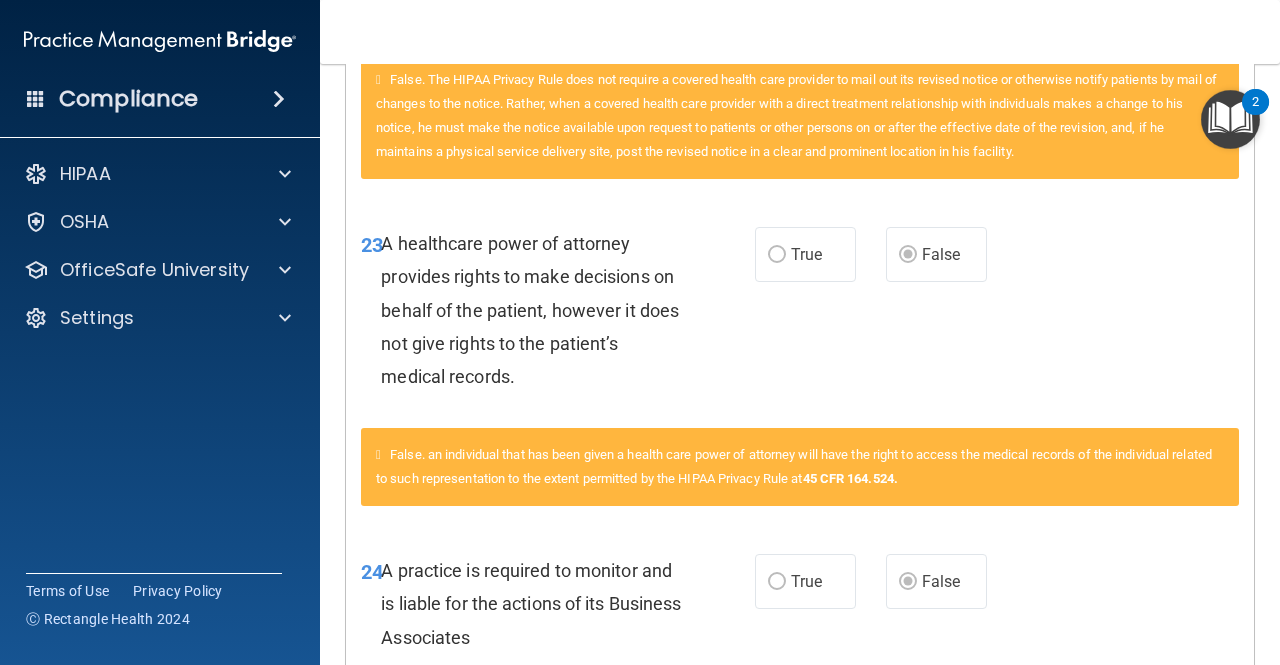 click on "23       A healthcare power of attorney provides rights to make decisions on behalf of the patient, however it does not give rights to the patient’s medical records.                  True           False" at bounding box center [800, 315] 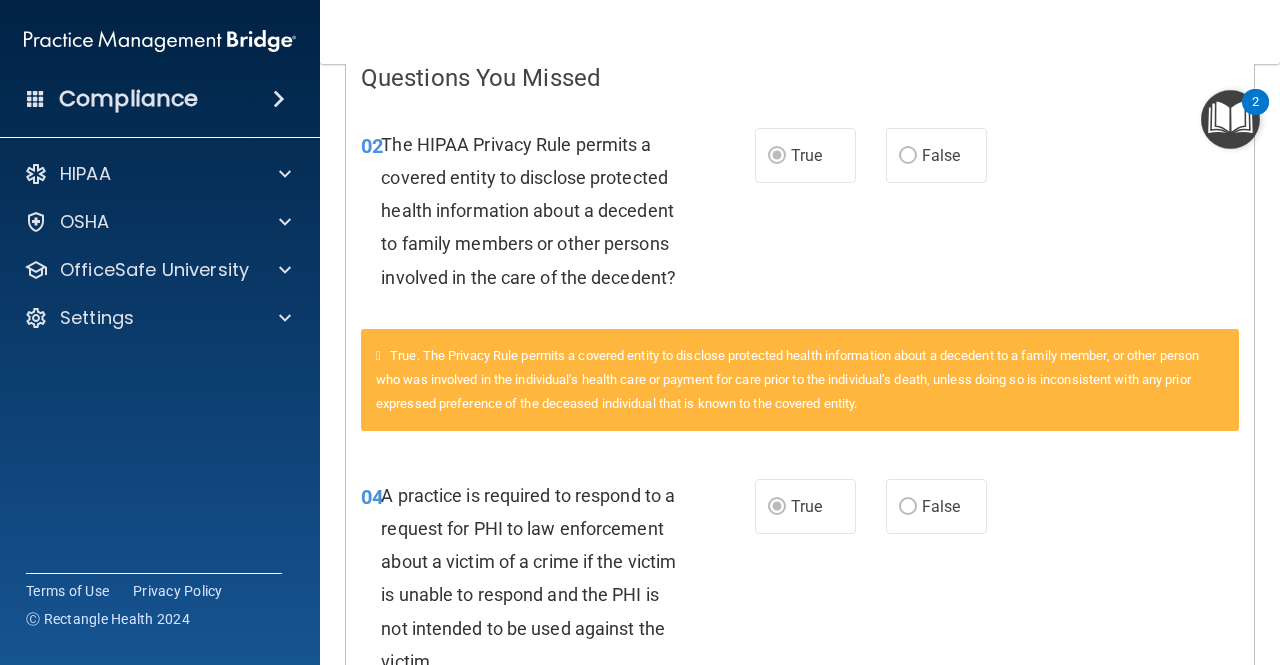 scroll, scrollTop: 0, scrollLeft: 0, axis: both 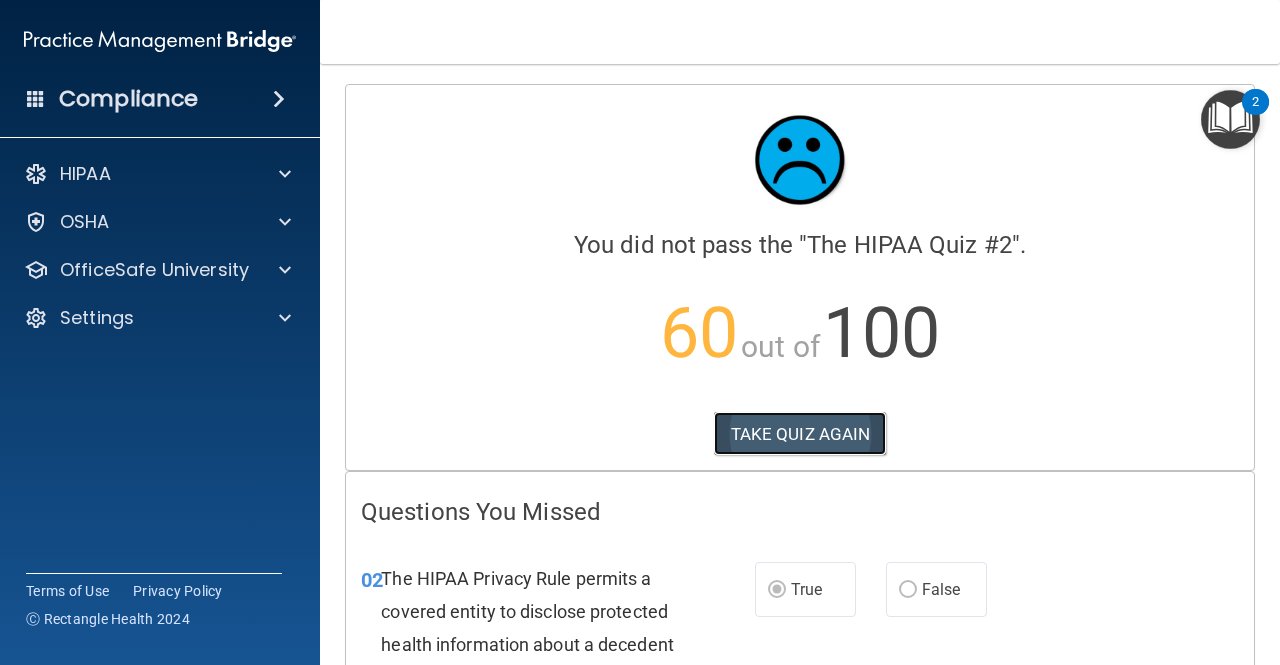 click on "TAKE QUIZ AGAIN" at bounding box center (800, 434) 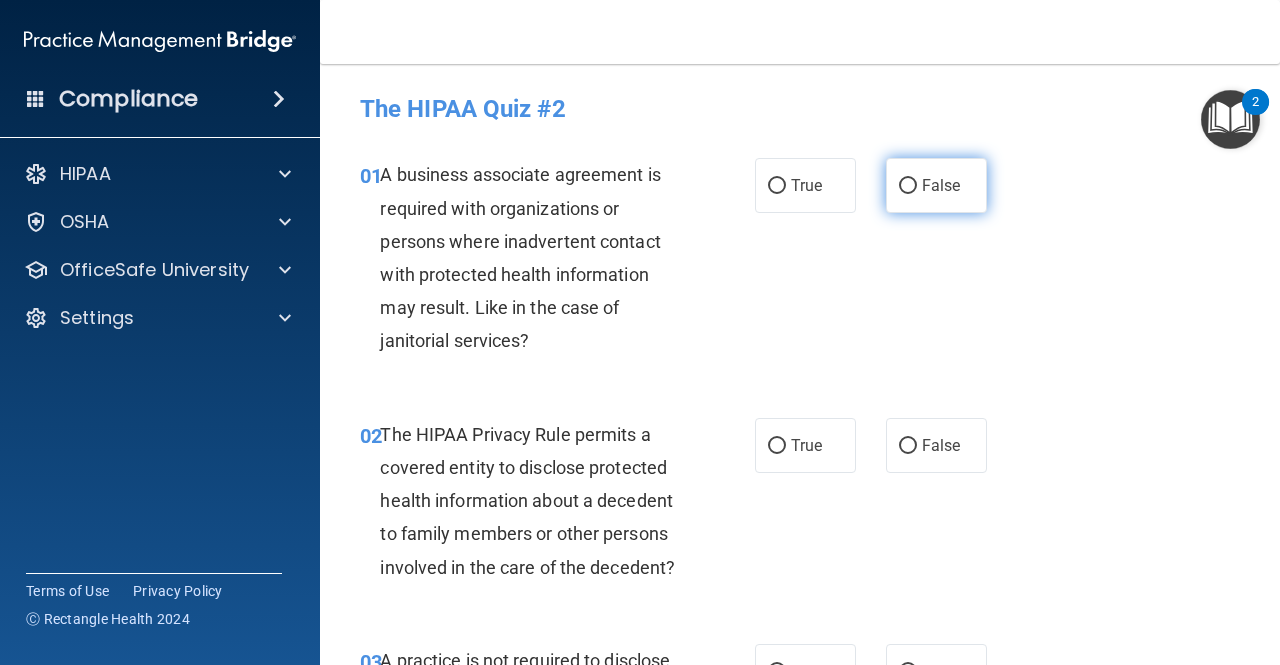 click on "False" at bounding box center [936, 185] 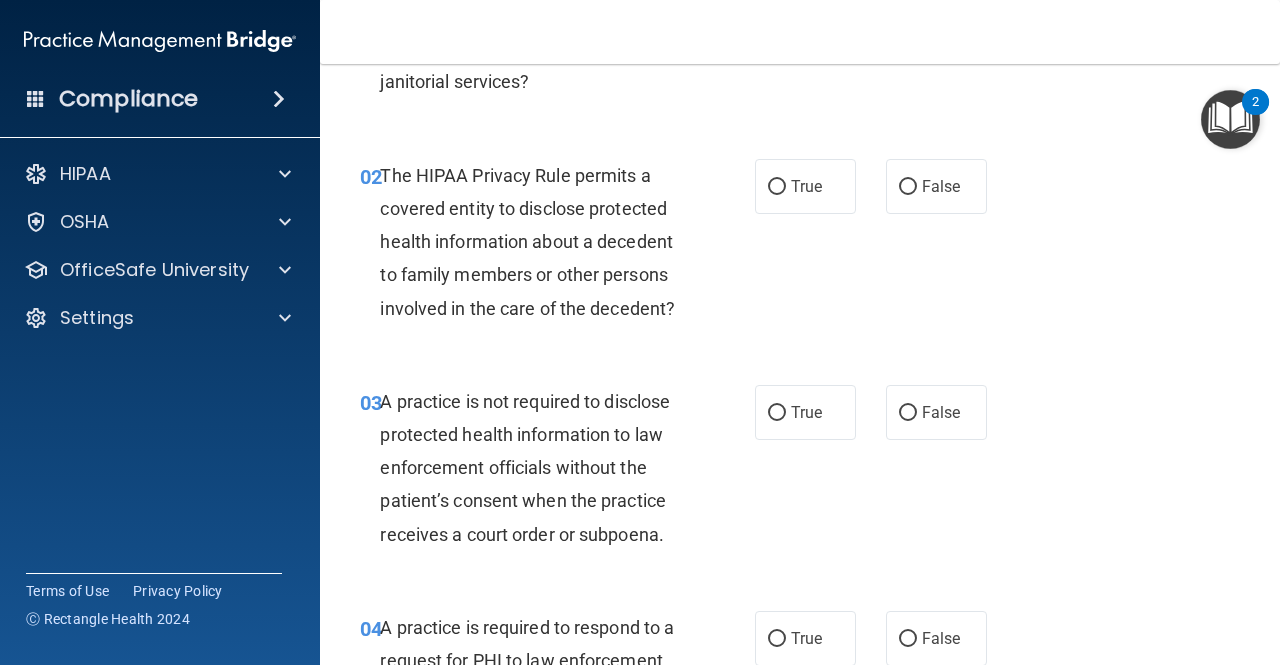 scroll, scrollTop: 260, scrollLeft: 0, axis: vertical 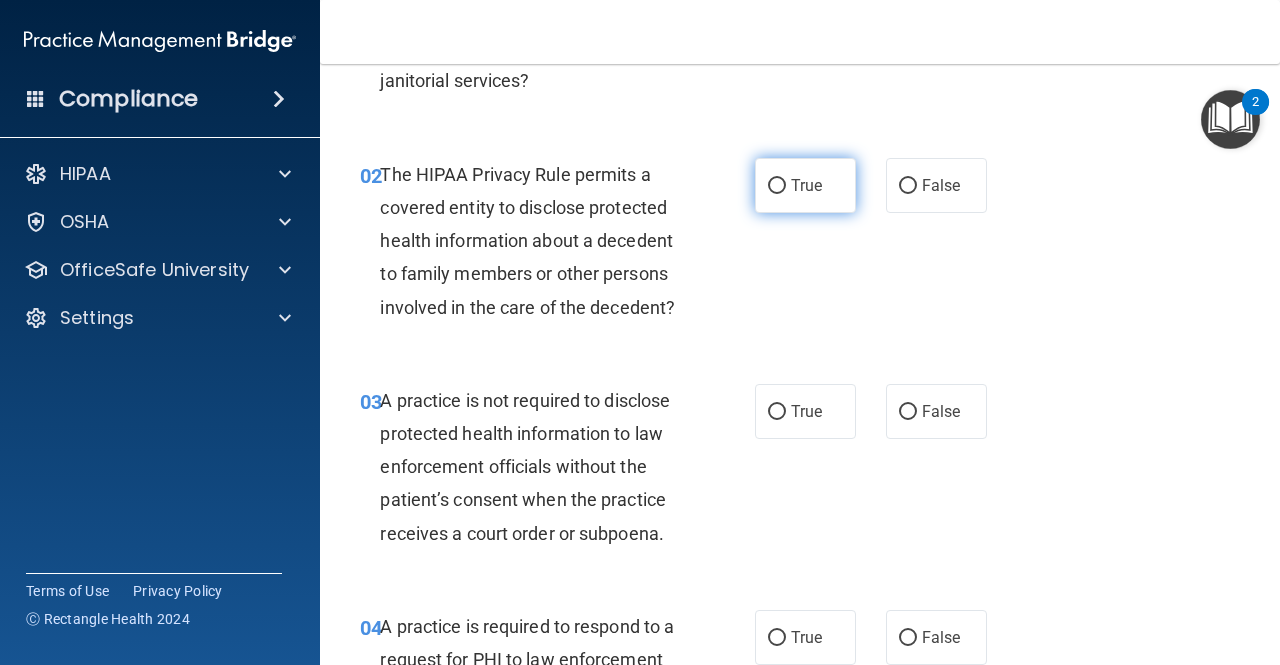click on "True" at bounding box center [805, 185] 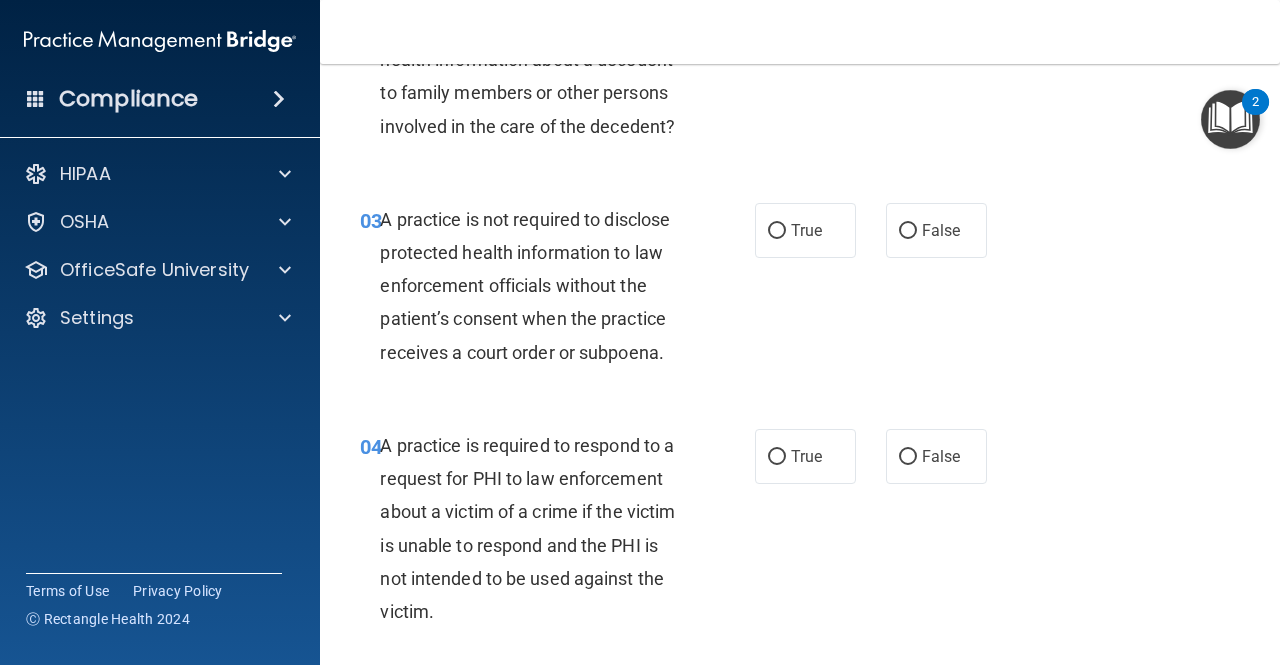 scroll, scrollTop: 442, scrollLeft: 0, axis: vertical 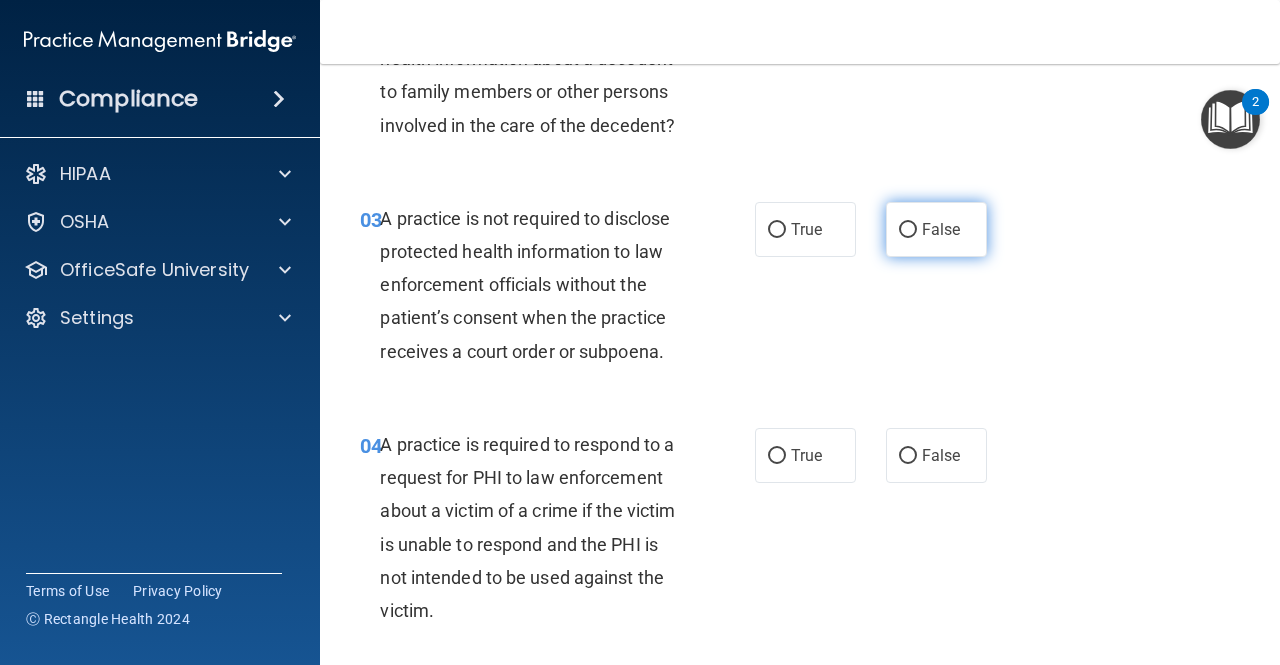 click on "False" at bounding box center (941, 229) 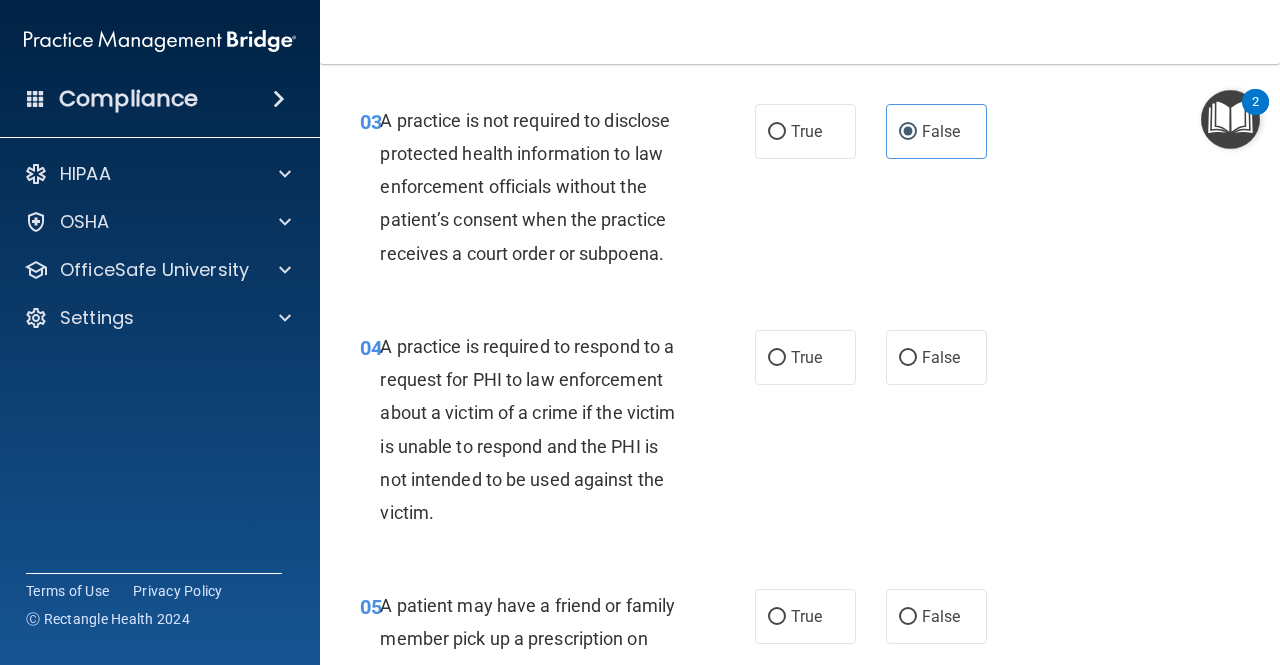 scroll, scrollTop: 565, scrollLeft: 0, axis: vertical 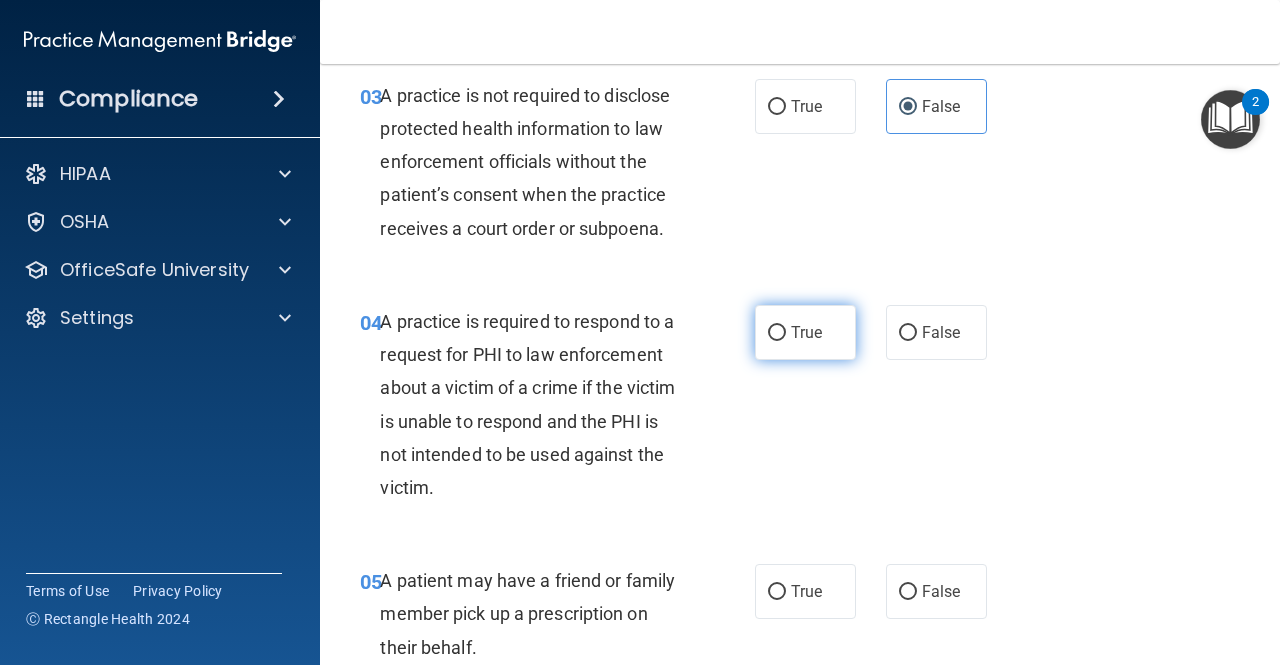 click on "True" at bounding box center (805, 332) 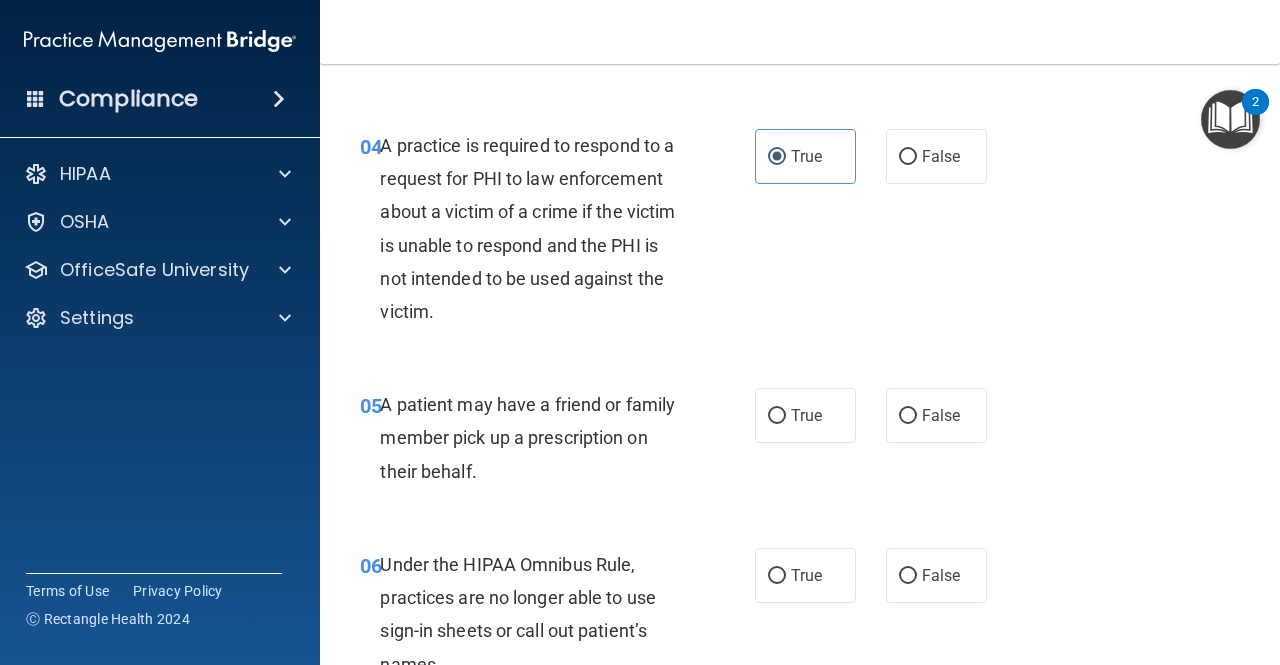 scroll, scrollTop: 811, scrollLeft: 0, axis: vertical 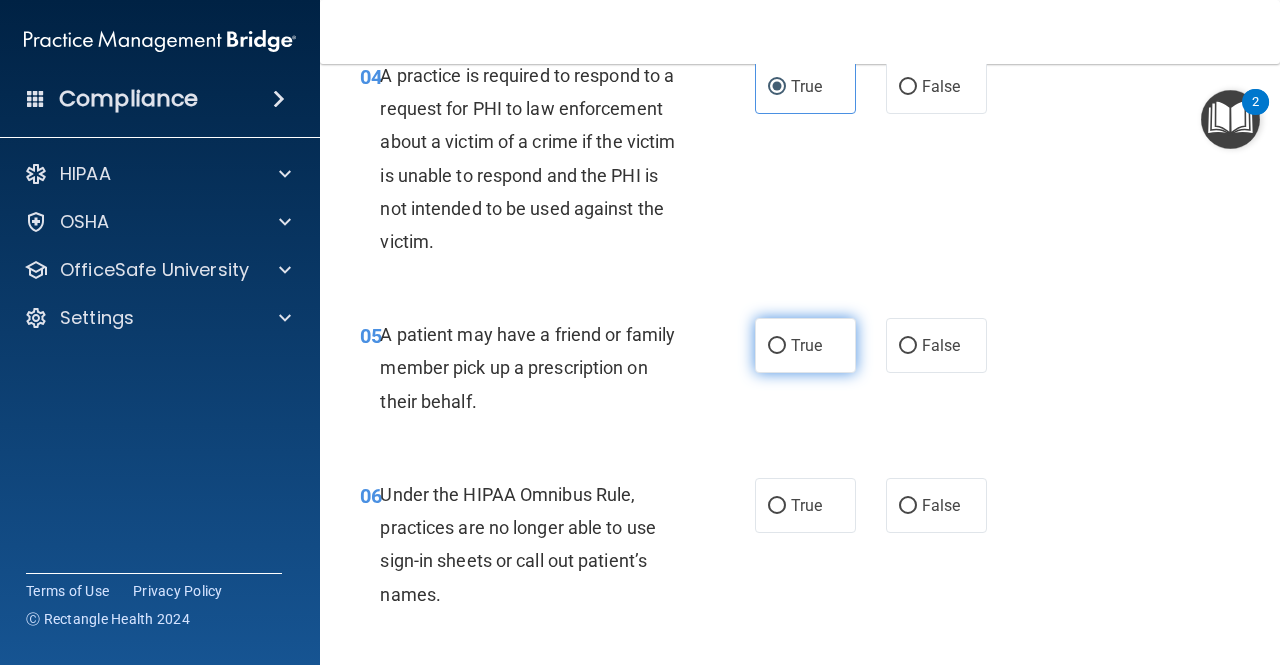 click on "True" at bounding box center (806, 345) 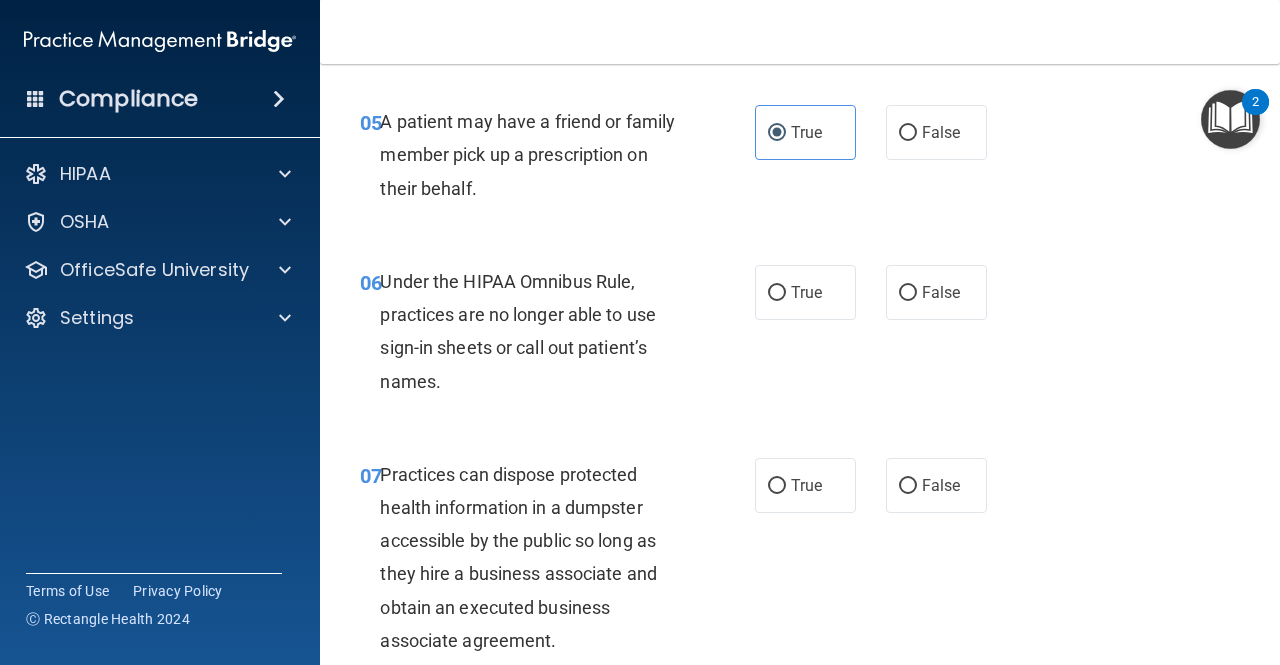 scroll, scrollTop: 1025, scrollLeft: 0, axis: vertical 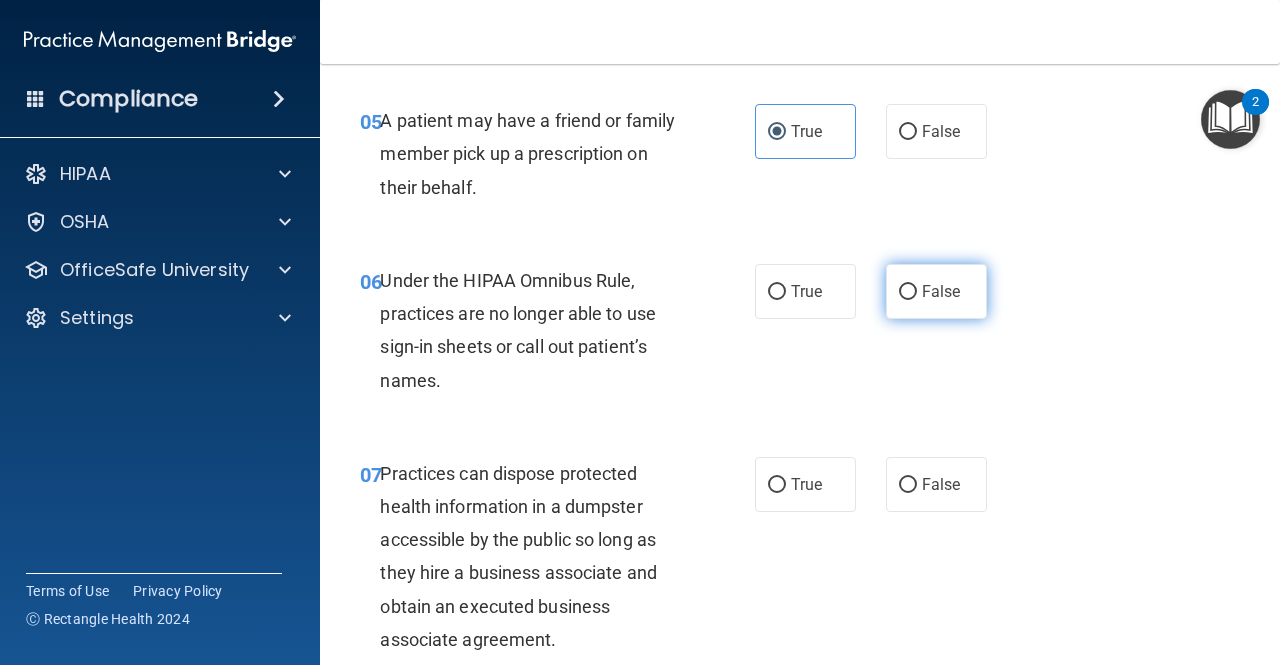 click on "False" at bounding box center [936, 291] 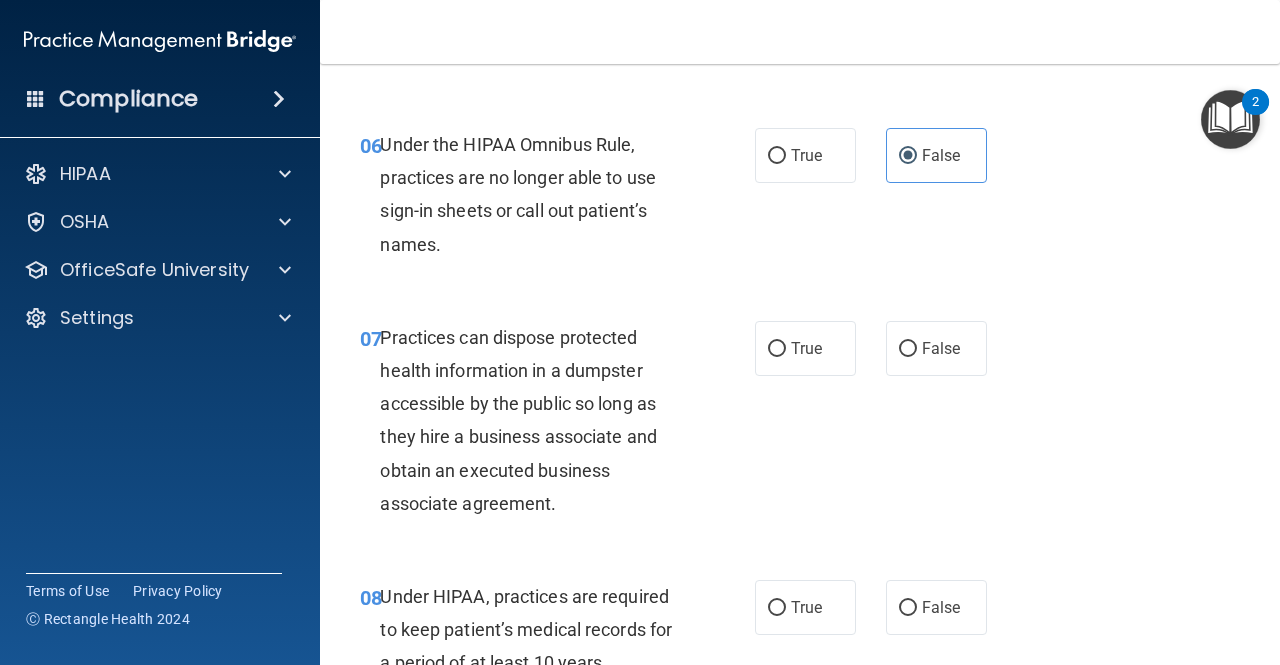 scroll, scrollTop: 1199, scrollLeft: 0, axis: vertical 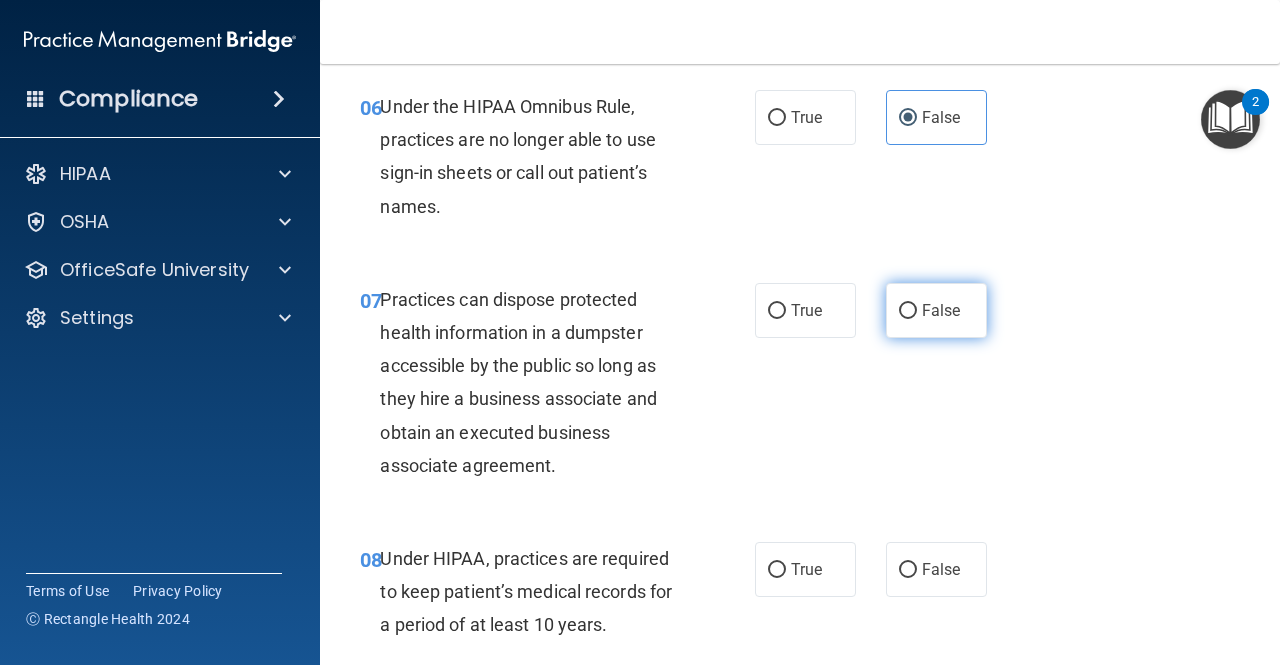 click on "False" at bounding box center (941, 310) 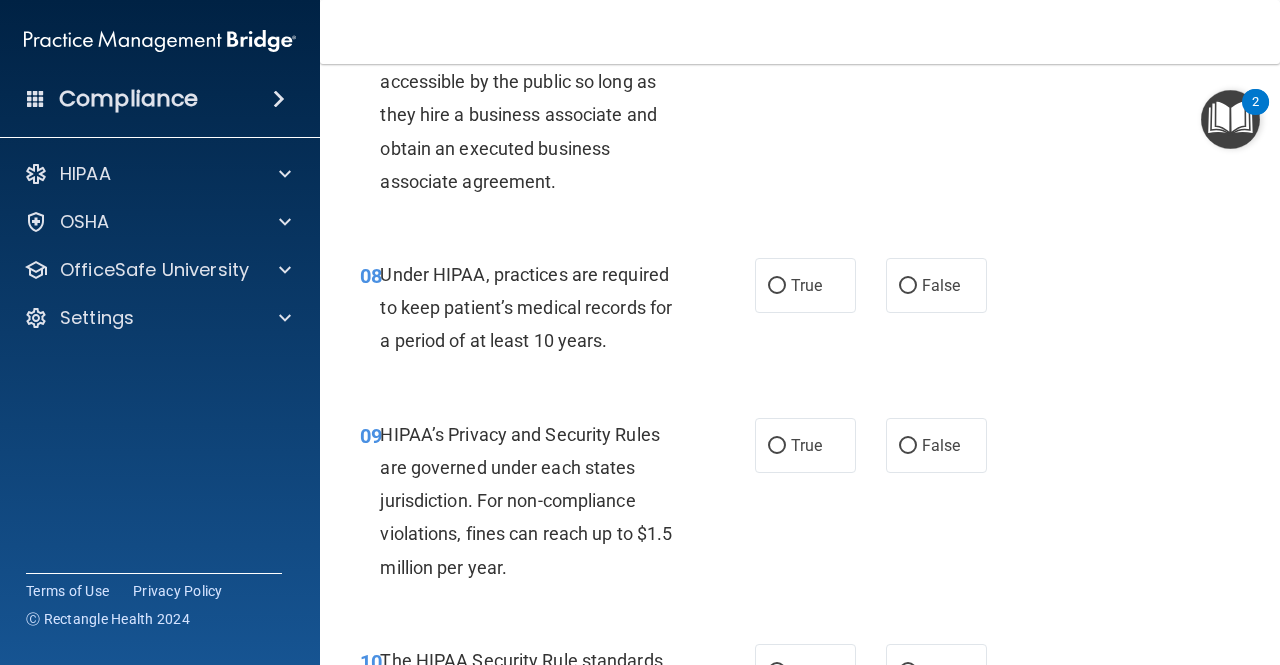 scroll, scrollTop: 1484, scrollLeft: 0, axis: vertical 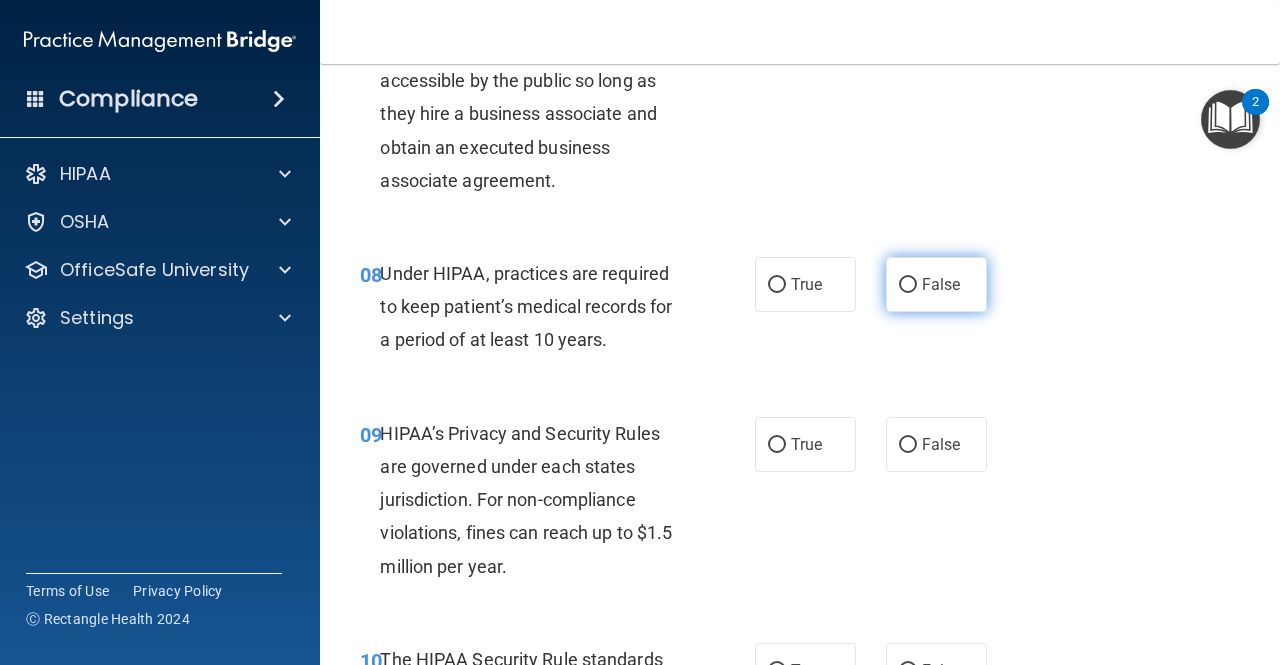 click on "False" at bounding box center [936, 284] 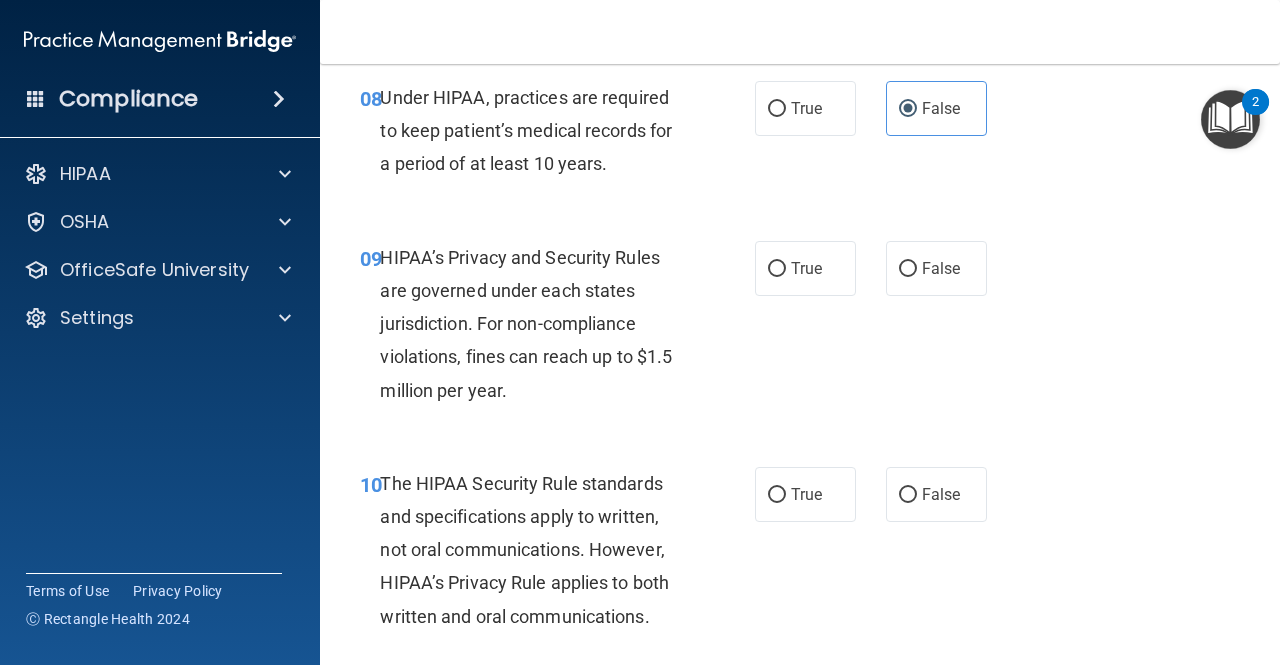 scroll, scrollTop: 1661, scrollLeft: 0, axis: vertical 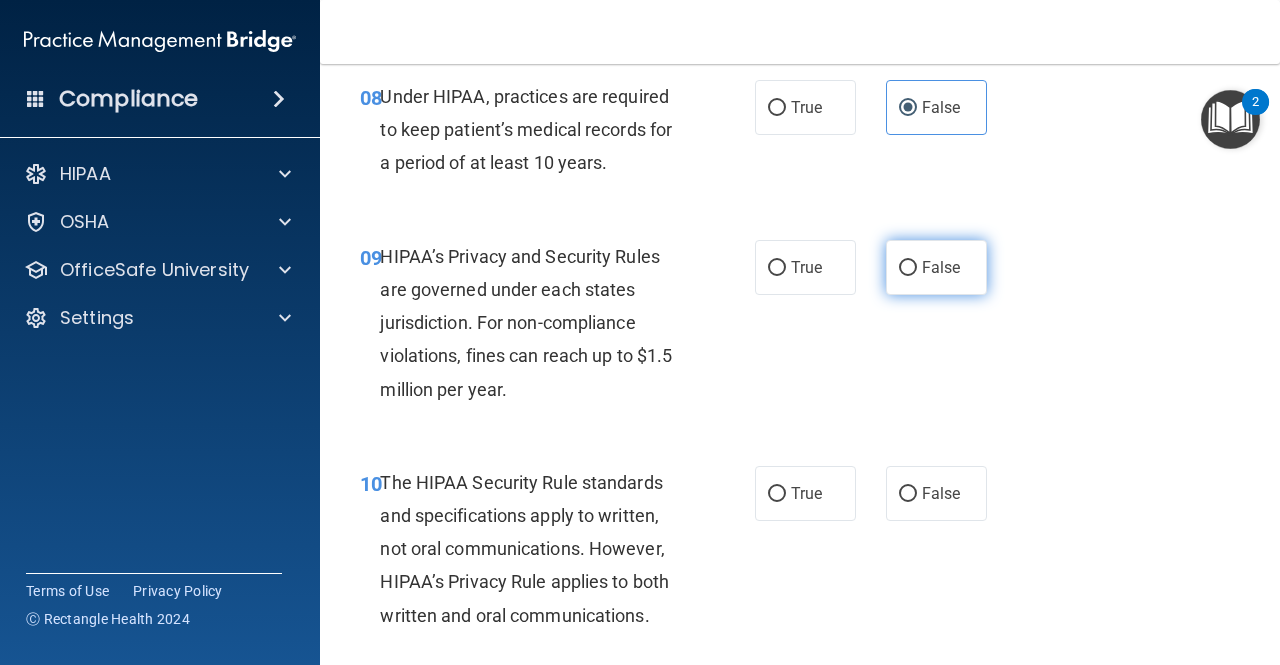 click on "False" at bounding box center [908, 268] 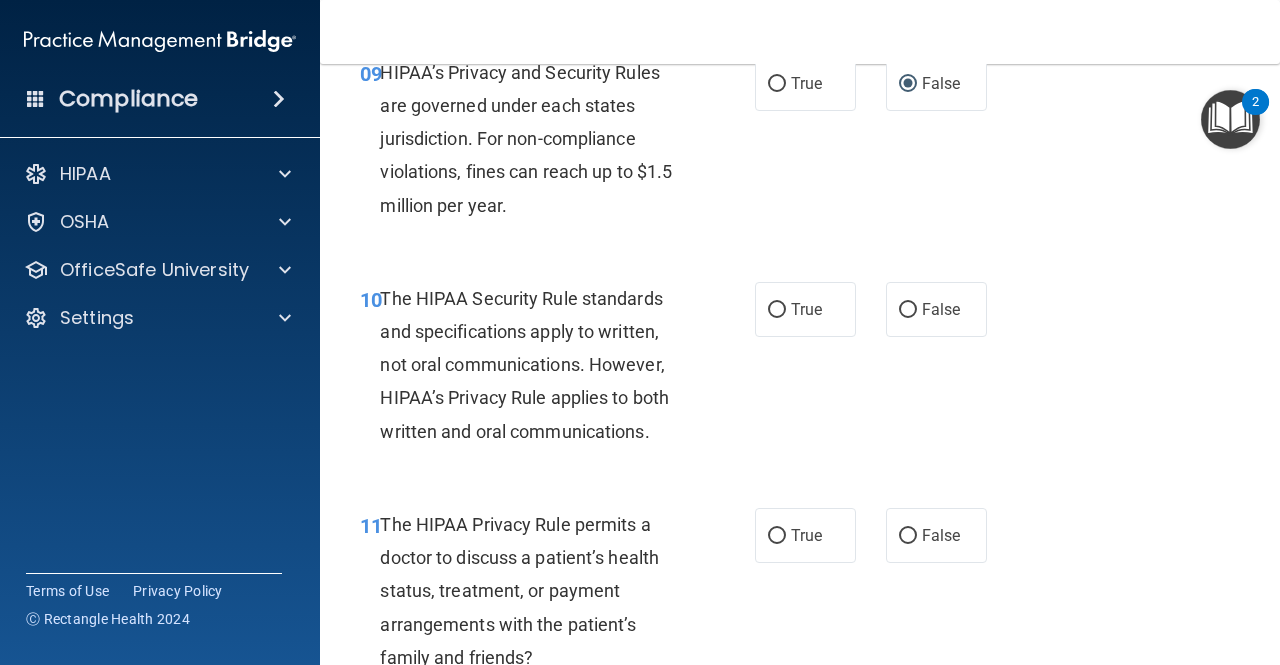 scroll, scrollTop: 1873, scrollLeft: 0, axis: vertical 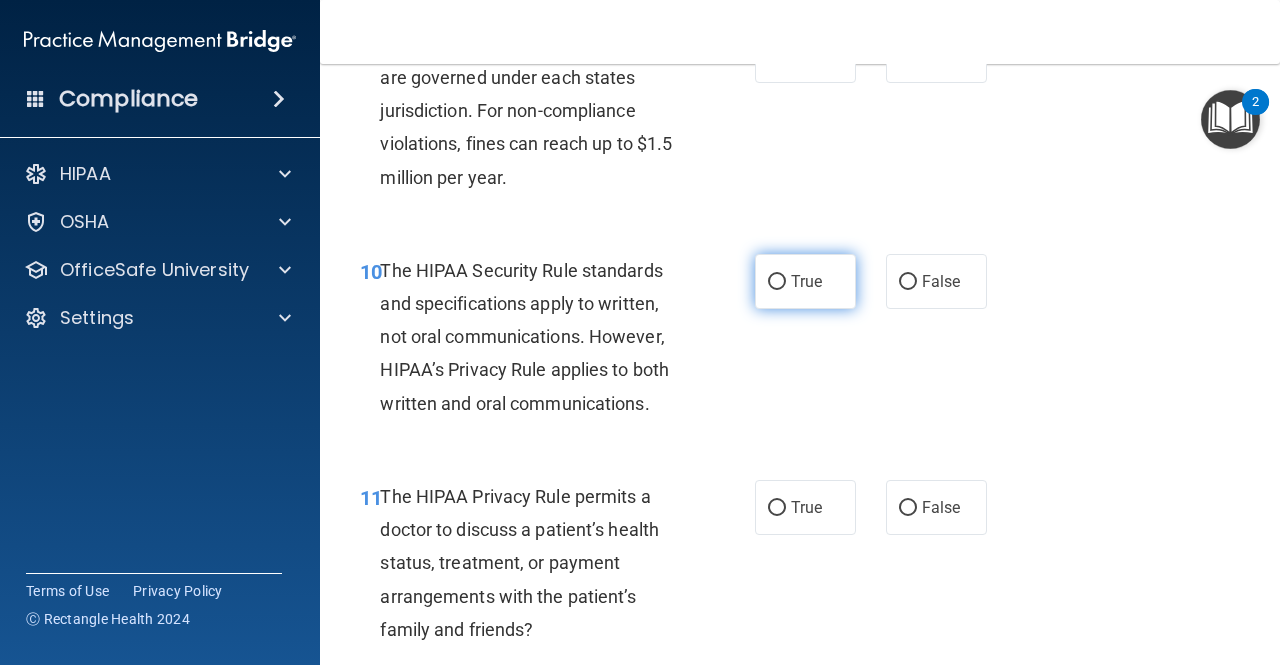 click on "True" at bounding box center [806, 281] 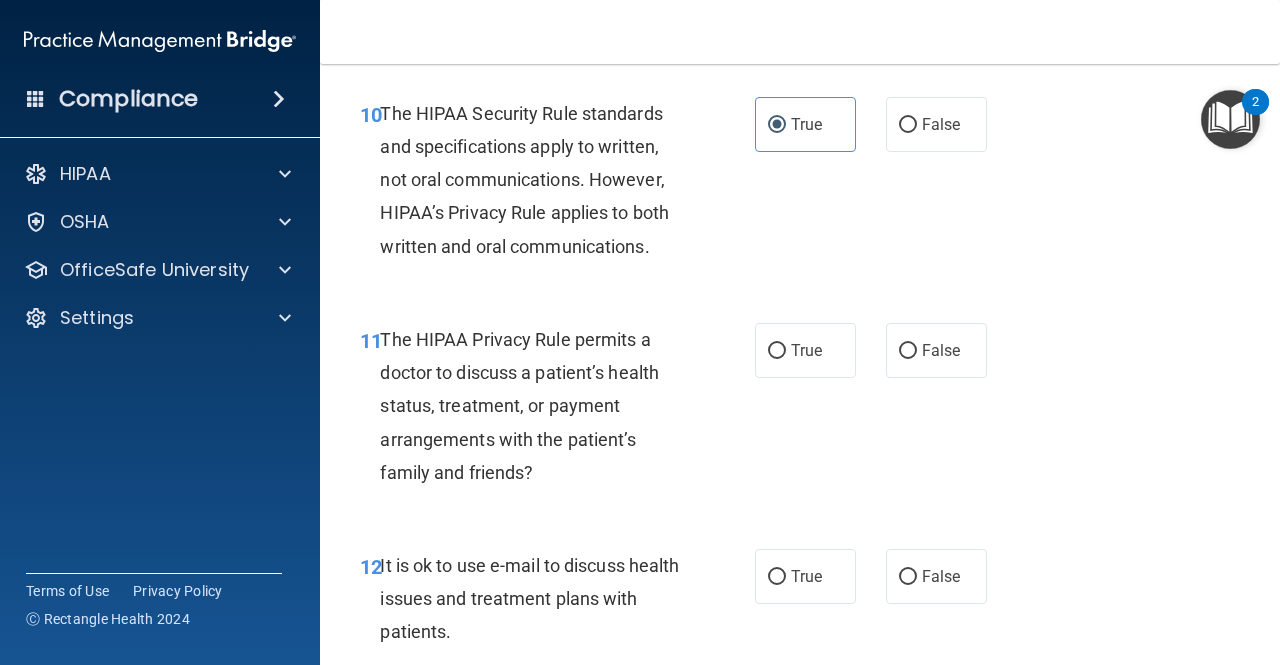 scroll, scrollTop: 2031, scrollLeft: 0, axis: vertical 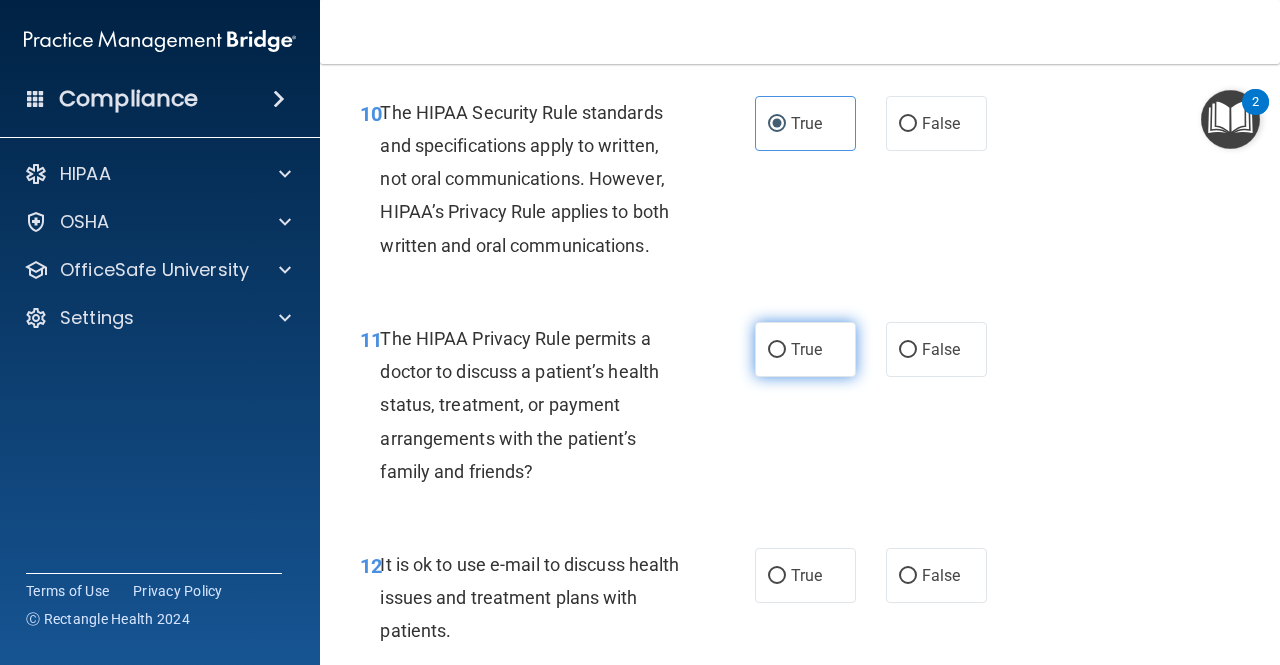 click on "True" at bounding box center [806, 349] 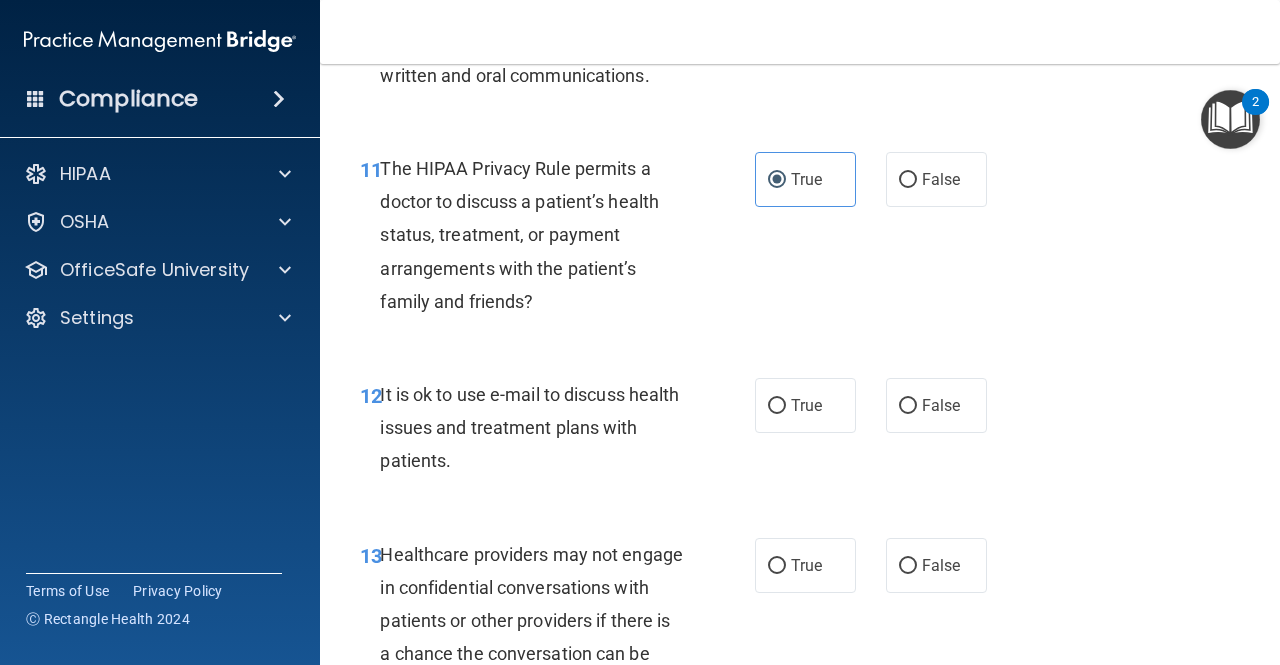 scroll, scrollTop: 2238, scrollLeft: 0, axis: vertical 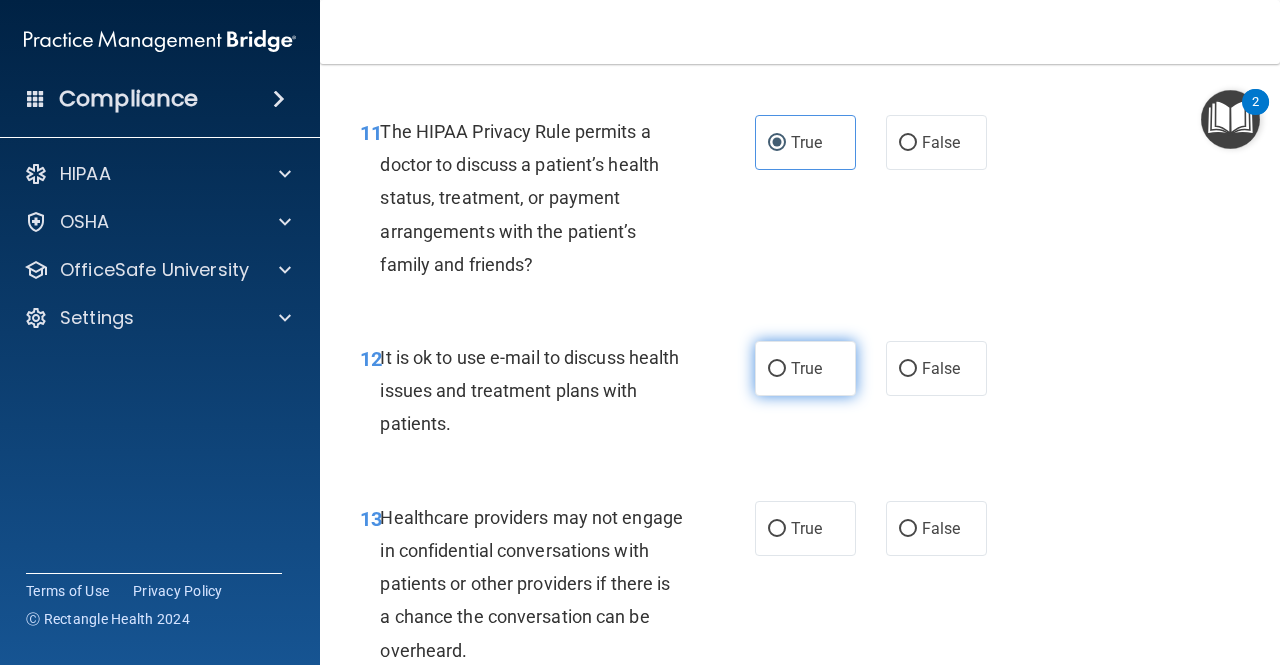 click on "True" at bounding box center [805, 368] 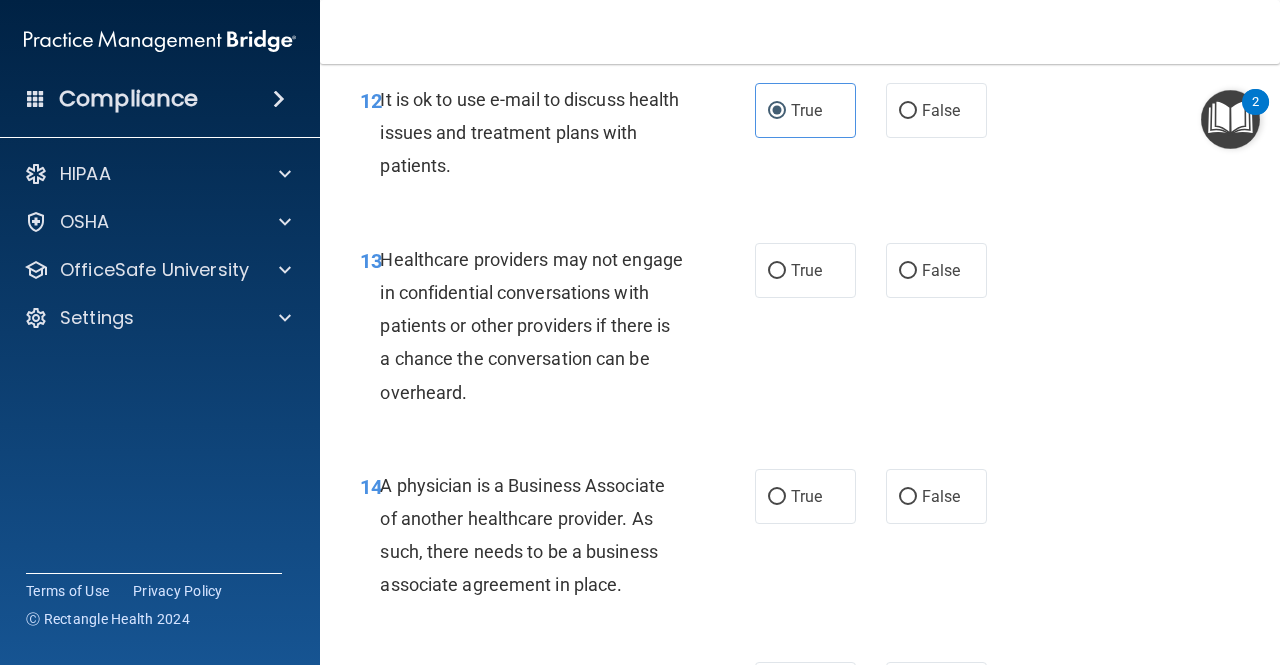 scroll, scrollTop: 2498, scrollLeft: 0, axis: vertical 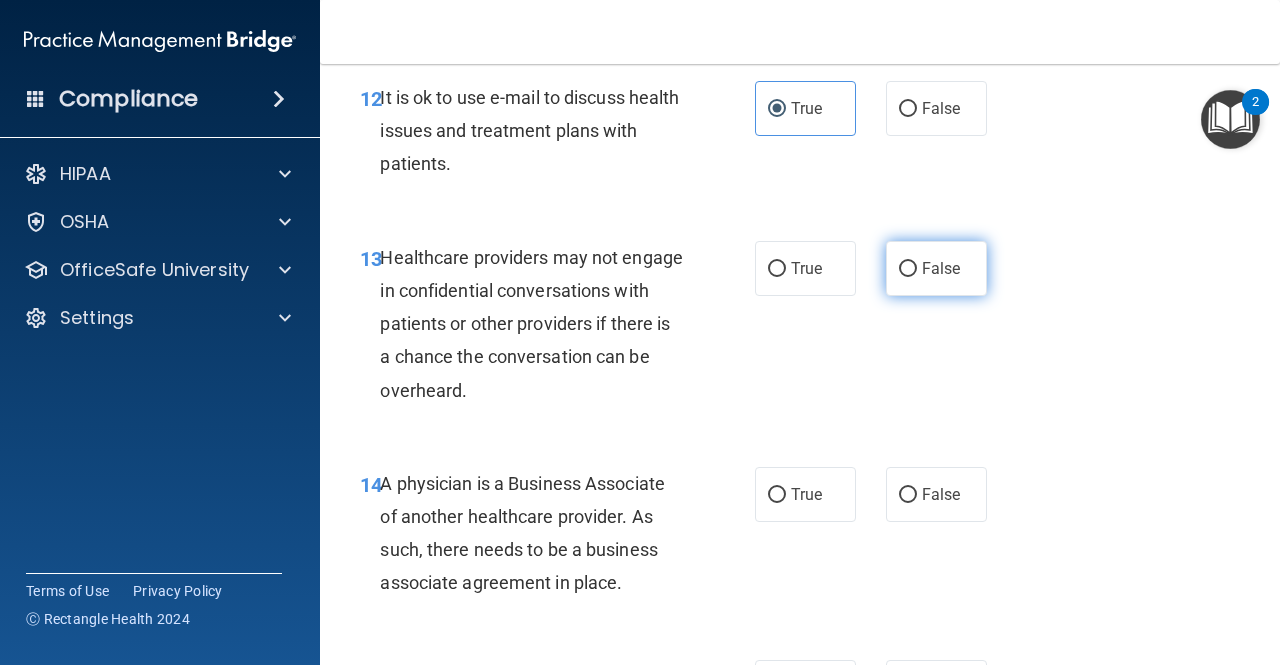 click on "False" at bounding box center [941, 268] 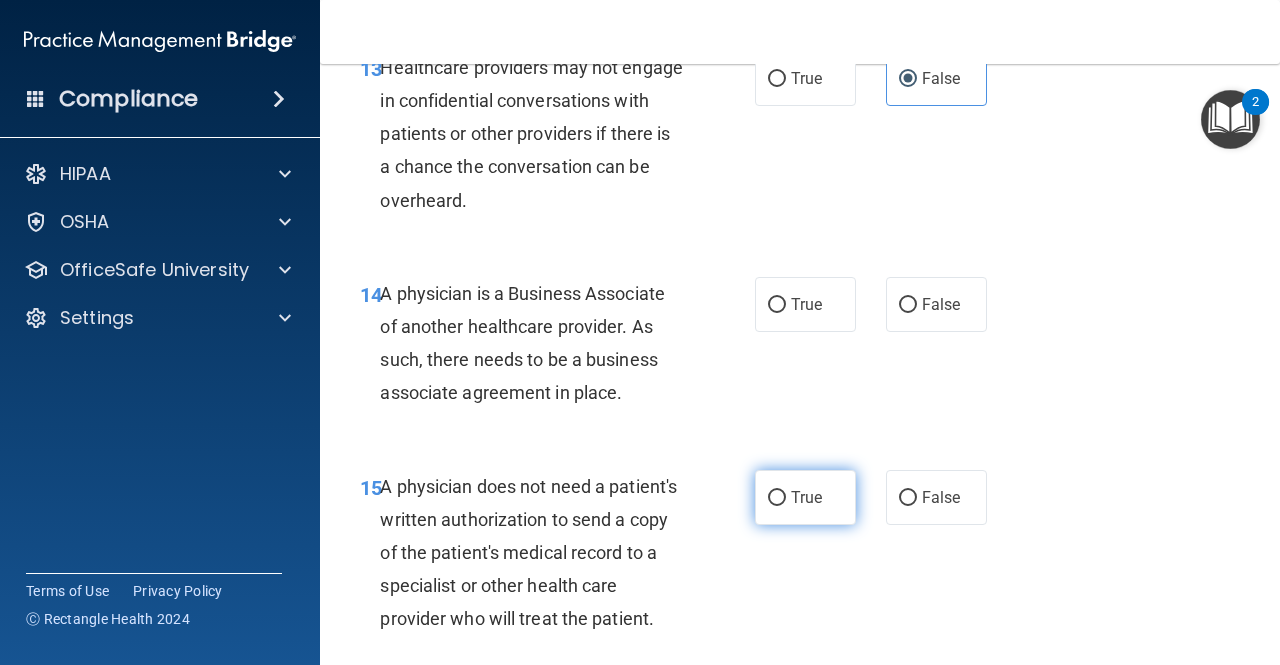 scroll, scrollTop: 2697, scrollLeft: 0, axis: vertical 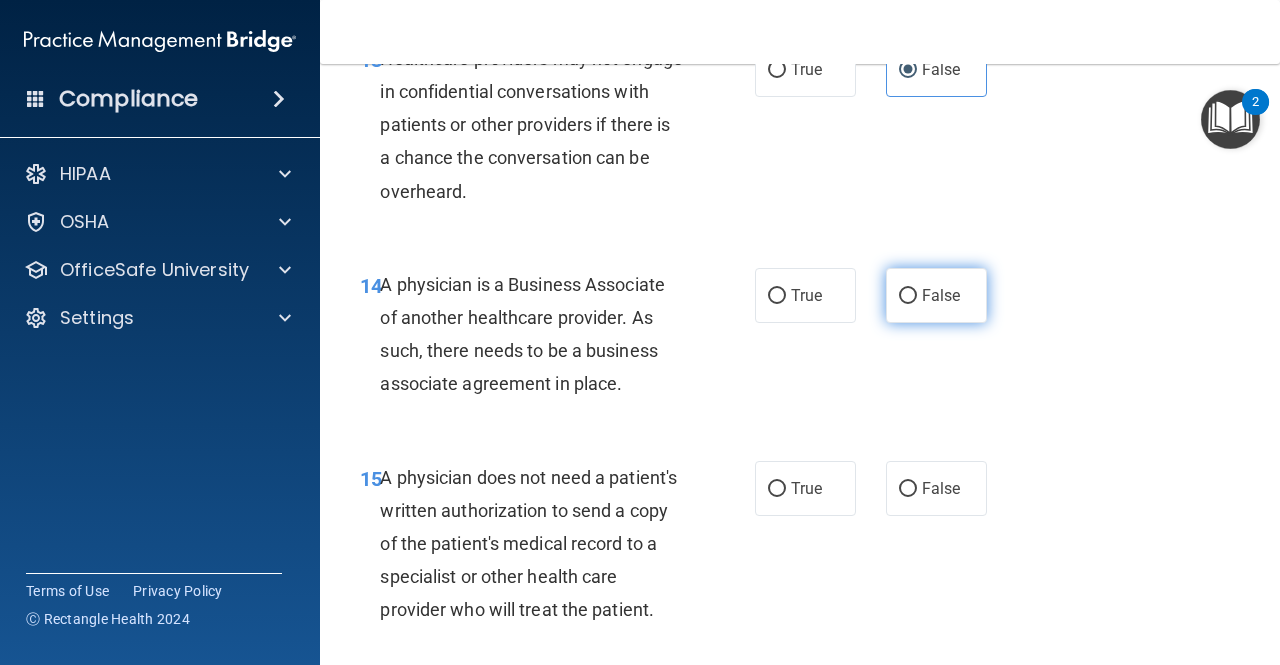 click on "False" at bounding box center [941, 295] 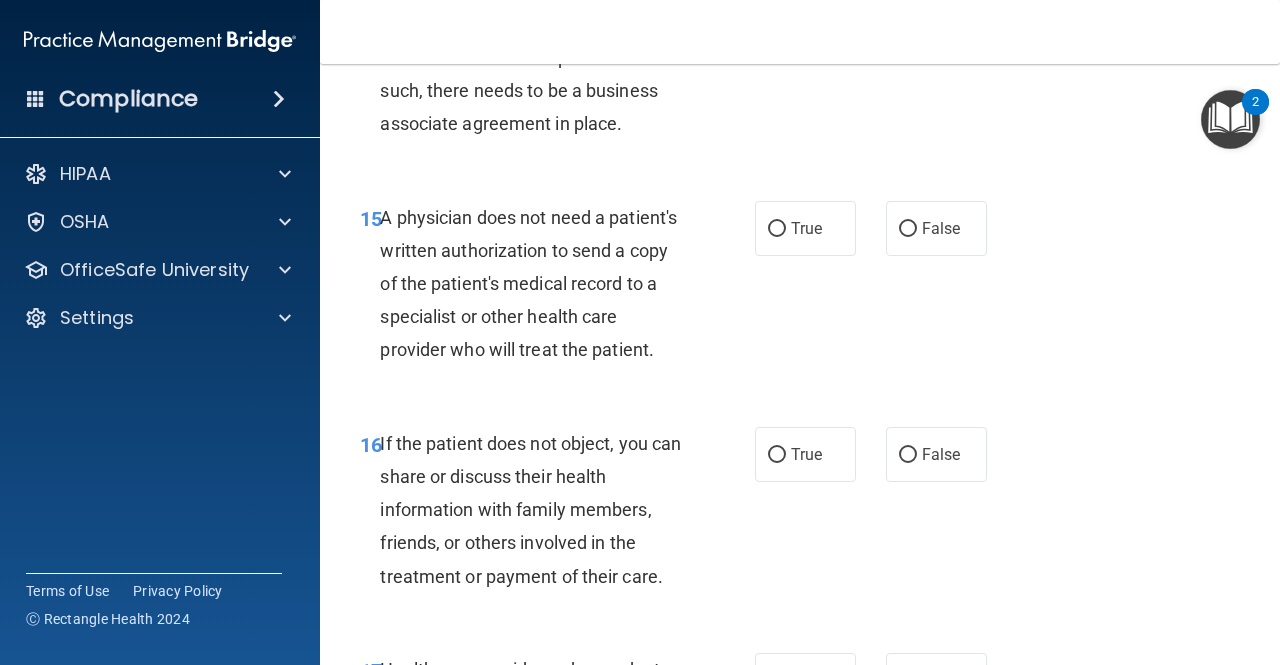 scroll, scrollTop: 2956, scrollLeft: 0, axis: vertical 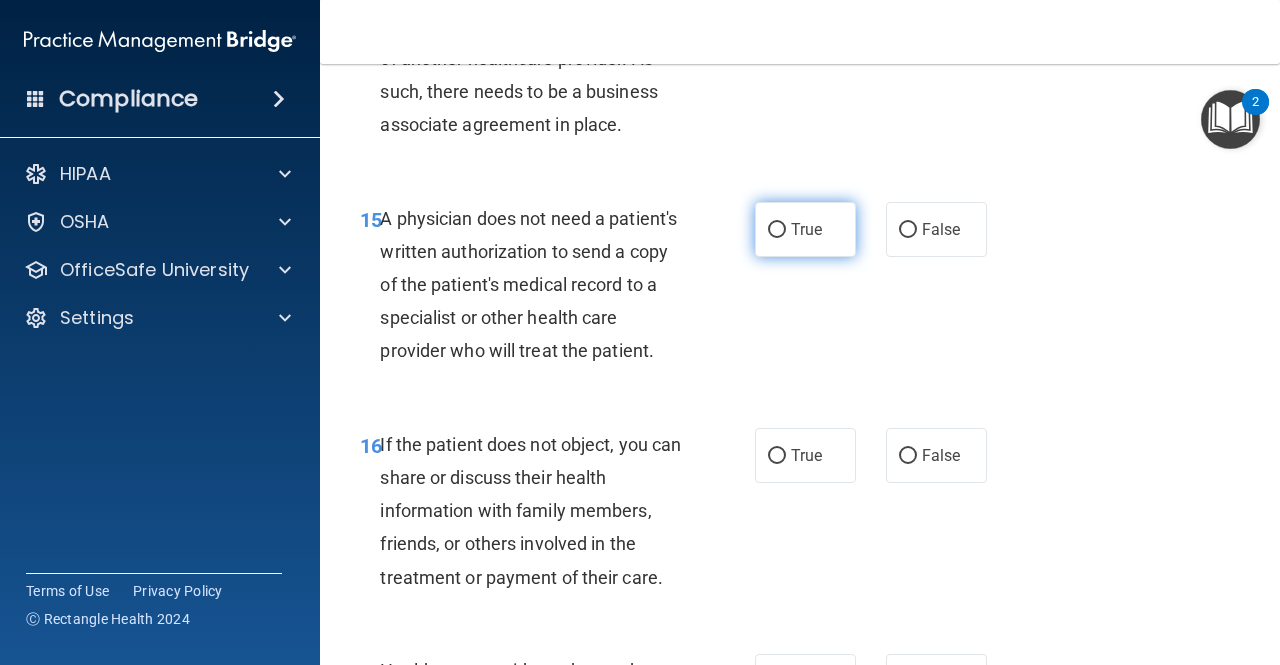 click on "True" at bounding box center [806, 229] 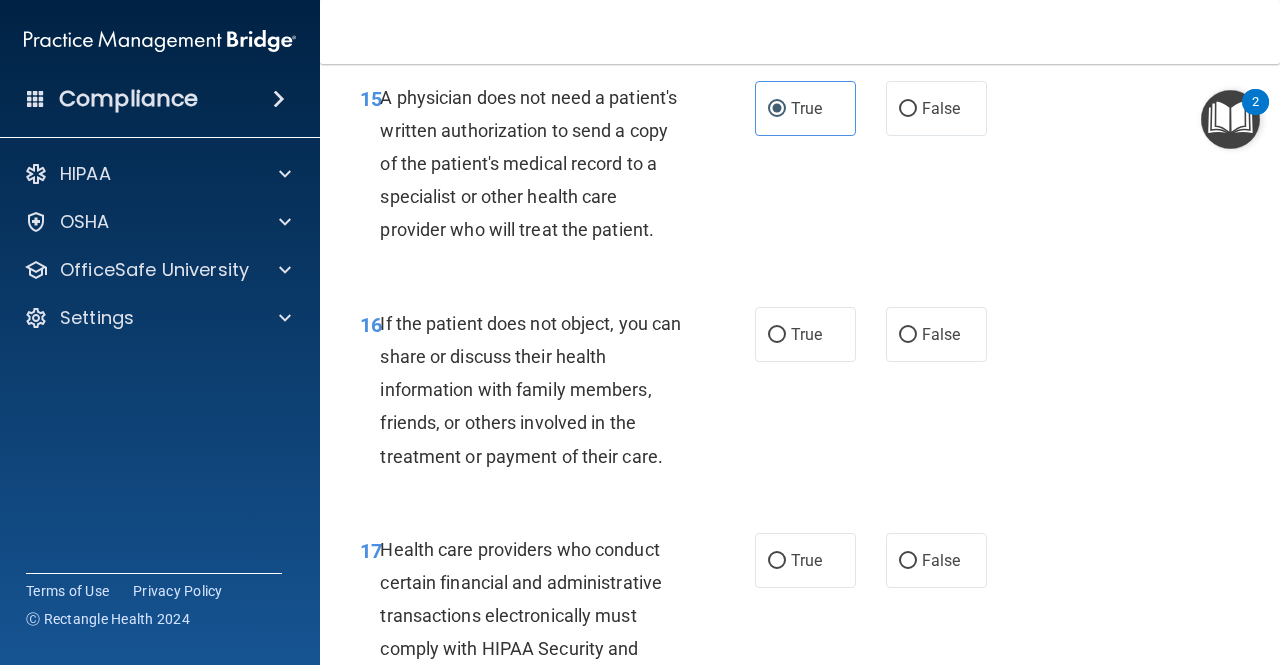 scroll, scrollTop: 3078, scrollLeft: 0, axis: vertical 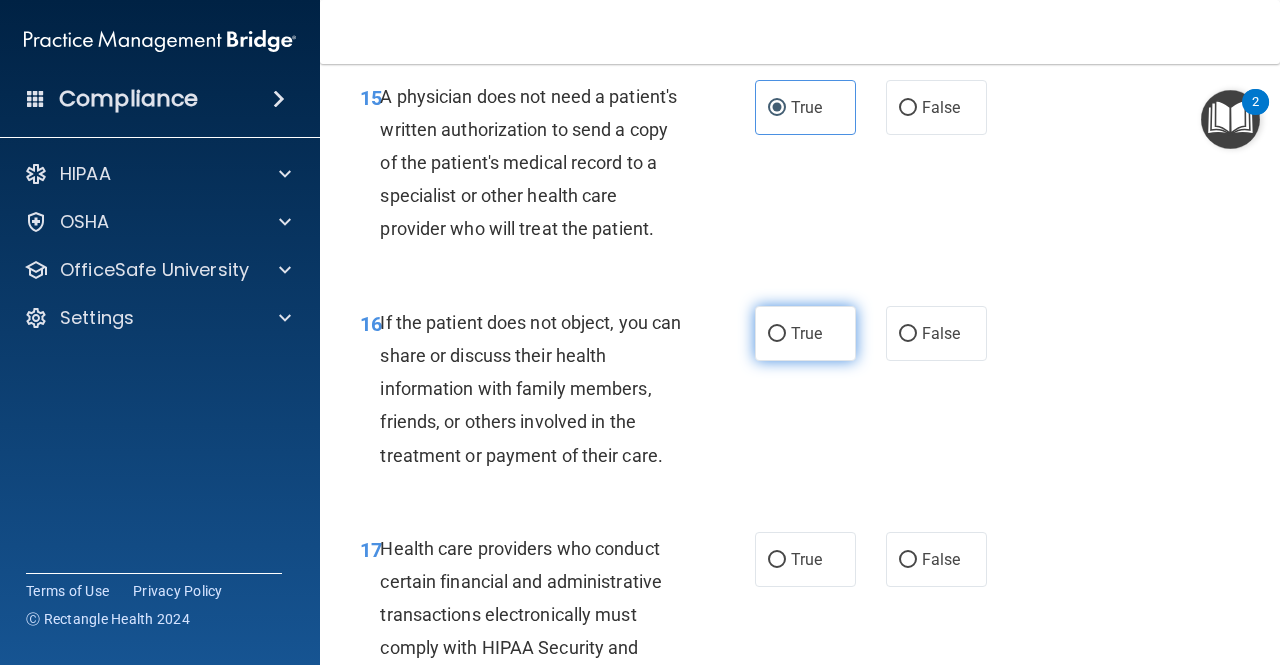 click on "True" at bounding box center [805, 333] 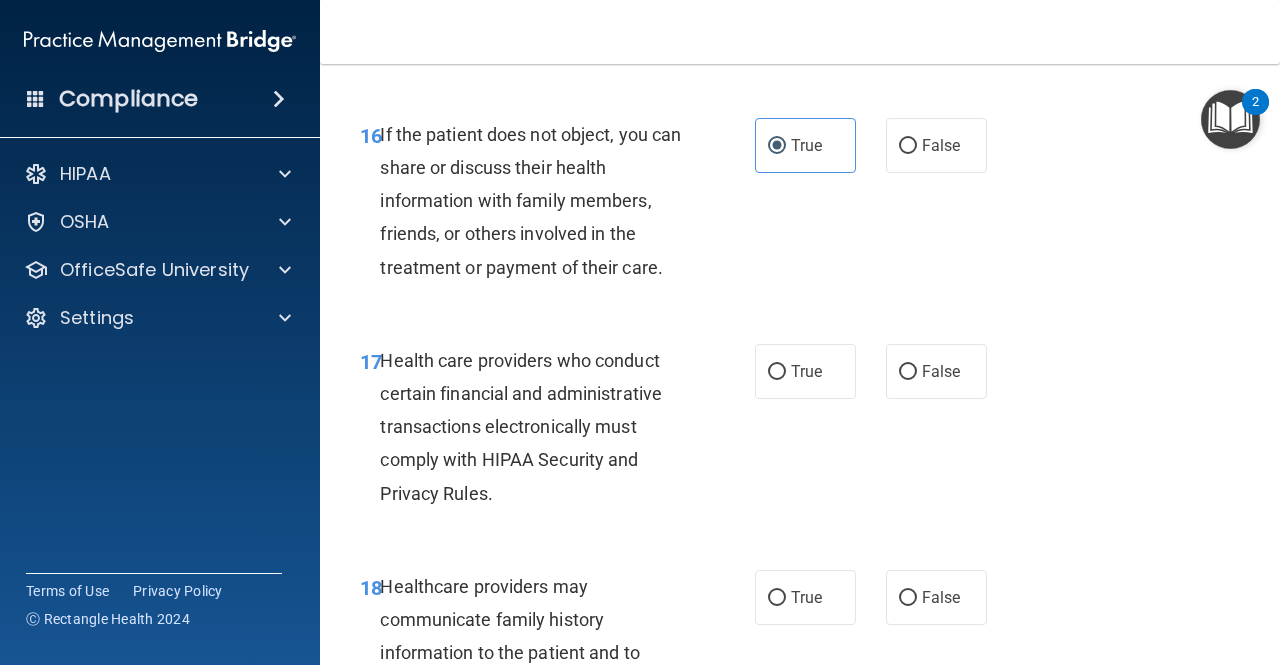 scroll, scrollTop: 3301, scrollLeft: 0, axis: vertical 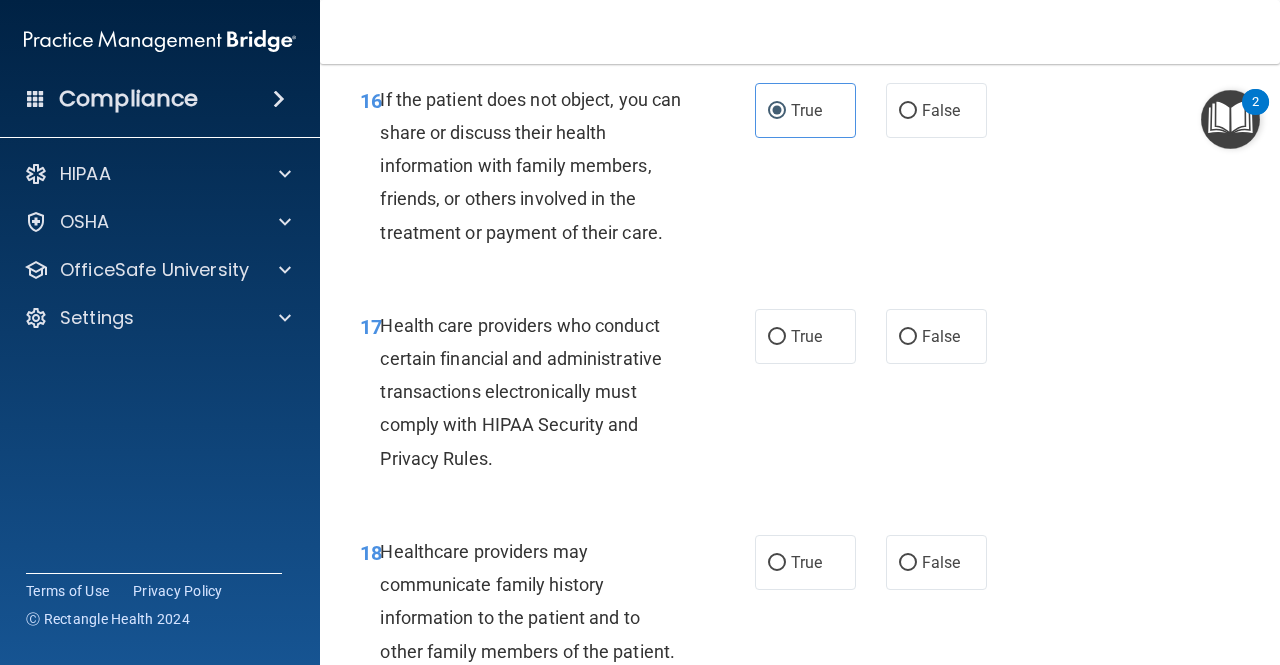 click on "17       Health care providers who conduct certain financial and administrative transactions electronically must comply with HIPAA Security and Privacy Rules.                  True           False" at bounding box center [800, 397] 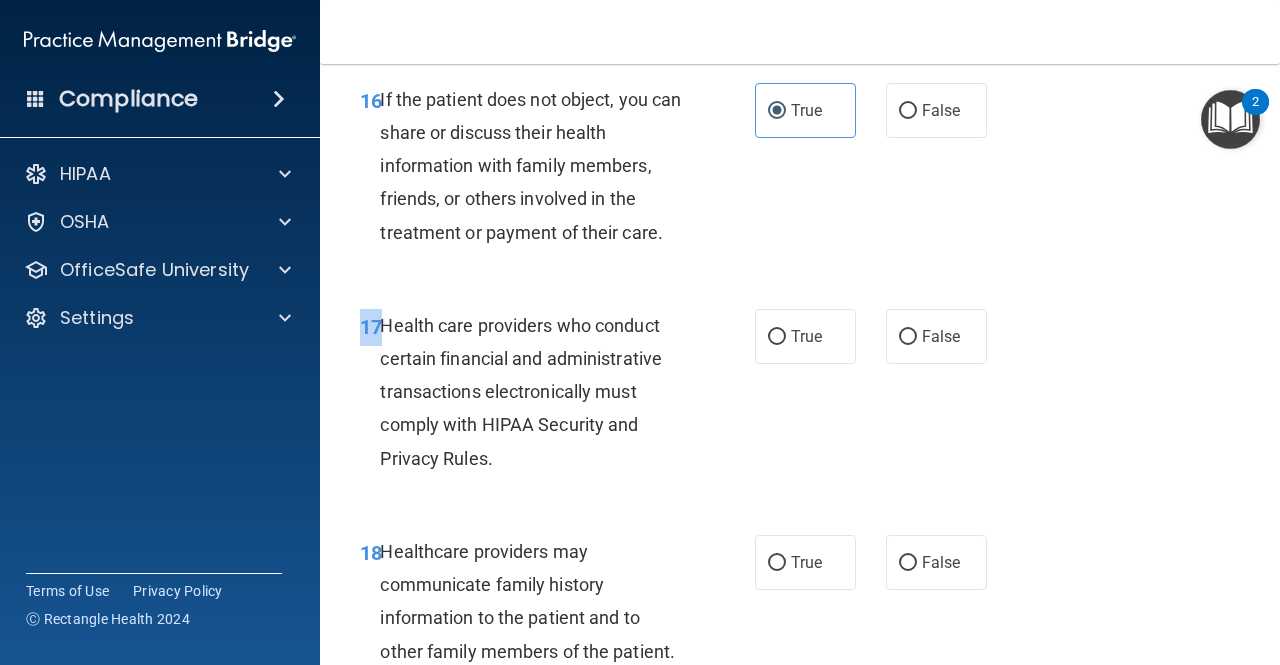 click on "17       Health care providers who conduct certain financial and administrative transactions electronically must comply with HIPAA Security and Privacy Rules.                  True           False" at bounding box center (800, 397) 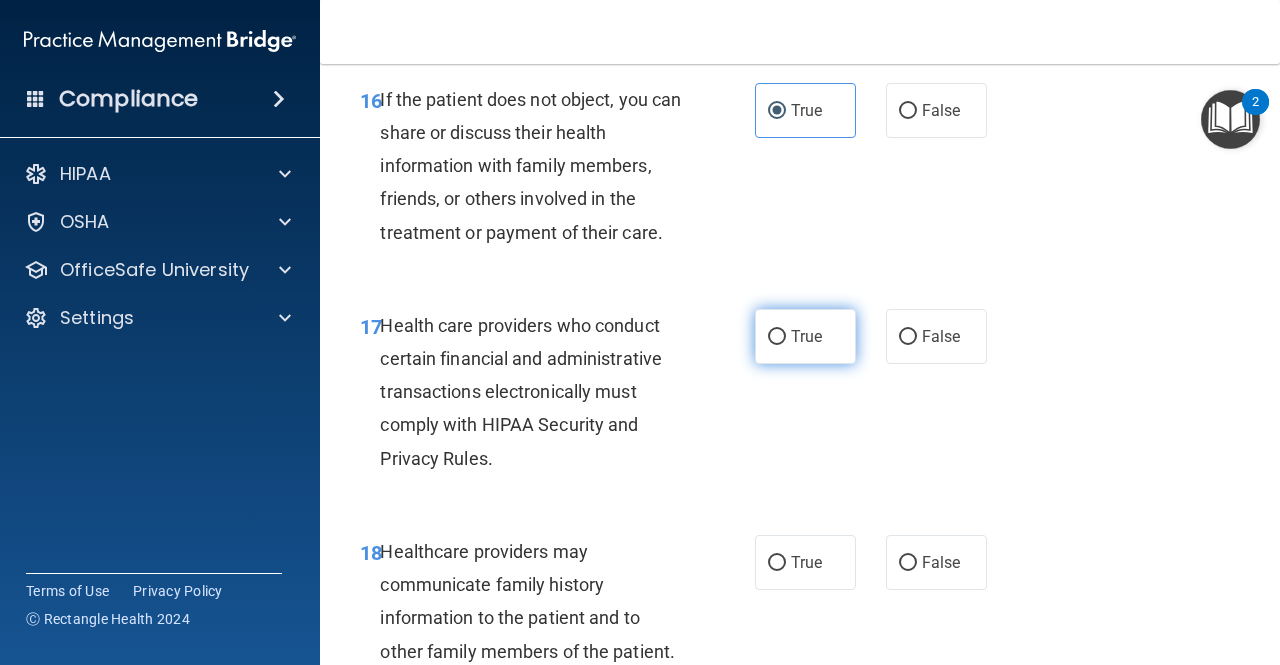 click on "True" at bounding box center (805, 336) 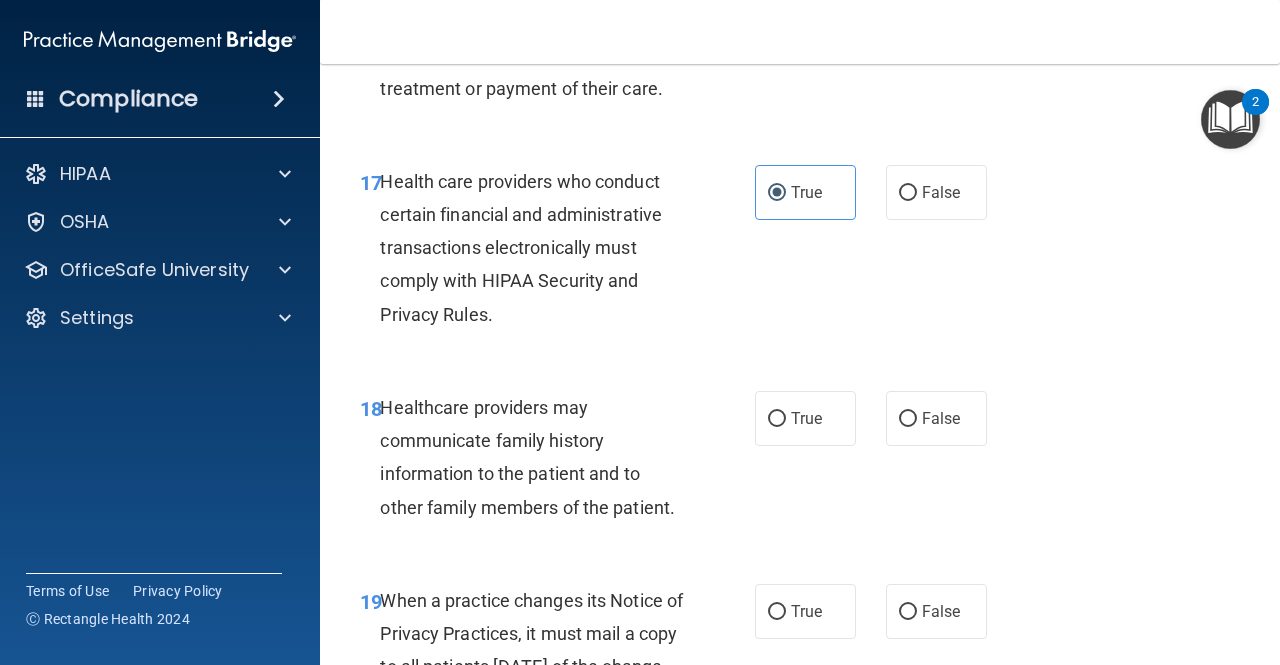 click on "True" at bounding box center (805, 418) 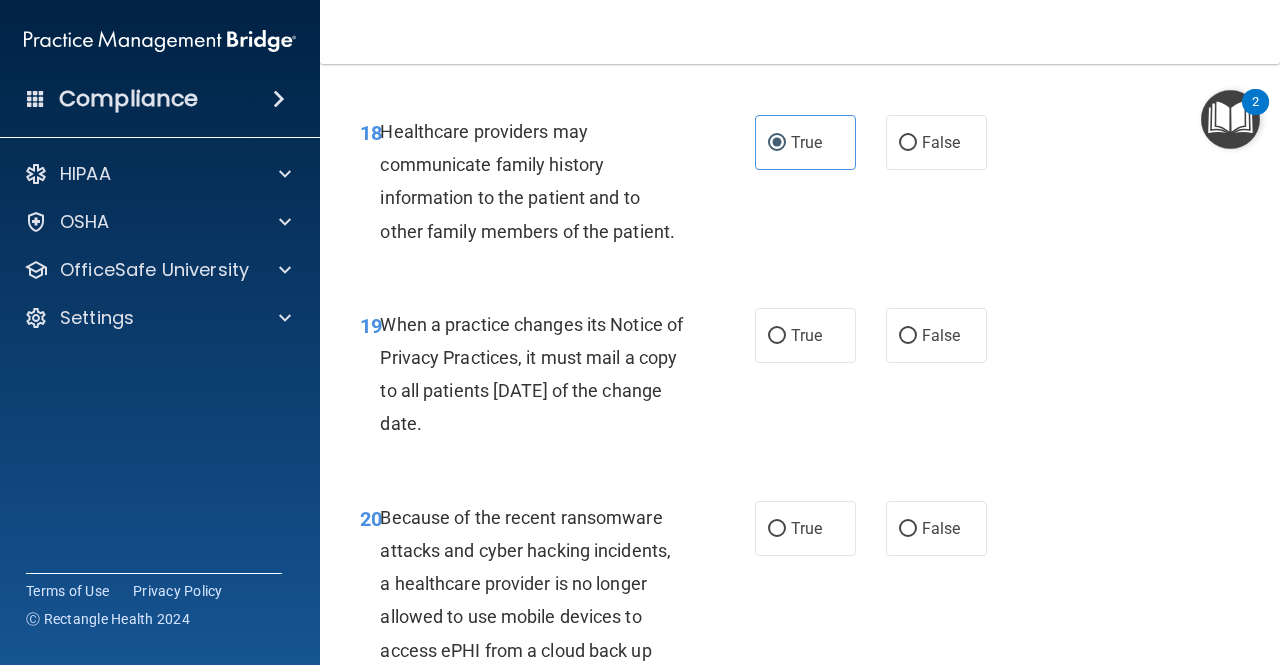 scroll, scrollTop: 3722, scrollLeft: 0, axis: vertical 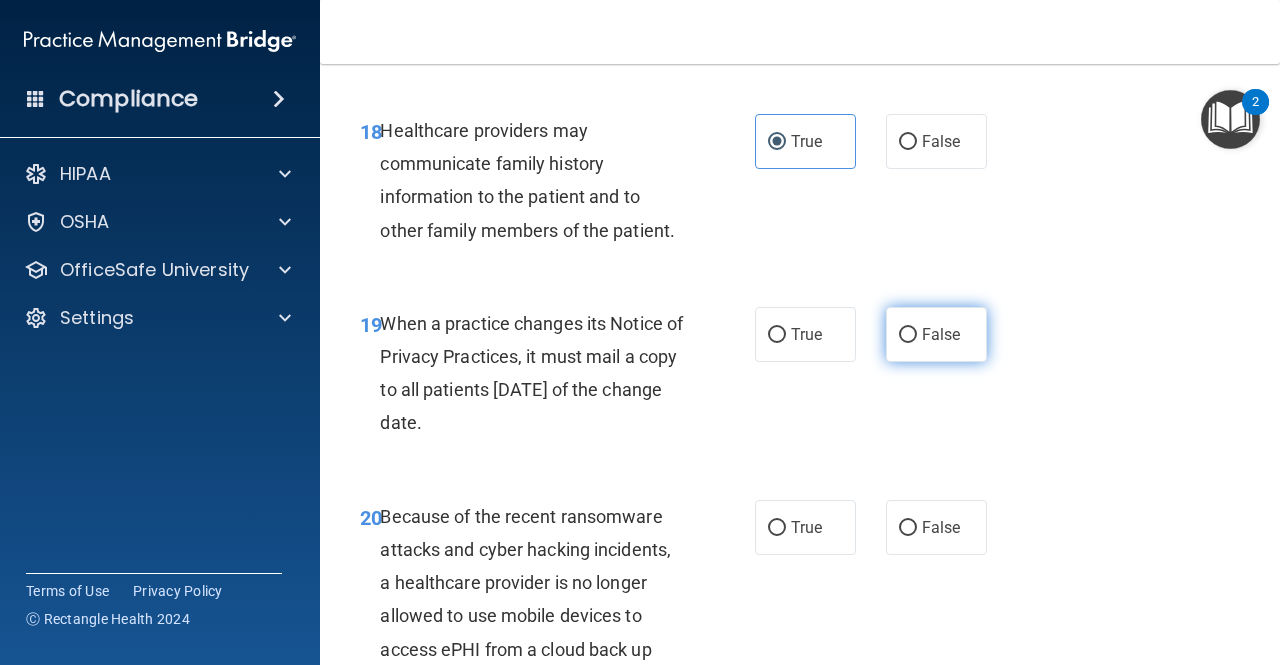 click on "False" at bounding box center [936, 334] 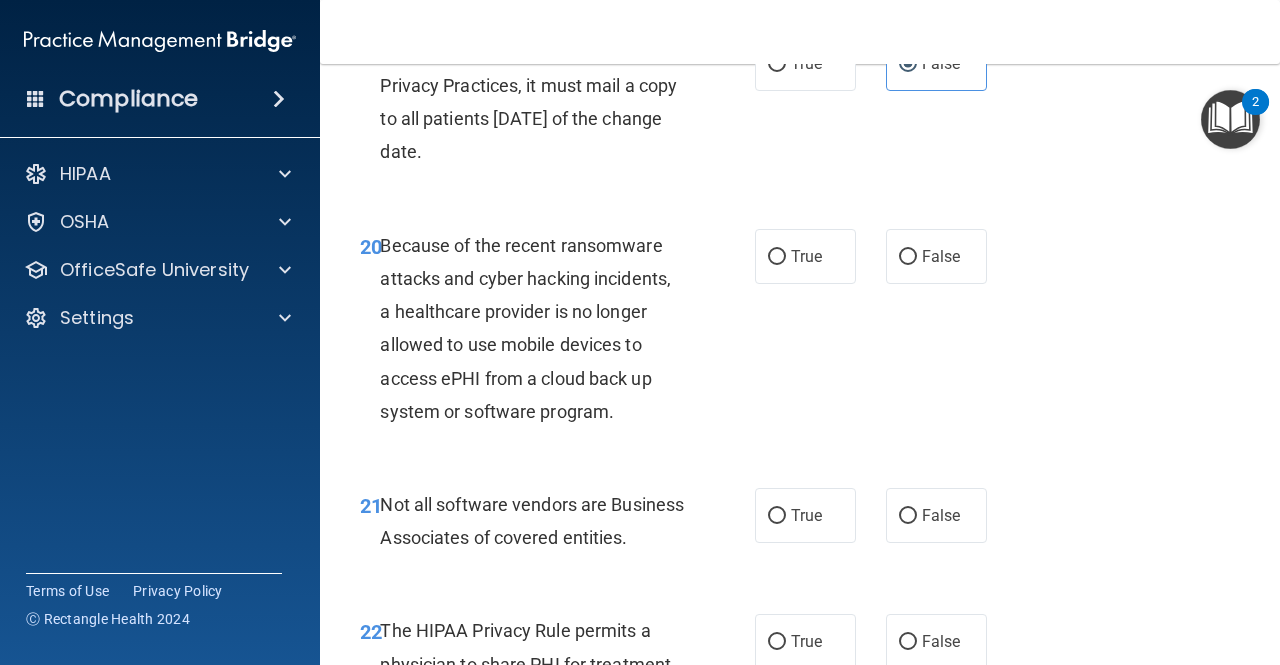 scroll, scrollTop: 3994, scrollLeft: 0, axis: vertical 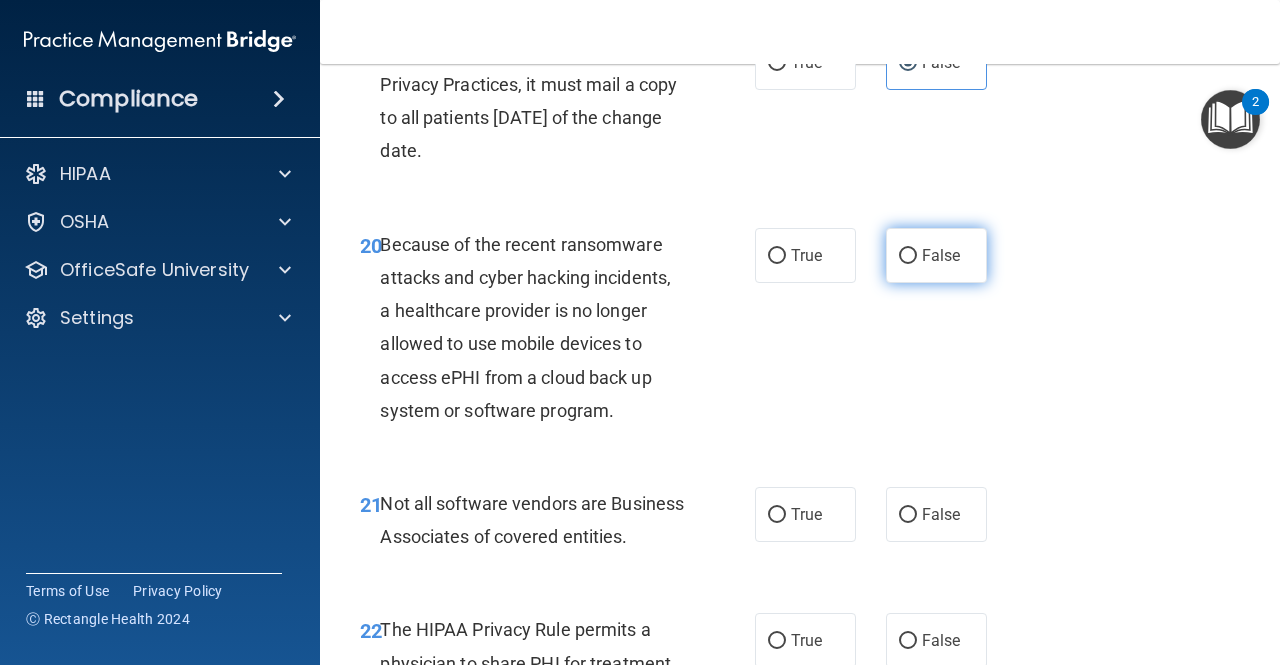 click on "False" at bounding box center [936, 255] 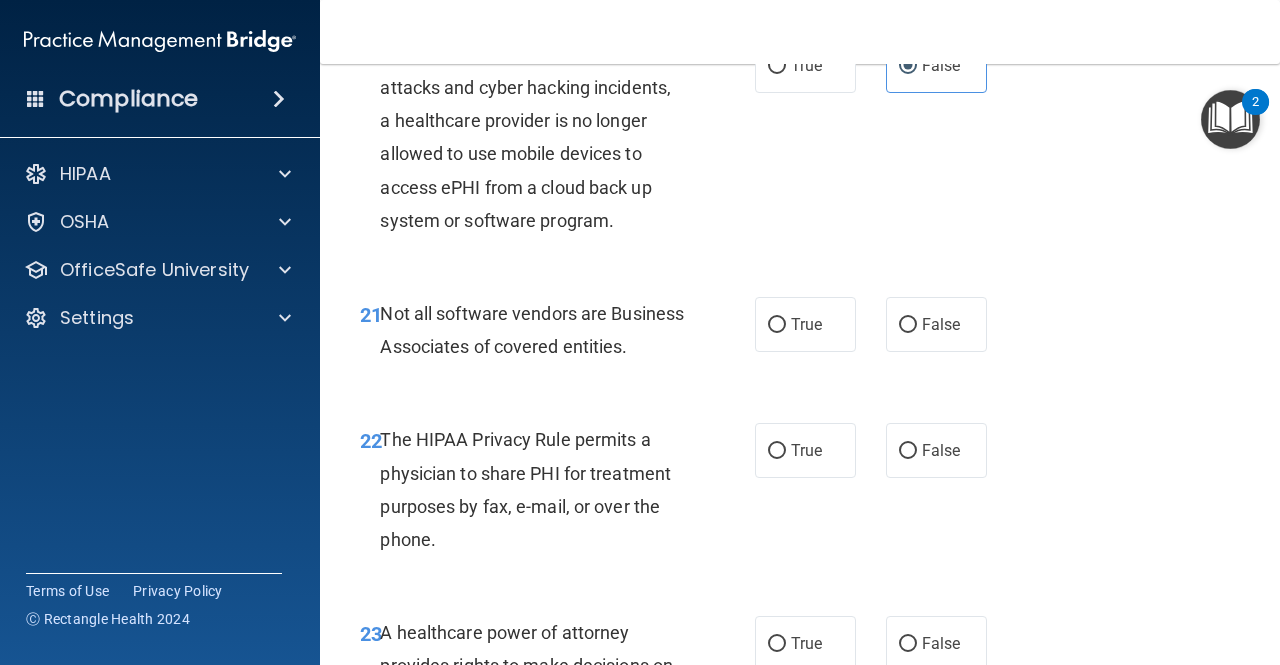 scroll, scrollTop: 4267, scrollLeft: 0, axis: vertical 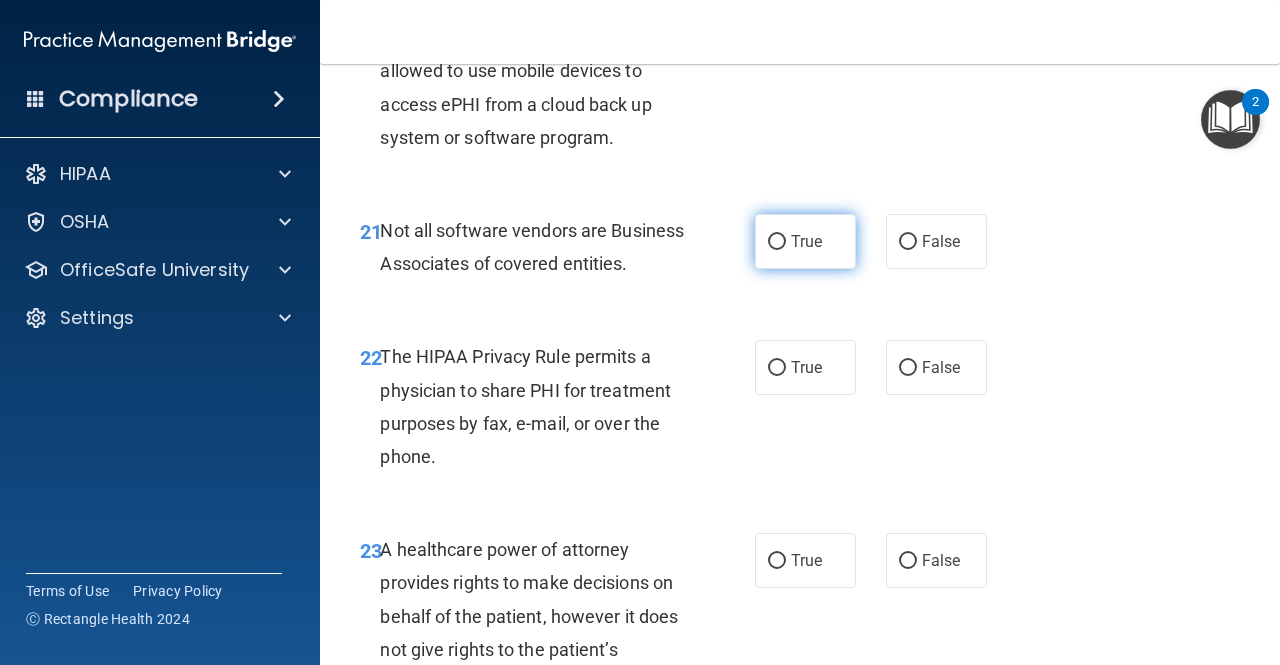 click on "True" at bounding box center (805, 241) 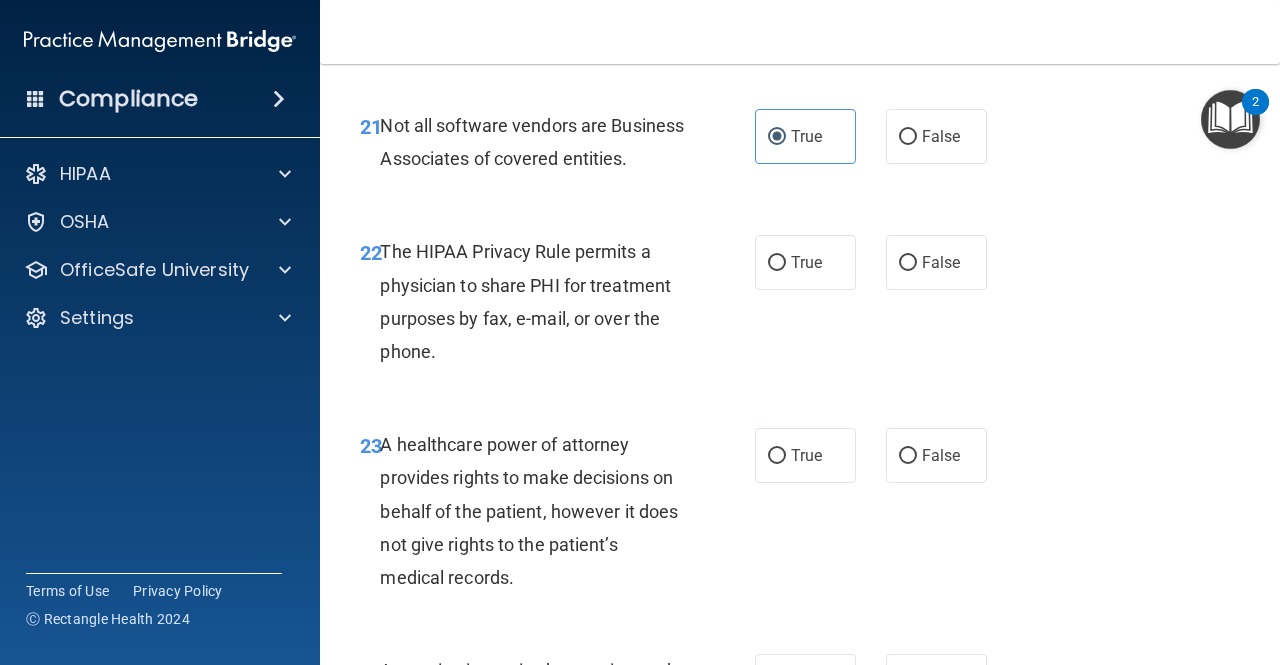 scroll, scrollTop: 4373, scrollLeft: 0, axis: vertical 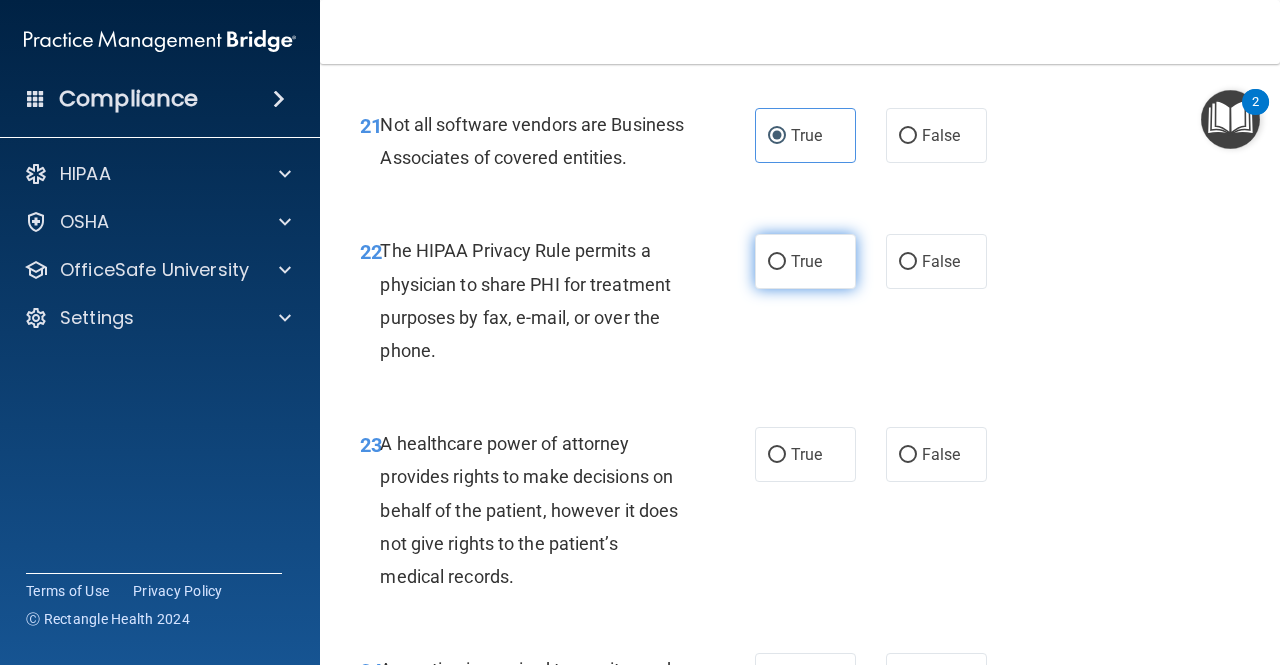 click on "True" at bounding box center [805, 261] 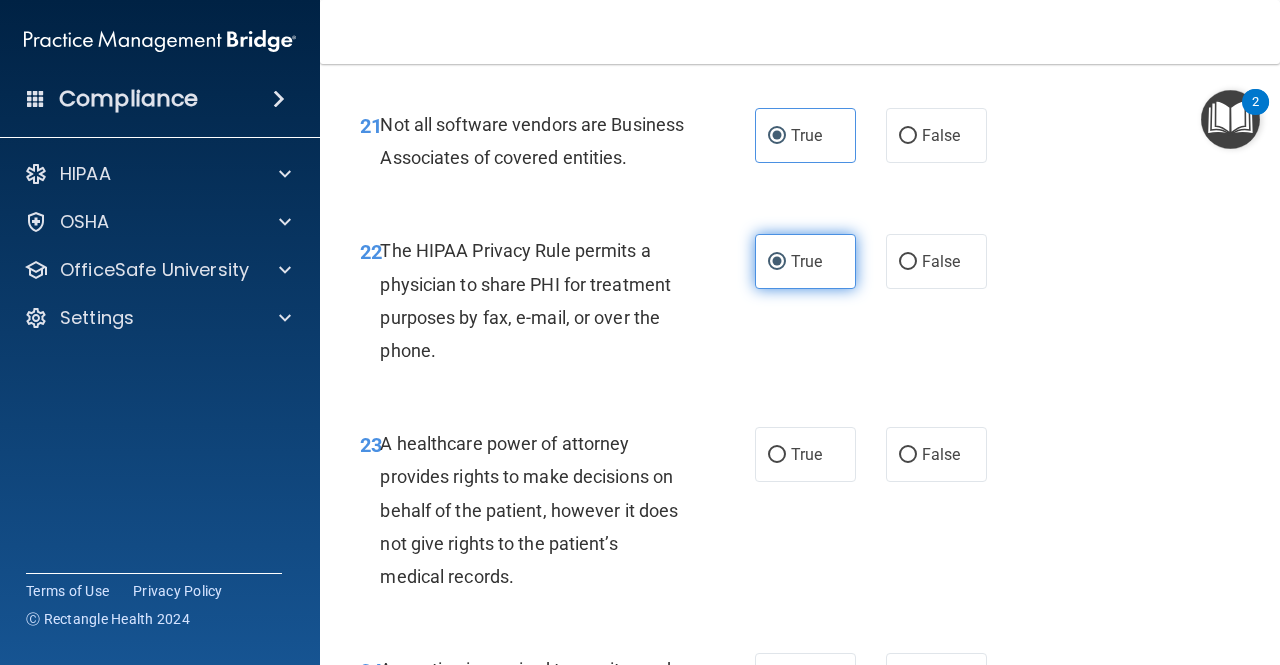 scroll, scrollTop: 4529, scrollLeft: 0, axis: vertical 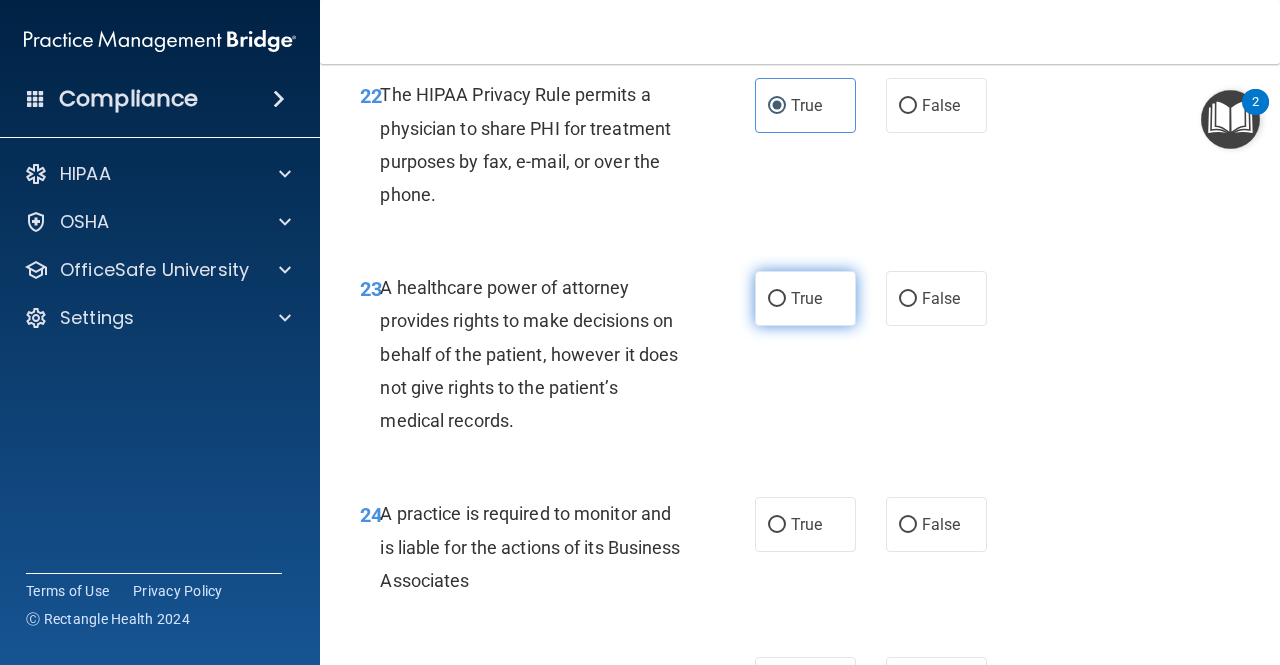click on "True" at bounding box center (805, 298) 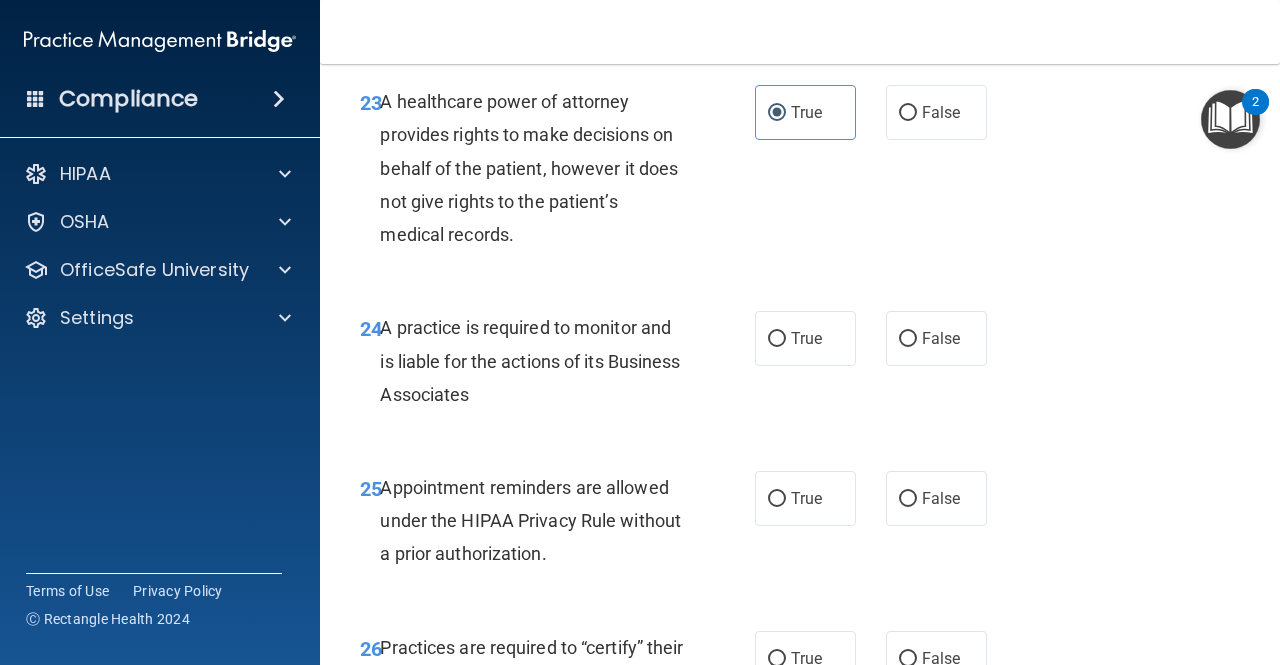 scroll, scrollTop: 4763, scrollLeft: 0, axis: vertical 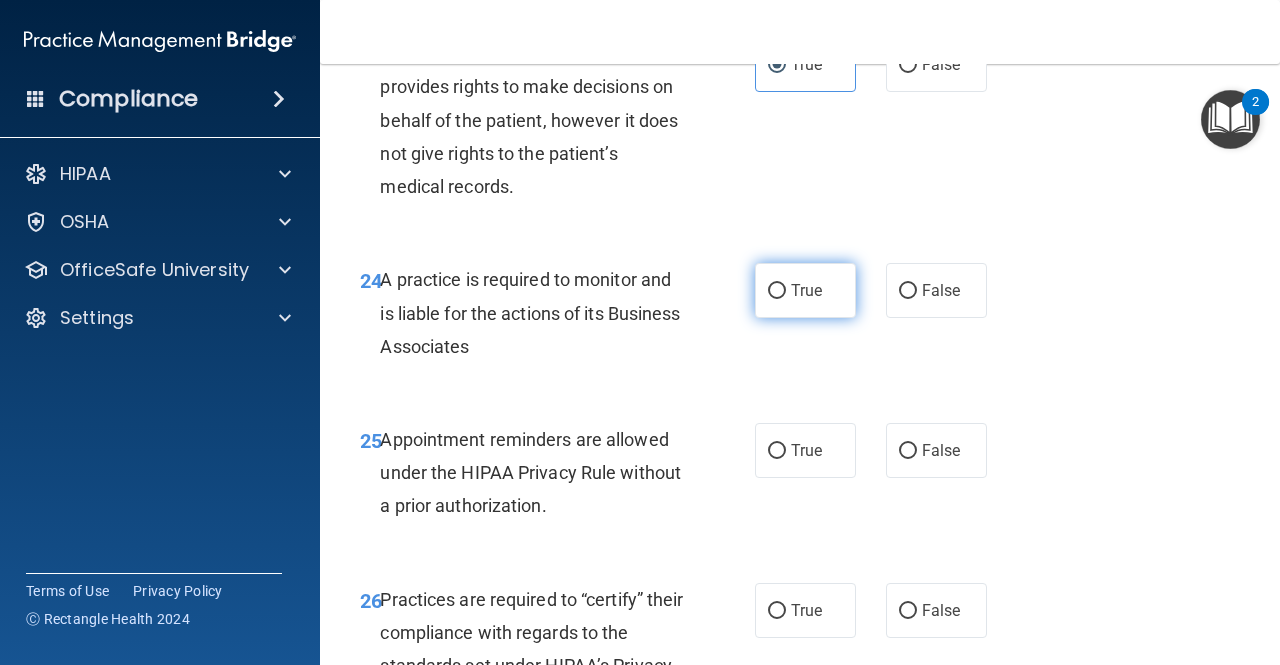 click on "True" at bounding box center (805, 290) 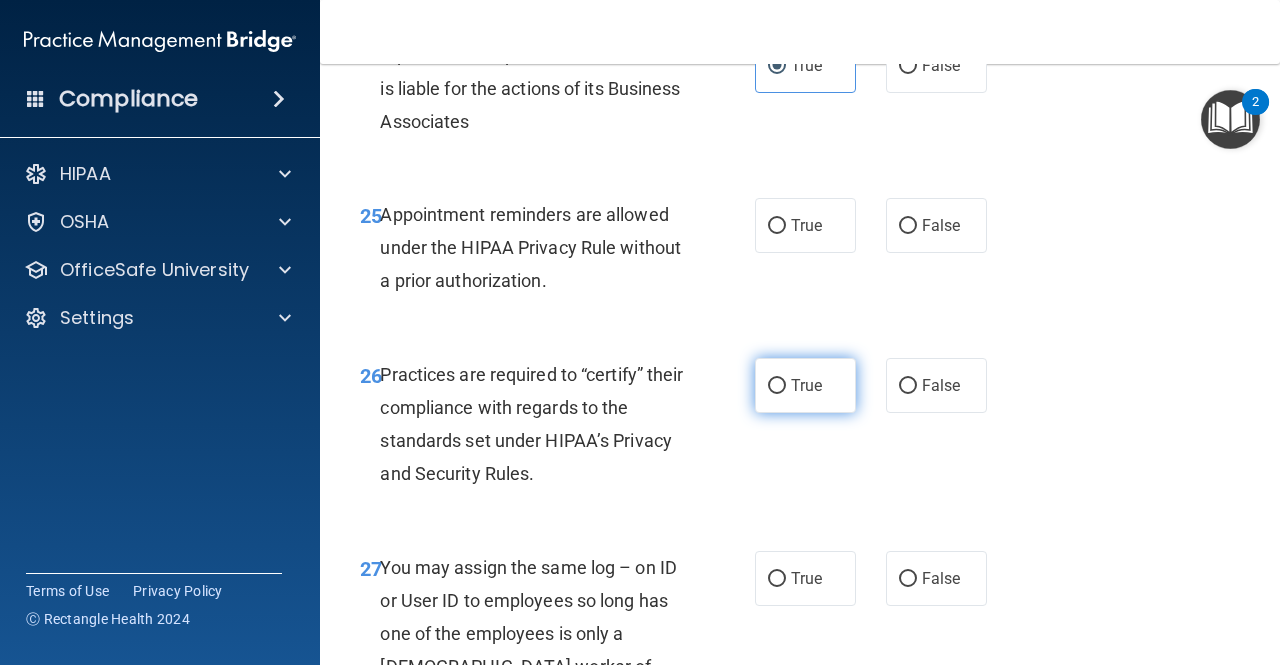 scroll, scrollTop: 4987, scrollLeft: 0, axis: vertical 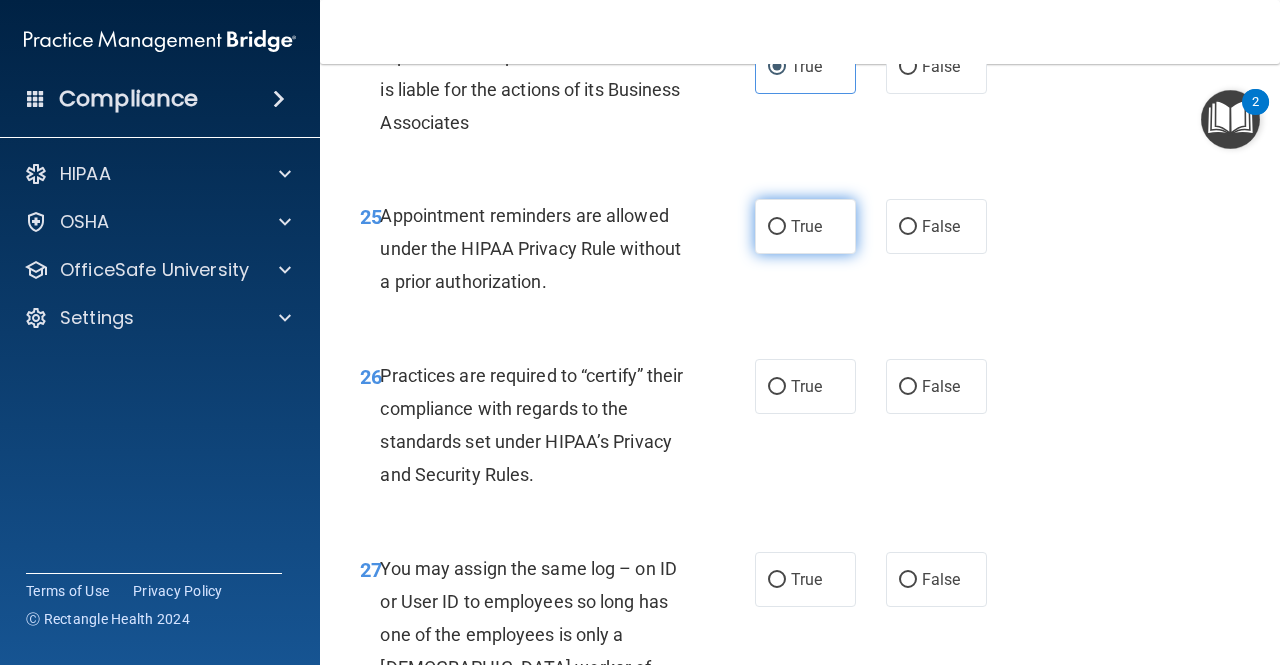 click on "True" at bounding box center (805, 226) 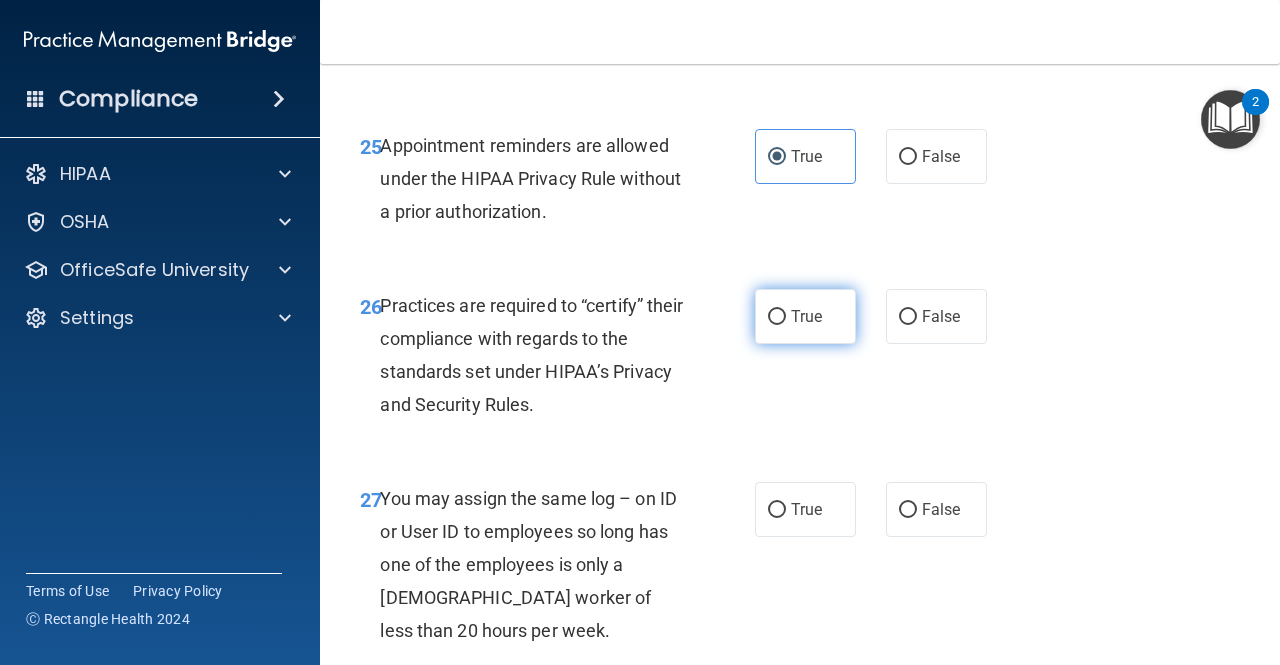 scroll, scrollTop: 5071, scrollLeft: 0, axis: vertical 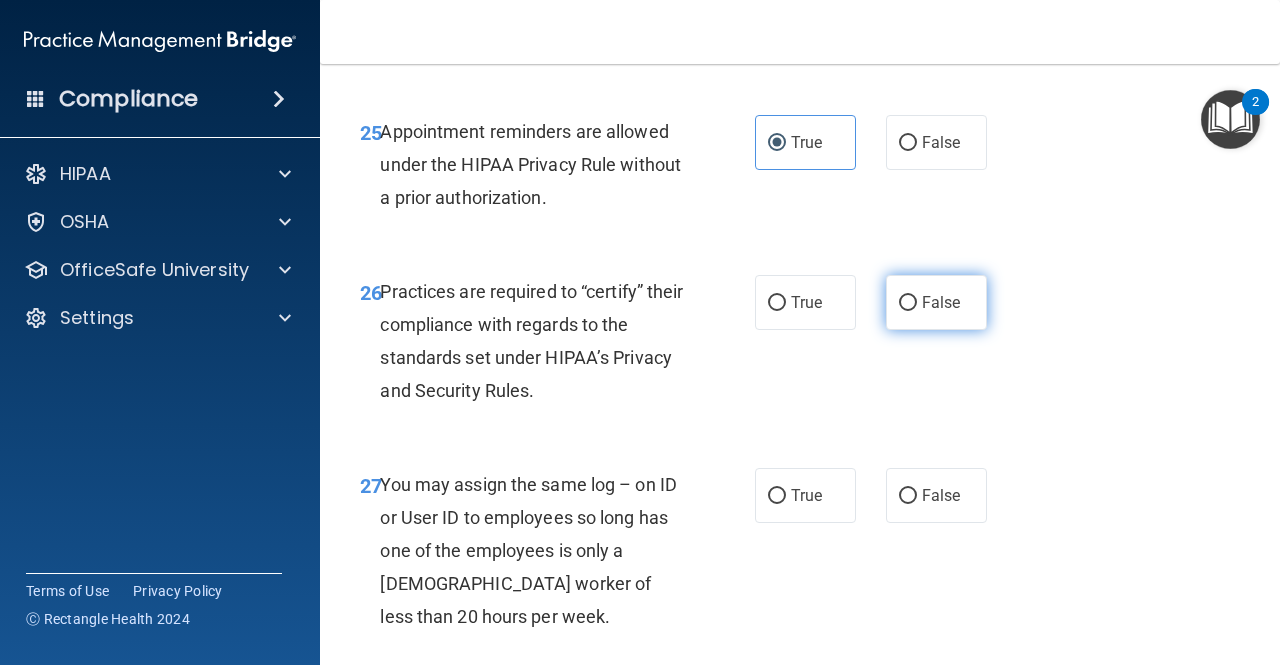 click on "False" at bounding box center (908, 303) 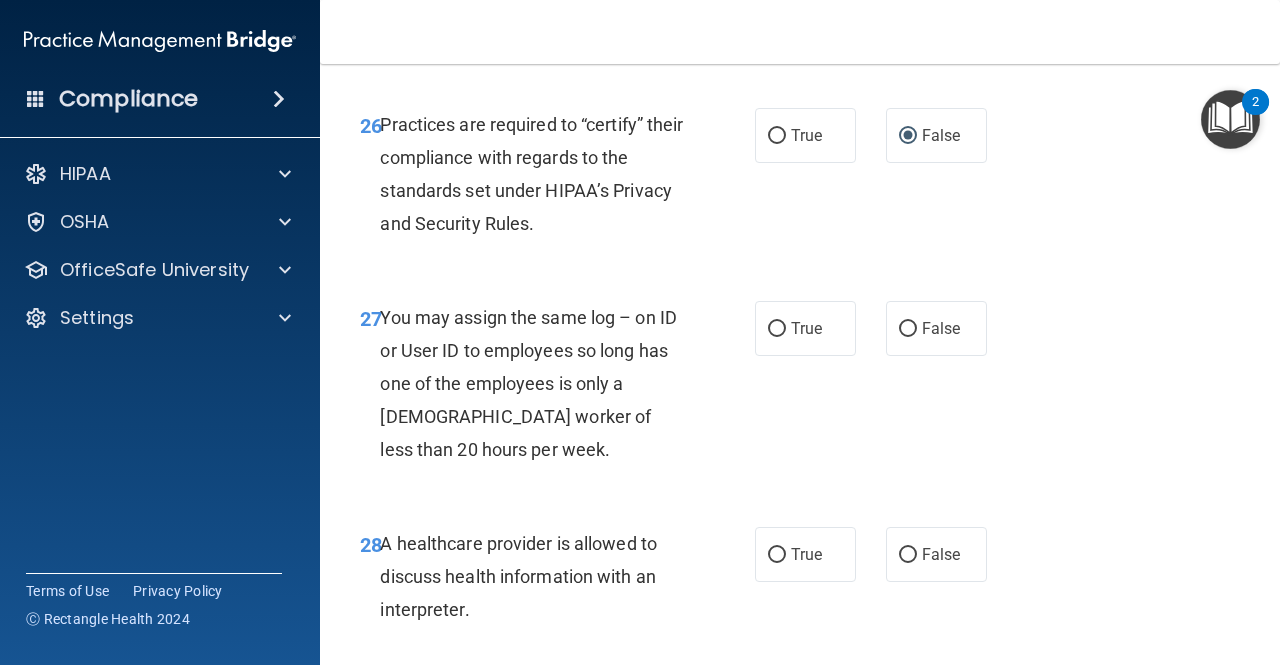 scroll, scrollTop: 5300, scrollLeft: 0, axis: vertical 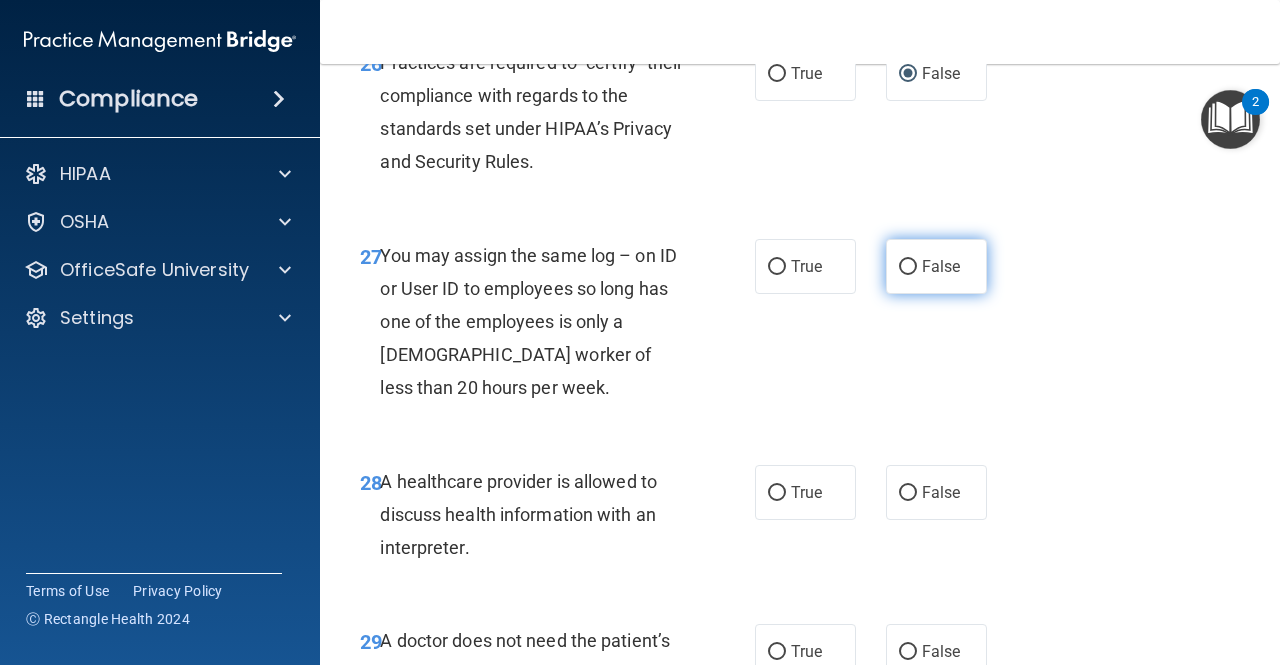 click on "False" at bounding box center (936, 266) 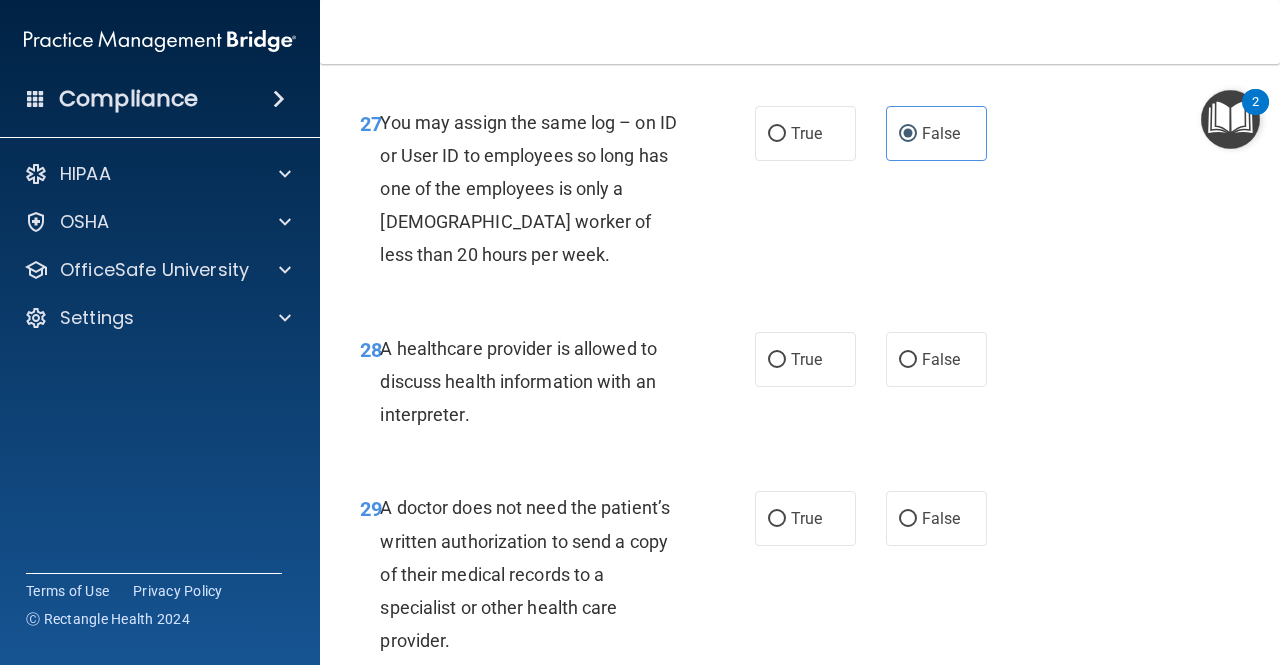 scroll, scrollTop: 5434, scrollLeft: 0, axis: vertical 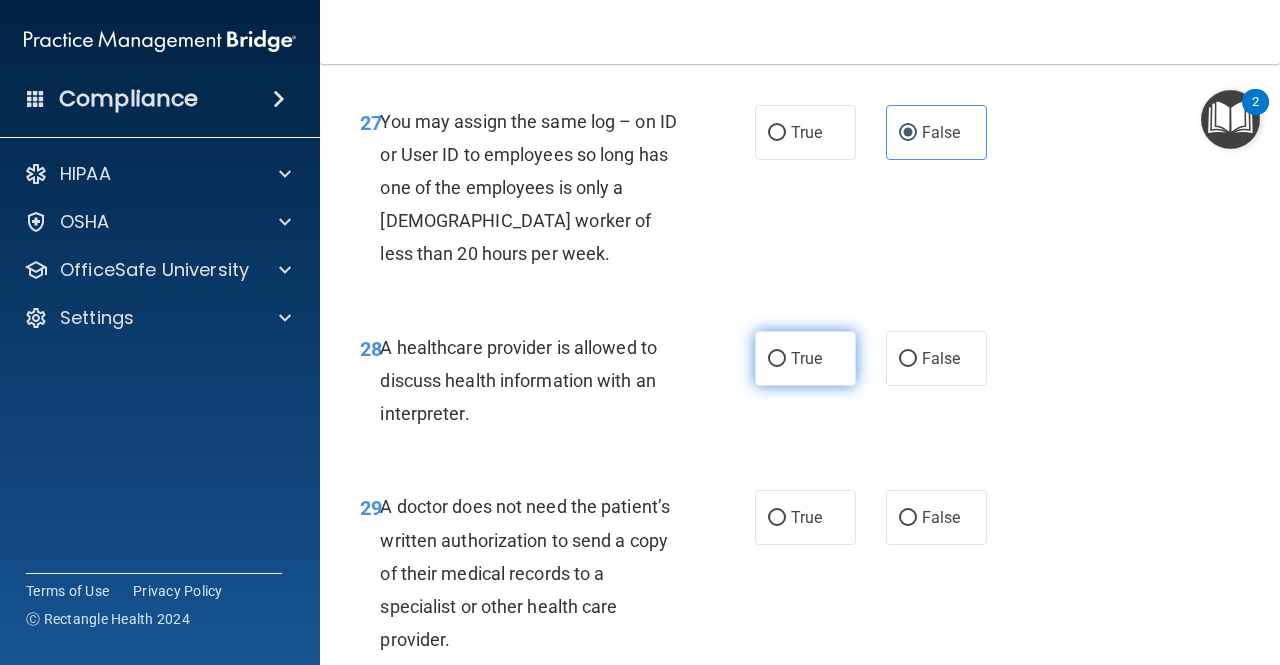 click on "True" at bounding box center [805, 358] 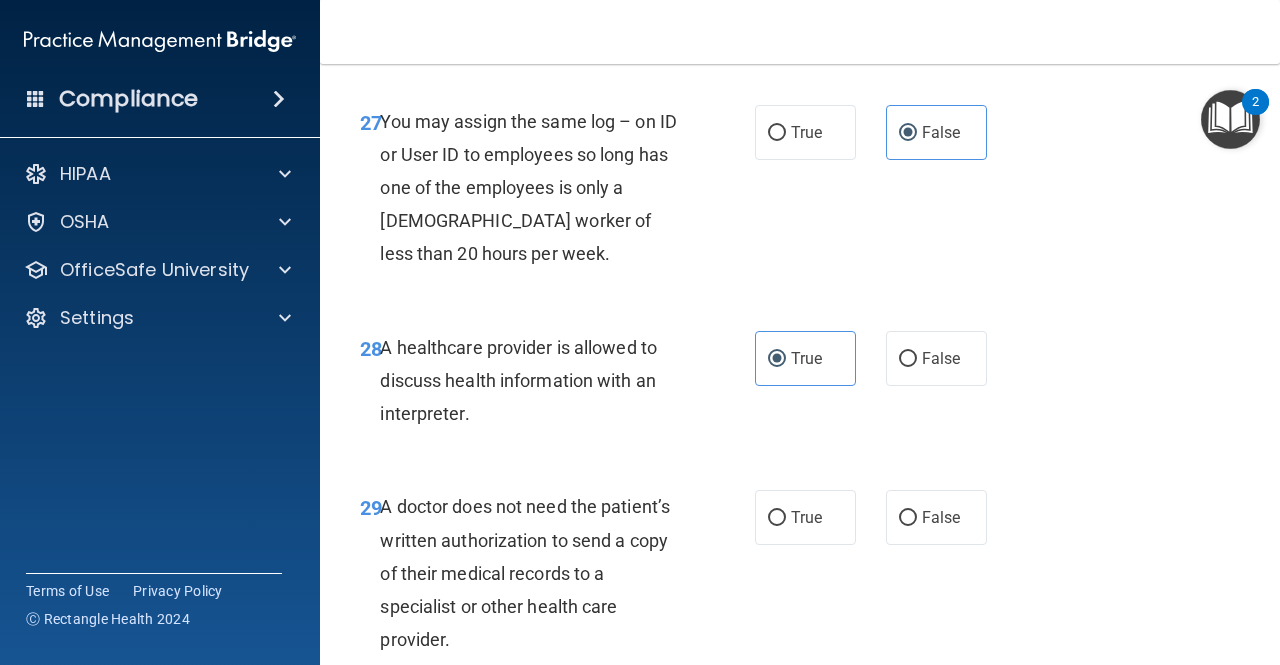 scroll, scrollTop: 5623, scrollLeft: 0, axis: vertical 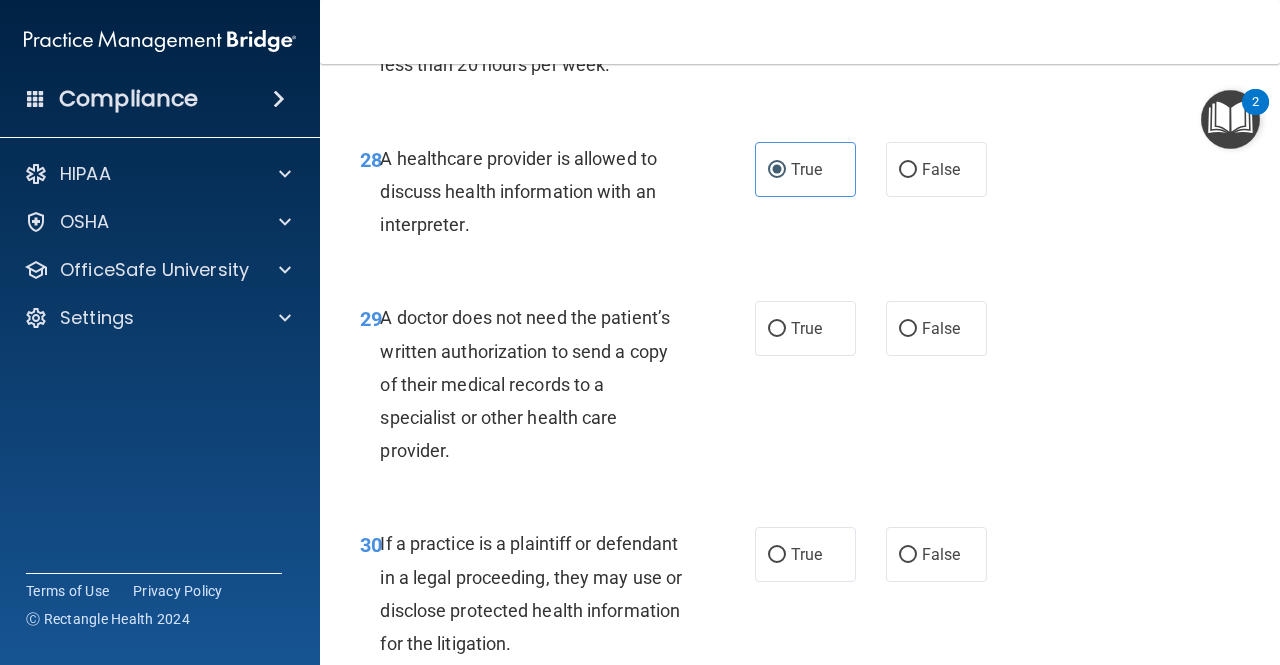 click on "29        A doctor does not need the patient’s written authorization to send a copy of their medical records to a specialist or other health care provider.                  True           False" at bounding box center (800, 389) 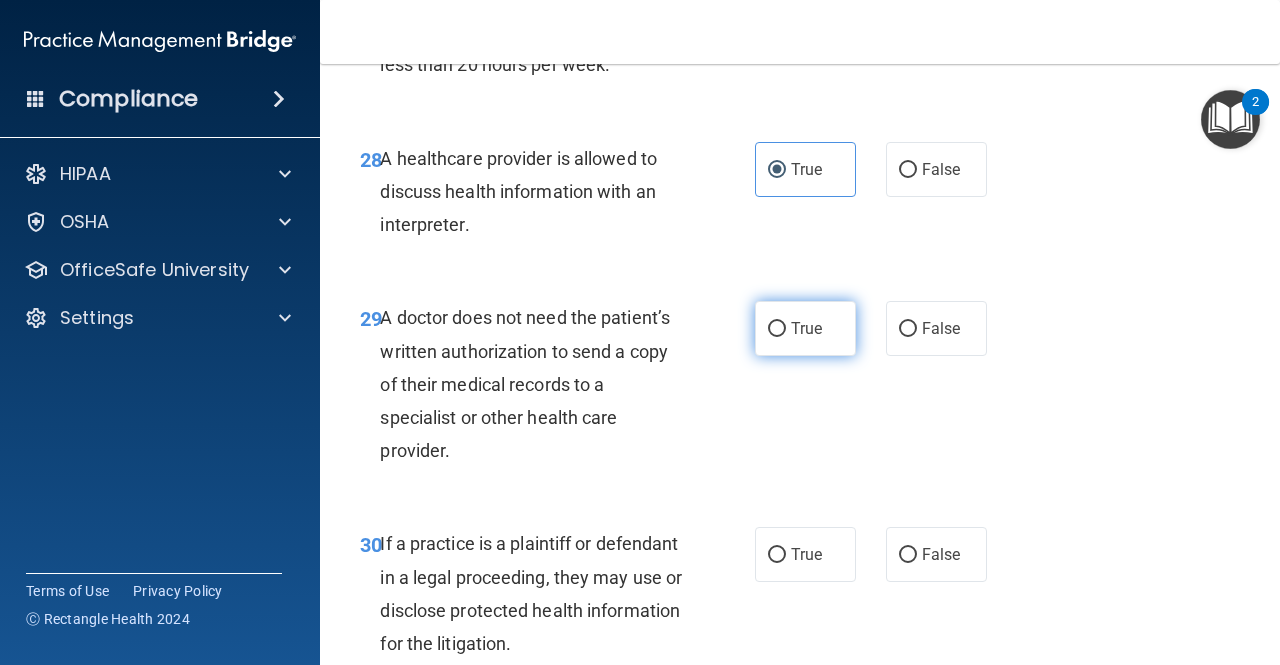 click on "True" at bounding box center [806, 328] 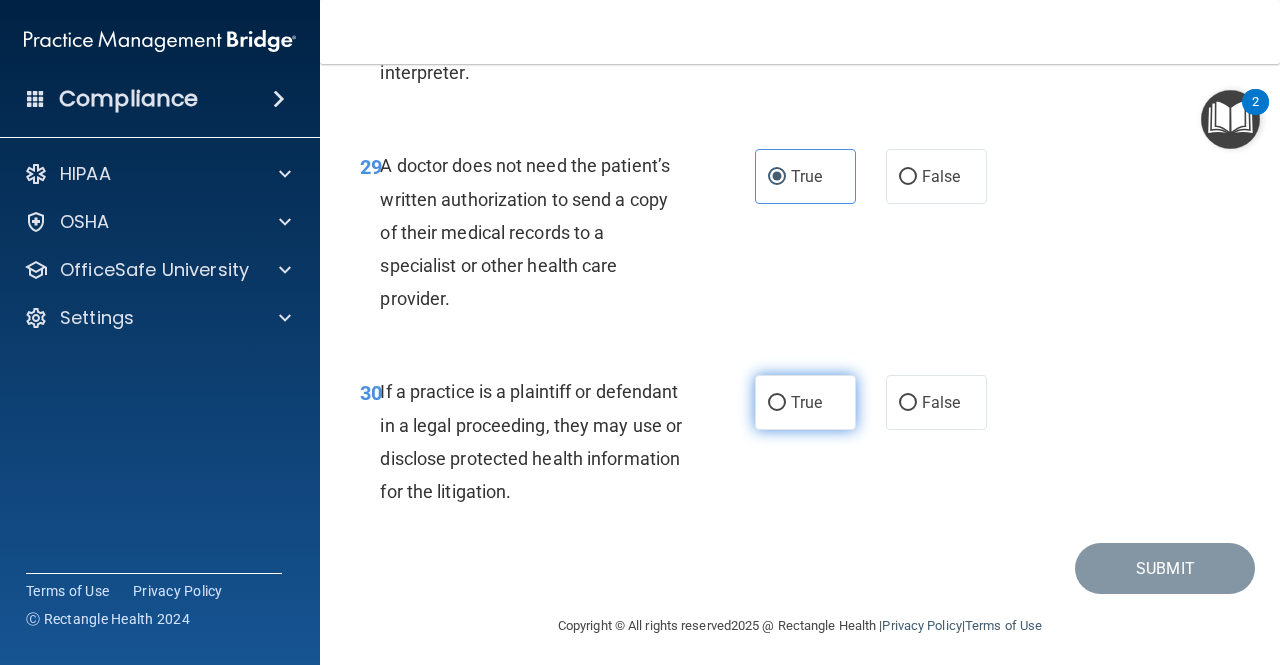 scroll, scrollTop: 5789, scrollLeft: 0, axis: vertical 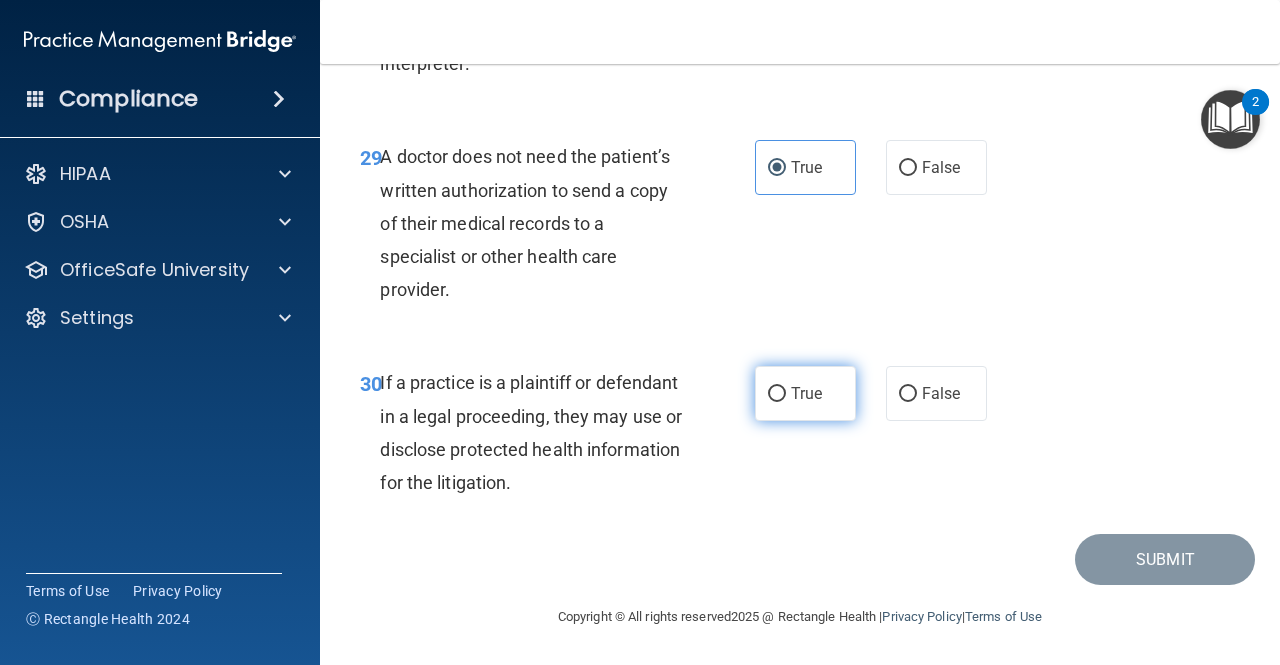 click on "True" at bounding box center [805, 393] 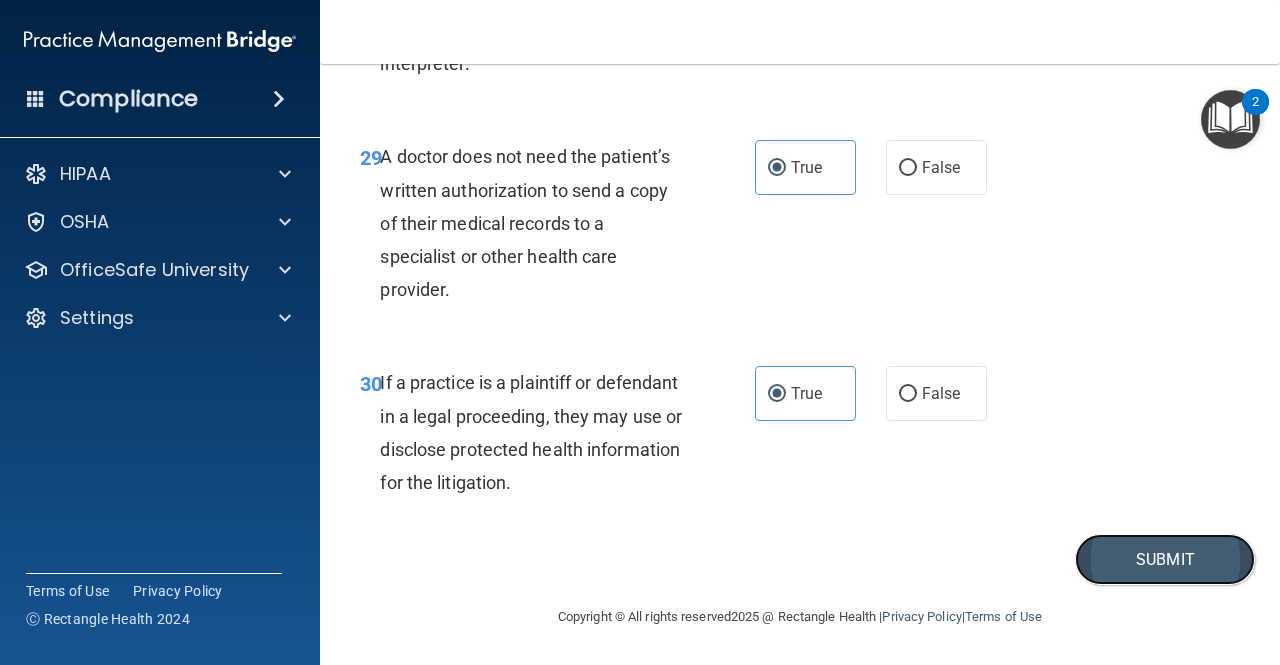 click on "Submit" at bounding box center (1165, 559) 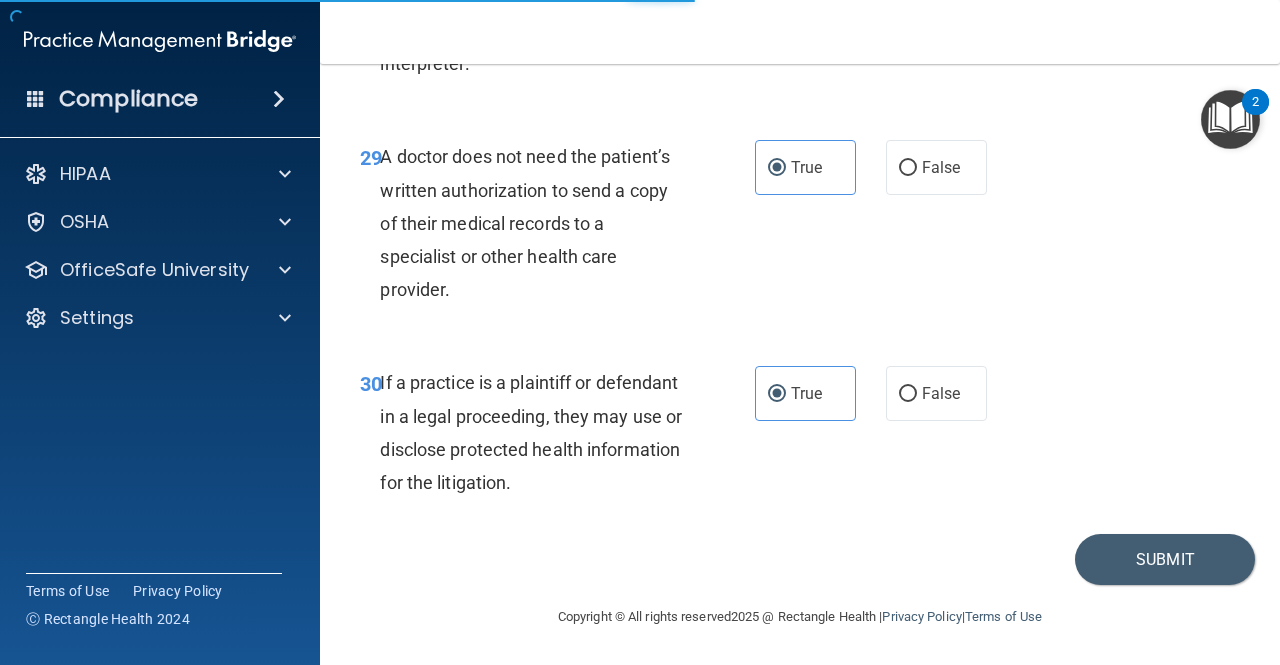 scroll, scrollTop: 0, scrollLeft: 0, axis: both 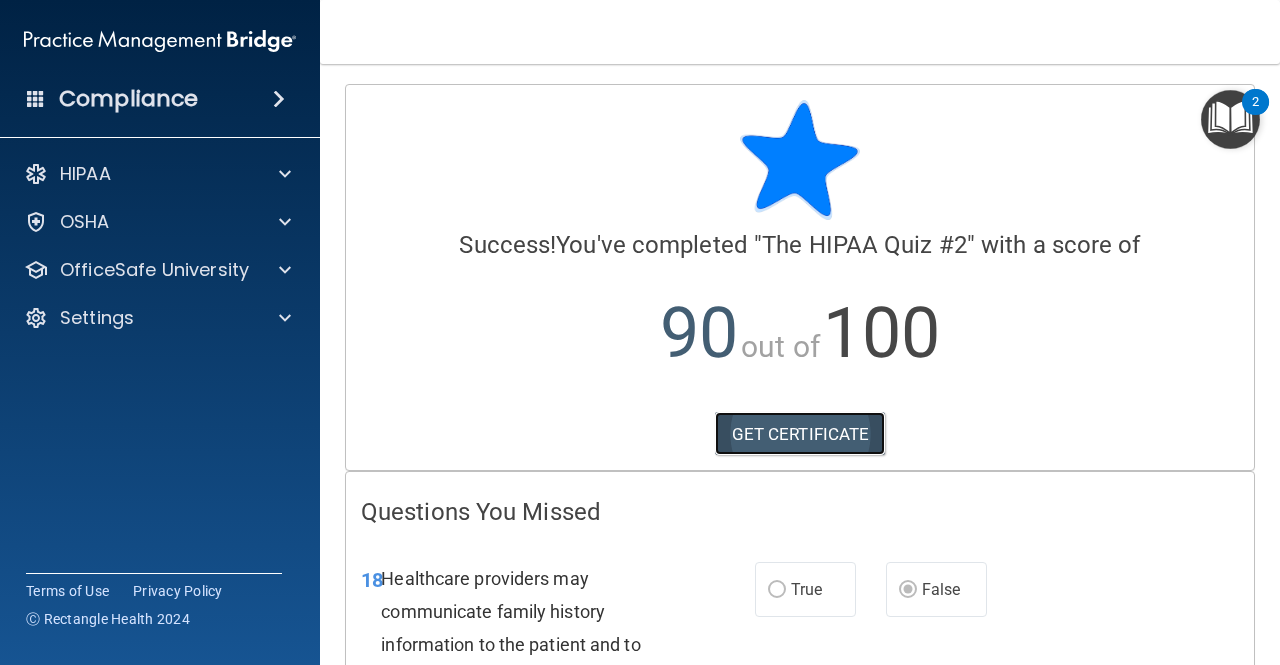 click on "GET CERTIFICATE" at bounding box center (800, 434) 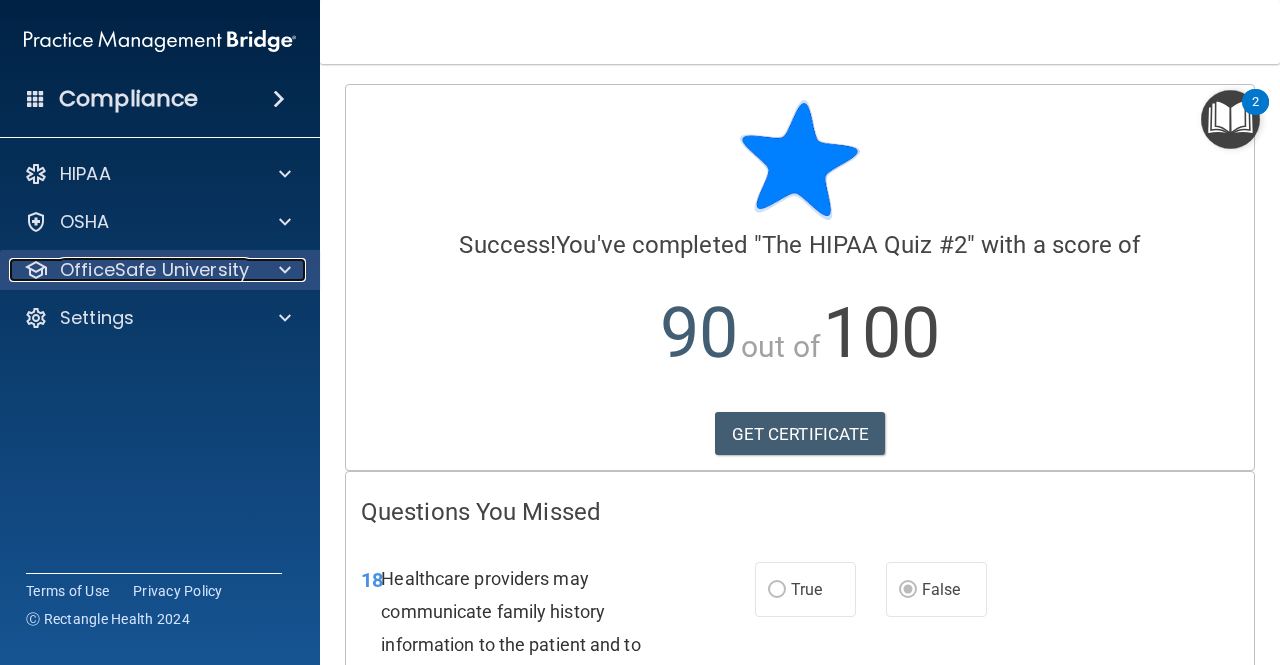 click at bounding box center (282, 270) 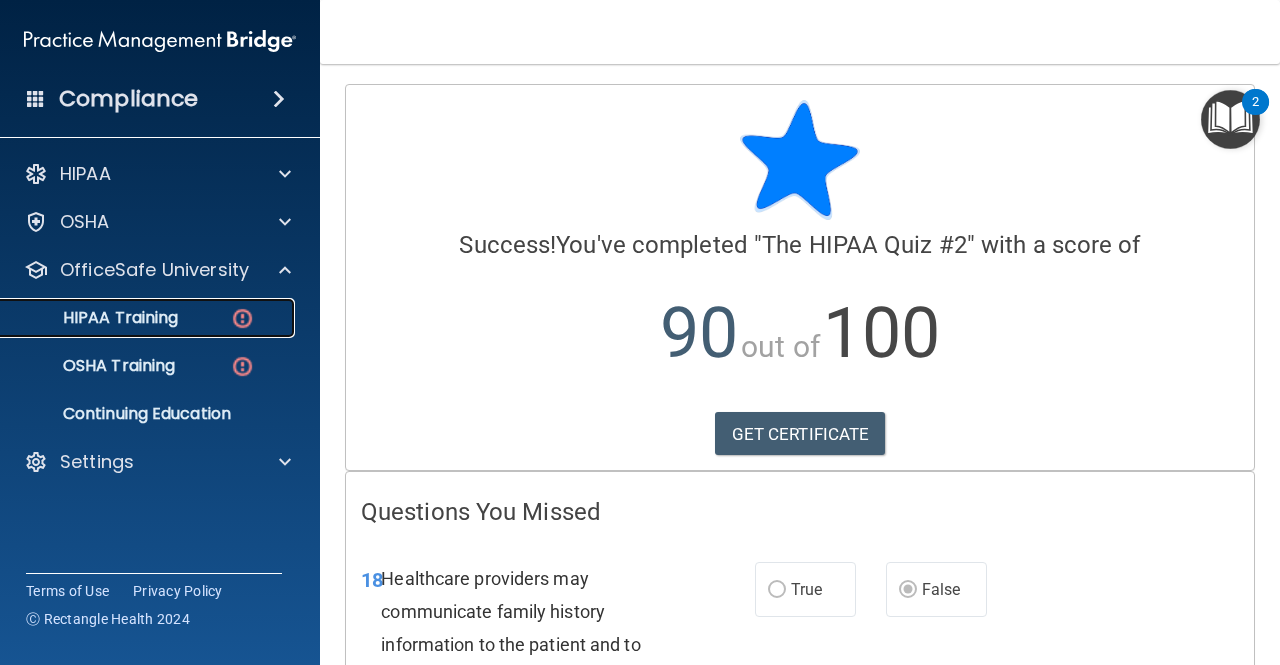 click on "HIPAA Training" at bounding box center (149, 318) 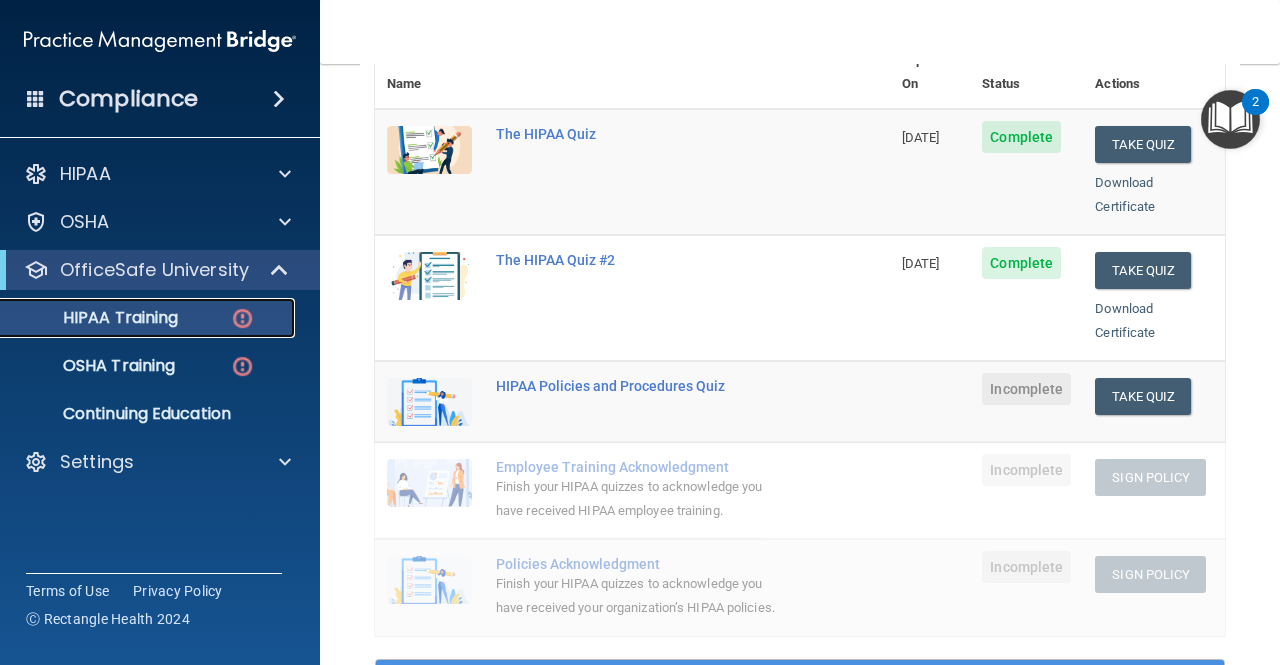 scroll, scrollTop: 327, scrollLeft: 0, axis: vertical 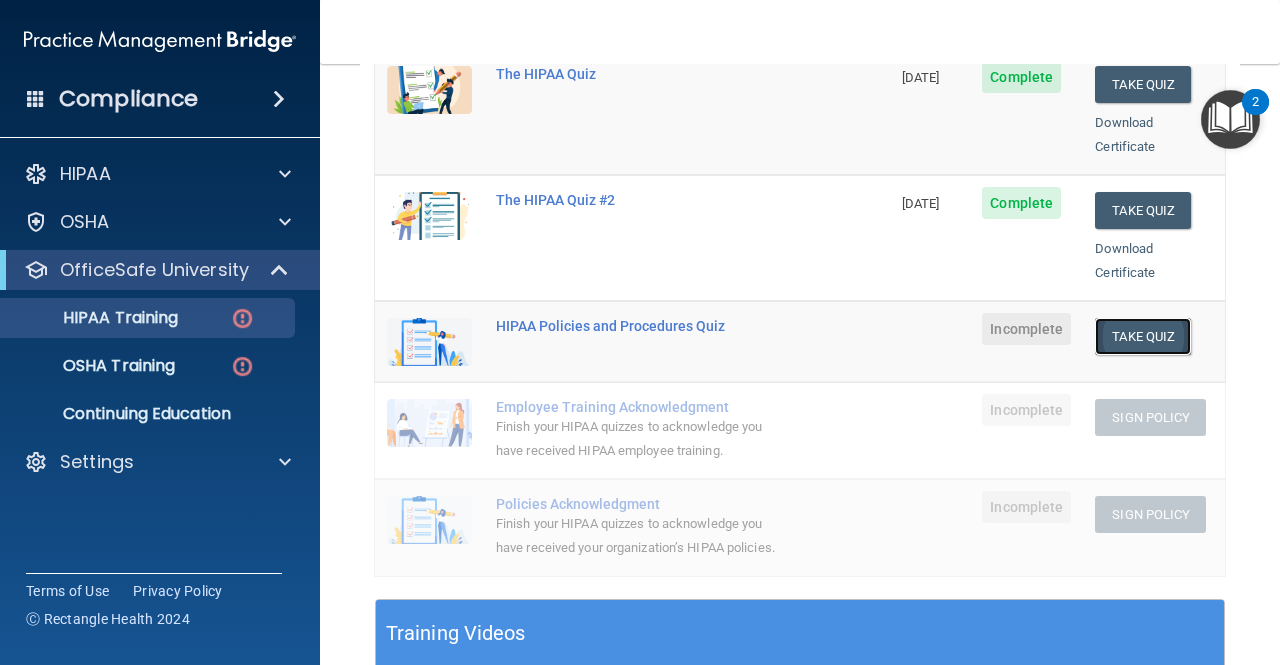 click on "Take Quiz" at bounding box center (1143, 336) 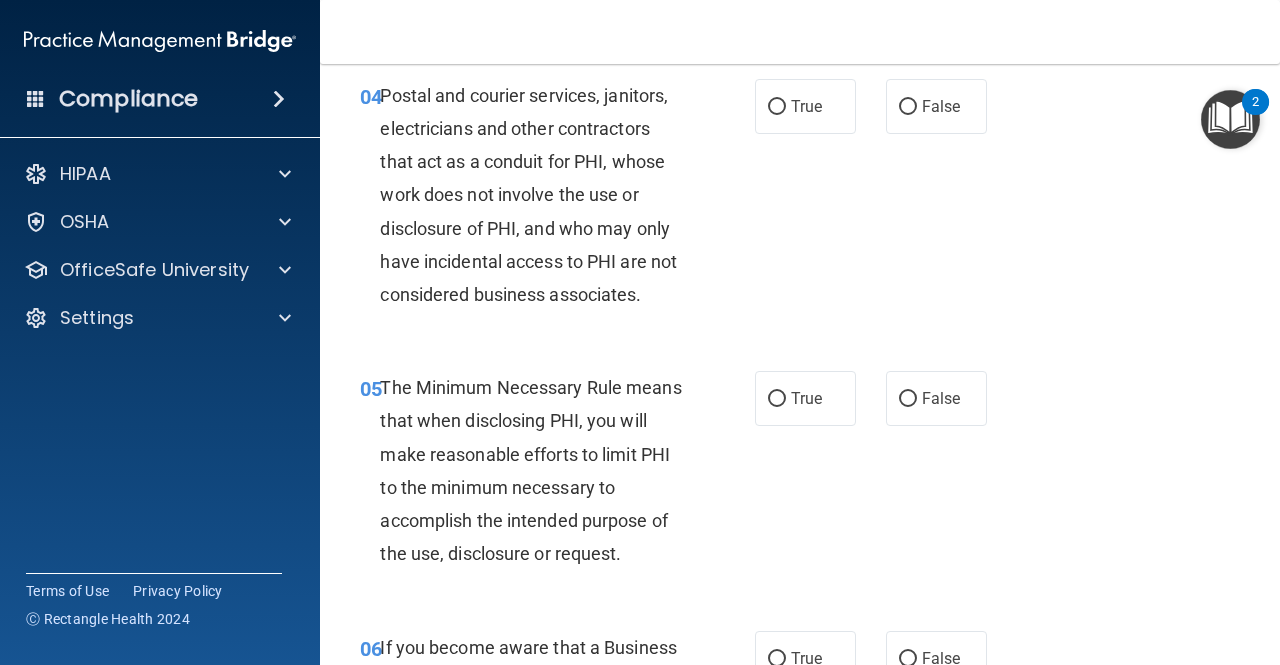scroll, scrollTop: 0, scrollLeft: 0, axis: both 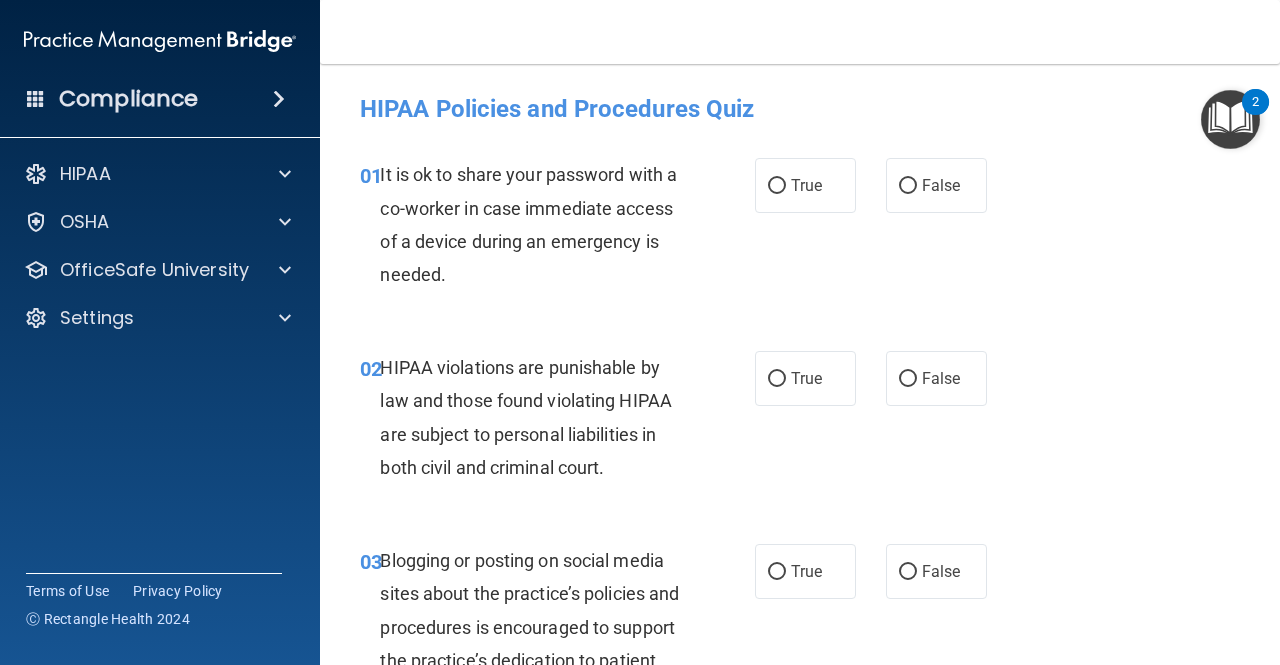 click on "01       It is ok to share your password with a co-worker in case immediate access of a device during an emergency is needed.                 True           False" at bounding box center (800, 229) 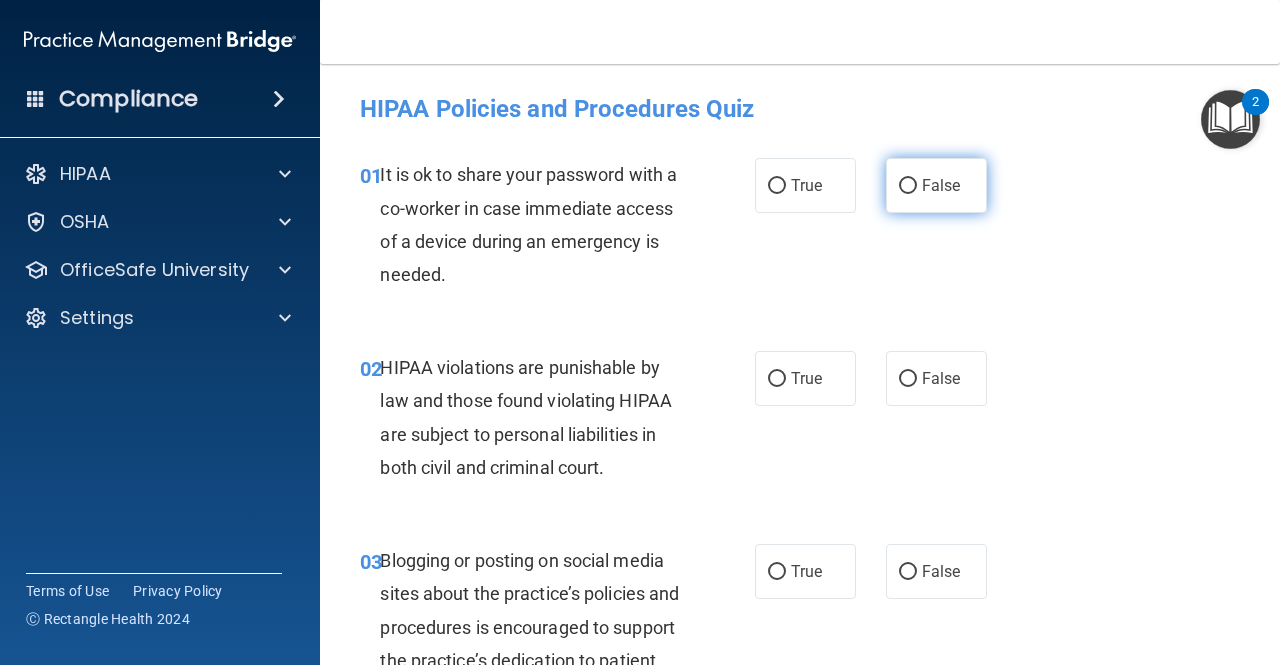 click on "False" at bounding box center (936, 185) 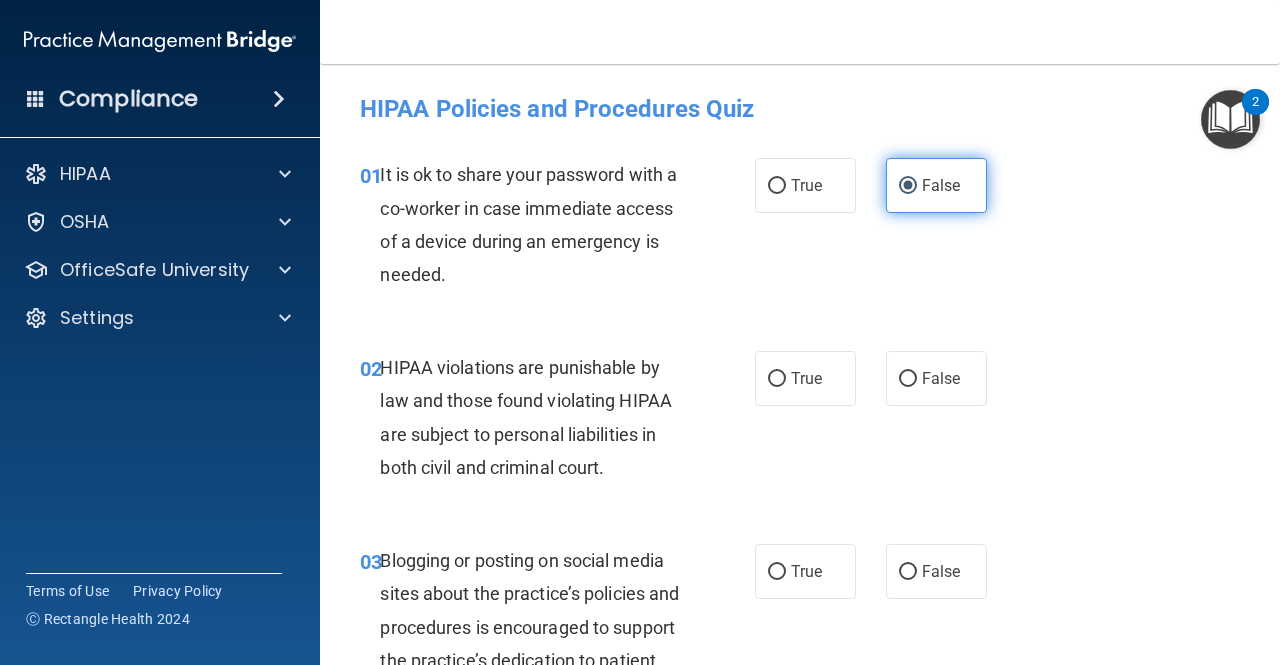 scroll, scrollTop: 100, scrollLeft: 0, axis: vertical 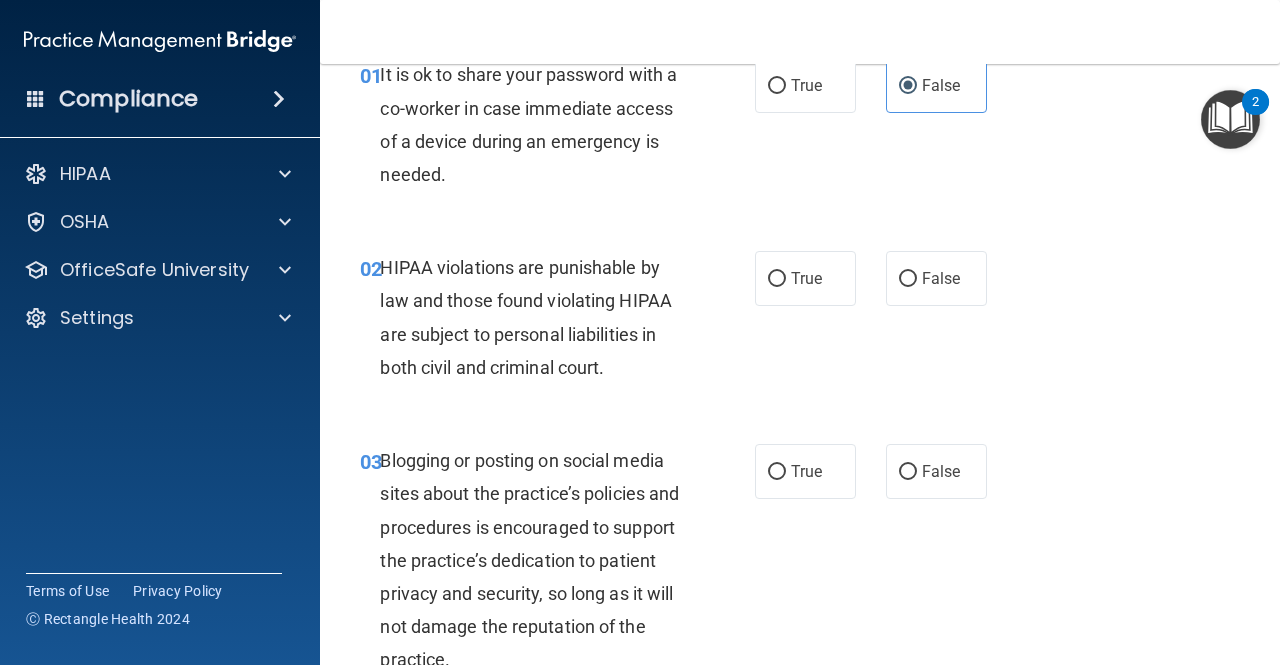 click on "02       HIPAA violations are punishable by law and those found violating HIPAA are subject to personal liabilities in both civil and criminal court.                  True           False" at bounding box center (800, 322) 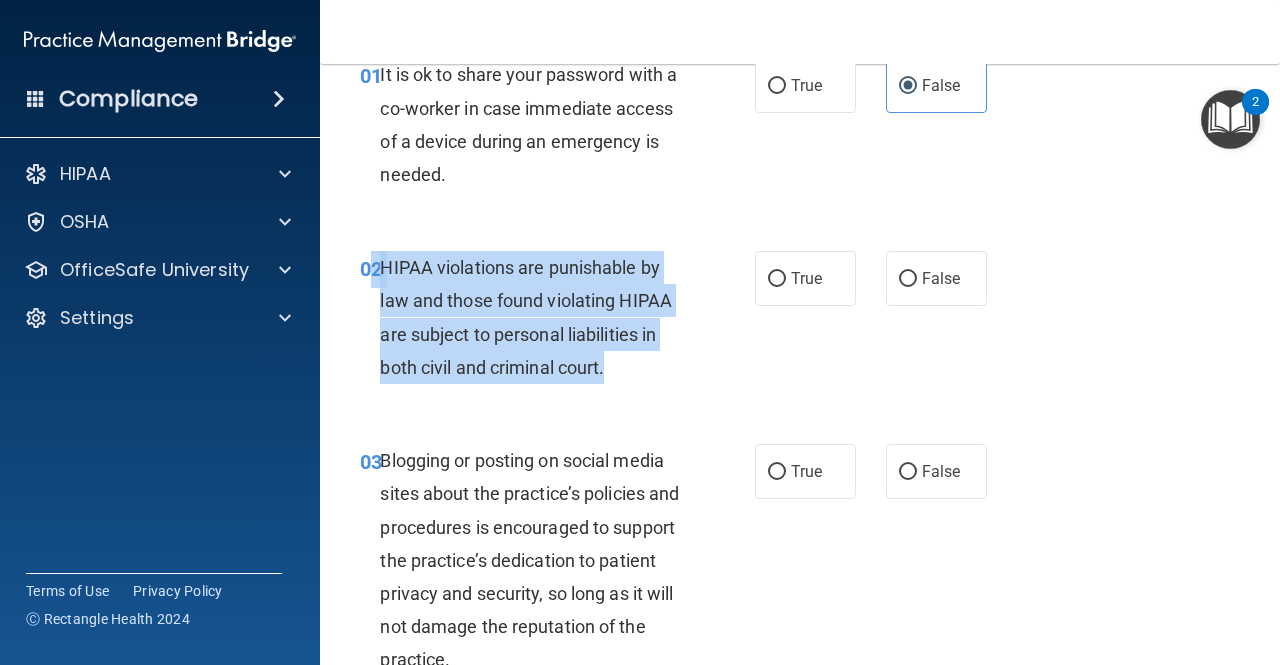 drag, startPoint x: 624, startPoint y: 373, endPoint x: 375, endPoint y: 258, distance: 274.2736 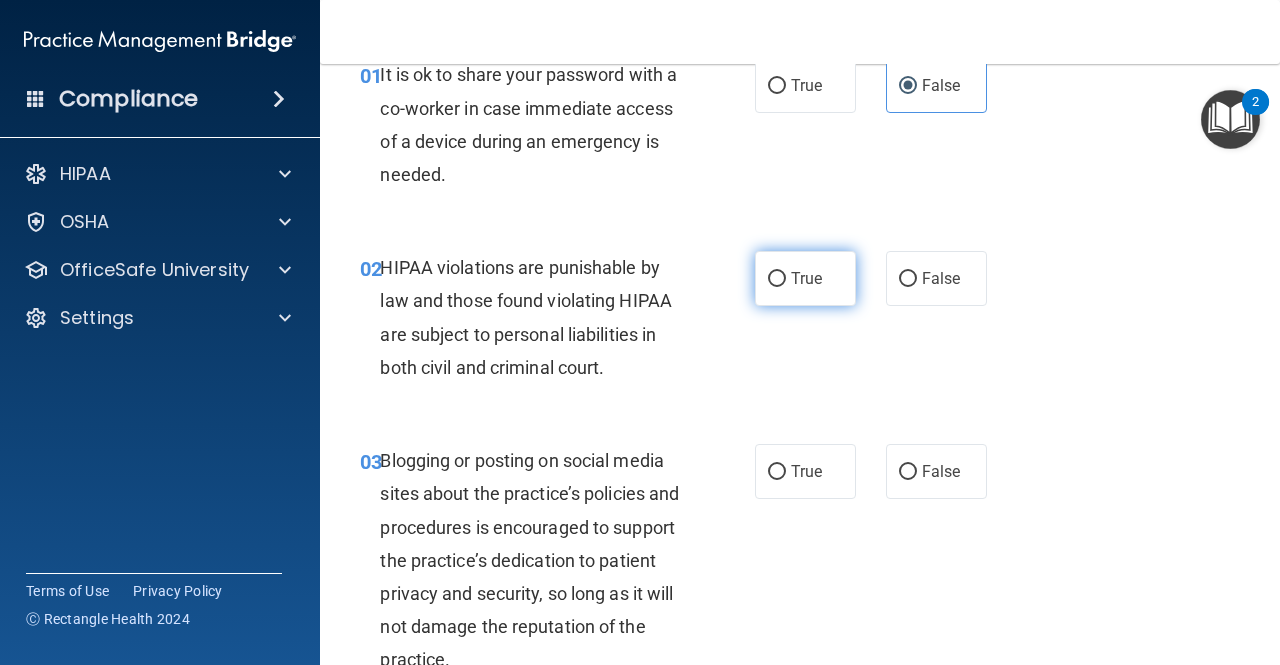 click on "True" at bounding box center (806, 278) 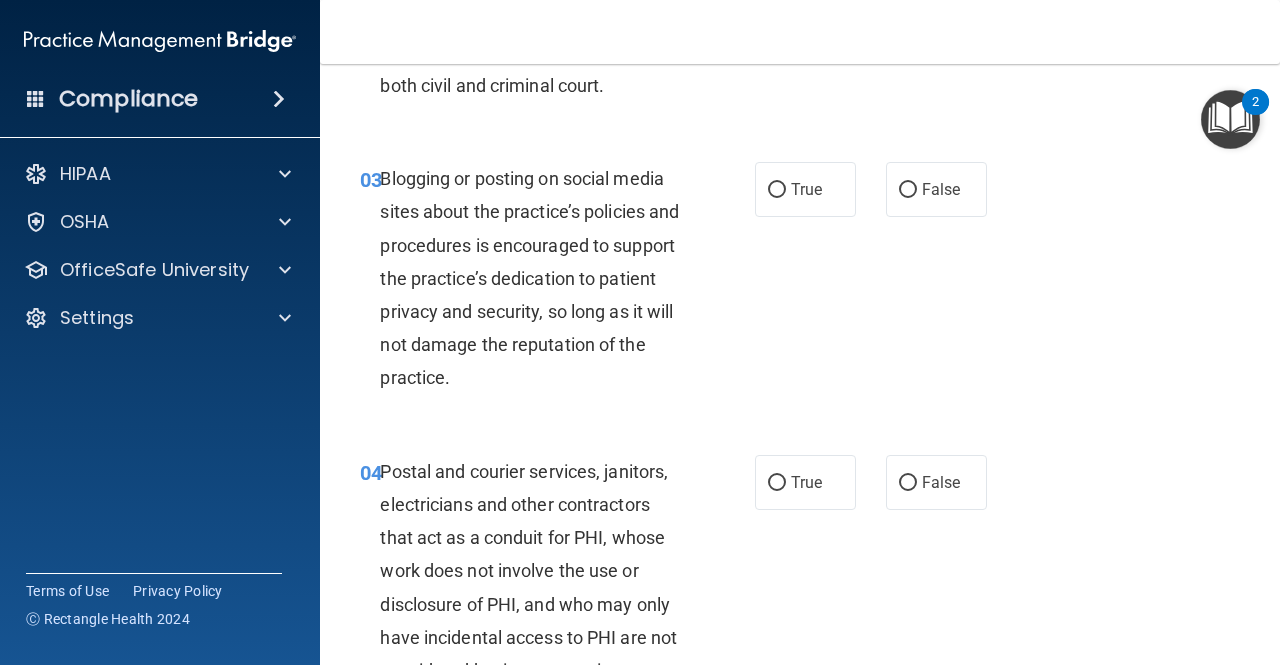 scroll, scrollTop: 380, scrollLeft: 0, axis: vertical 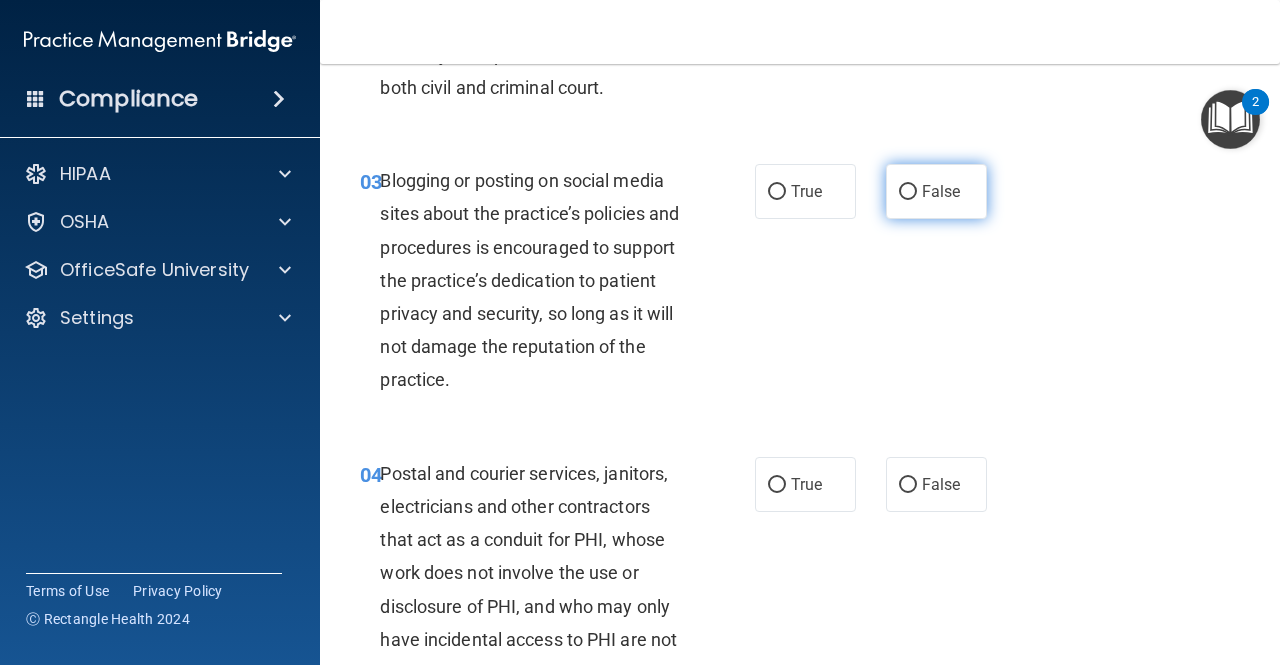 click on "False" at bounding box center (941, 191) 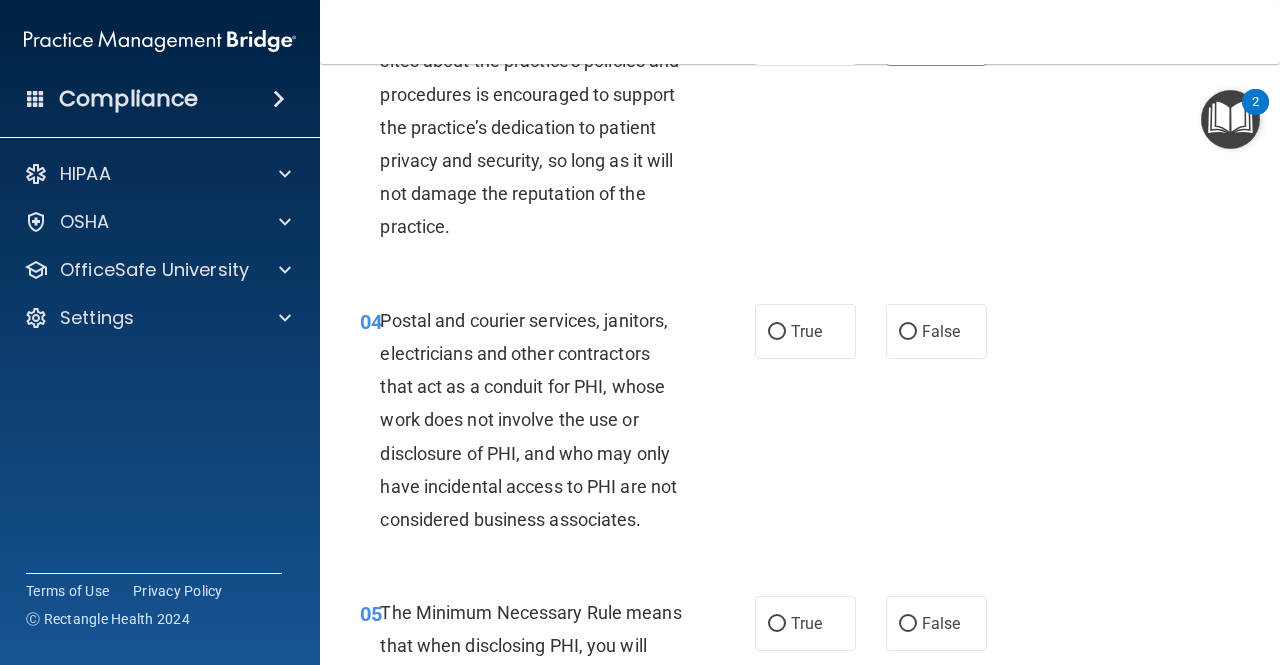 scroll, scrollTop: 534, scrollLeft: 0, axis: vertical 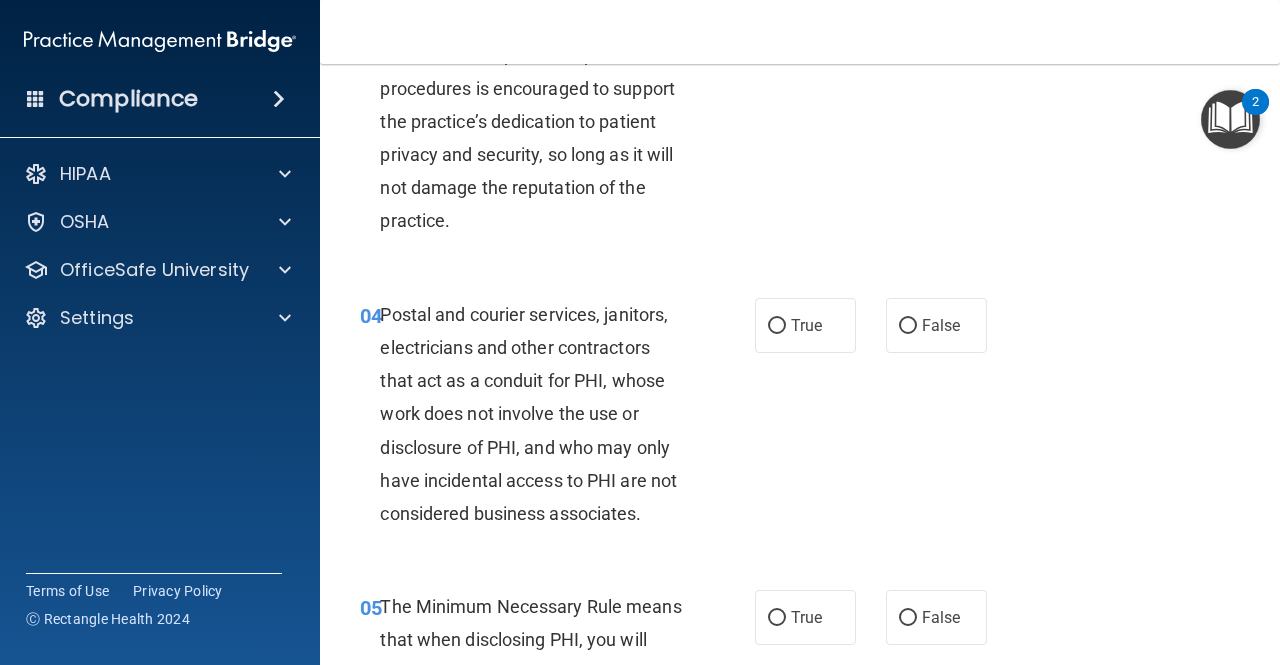 click on "04       Postal and courier services, janitors, electricians and other contractors that act as a conduit for PHI, whose work does not involve the use or disclosure of PHI, and who may only have incidental access to PHI are not considered business associates.                 True           False" at bounding box center (800, 419) 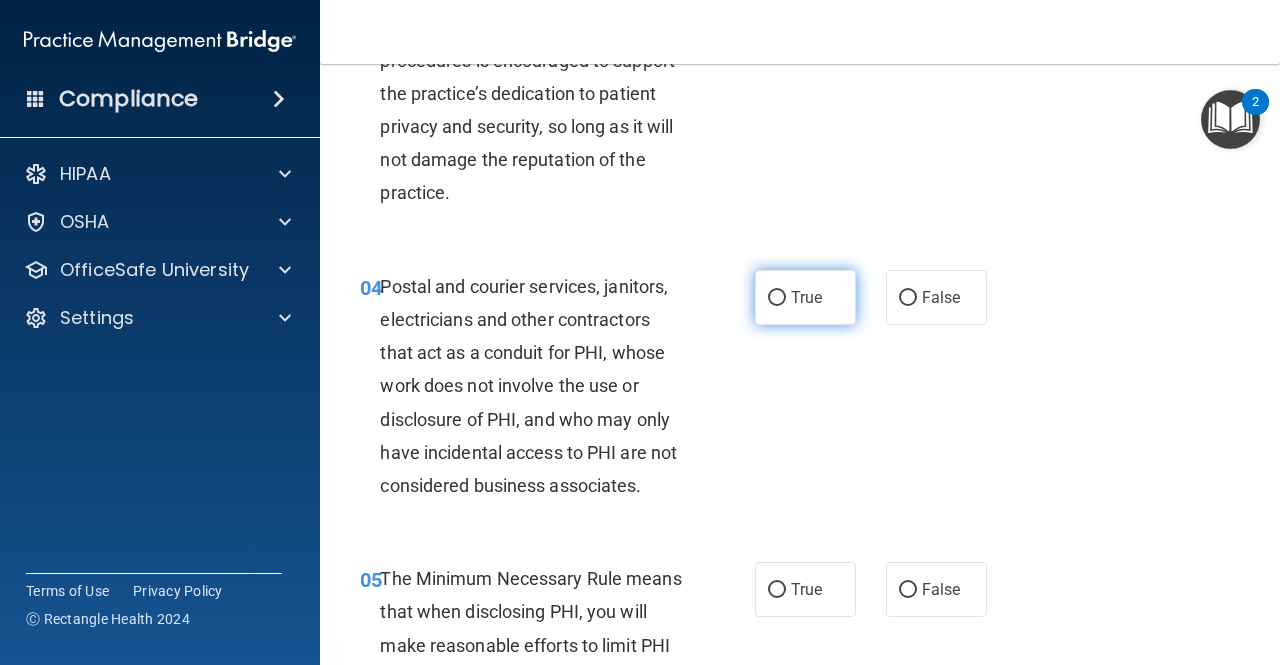 click on "True" at bounding box center (805, 297) 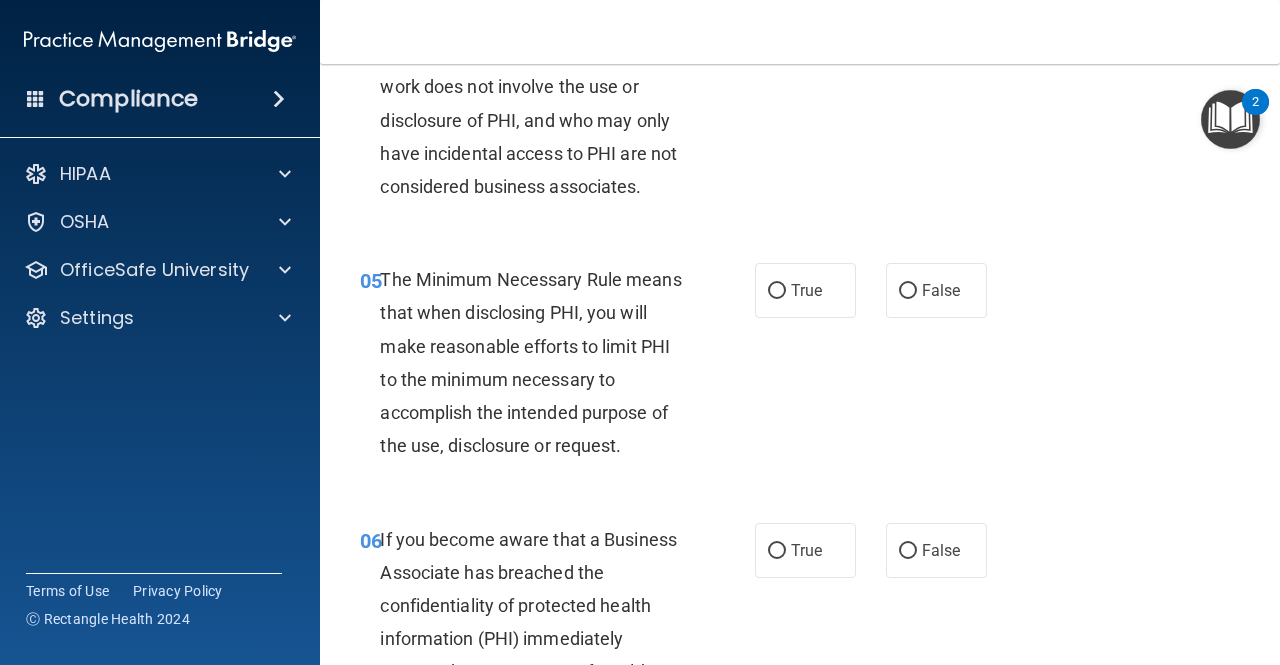 scroll, scrollTop: 867, scrollLeft: 0, axis: vertical 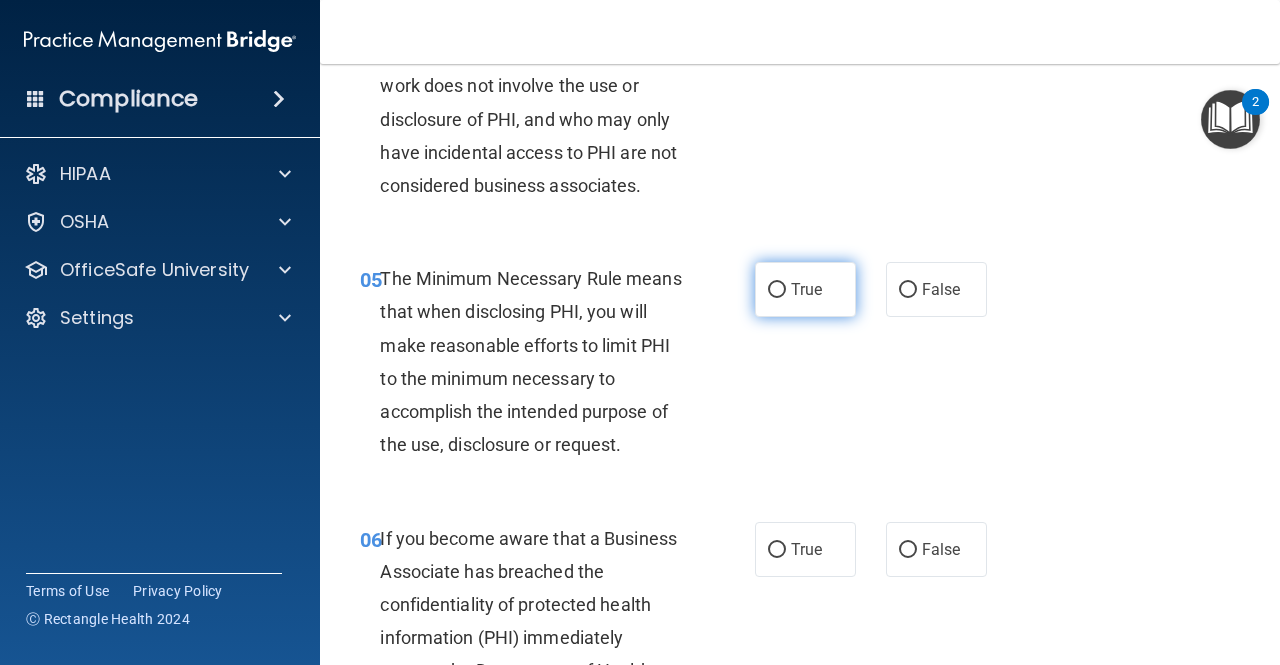 click on "True" at bounding box center (805, 289) 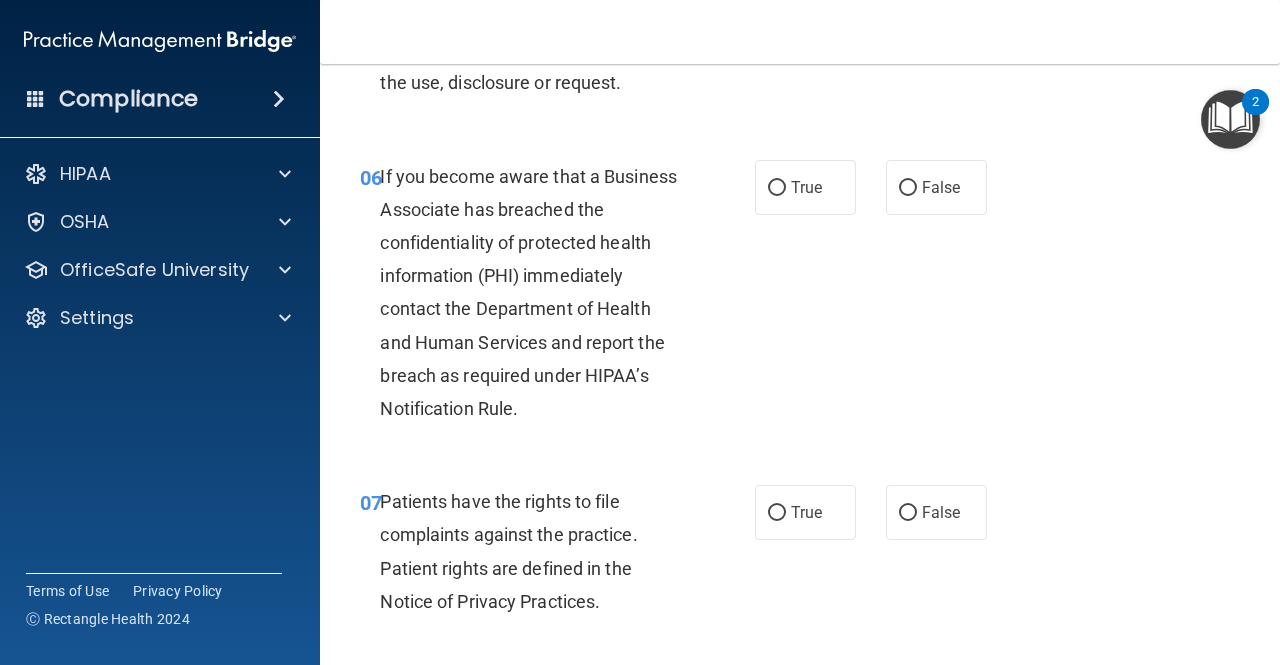 scroll, scrollTop: 1230, scrollLeft: 0, axis: vertical 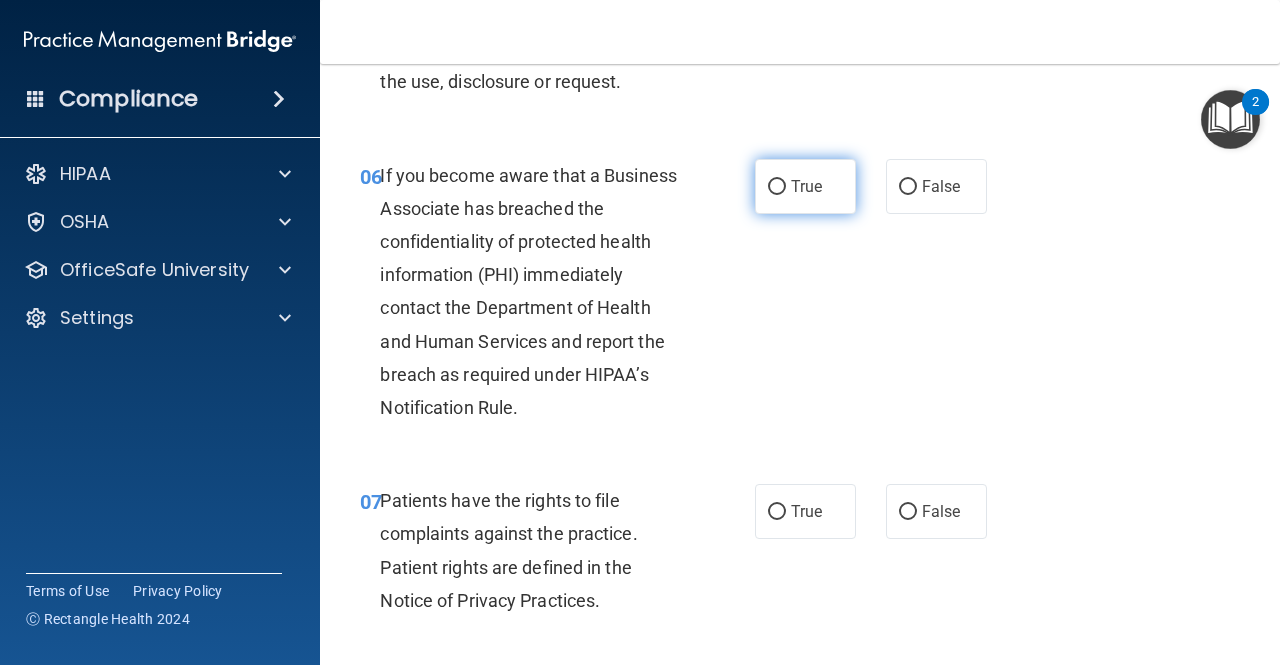 click on "True" at bounding box center (806, 186) 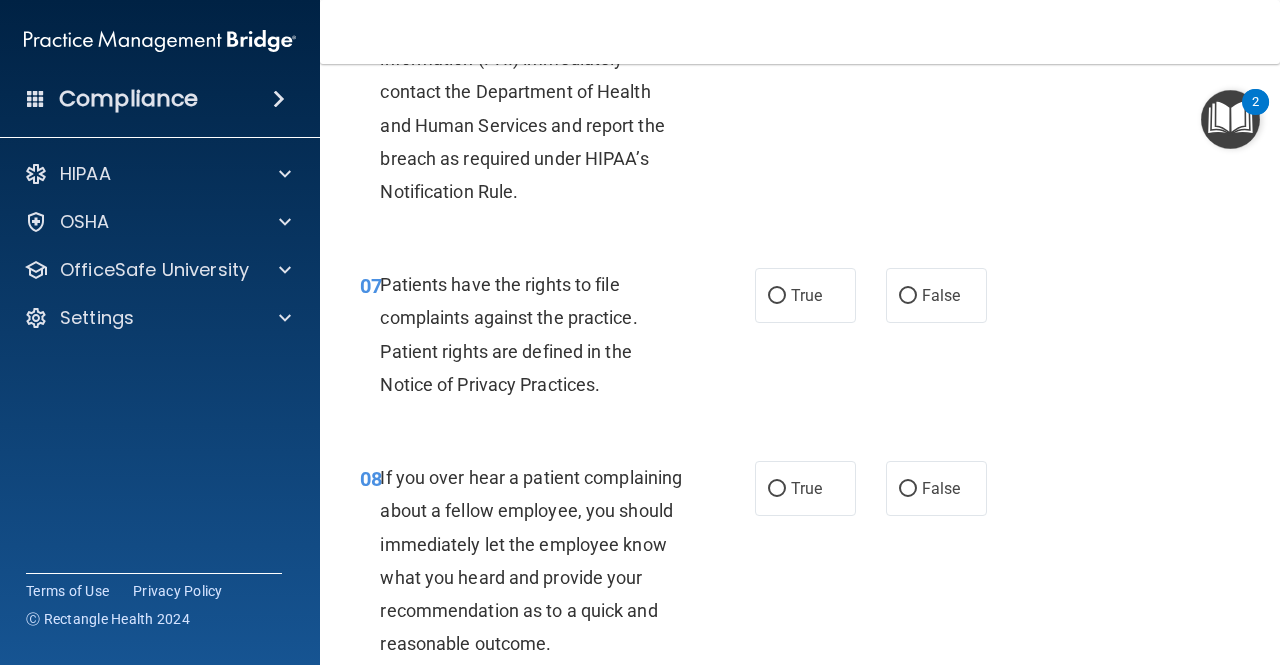 scroll, scrollTop: 1446, scrollLeft: 0, axis: vertical 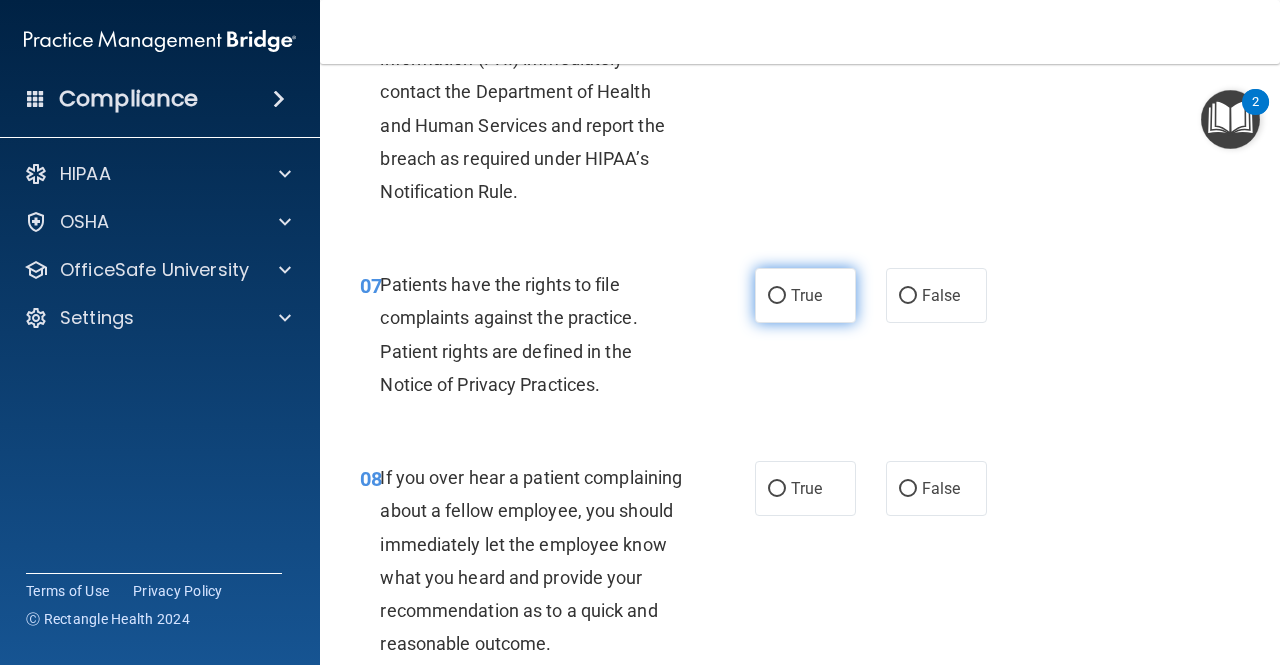 click on "True" at bounding box center (777, 296) 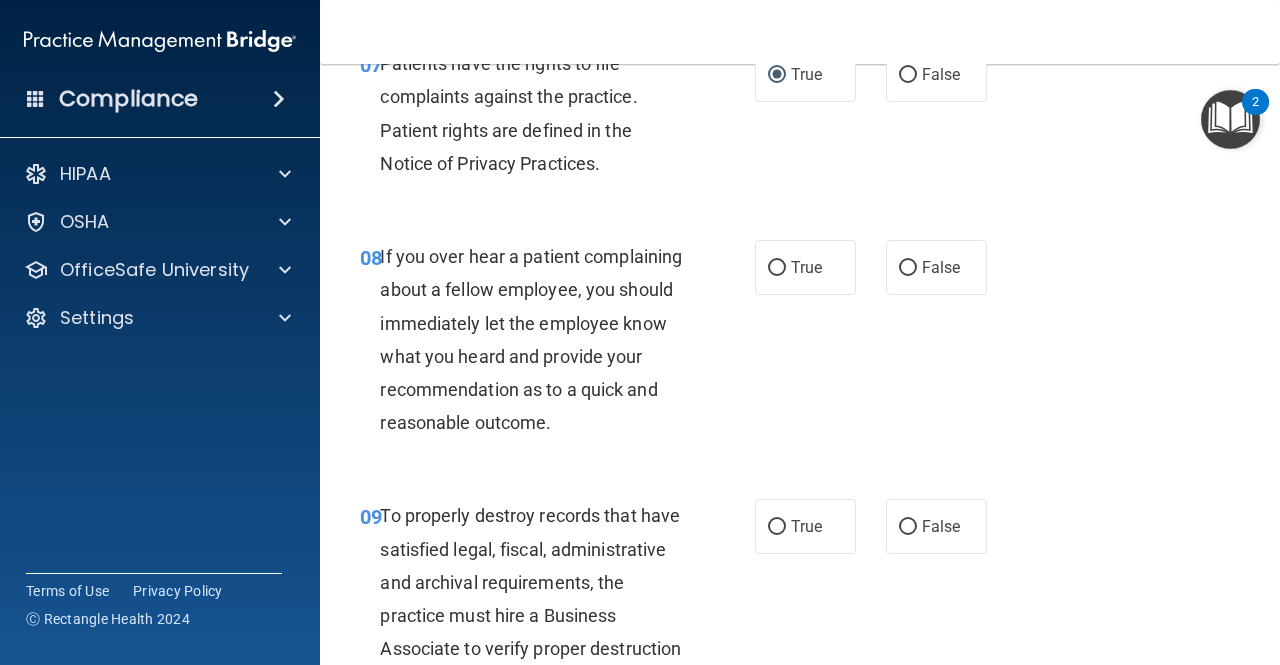 scroll, scrollTop: 1667, scrollLeft: 0, axis: vertical 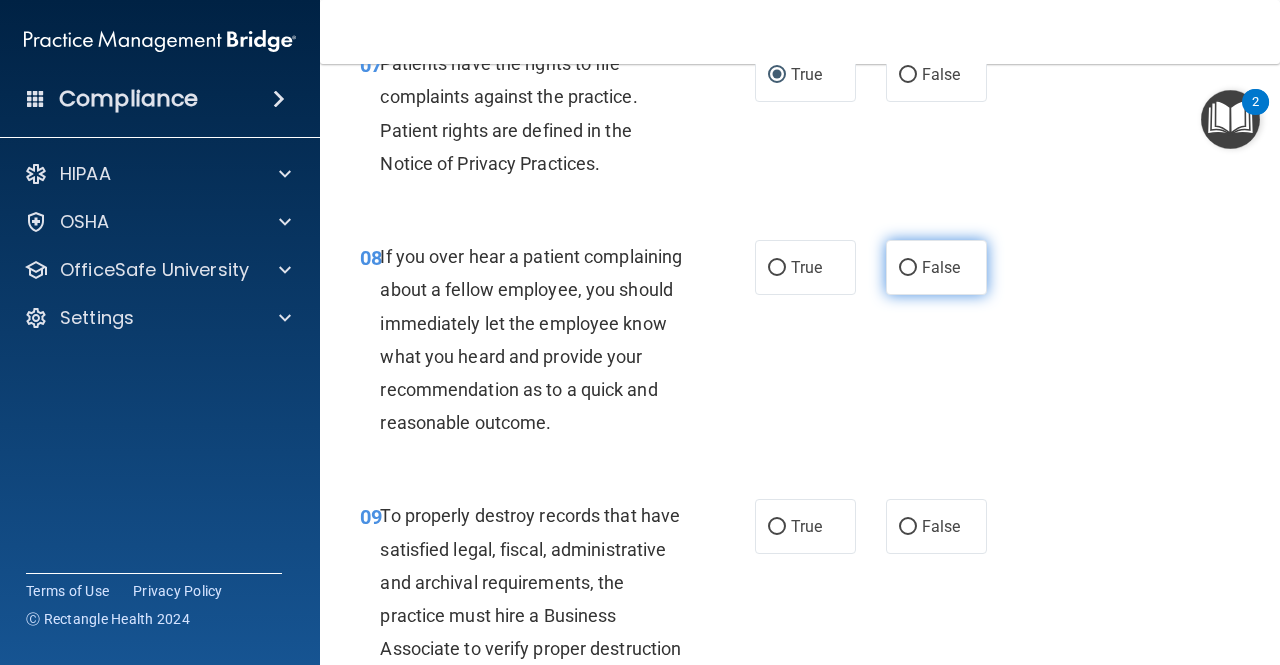 click on "False" at bounding box center (941, 267) 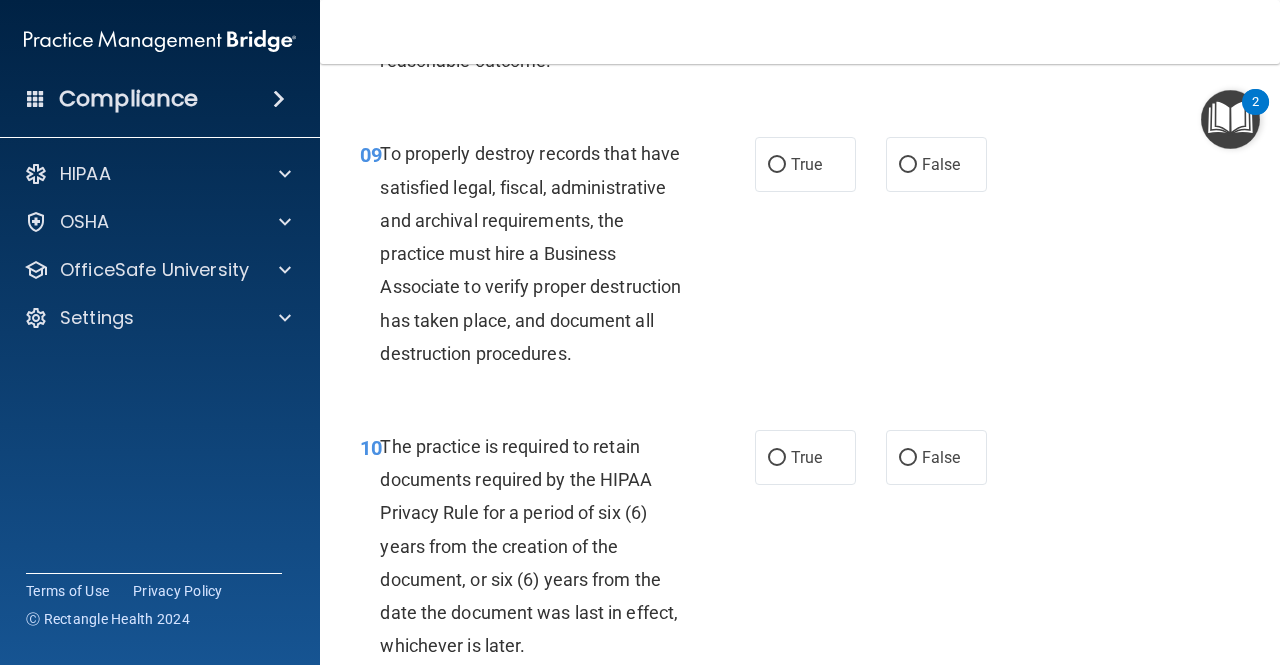 scroll, scrollTop: 2030, scrollLeft: 0, axis: vertical 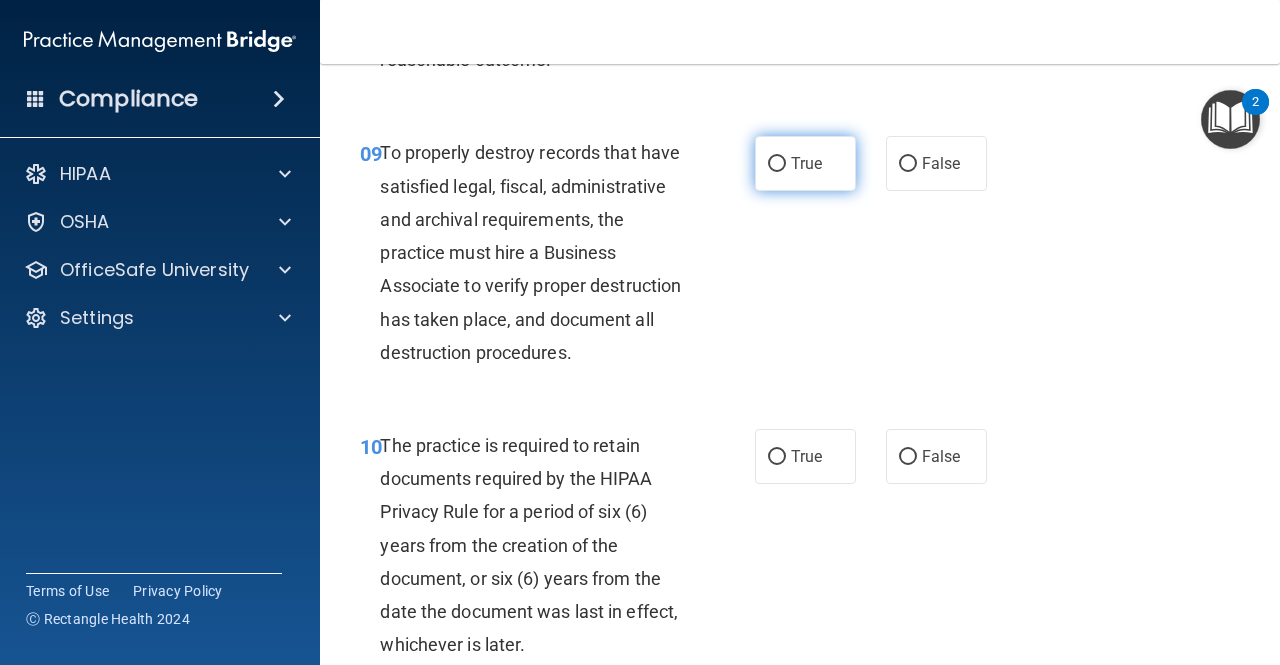 click on "True" at bounding box center (805, 163) 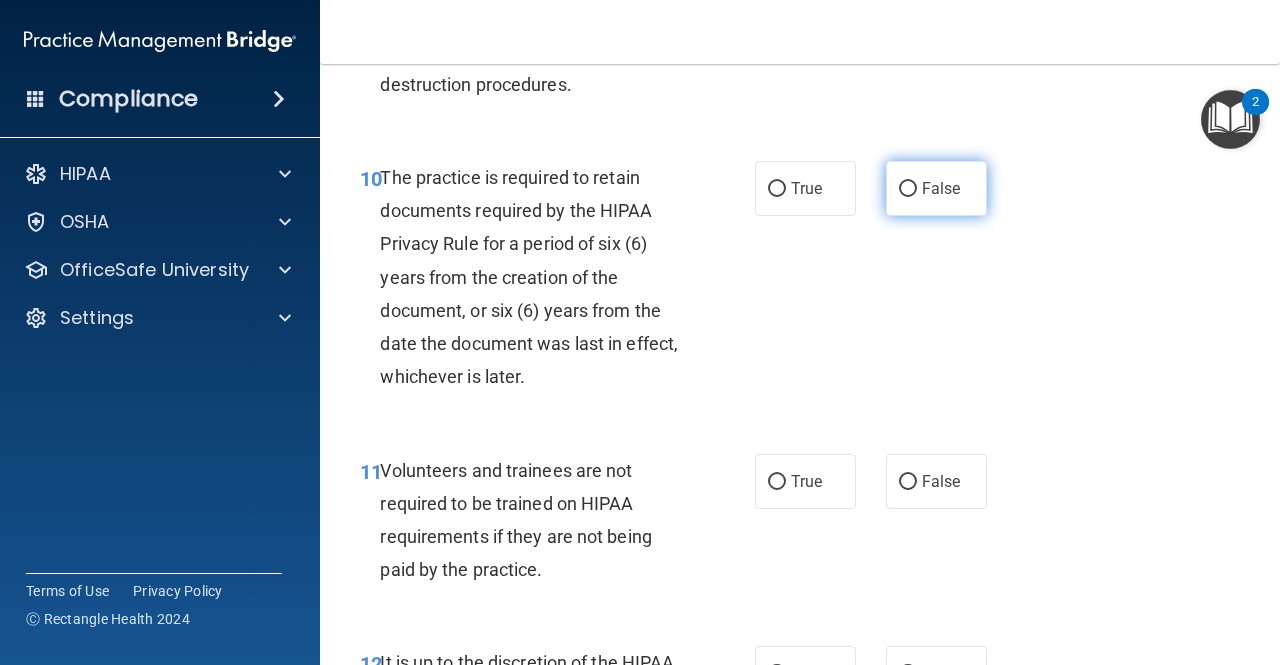 scroll, scrollTop: 2299, scrollLeft: 0, axis: vertical 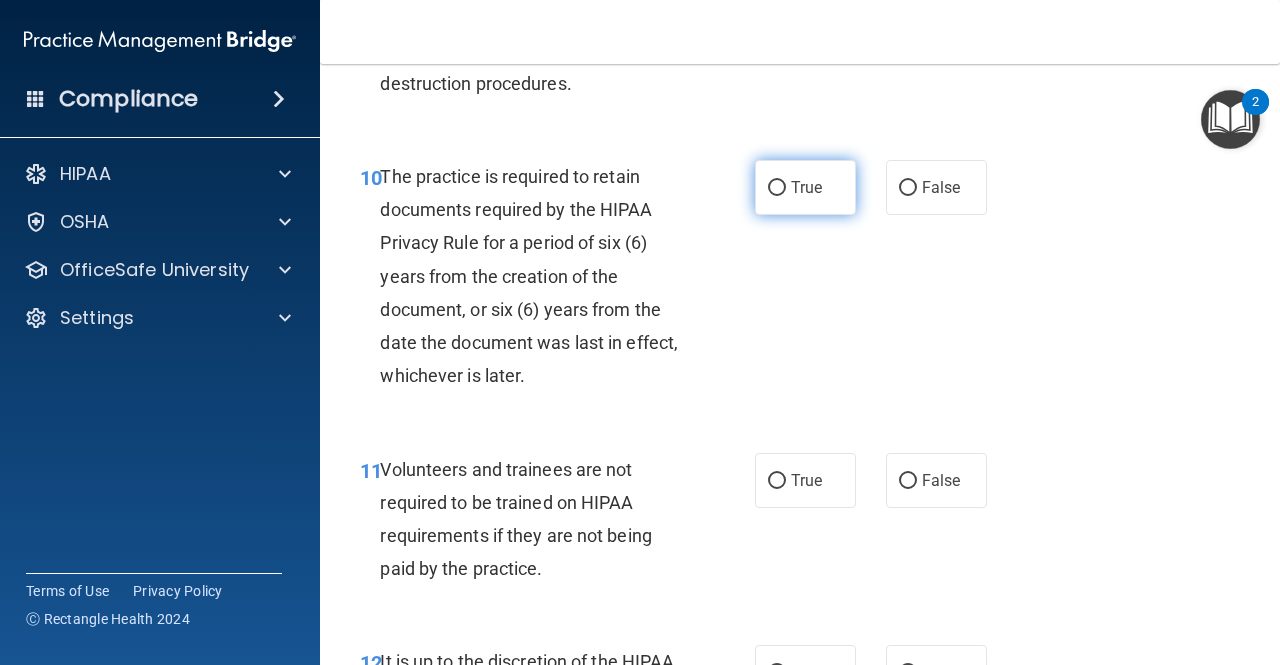 click on "True" at bounding box center (805, 187) 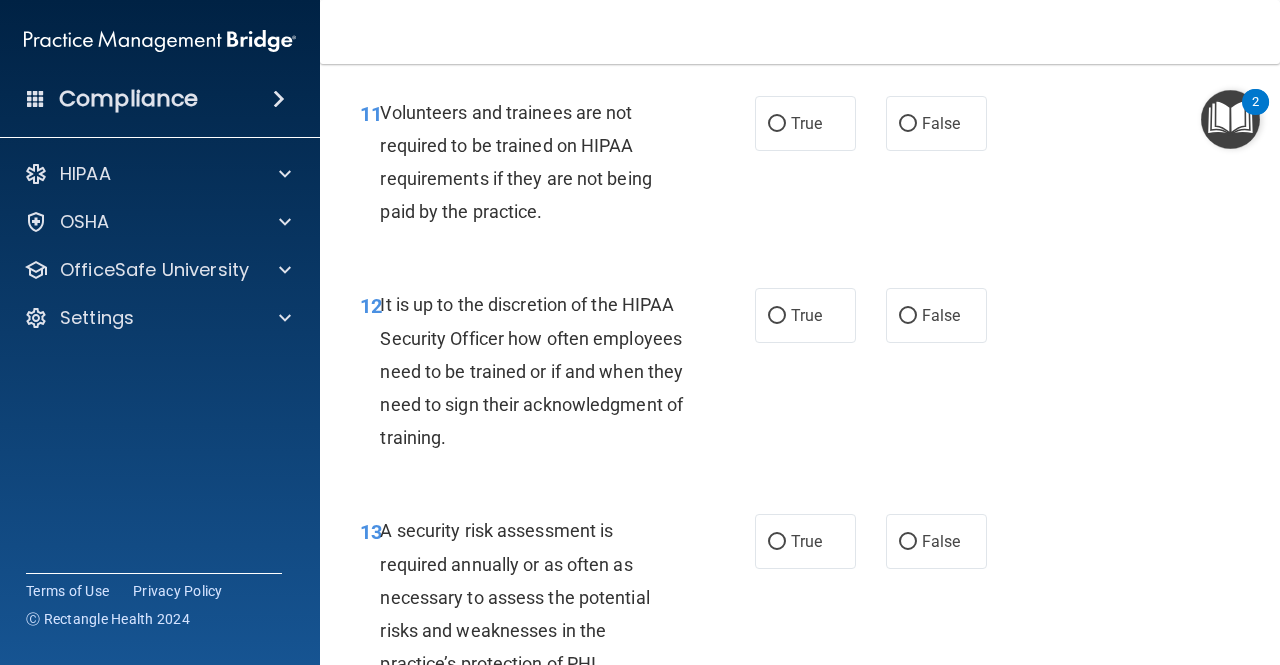 scroll, scrollTop: 2654, scrollLeft: 0, axis: vertical 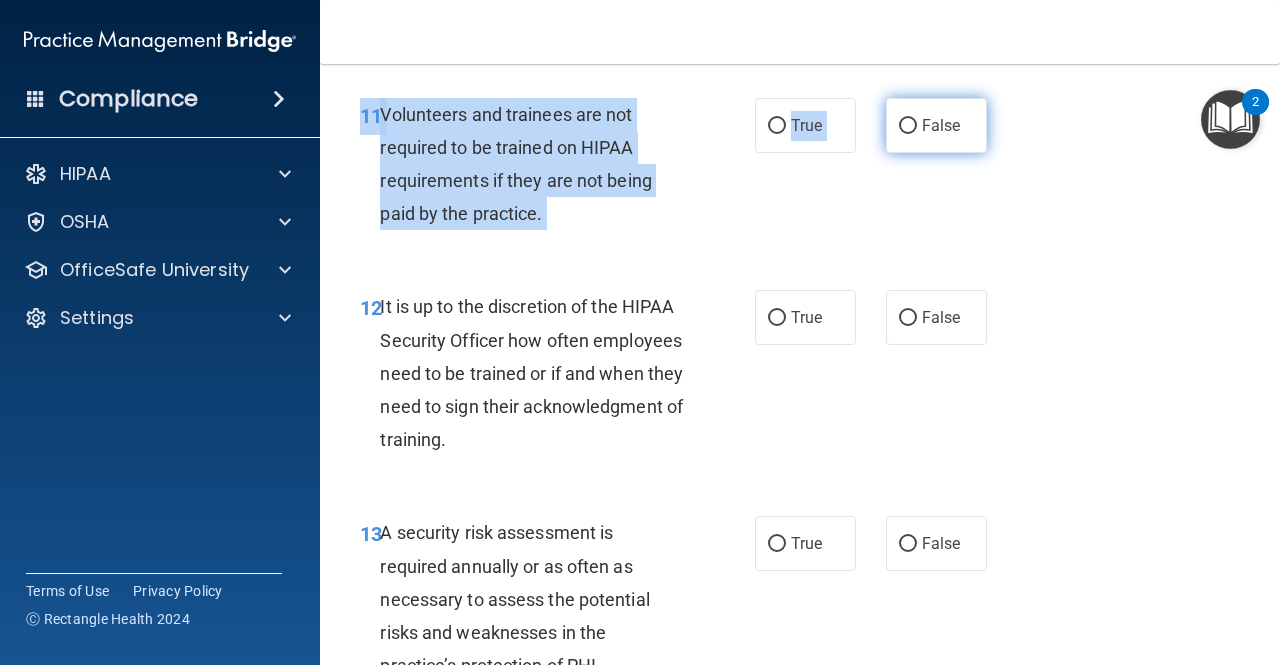 drag, startPoint x: 917, startPoint y: 322, endPoint x: 906, endPoint y: 186, distance: 136.44412 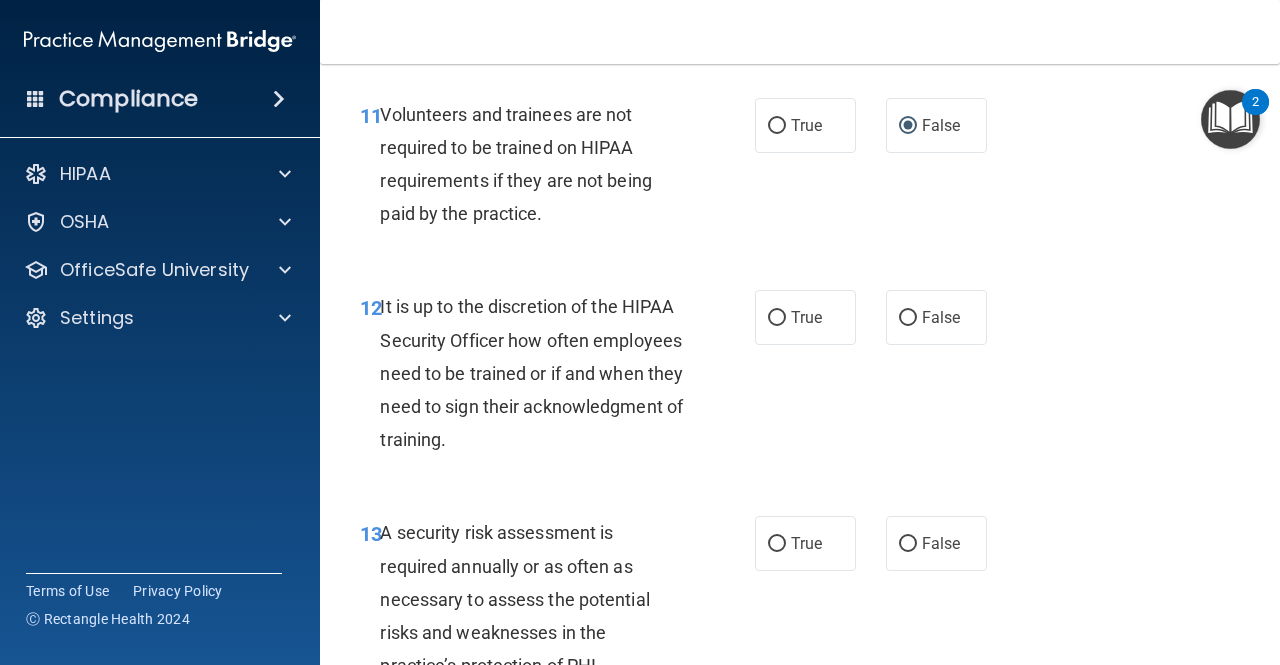 click on "11       Volunteers and trainees are not required to be trained on HIPAA requirements if they are not being paid by the practice.                 True           False" at bounding box center (800, 169) 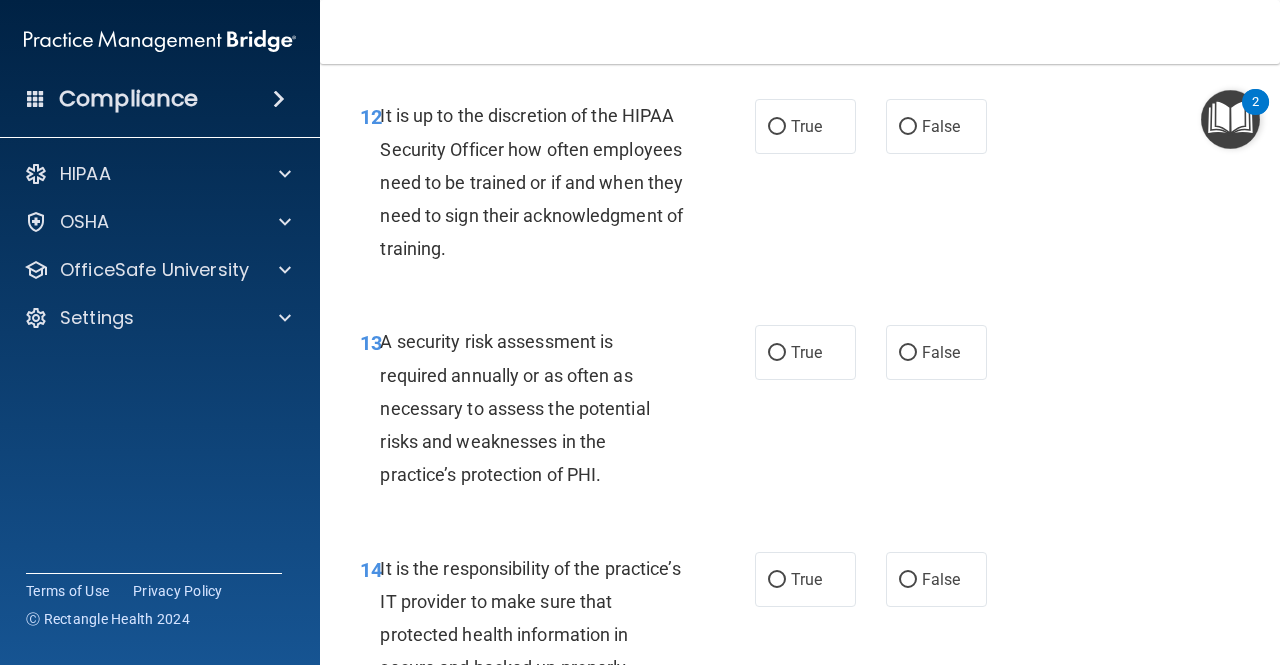 scroll, scrollTop: 2846, scrollLeft: 0, axis: vertical 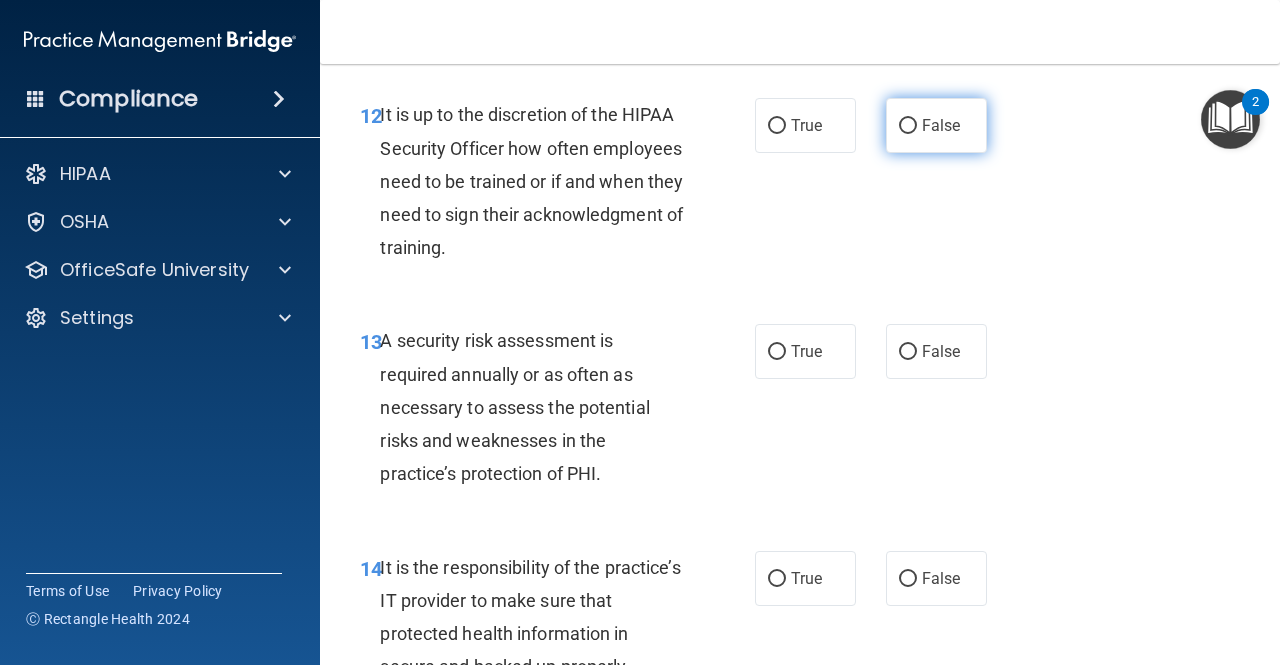 click on "False" at bounding box center (941, 125) 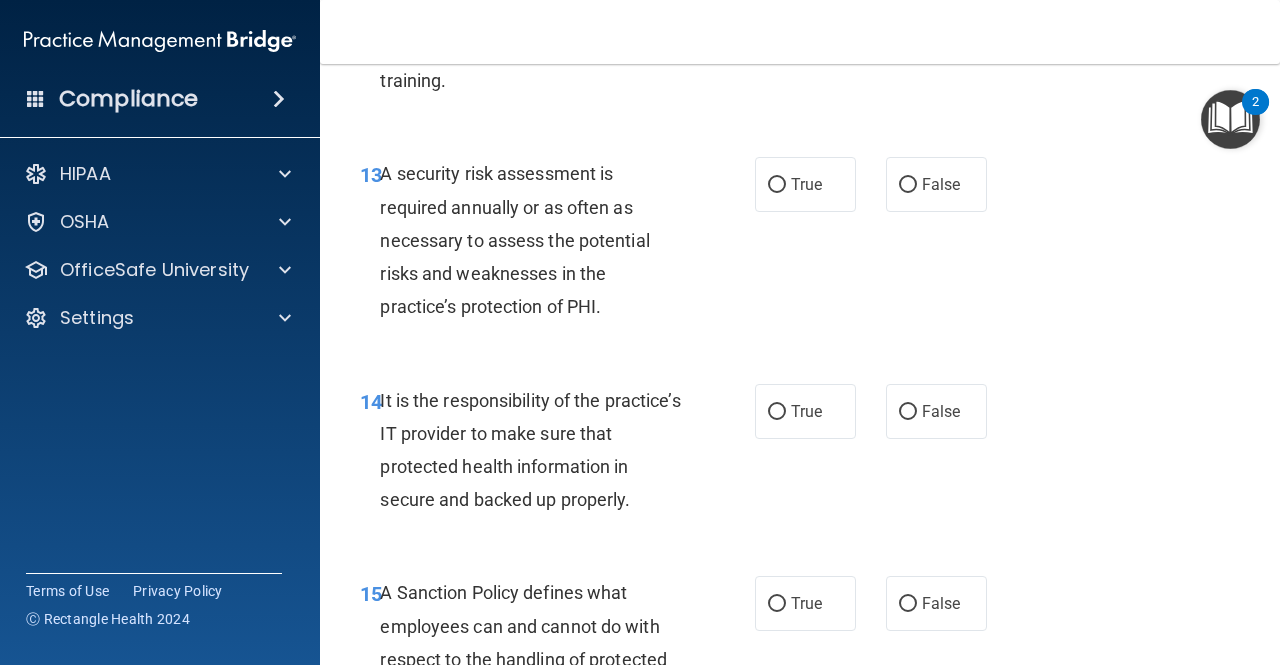 scroll, scrollTop: 3044, scrollLeft: 0, axis: vertical 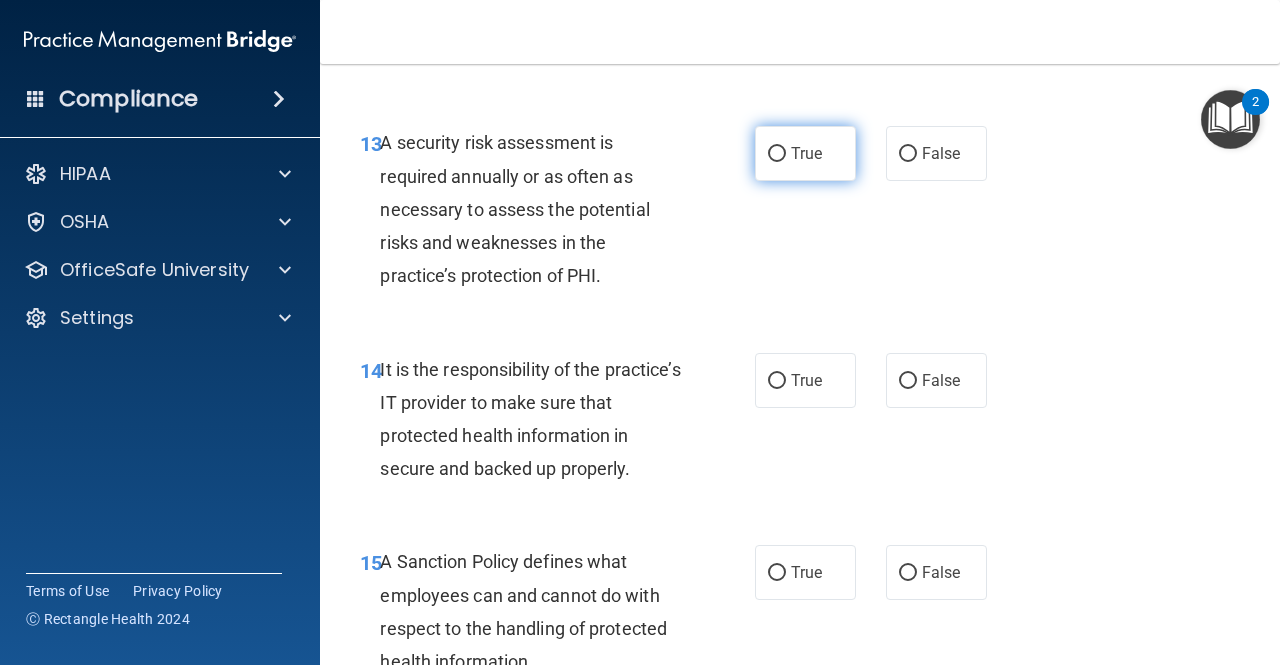 click on "True" at bounding box center (806, 153) 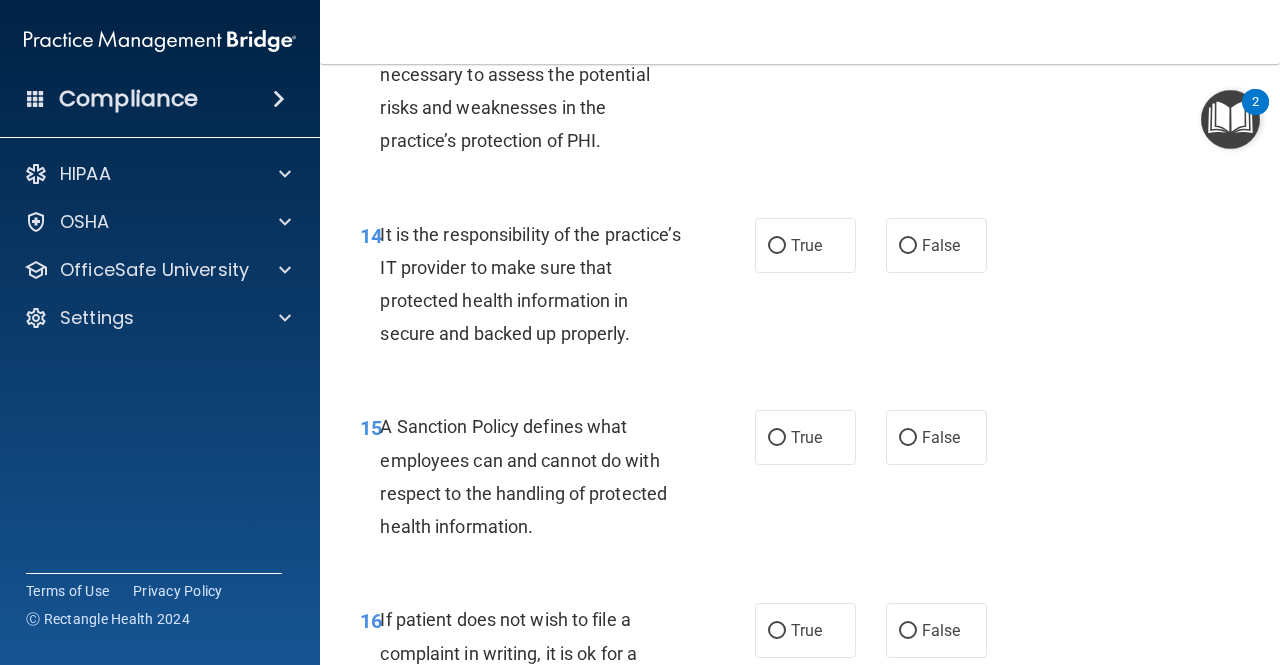 scroll, scrollTop: 3180, scrollLeft: 0, axis: vertical 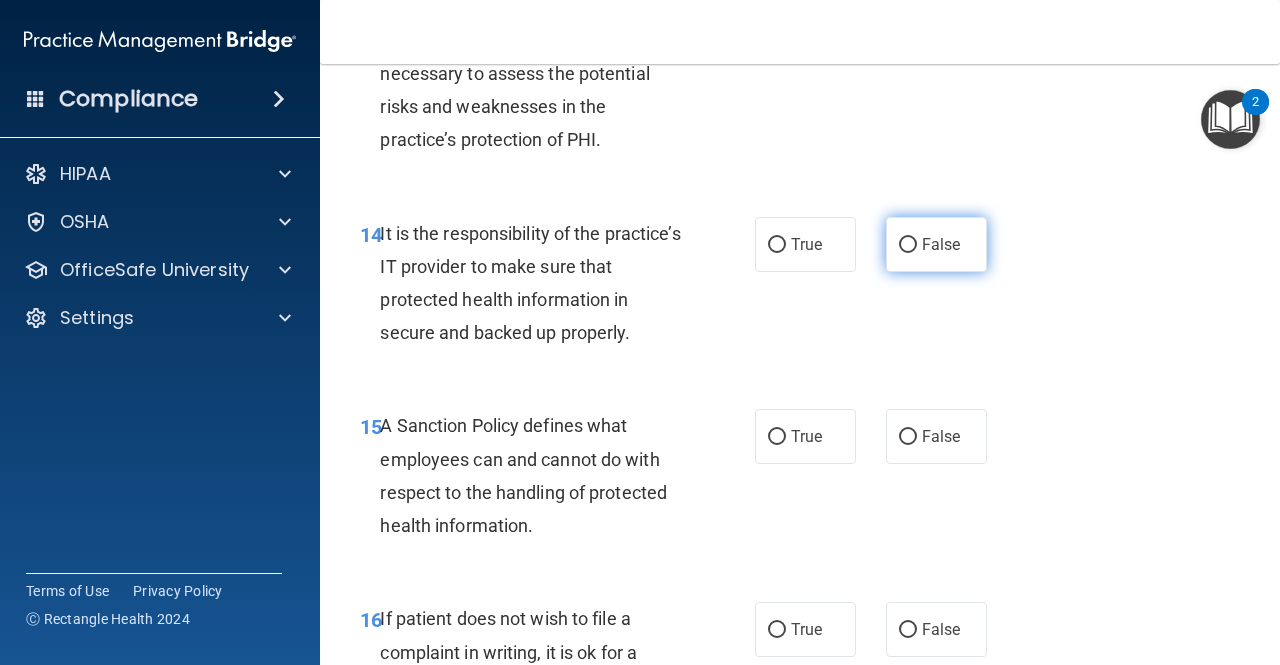 click on "False" at bounding box center [941, 244] 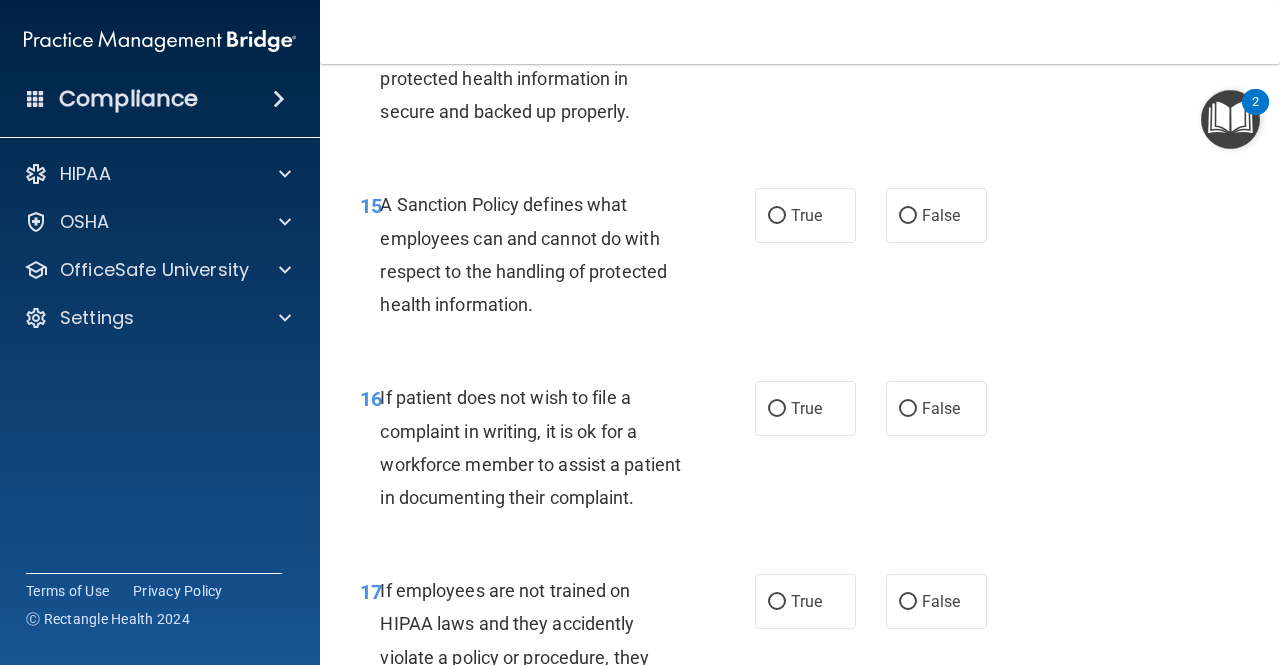 scroll, scrollTop: 3402, scrollLeft: 0, axis: vertical 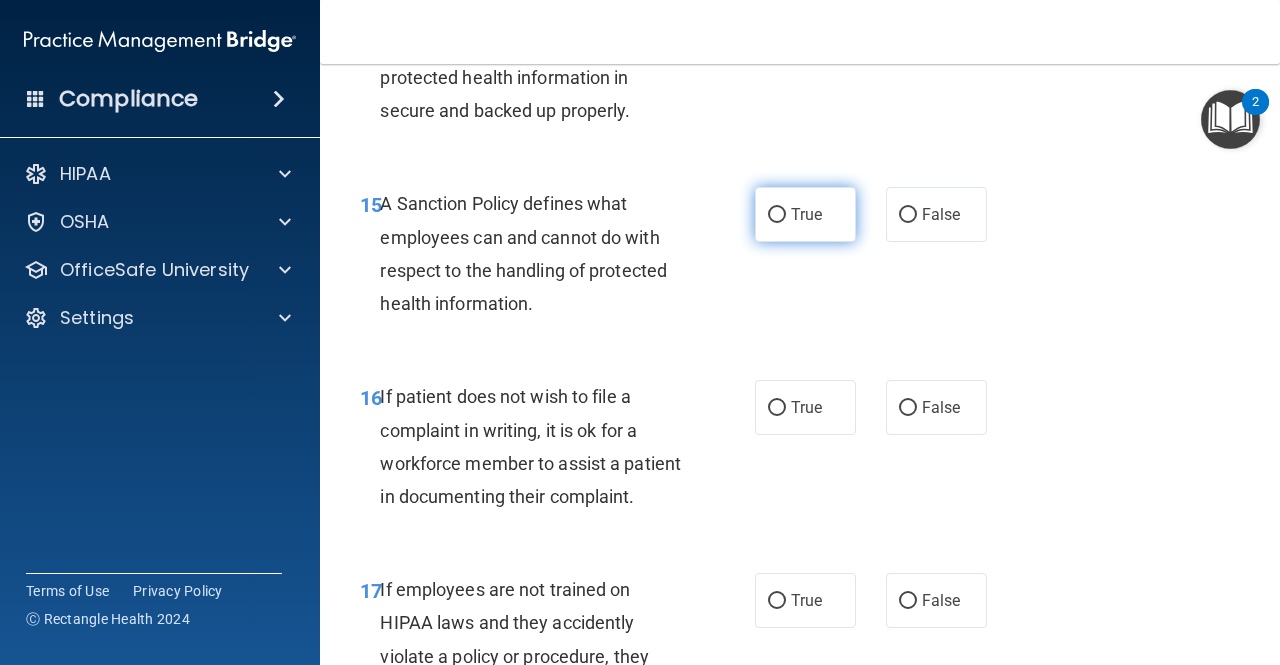 click on "True" at bounding box center [805, 214] 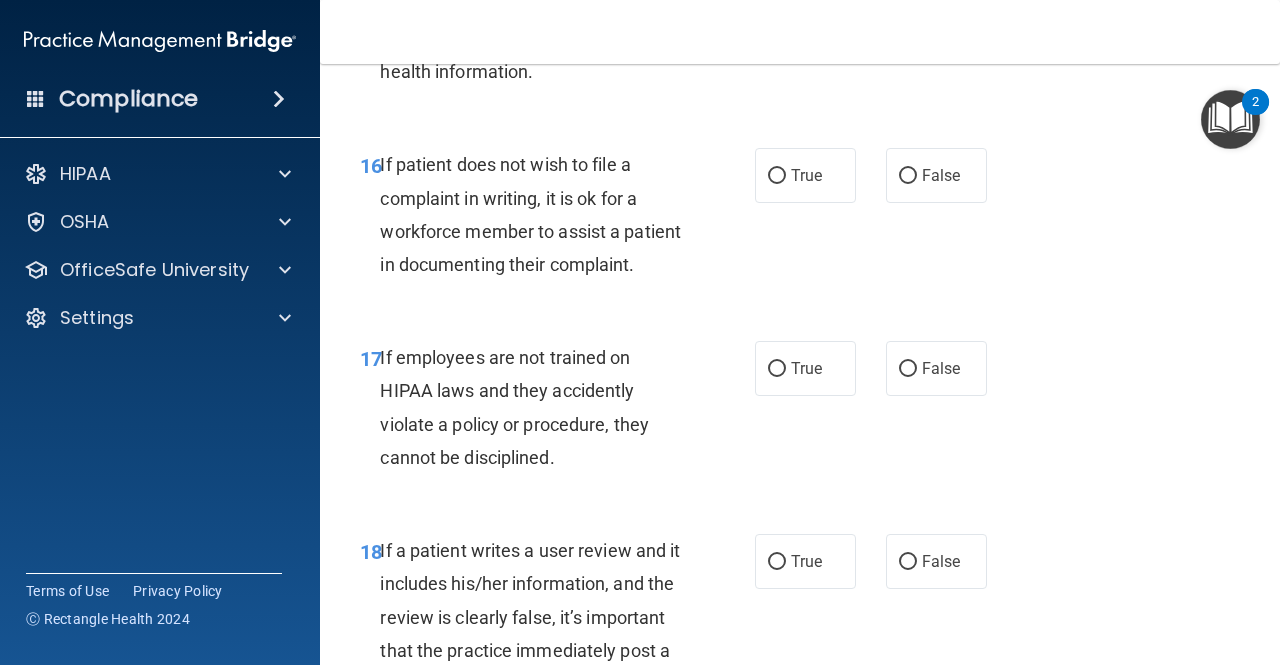 scroll, scrollTop: 3635, scrollLeft: 0, axis: vertical 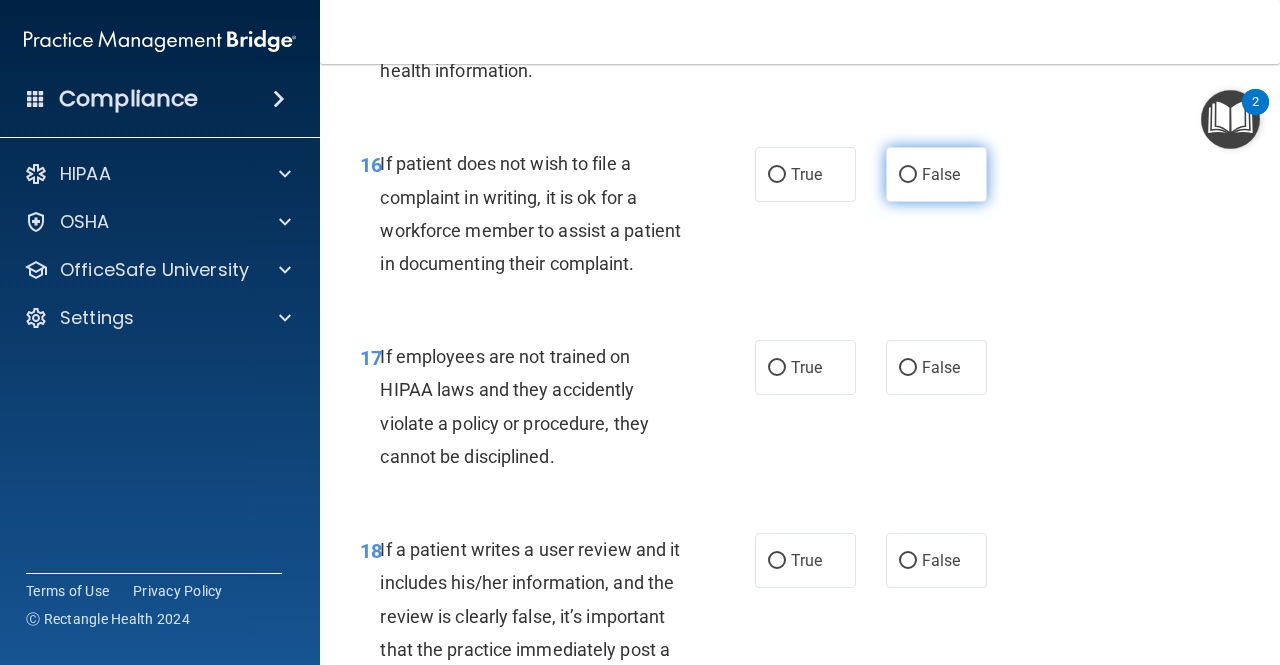 click on "False" at bounding box center [908, 175] 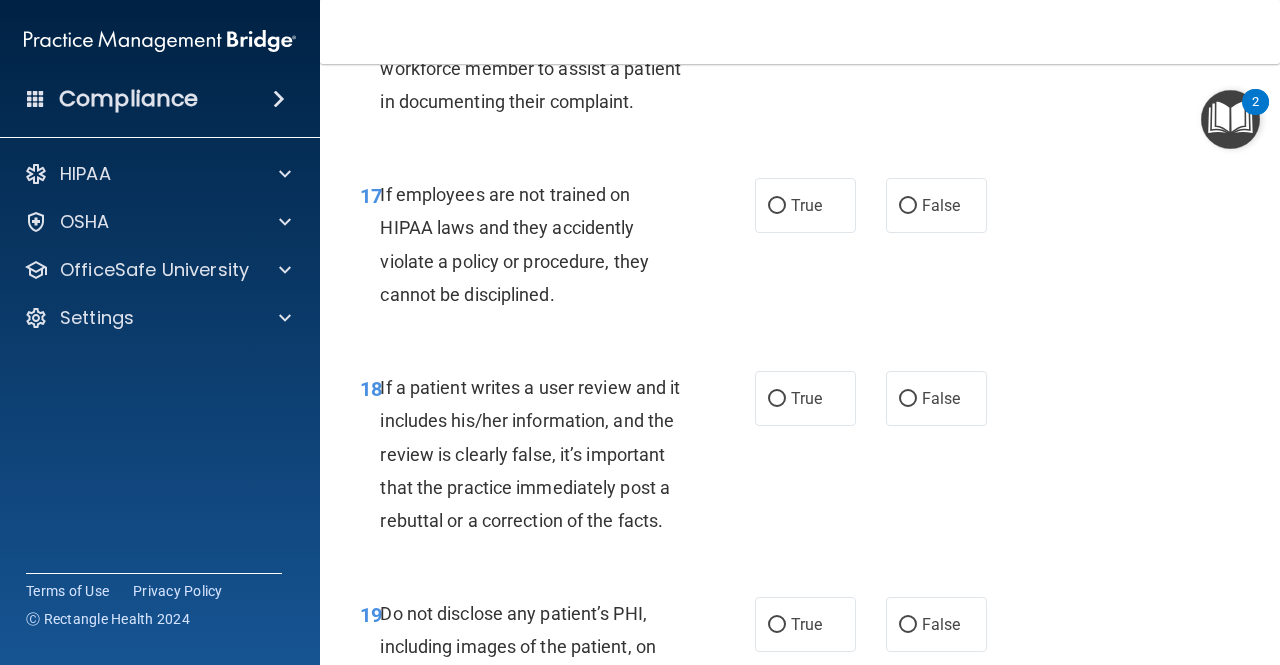 scroll, scrollTop: 3859, scrollLeft: 0, axis: vertical 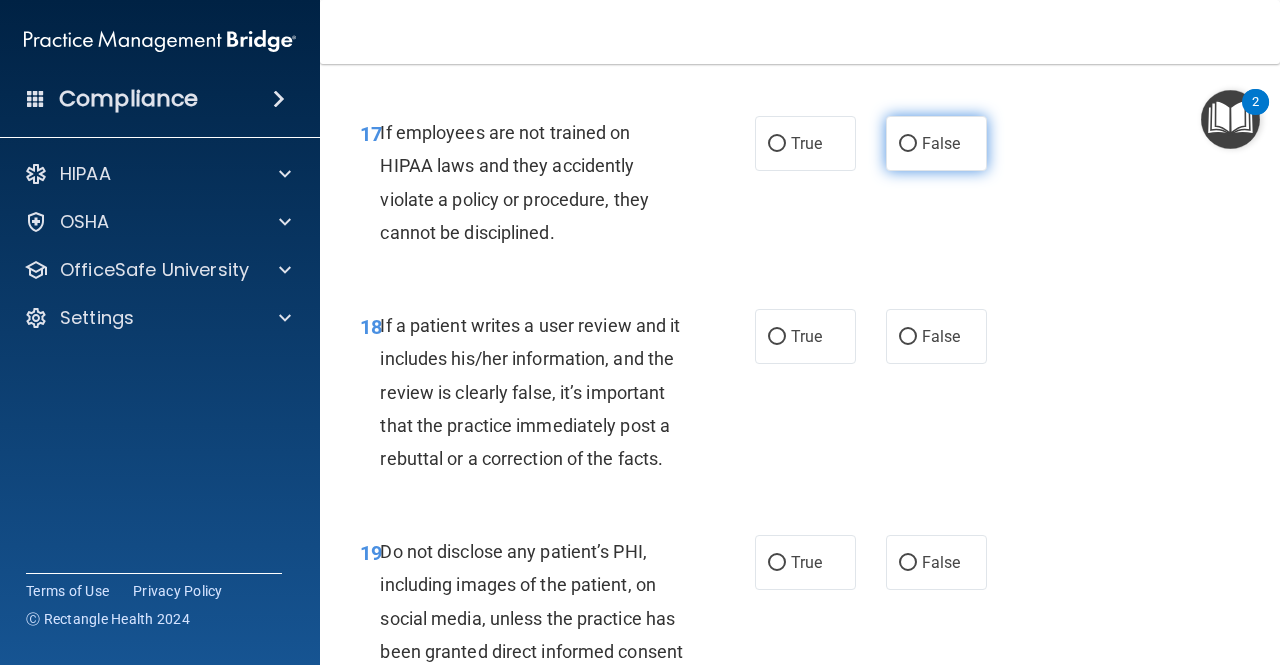 click on "False" at bounding box center (936, 143) 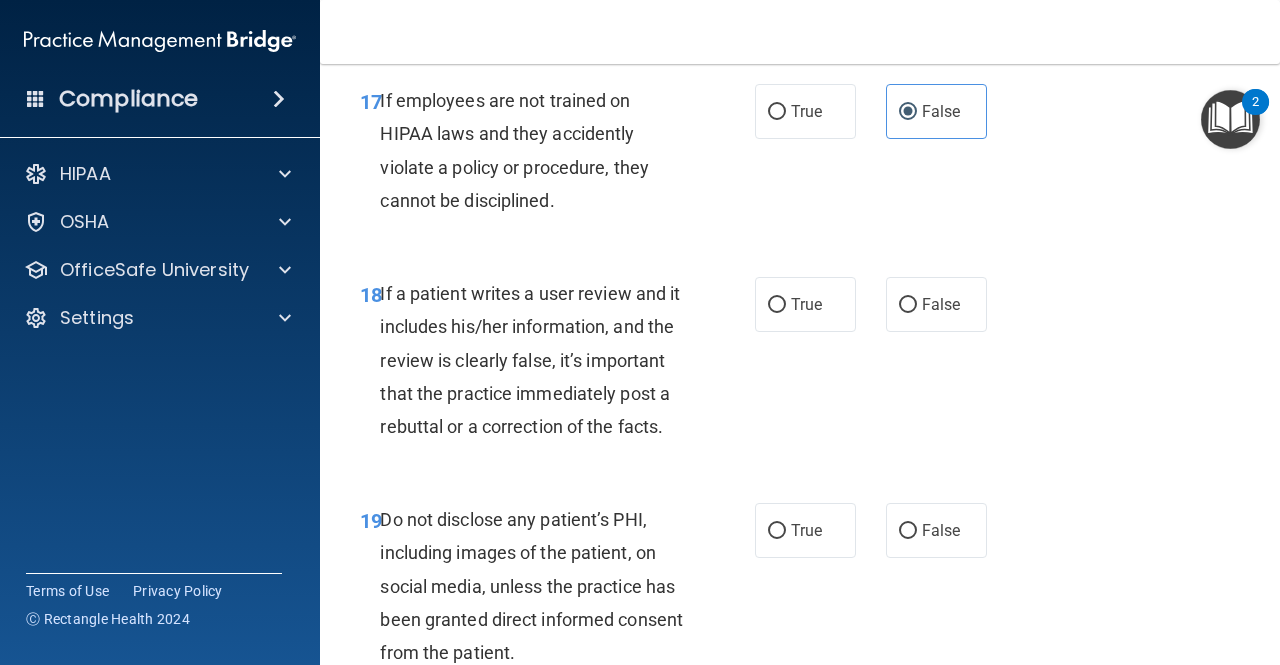 scroll, scrollTop: 3892, scrollLeft: 0, axis: vertical 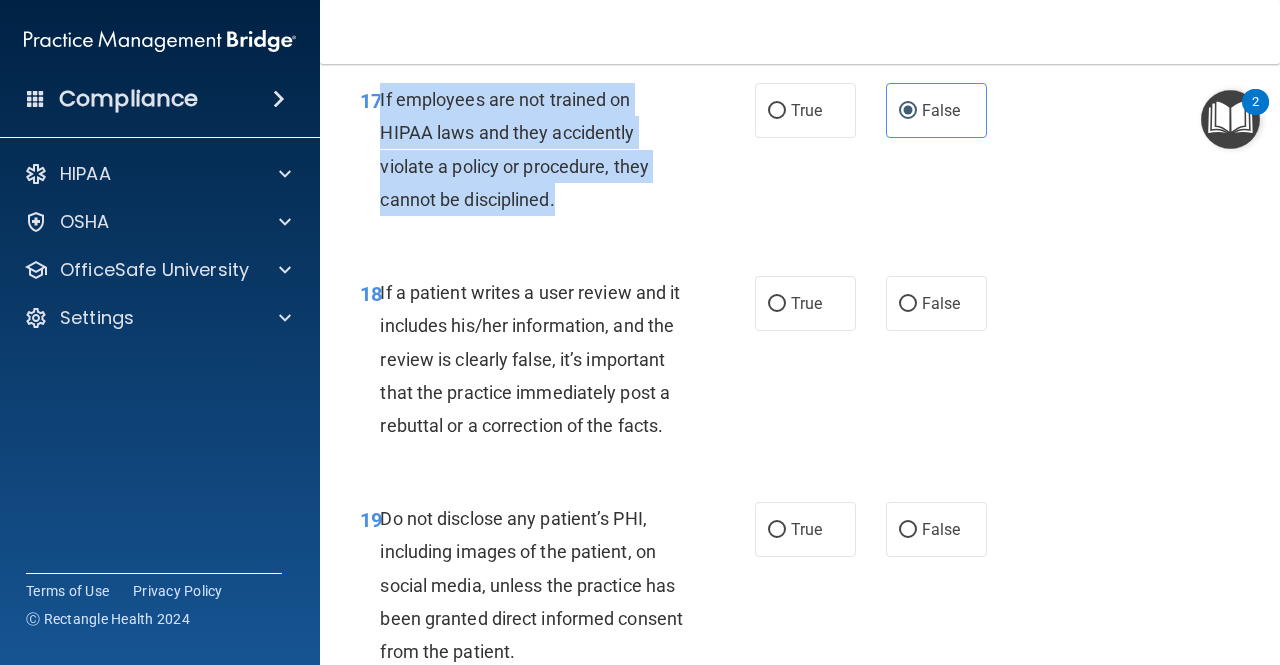 drag, startPoint x: 581, startPoint y: 320, endPoint x: 379, endPoint y: 185, distance: 242.95885 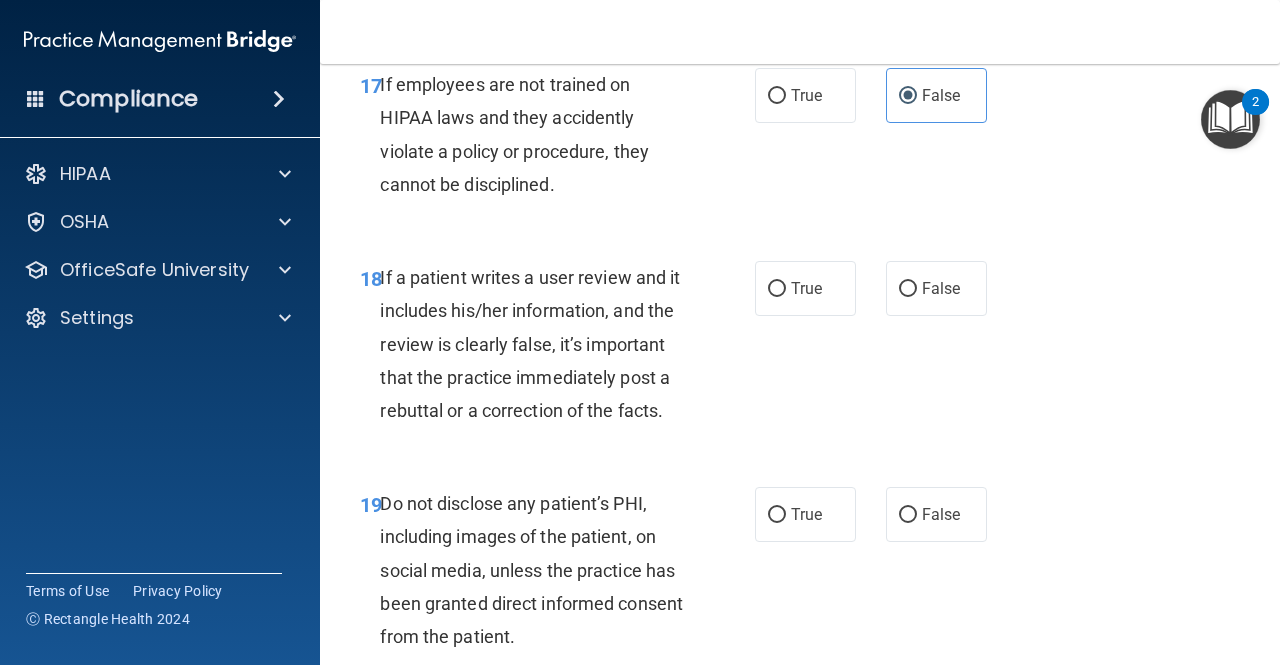 scroll, scrollTop: 3933, scrollLeft: 0, axis: vertical 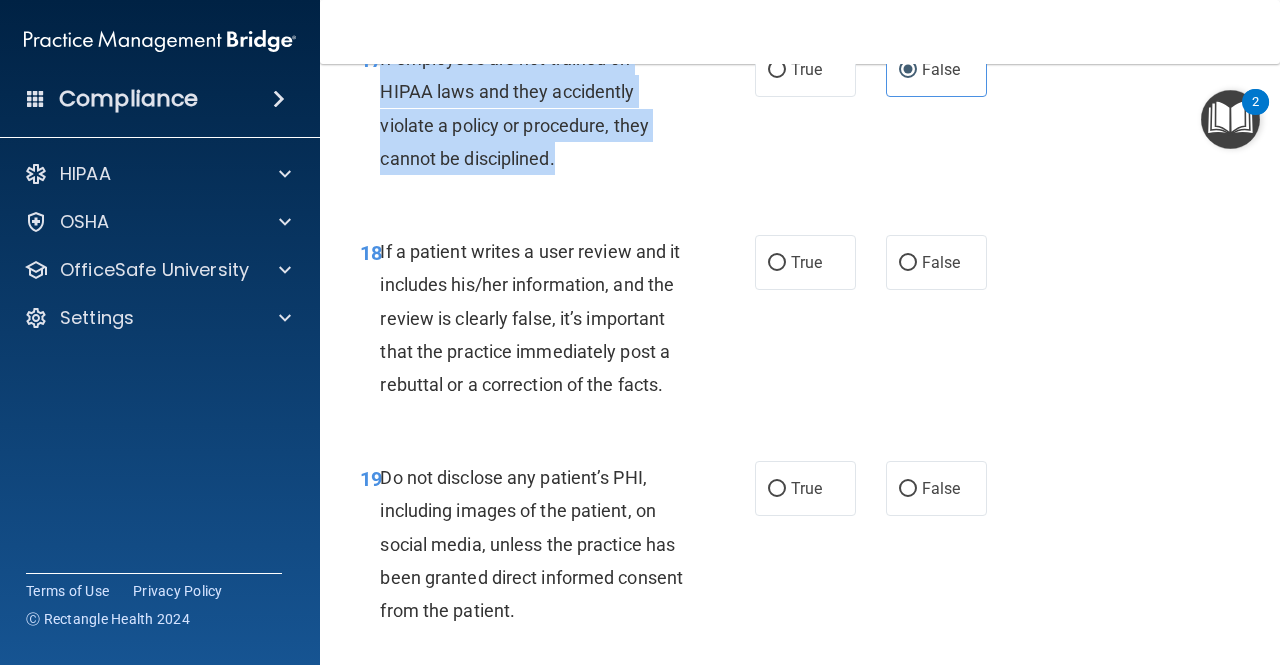 drag, startPoint x: 558, startPoint y: 257, endPoint x: 380, endPoint y: 153, distance: 206.15529 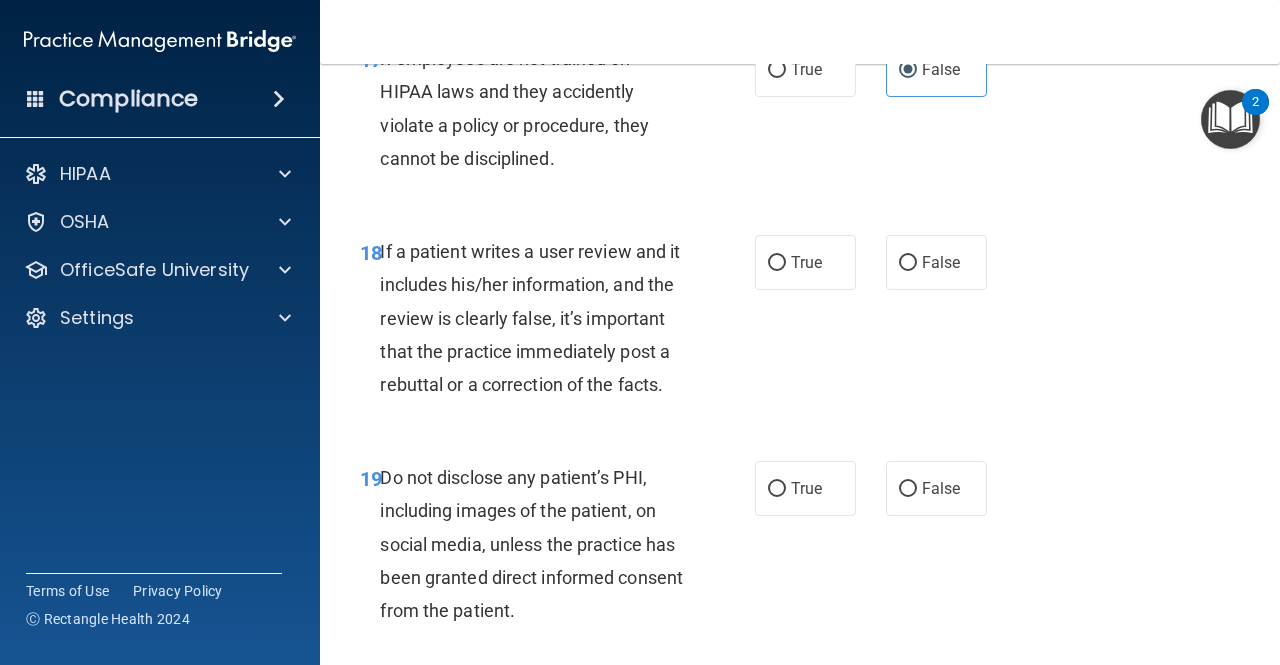 click on "17       If employees are not trained on HIPAA laws and they accidently violate a policy or procedure, they cannot be disciplined.                 True           False" at bounding box center (800, 113) 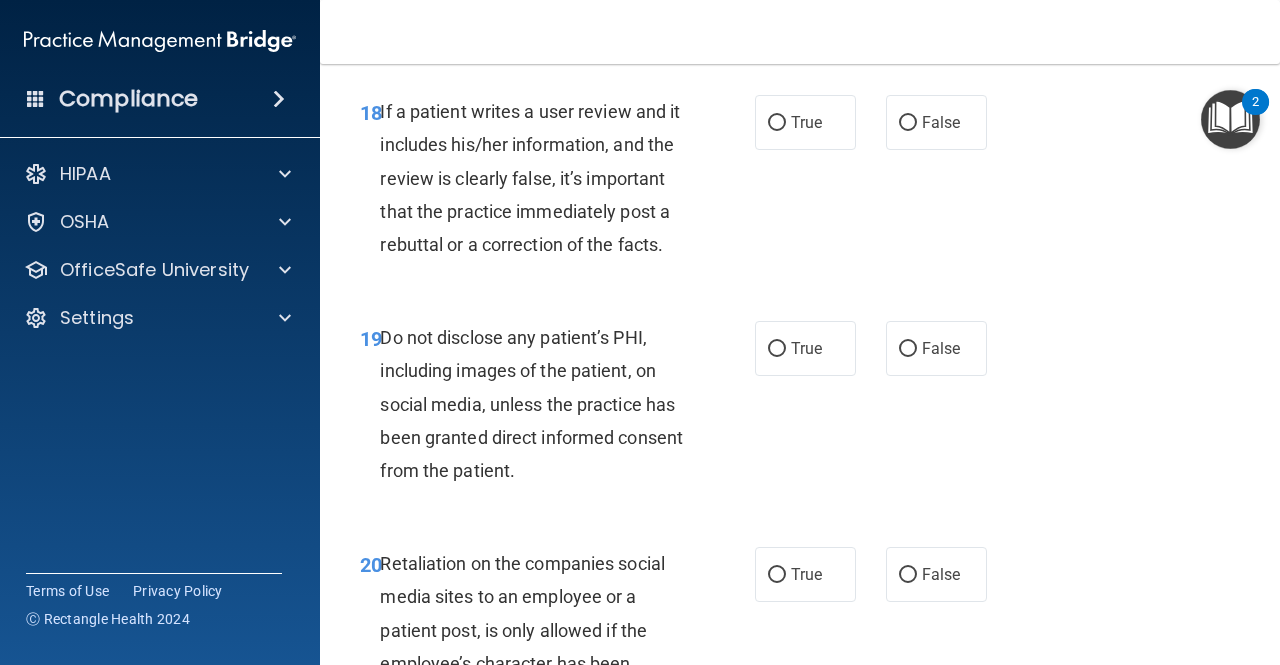 scroll, scrollTop: 4068, scrollLeft: 0, axis: vertical 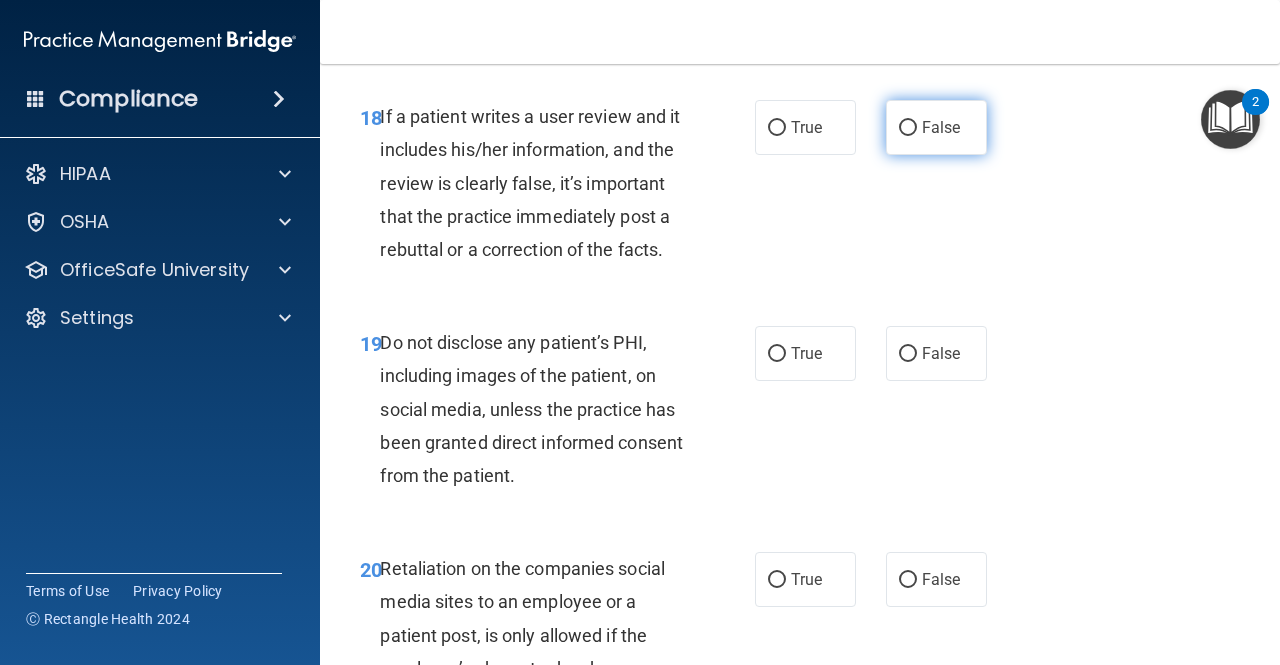 click on "False" at bounding box center [941, 127] 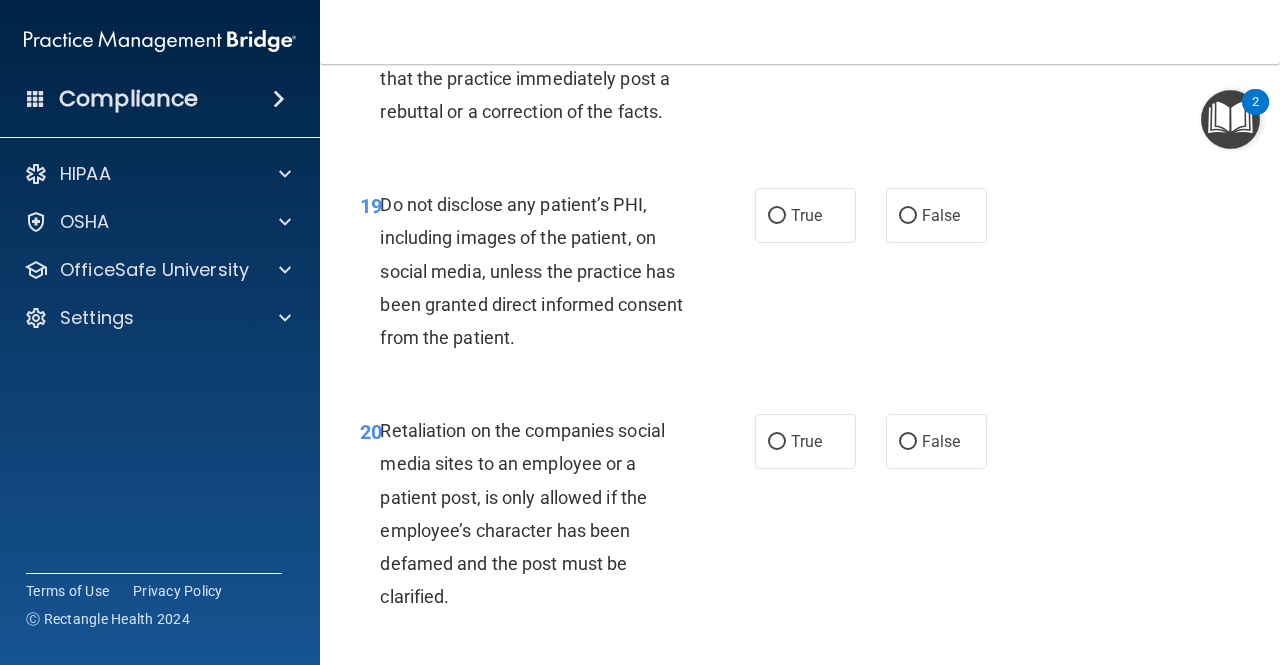 scroll, scrollTop: 4336, scrollLeft: 0, axis: vertical 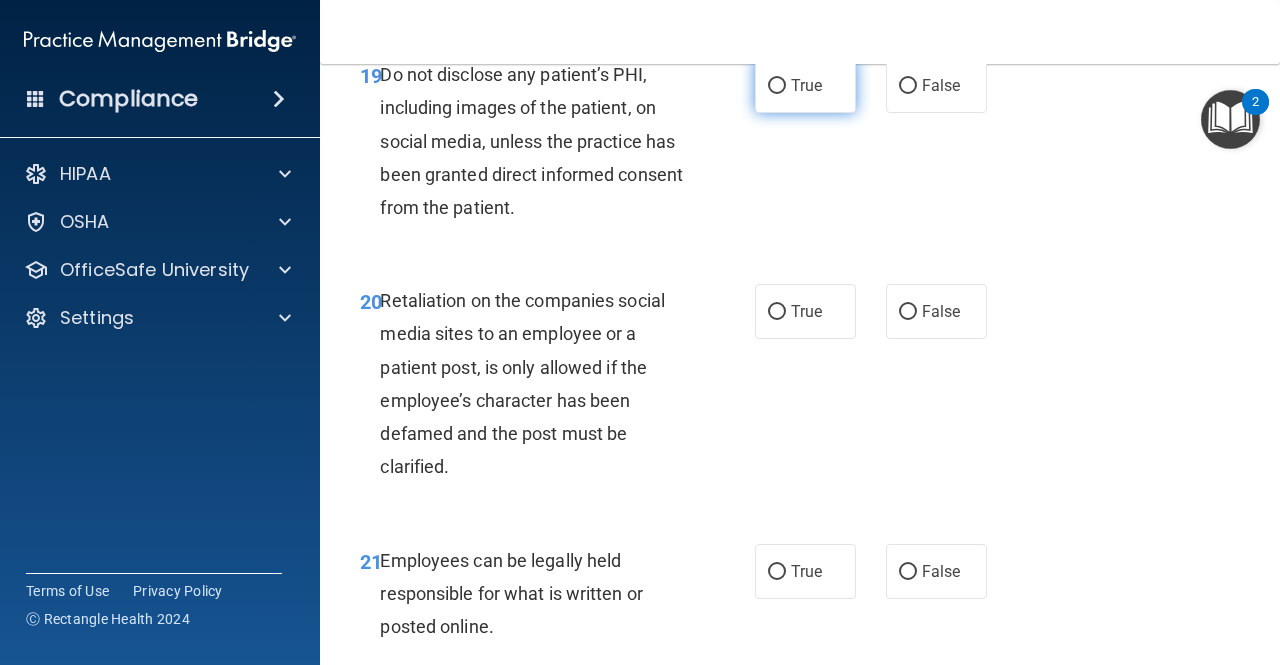 click on "True" at bounding box center (806, 85) 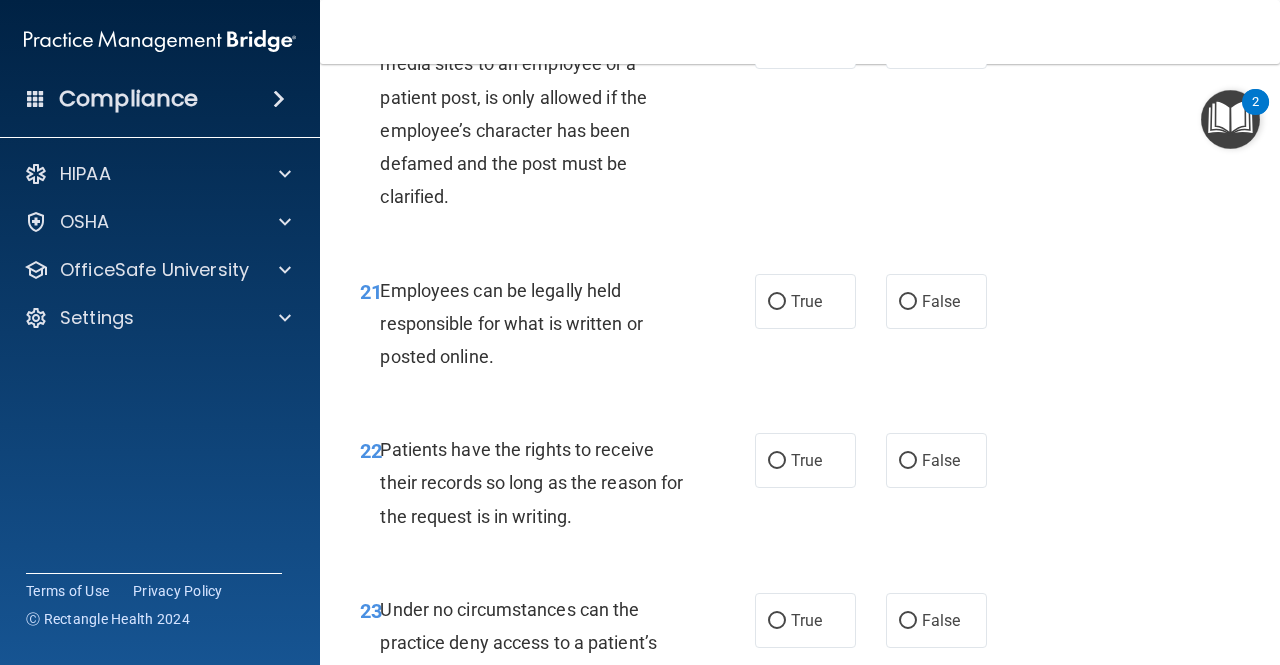 scroll, scrollTop: 4527, scrollLeft: 0, axis: vertical 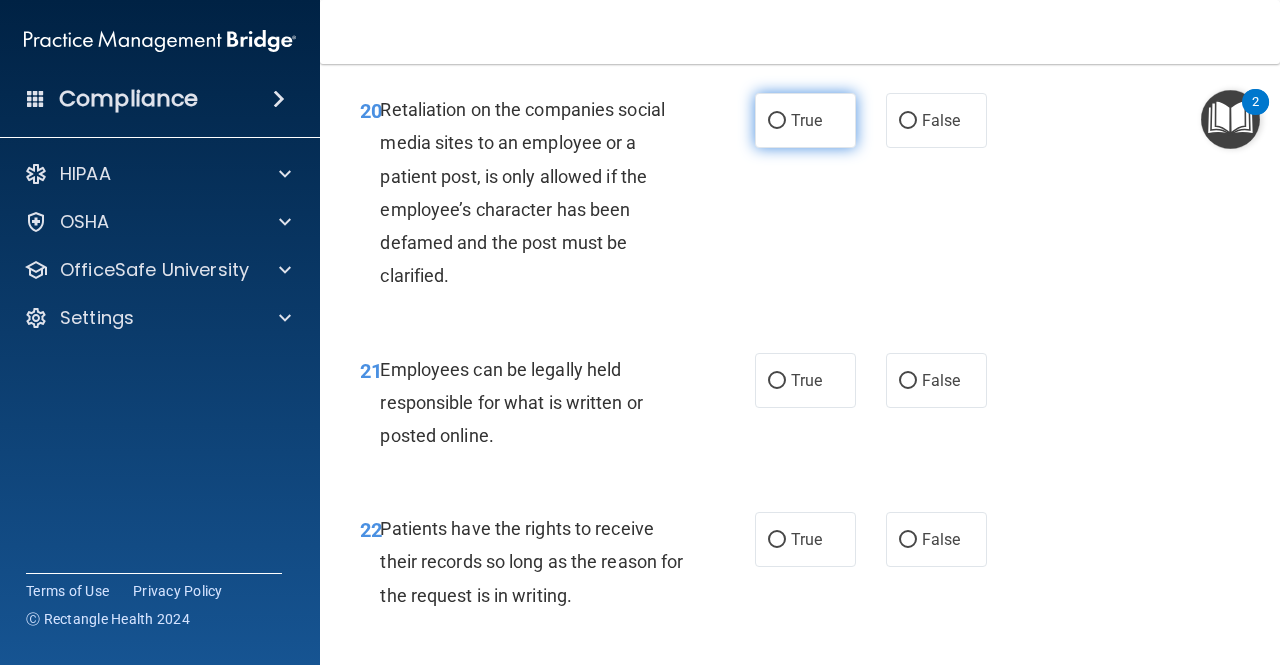 click on "True" at bounding box center (806, 120) 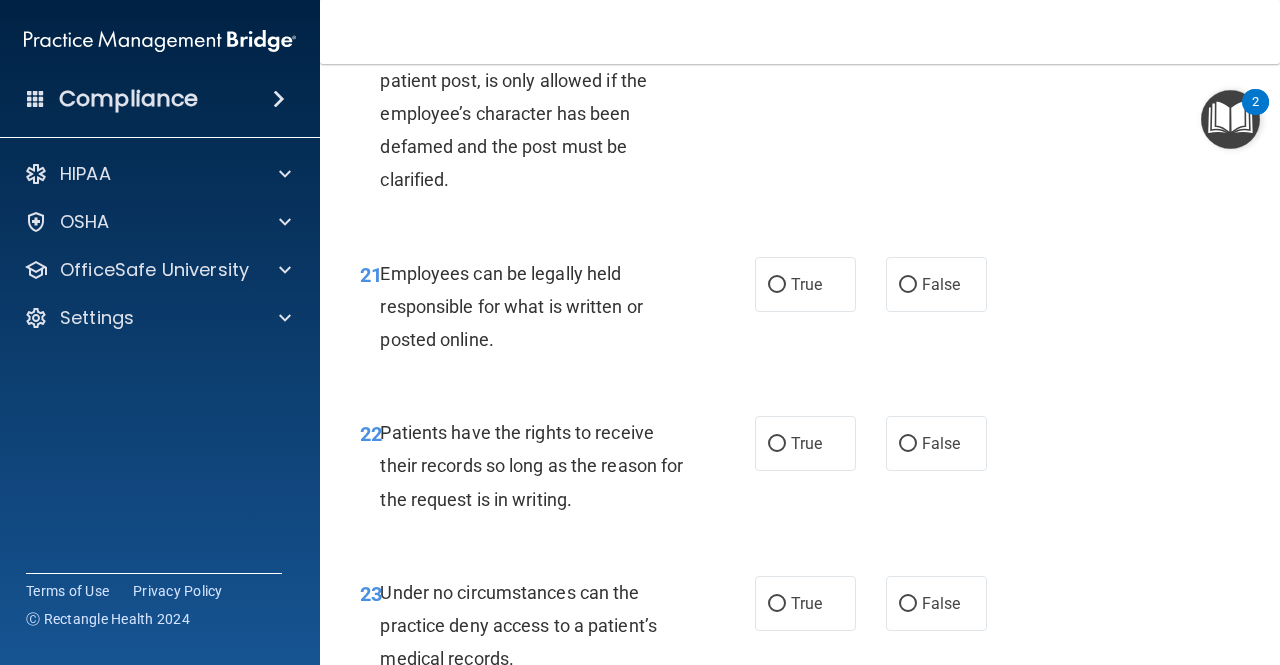 scroll, scrollTop: 4727, scrollLeft: 0, axis: vertical 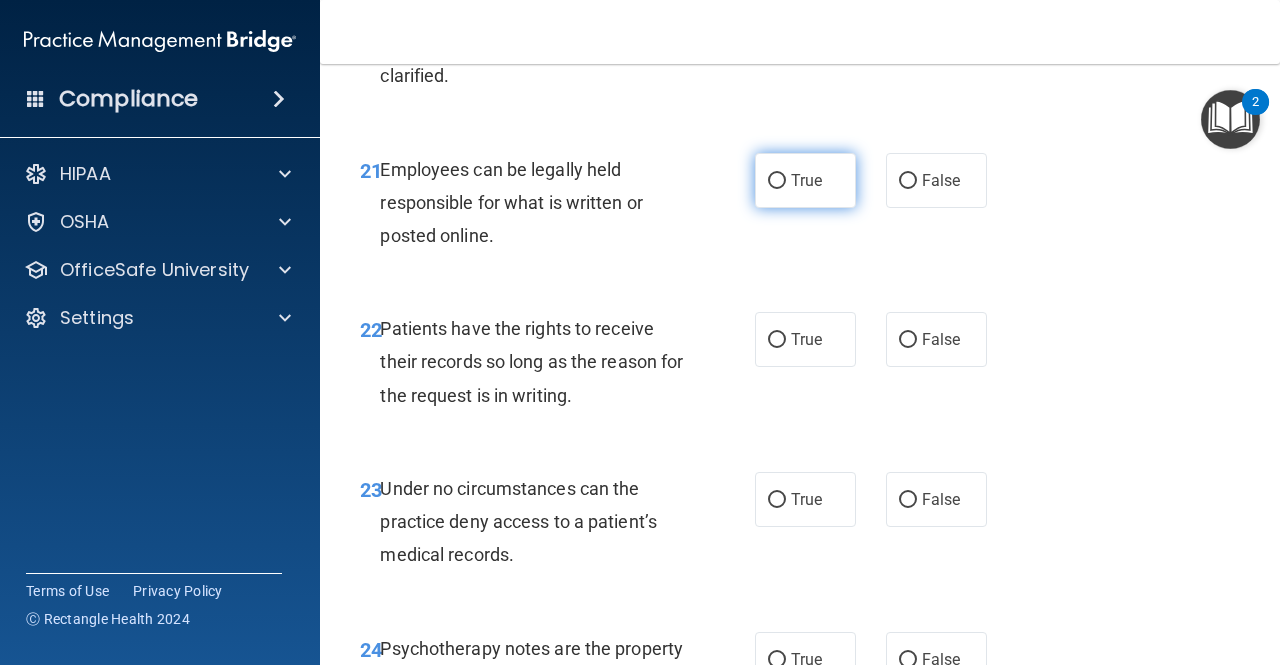 click on "True" at bounding box center (806, 180) 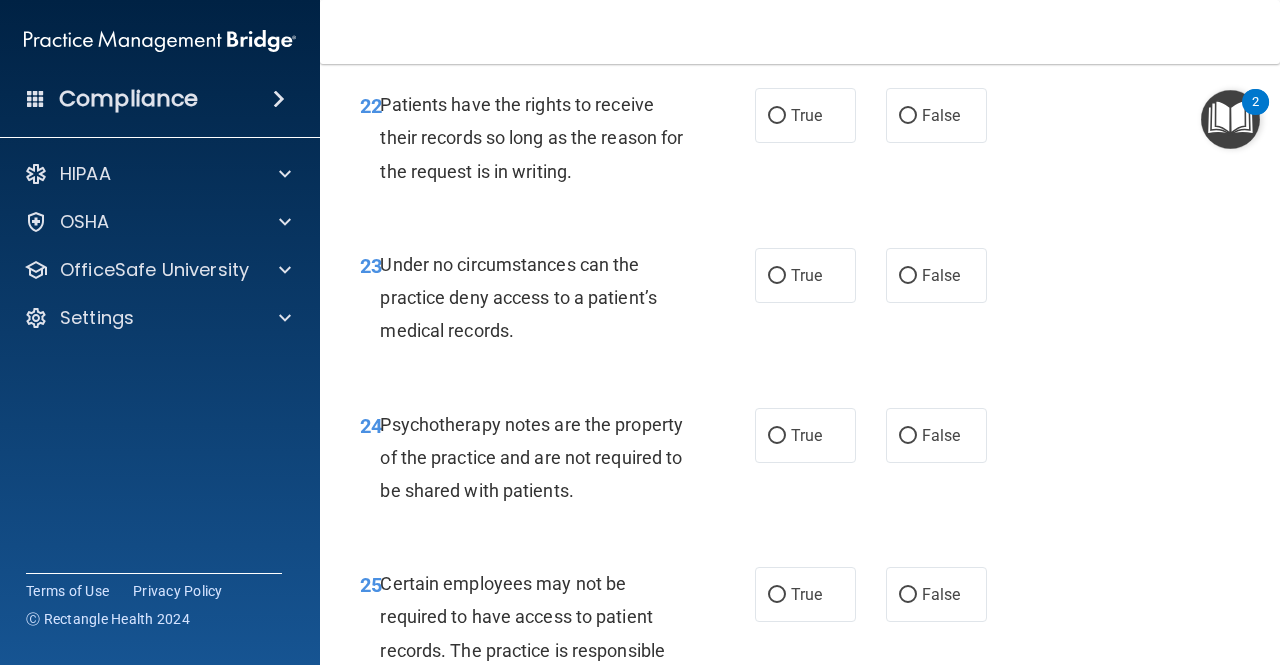 scroll, scrollTop: 4952, scrollLeft: 0, axis: vertical 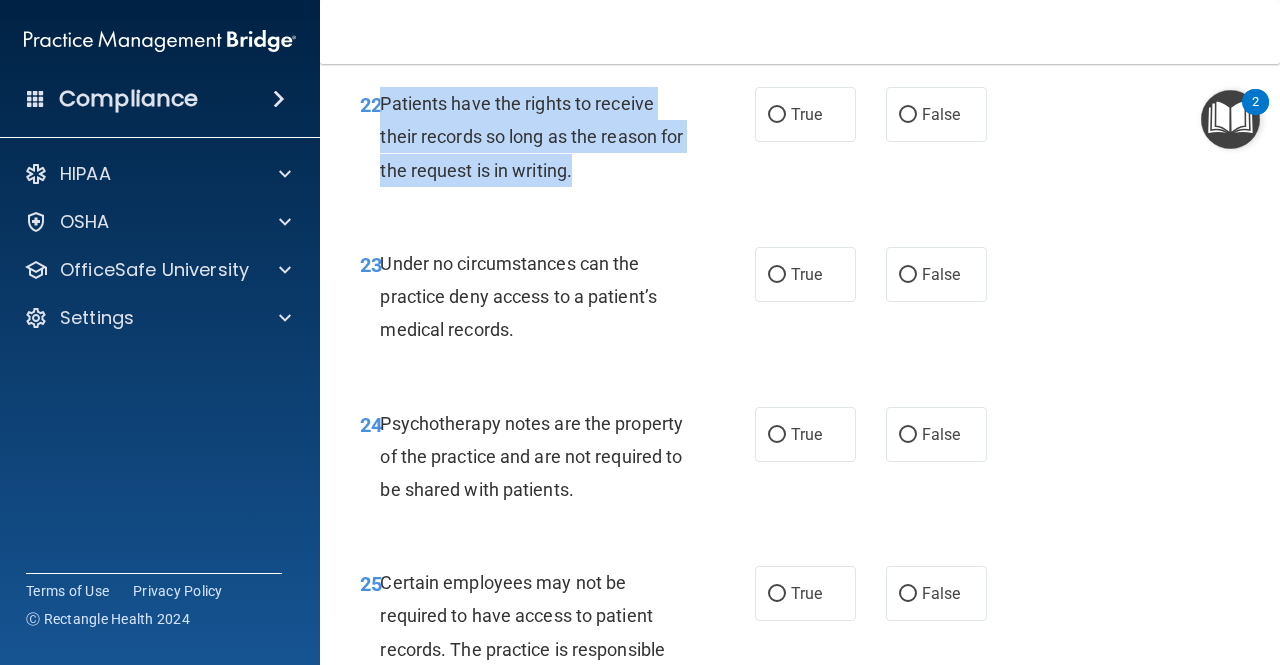 drag, startPoint x: 610, startPoint y: 302, endPoint x: 384, endPoint y: 235, distance: 235.72229 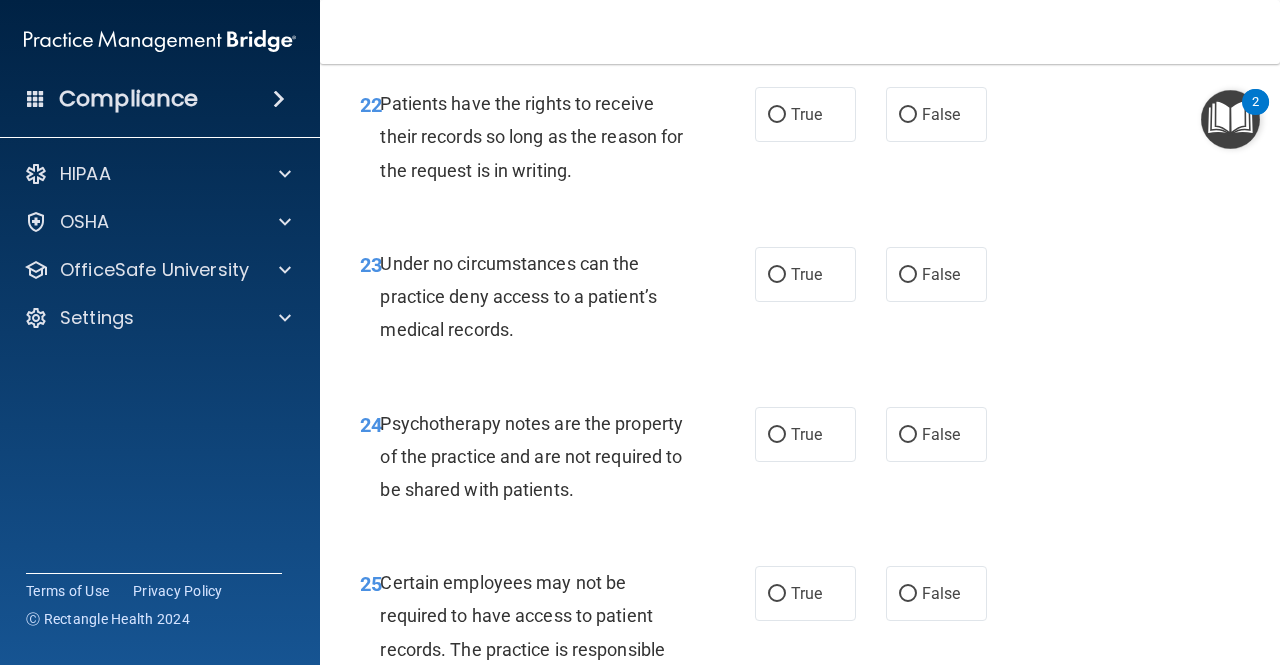 click on "True           False" at bounding box center (876, 114) 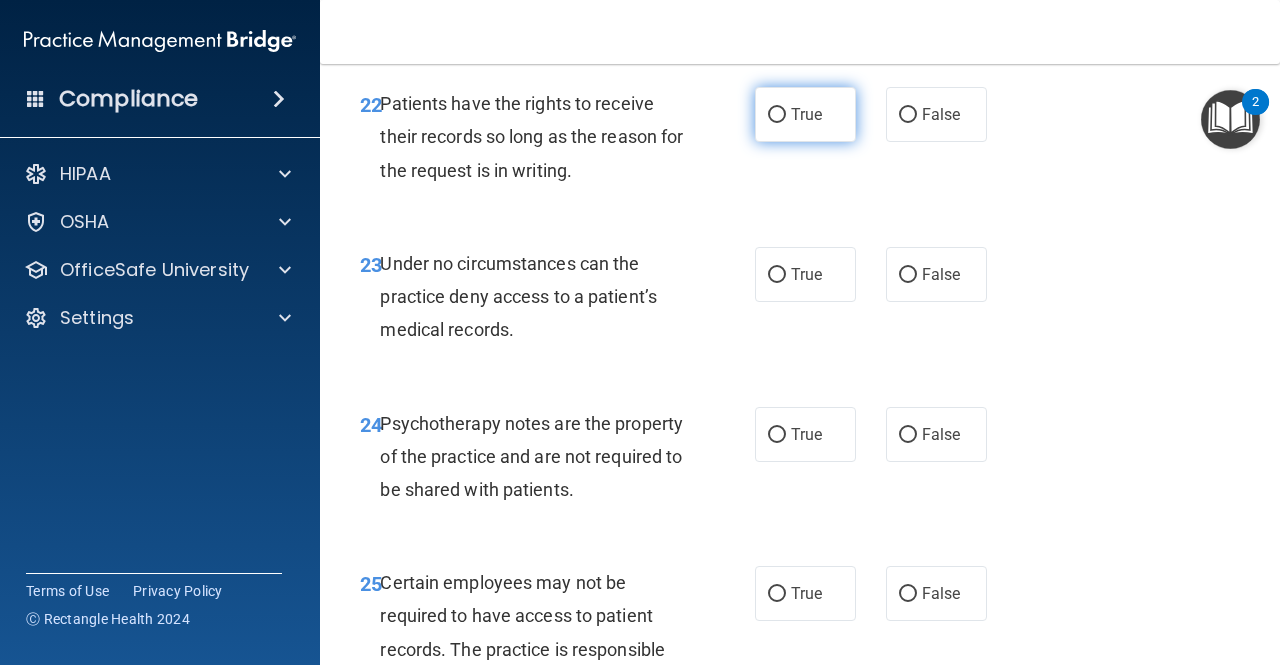 click on "True" at bounding box center [805, 114] 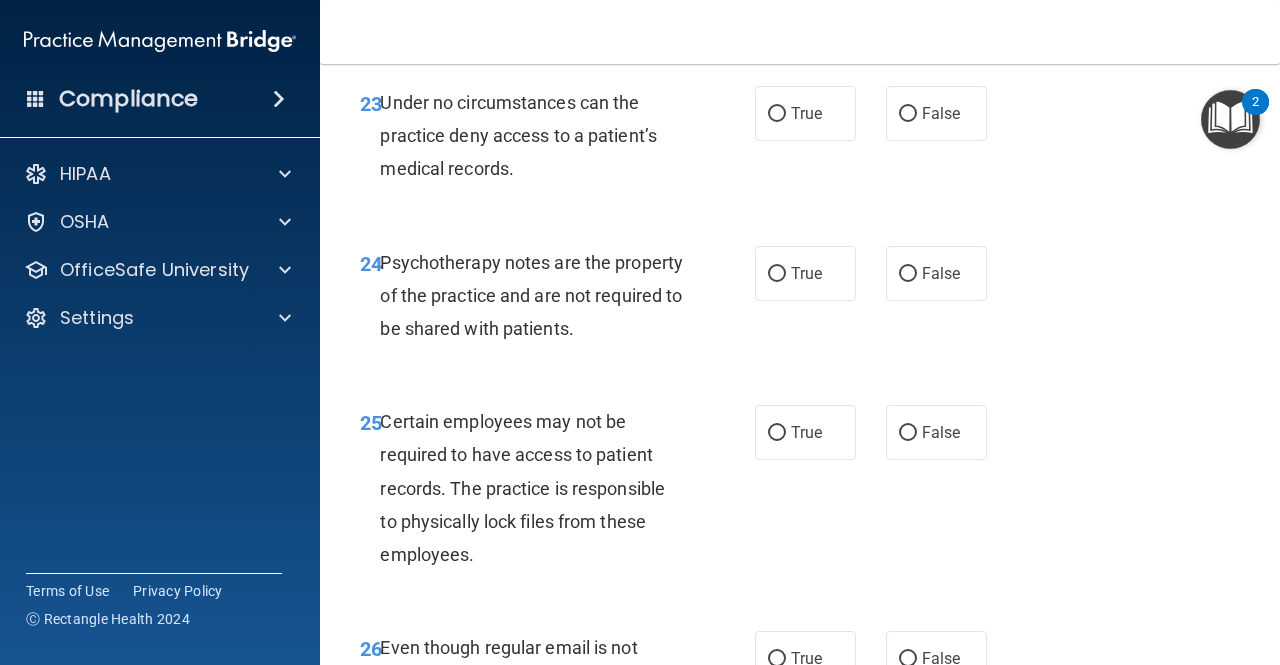 scroll, scrollTop: 5114, scrollLeft: 0, axis: vertical 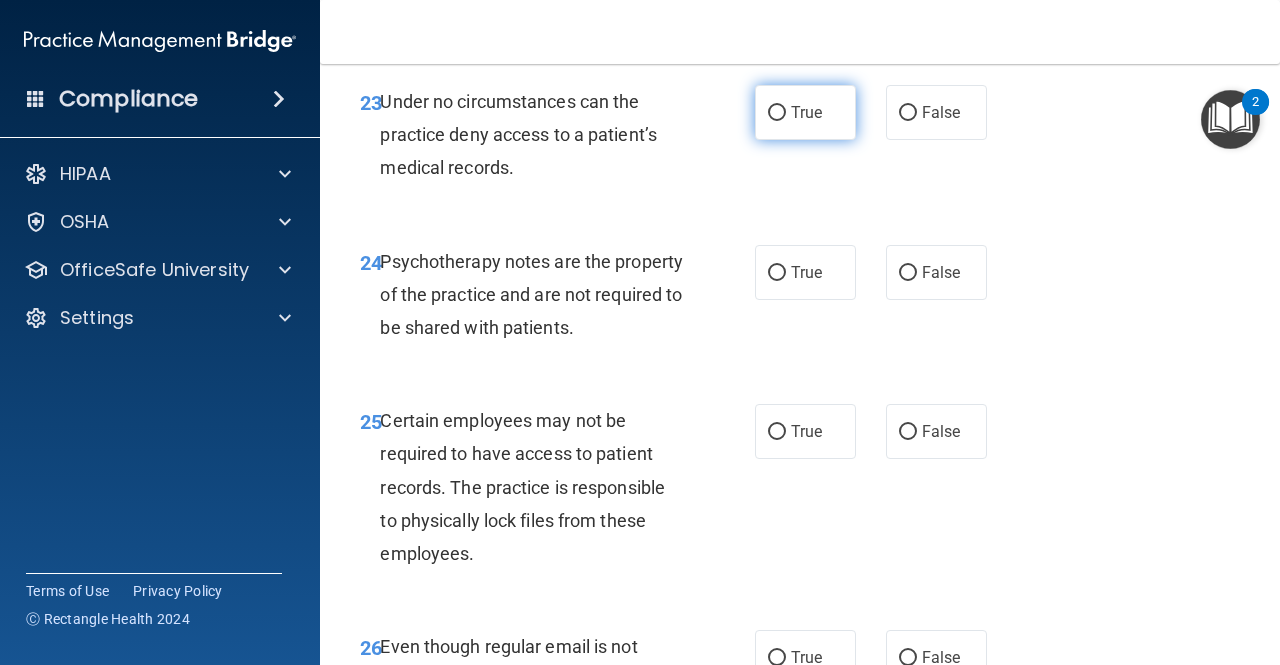 click on "True" at bounding box center (805, 112) 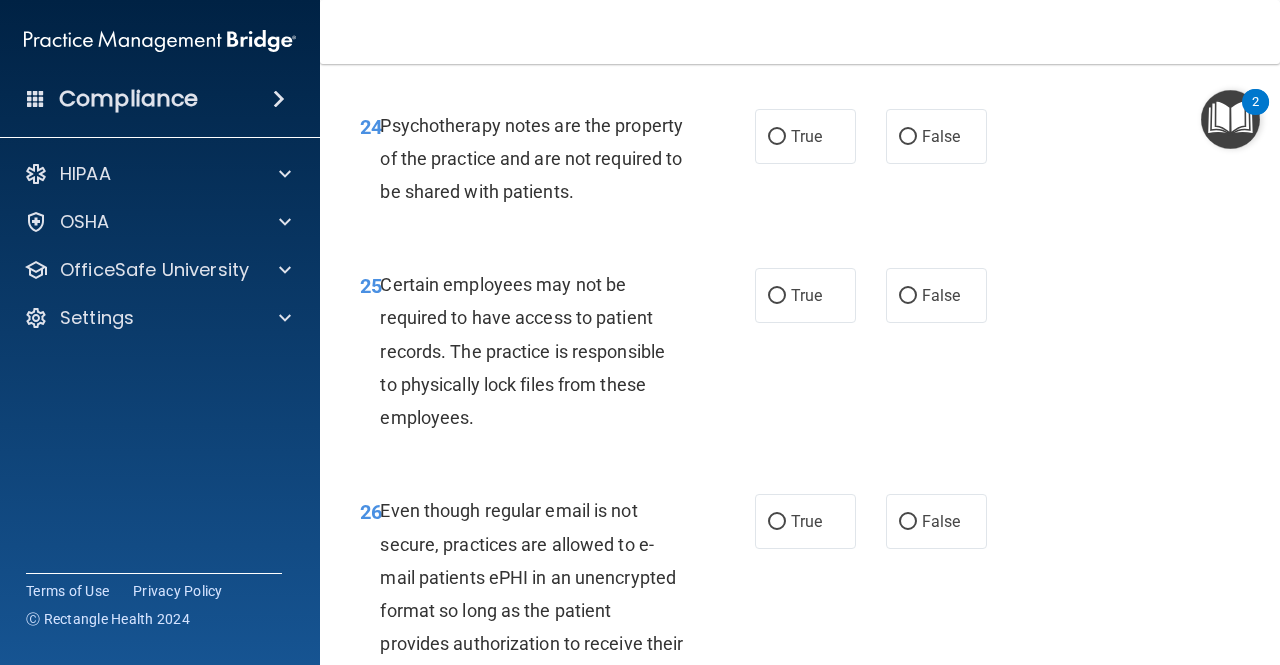 scroll, scrollTop: 5249, scrollLeft: 0, axis: vertical 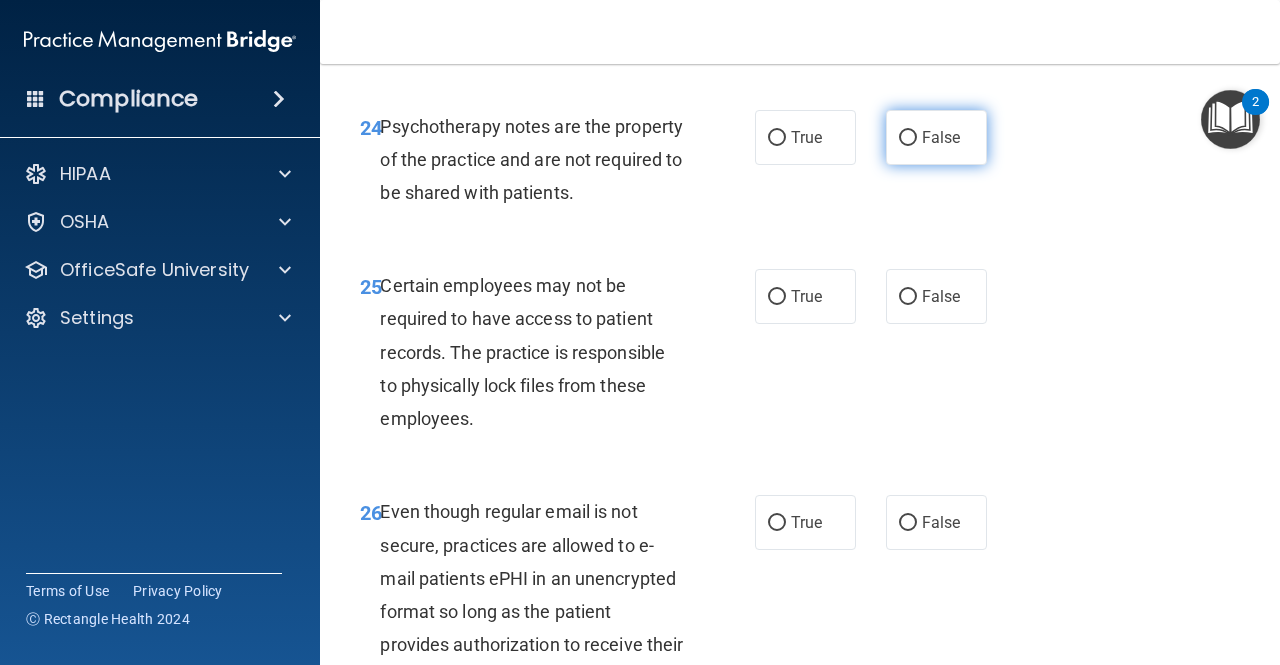 click on "False" at bounding box center (936, 137) 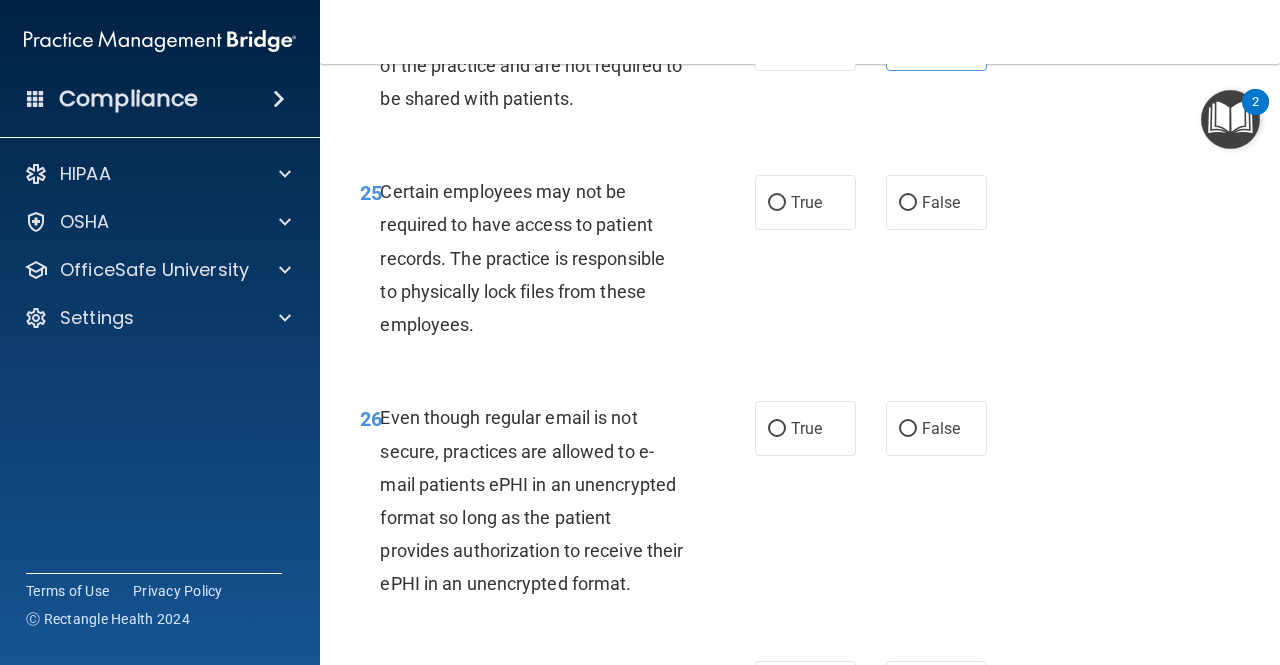 scroll, scrollTop: 5501, scrollLeft: 0, axis: vertical 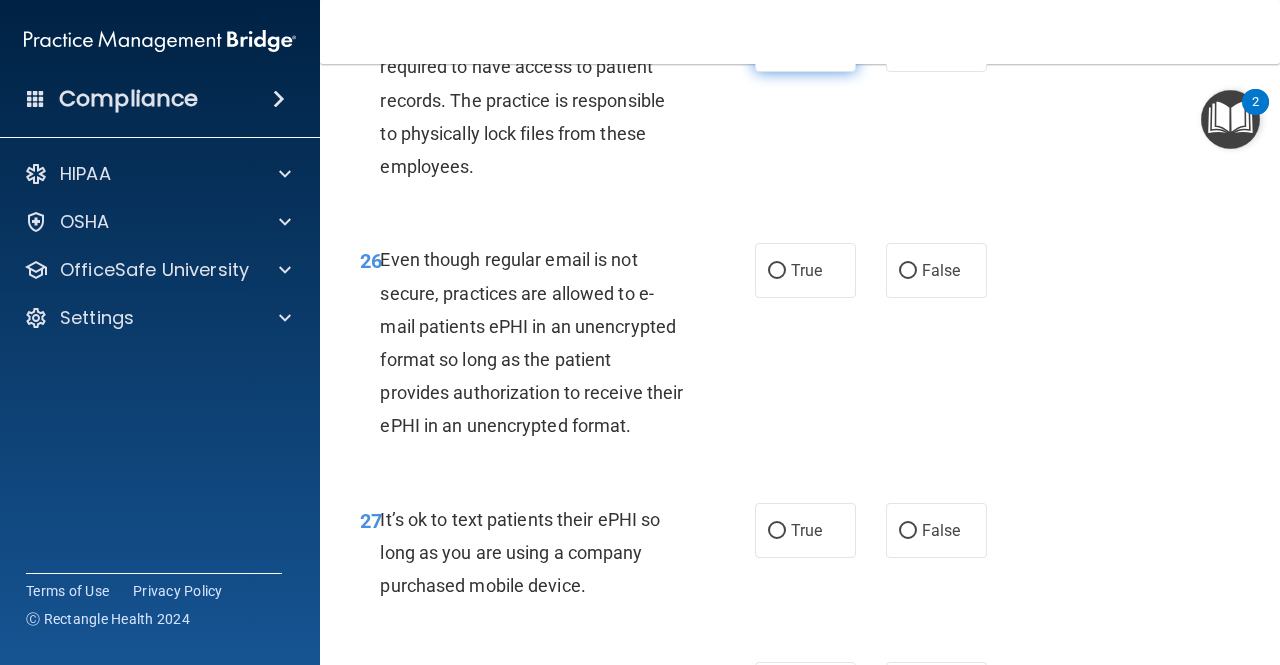 click on "True" at bounding box center (806, 44) 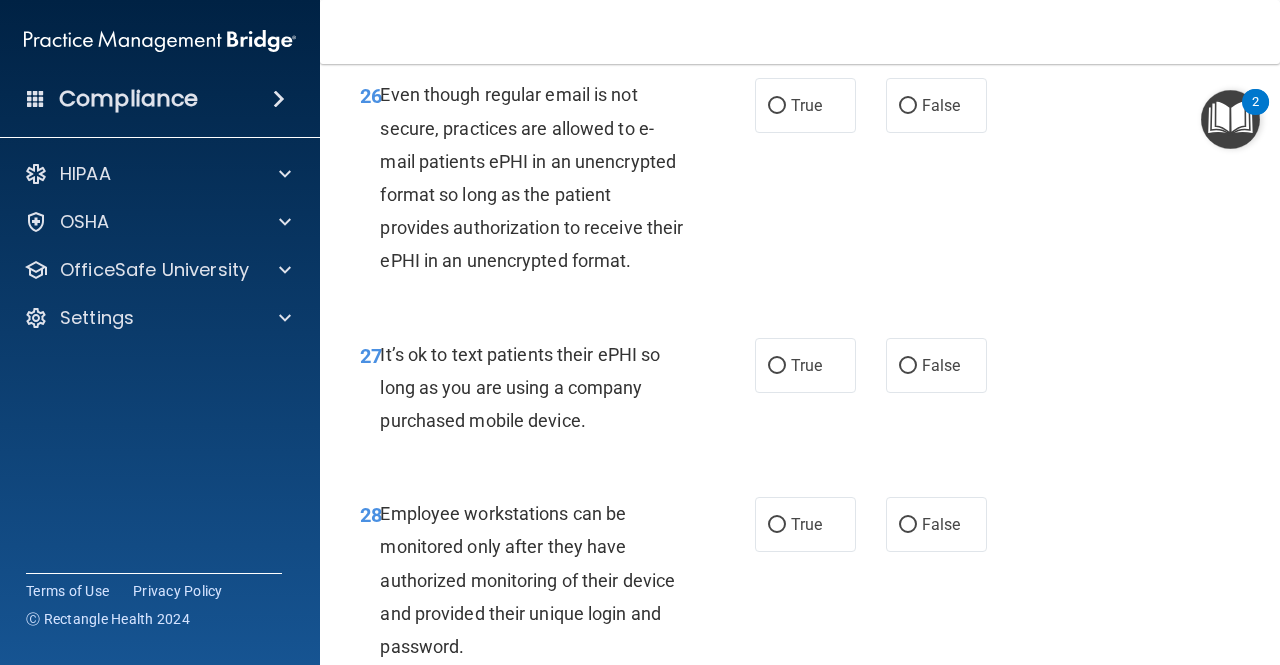 scroll, scrollTop: 5670, scrollLeft: 0, axis: vertical 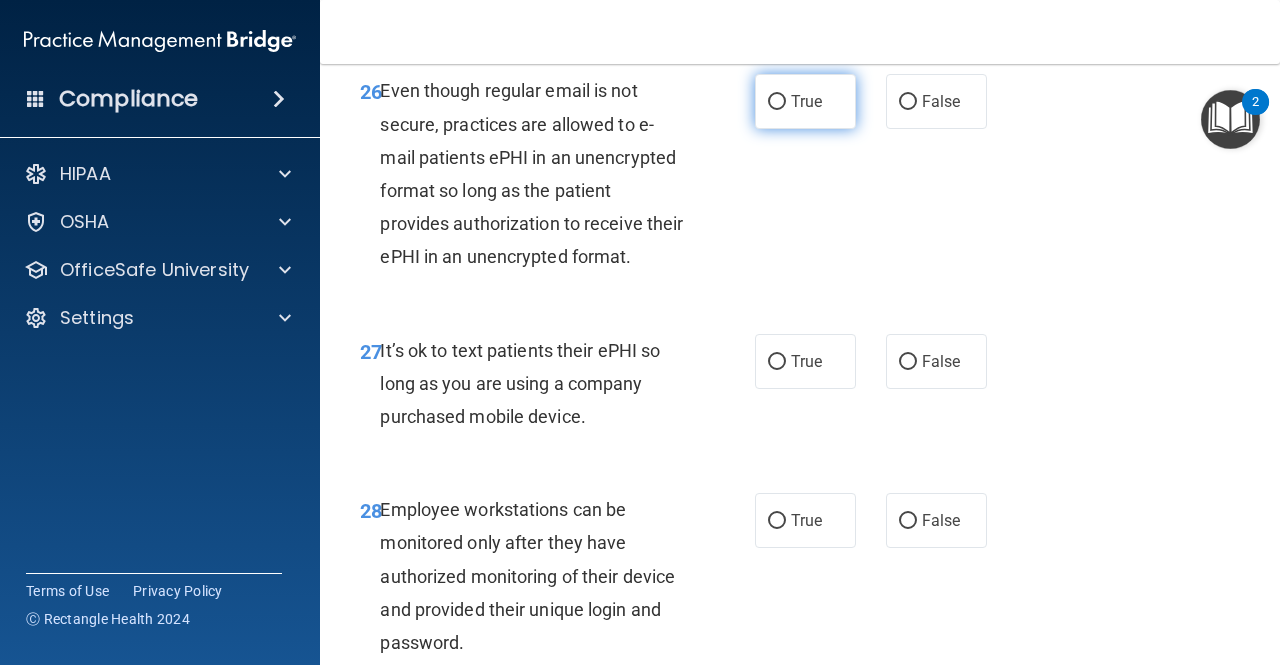 click on "True" at bounding box center (777, 102) 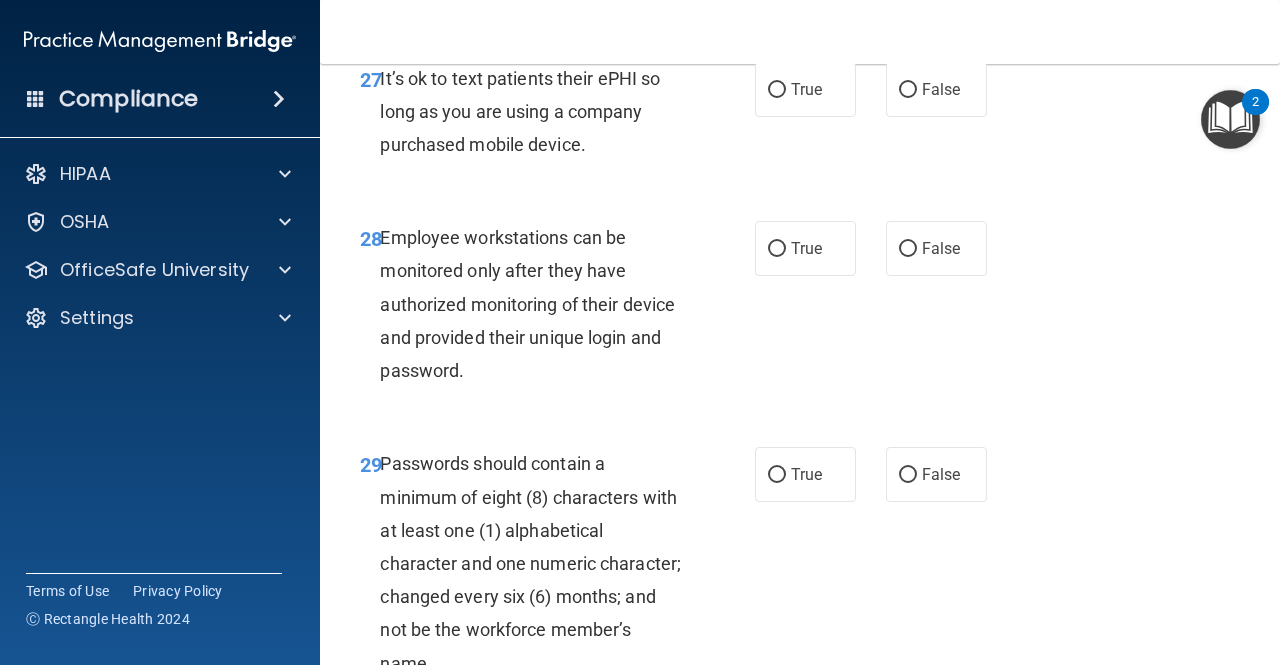 scroll, scrollTop: 5944, scrollLeft: 0, axis: vertical 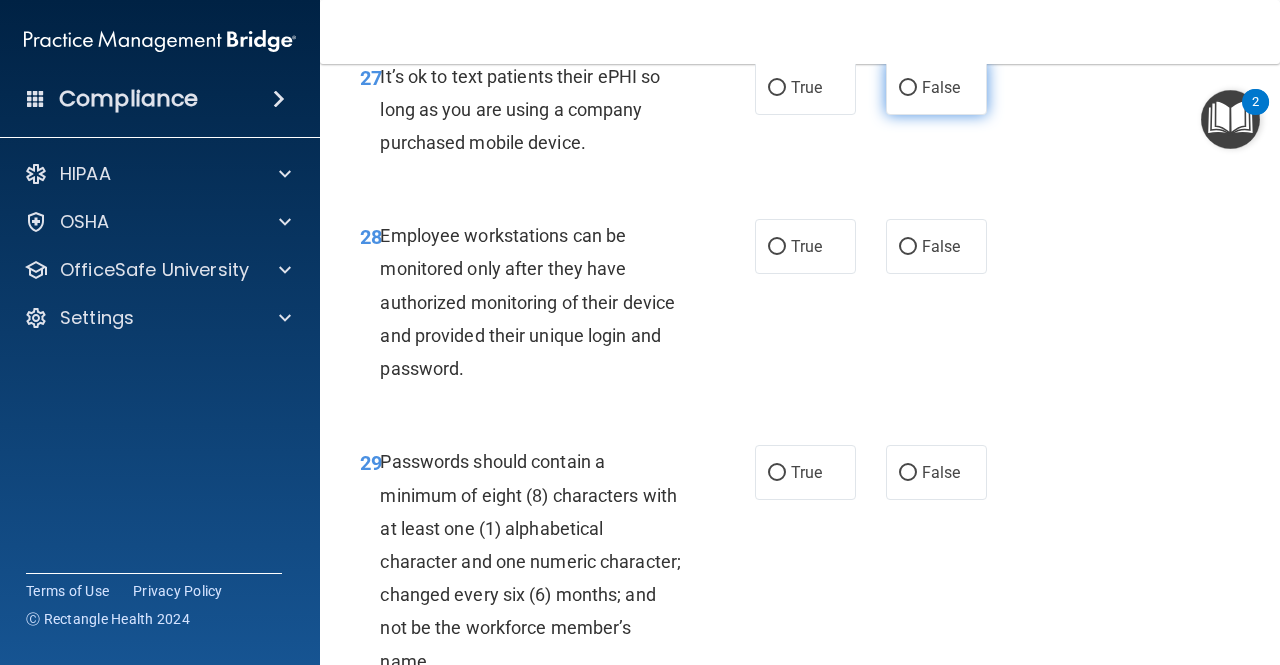 click on "False" at bounding box center [941, 87] 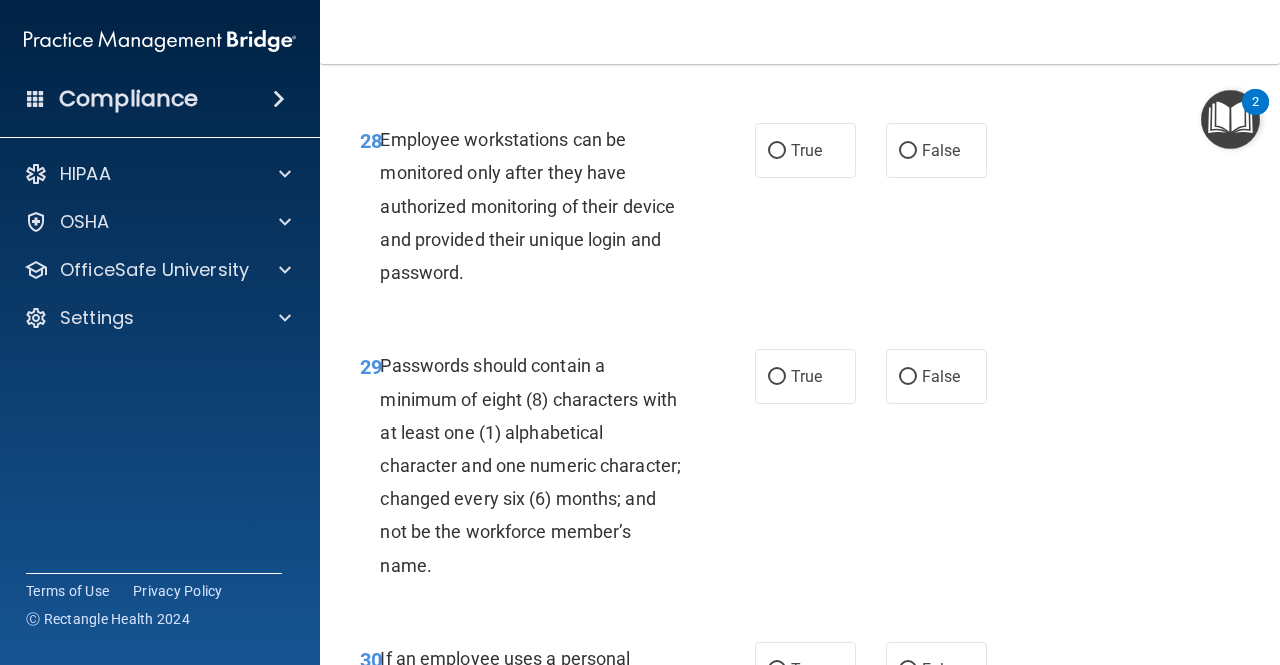 scroll, scrollTop: 6041, scrollLeft: 0, axis: vertical 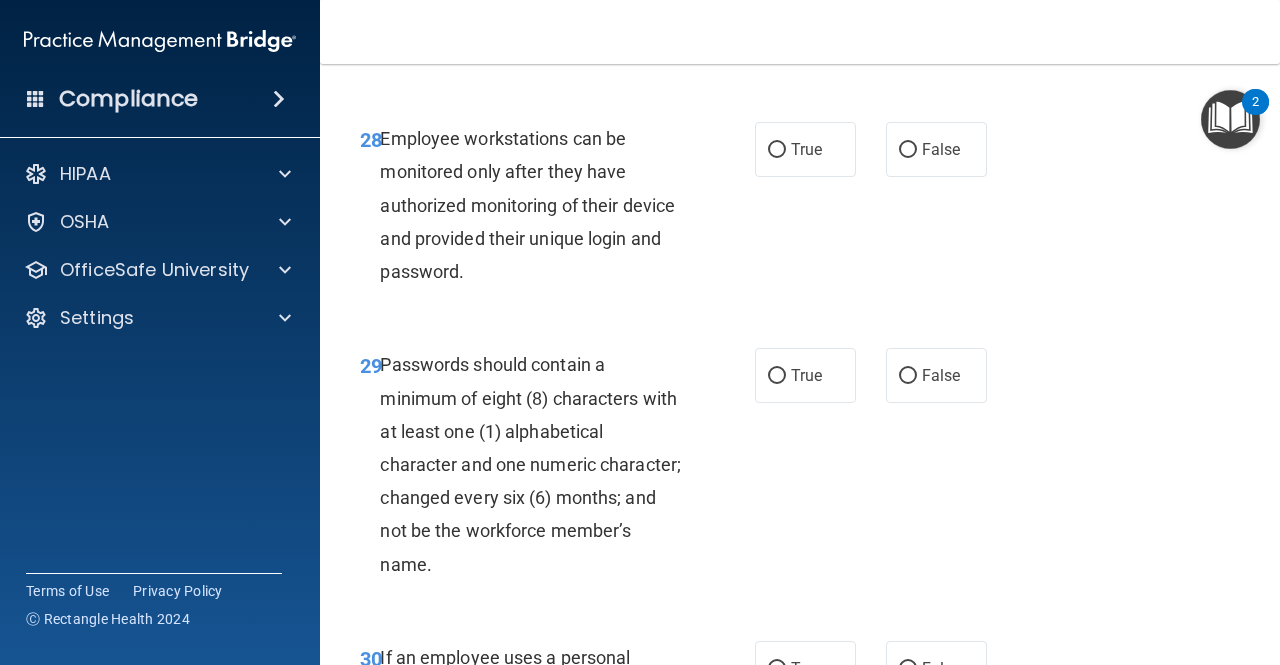 click on "28       Employee workstations can be monitored only after they have authorized monitoring of their device and provided their unique login and password.                  True           False" at bounding box center (800, 210) 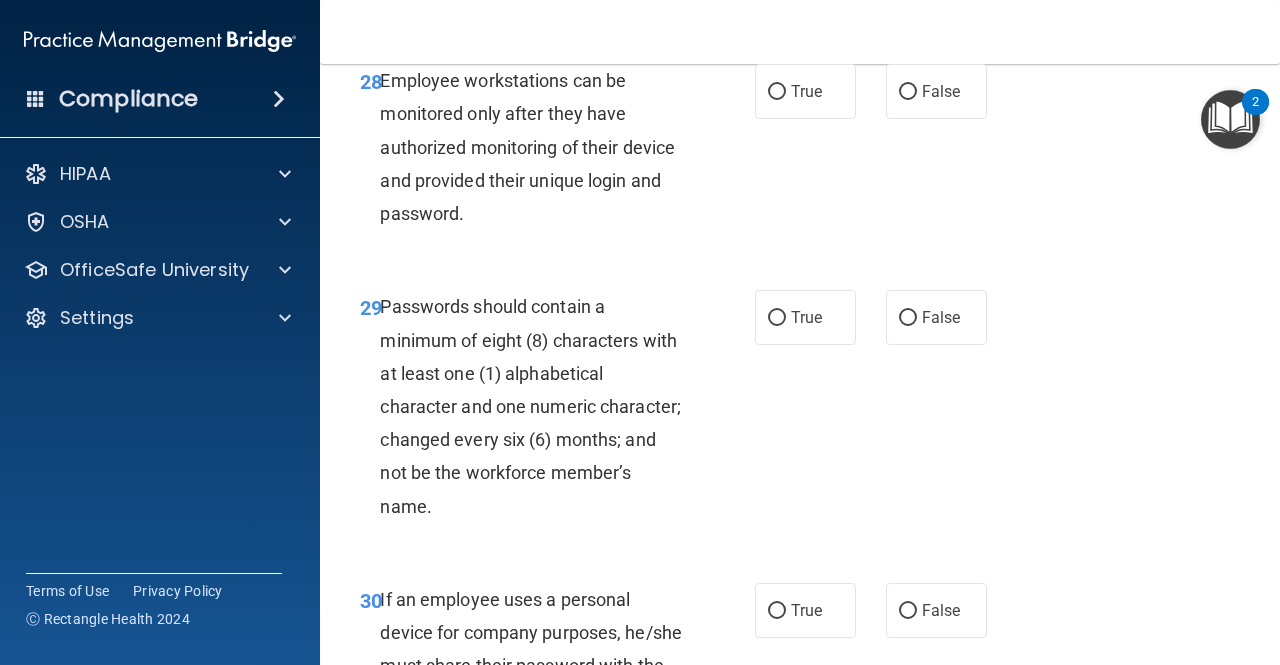 scroll, scrollTop: 6100, scrollLeft: 0, axis: vertical 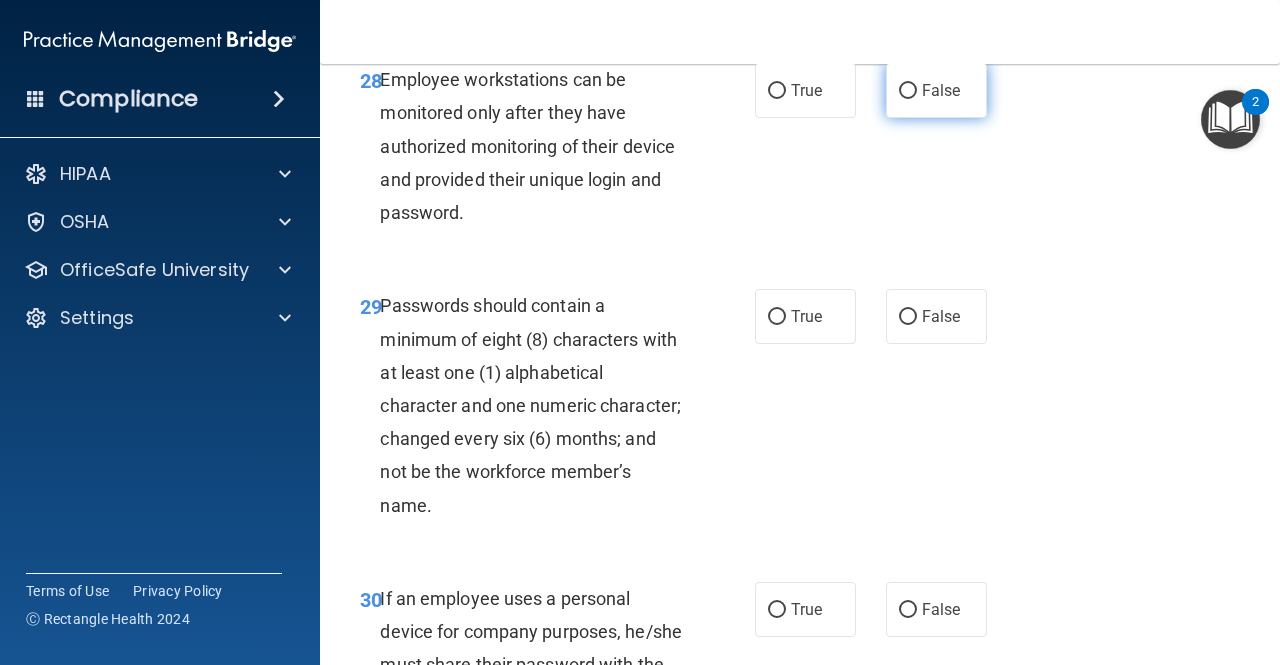 click on "False" at bounding box center [936, 90] 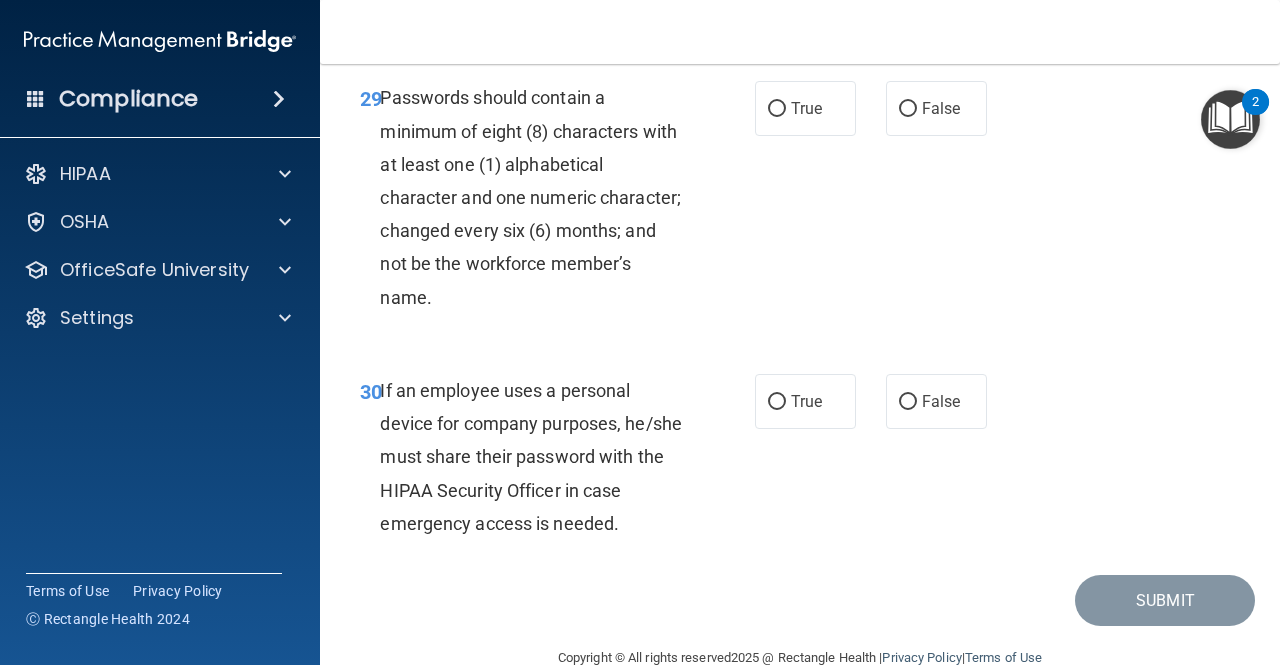 scroll, scrollTop: 6309, scrollLeft: 0, axis: vertical 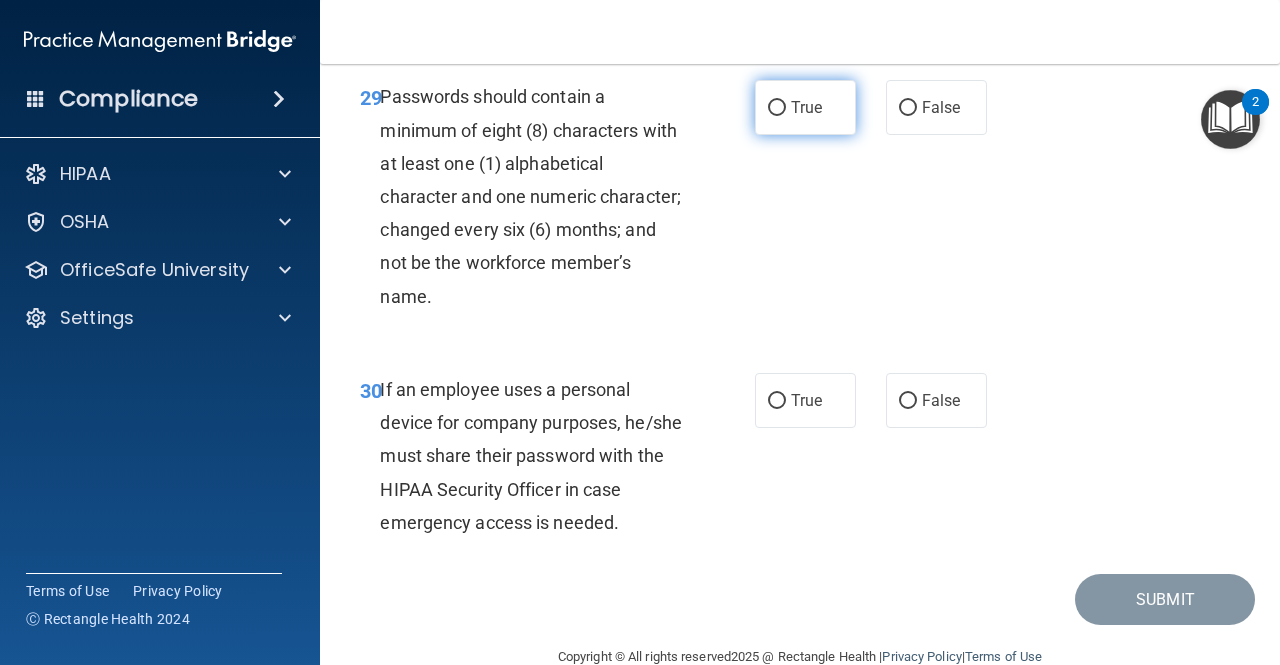 click on "True" at bounding box center (805, 107) 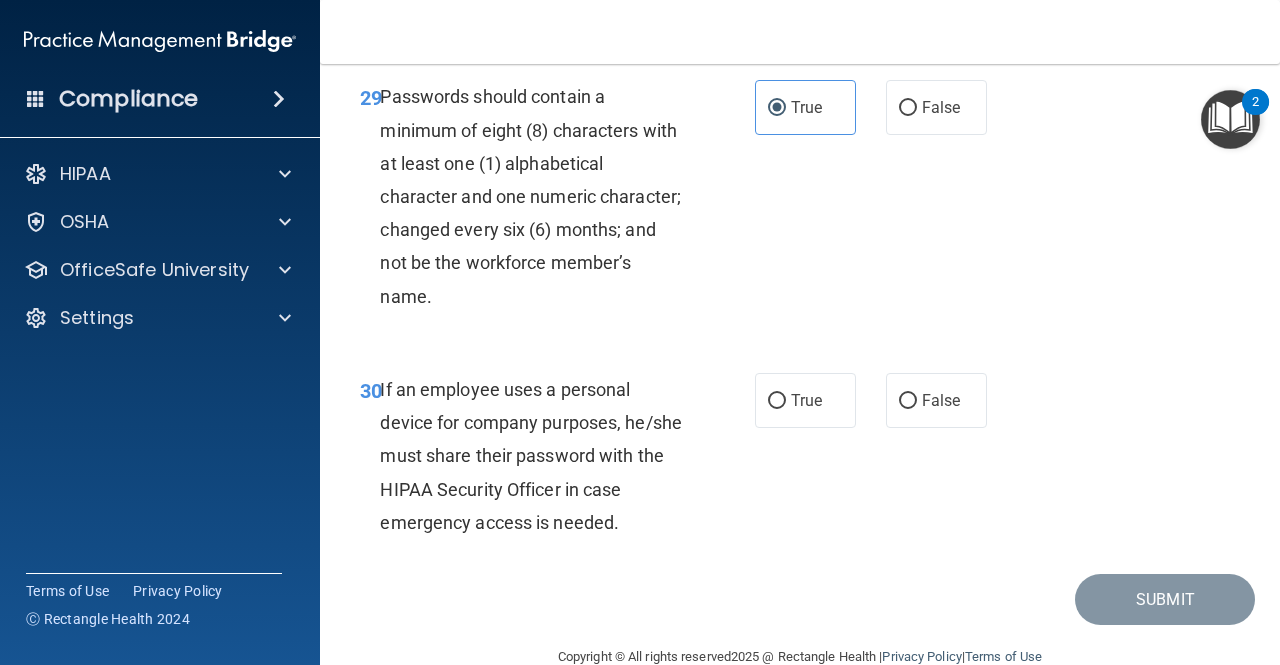 scroll, scrollTop: 6480, scrollLeft: 0, axis: vertical 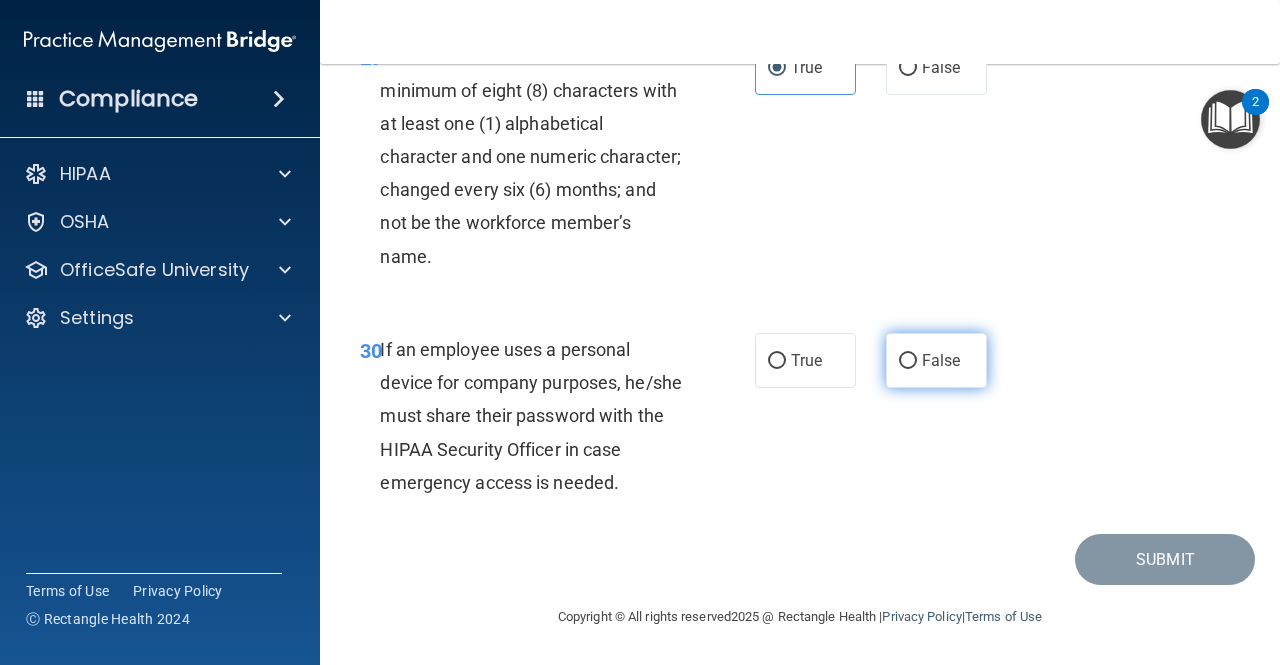 click on "False" at bounding box center [936, 360] 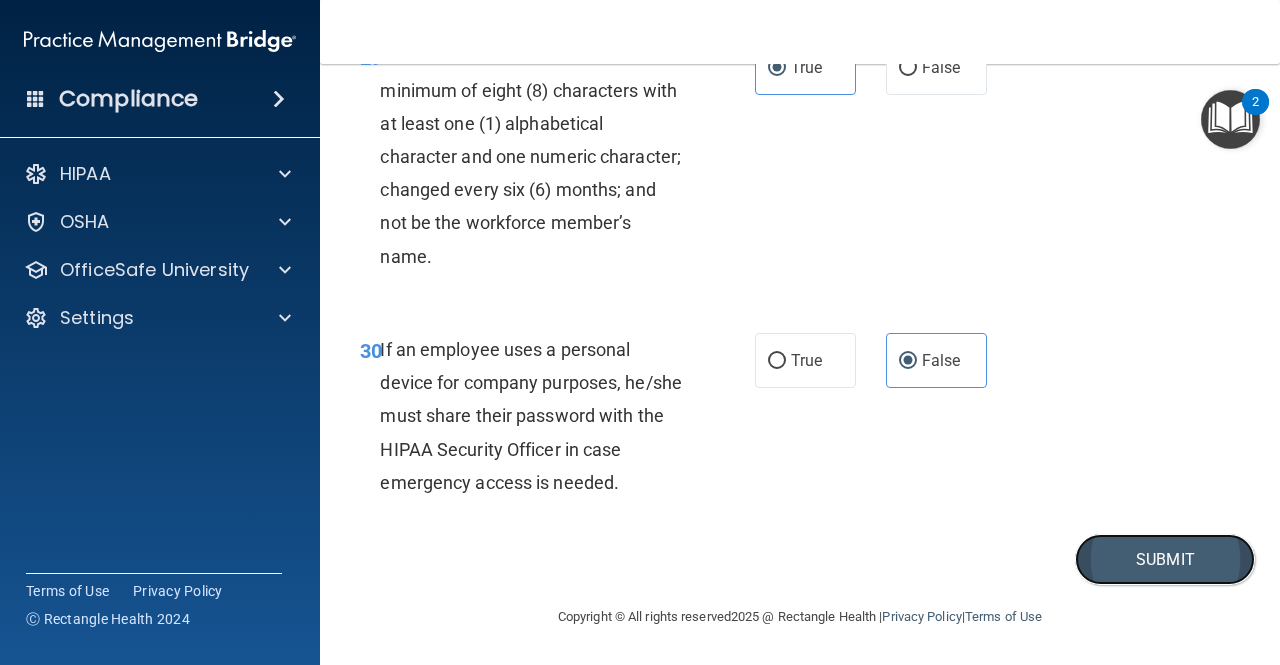 click on "Submit" at bounding box center [1165, 559] 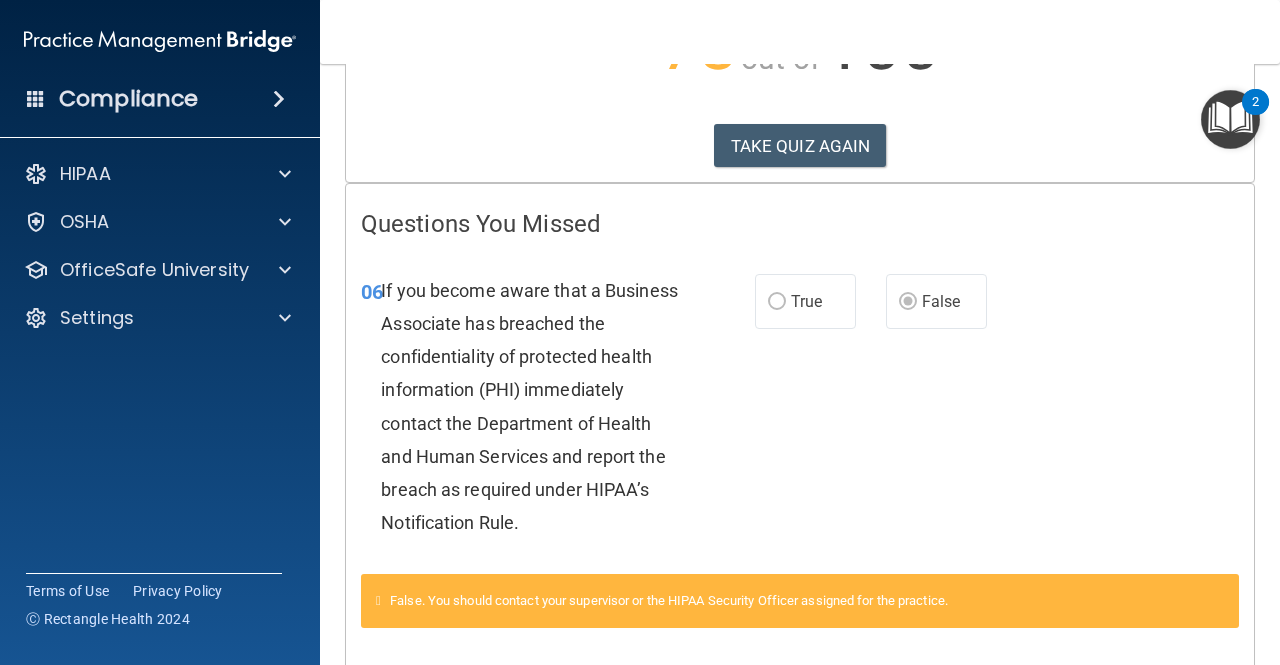 scroll, scrollTop: 0, scrollLeft: 0, axis: both 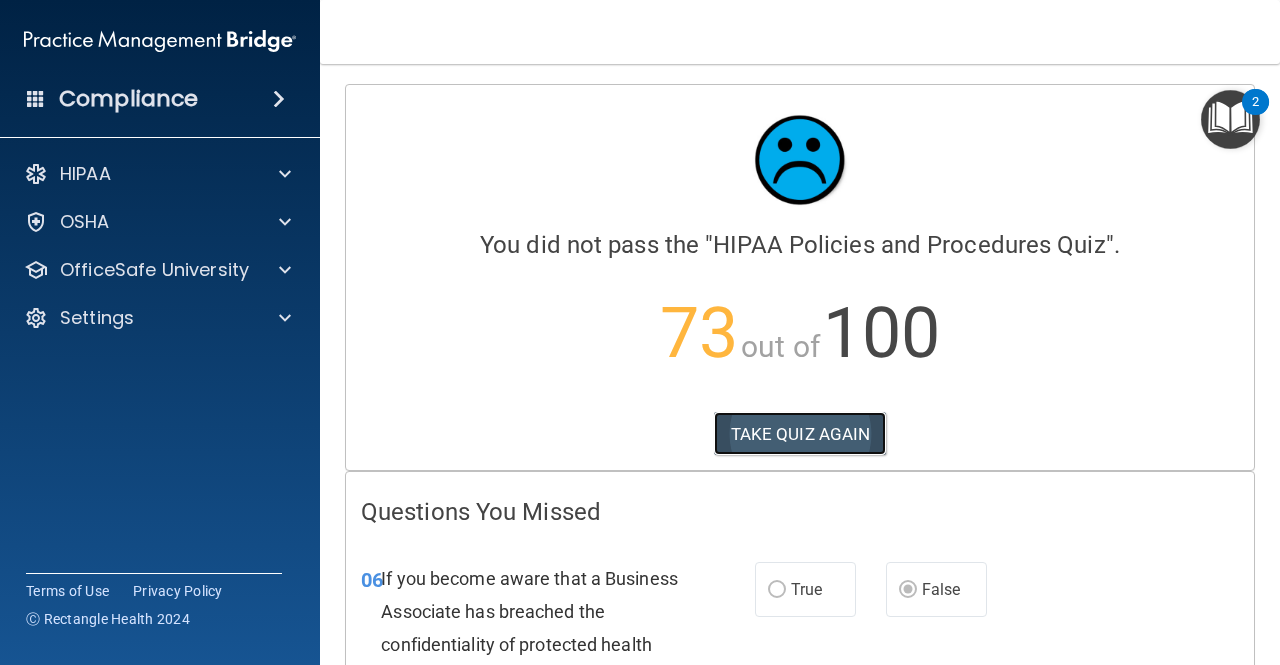 click on "TAKE QUIZ AGAIN" at bounding box center (800, 434) 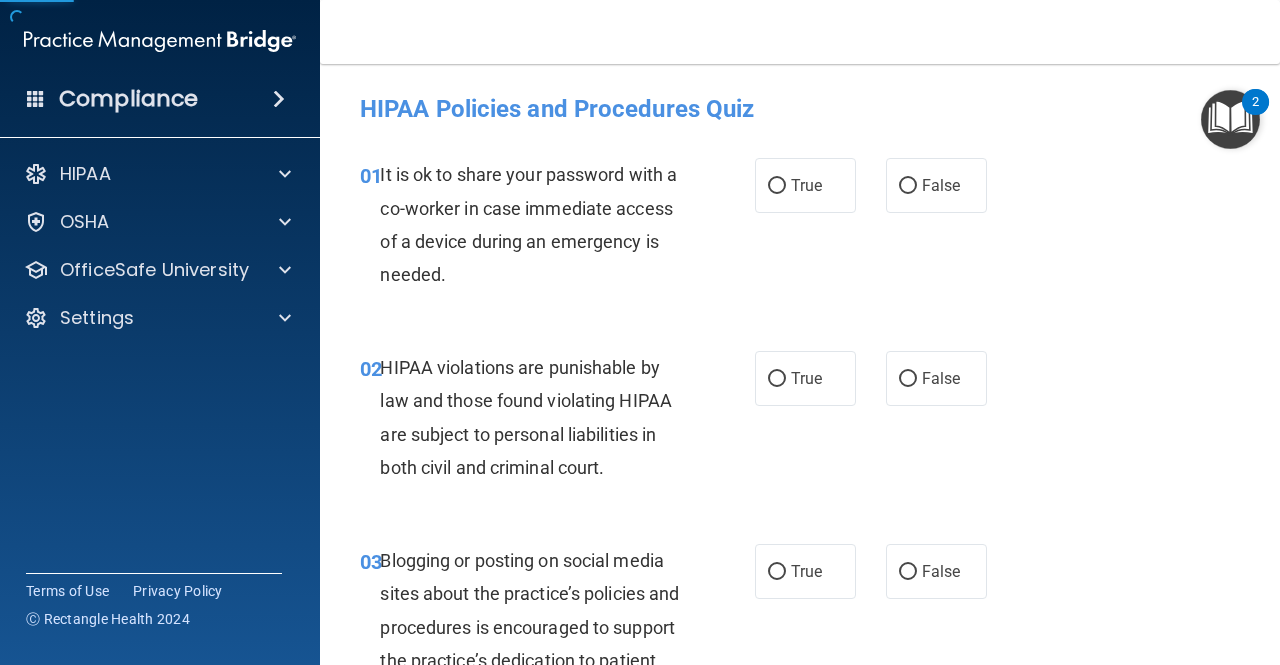 scroll, scrollTop: 10, scrollLeft: 0, axis: vertical 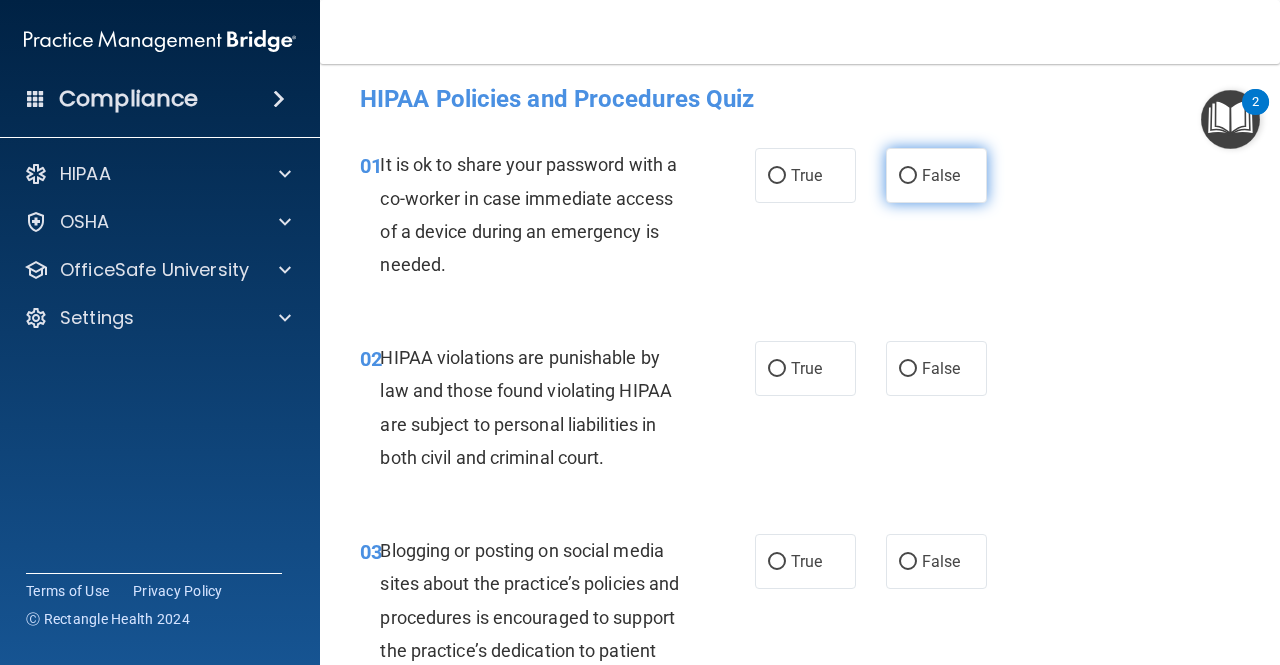 click on "False" at bounding box center (936, 175) 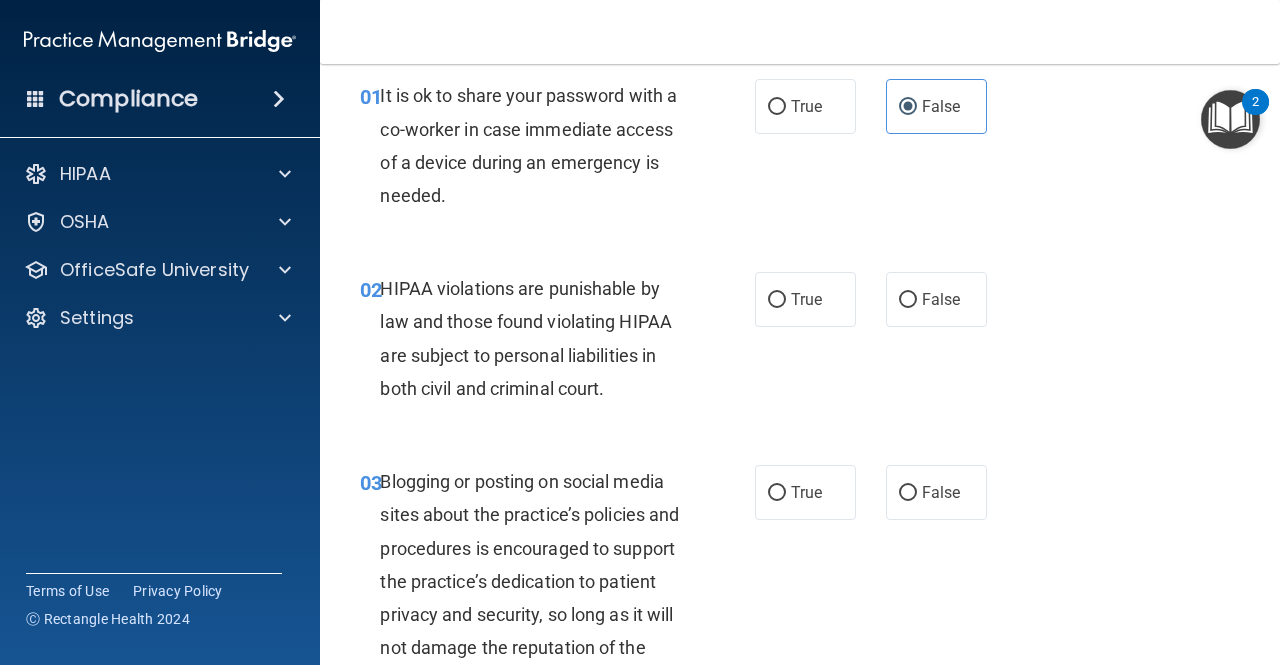 scroll, scrollTop: 80, scrollLeft: 0, axis: vertical 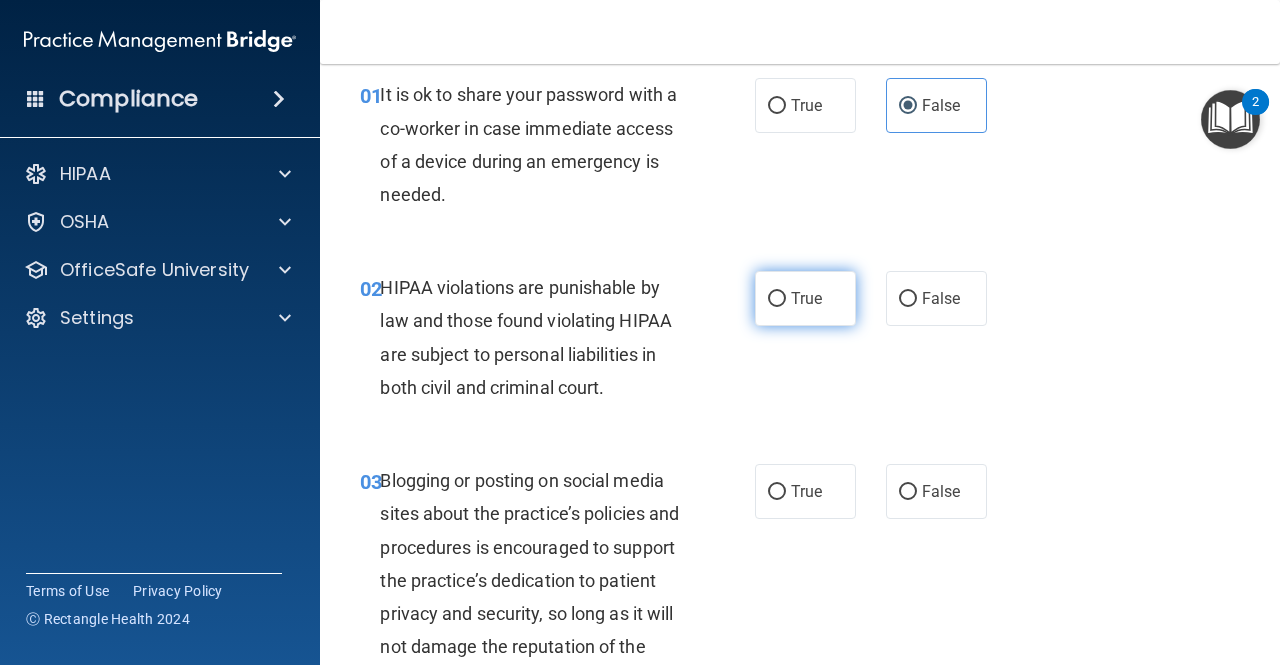 click on "True" at bounding box center [805, 298] 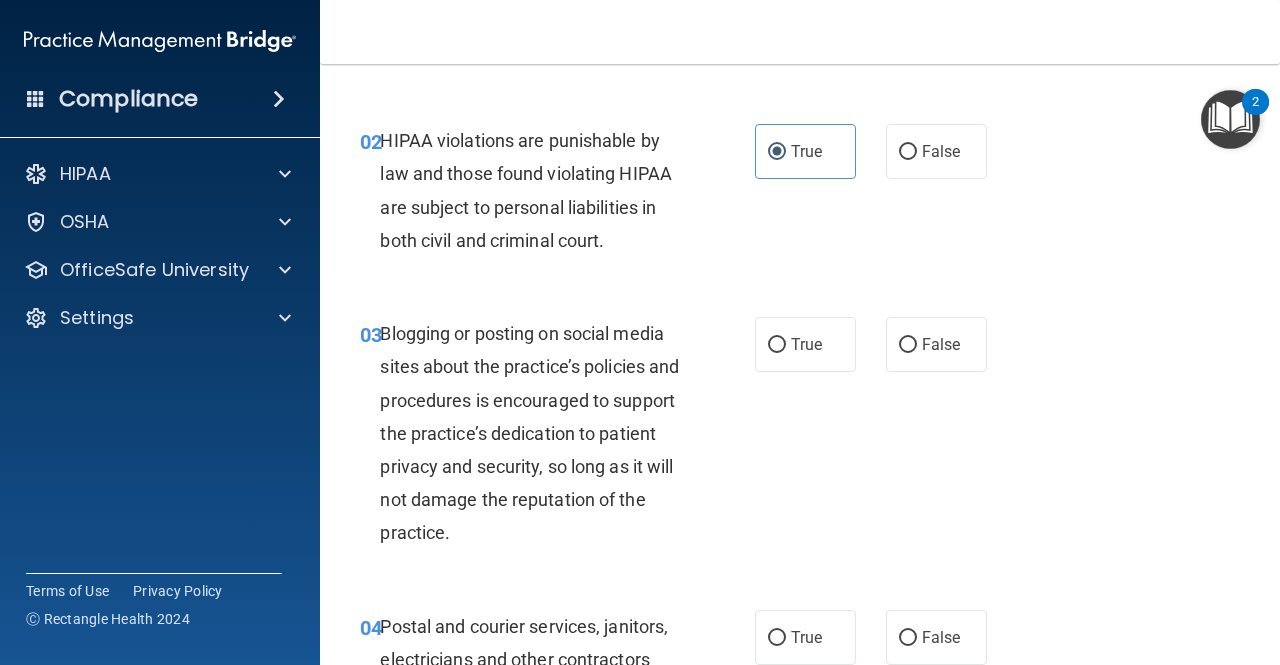 scroll, scrollTop: 247, scrollLeft: 0, axis: vertical 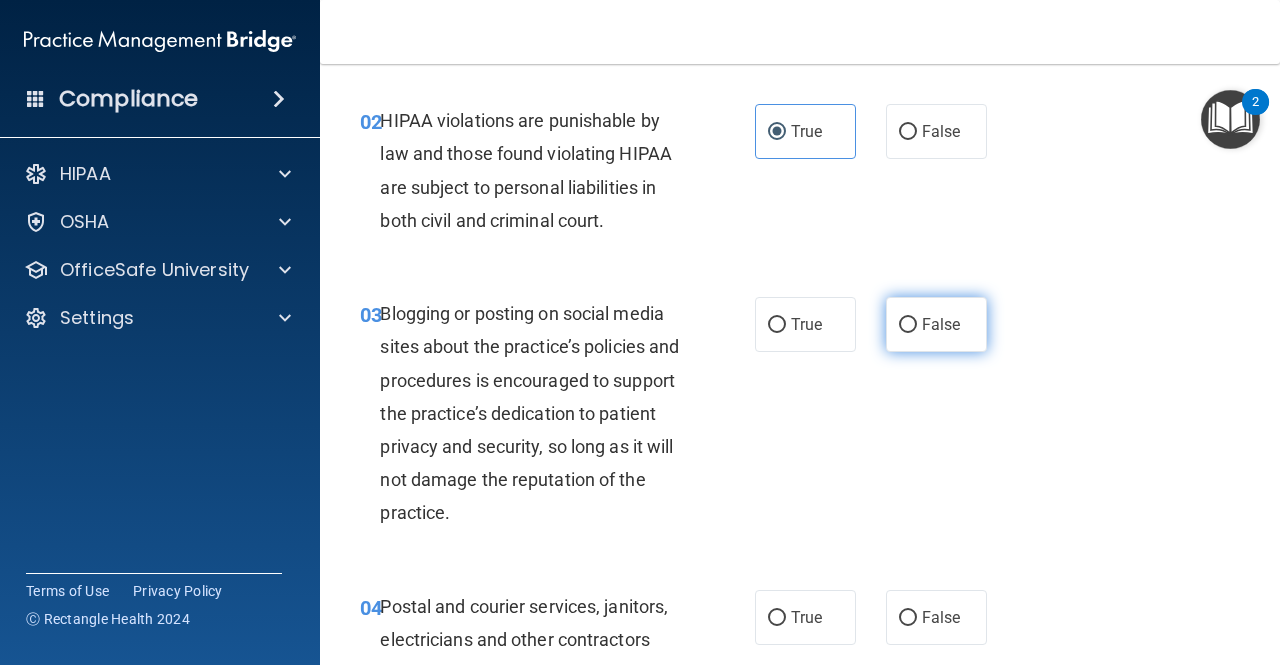 click on "False" at bounding box center (936, 324) 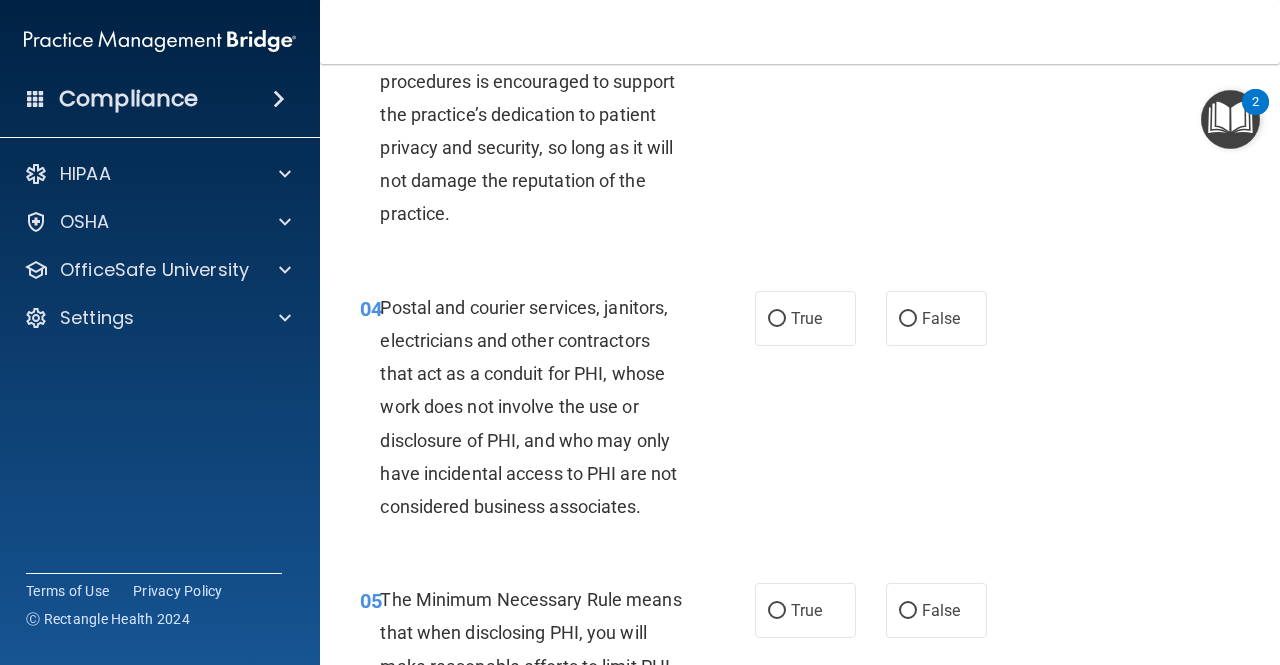 scroll, scrollTop: 545, scrollLeft: 0, axis: vertical 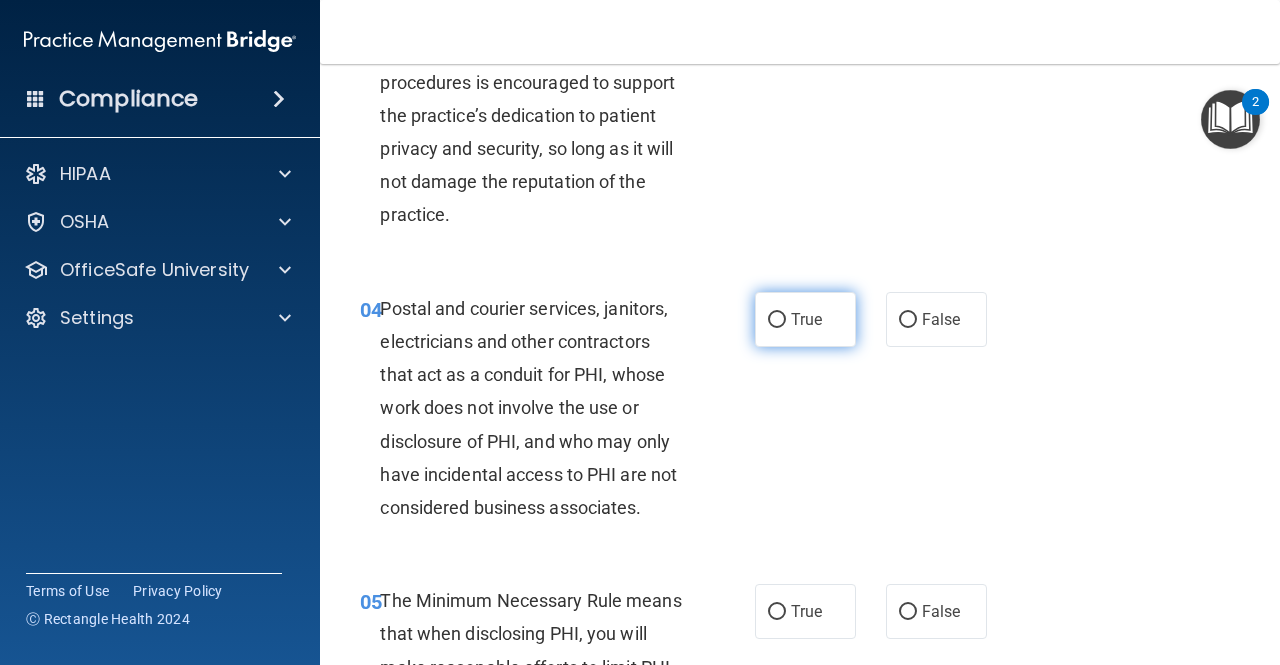 click on "True" at bounding box center (805, 319) 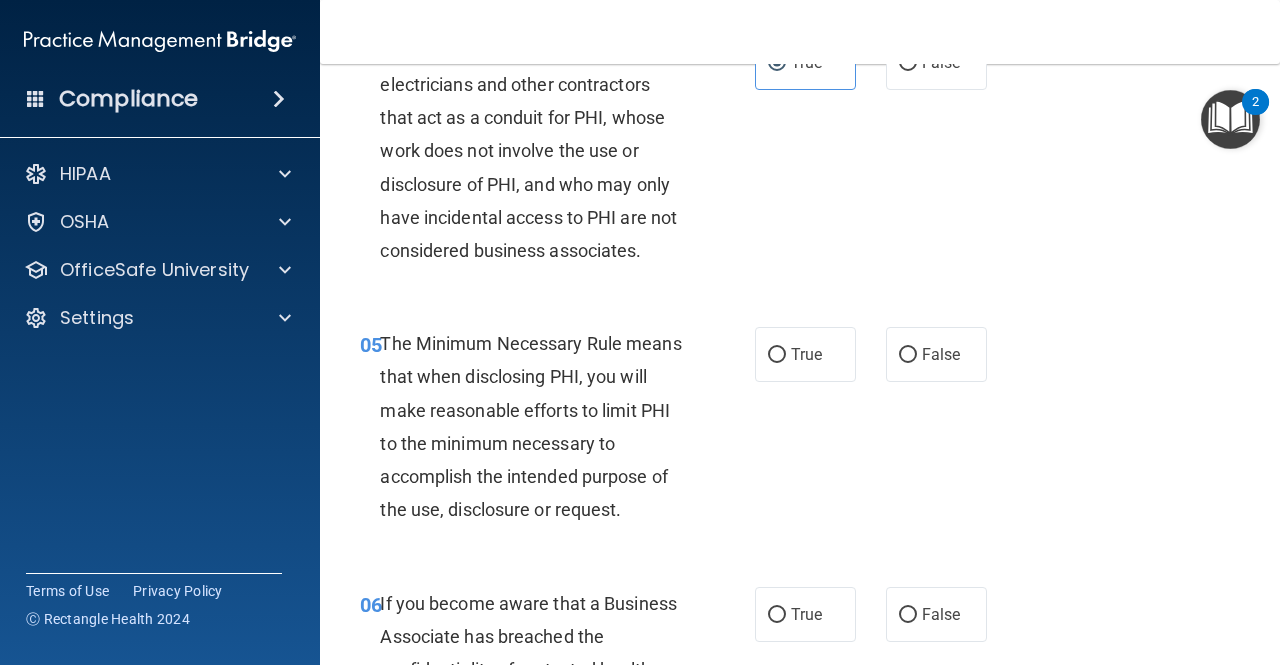 scroll, scrollTop: 803, scrollLeft: 0, axis: vertical 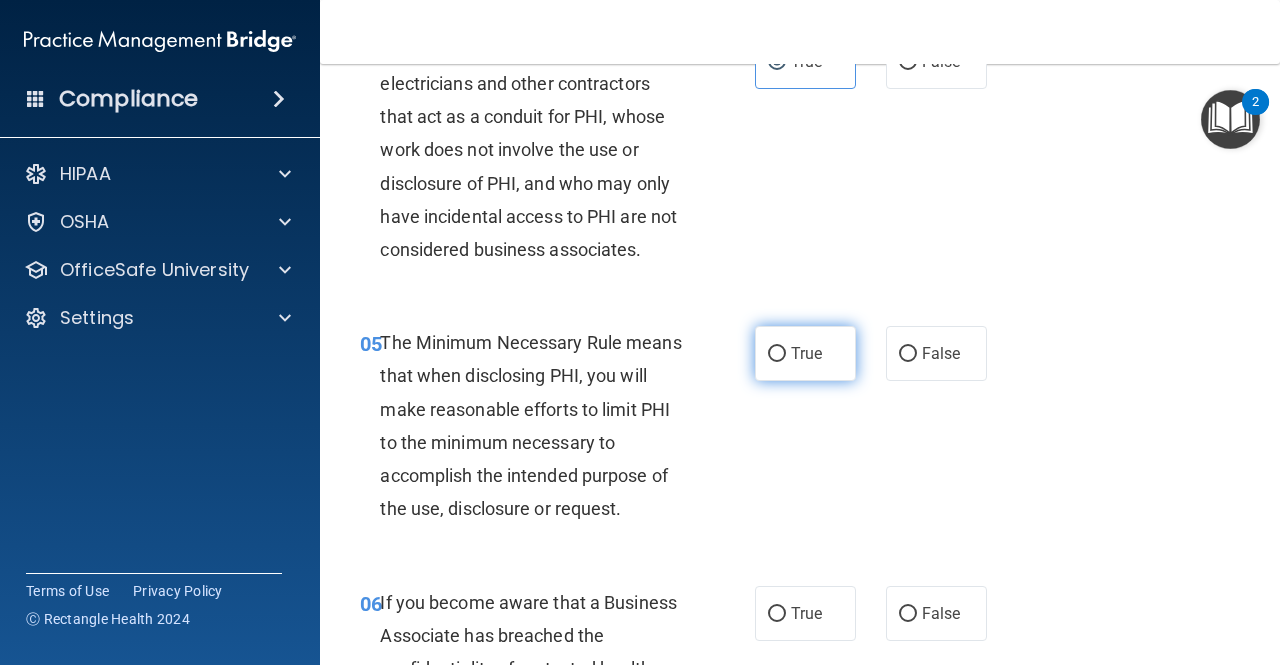 click on "True" at bounding box center [805, 353] 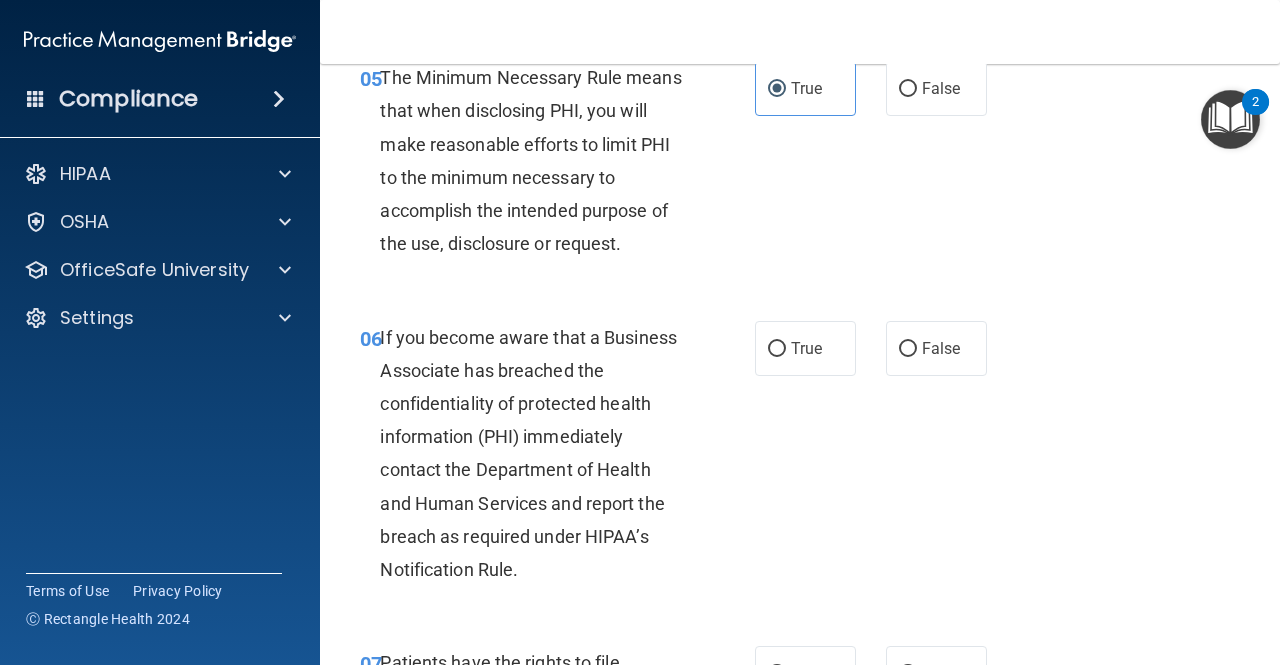 scroll, scrollTop: 1069, scrollLeft: 0, axis: vertical 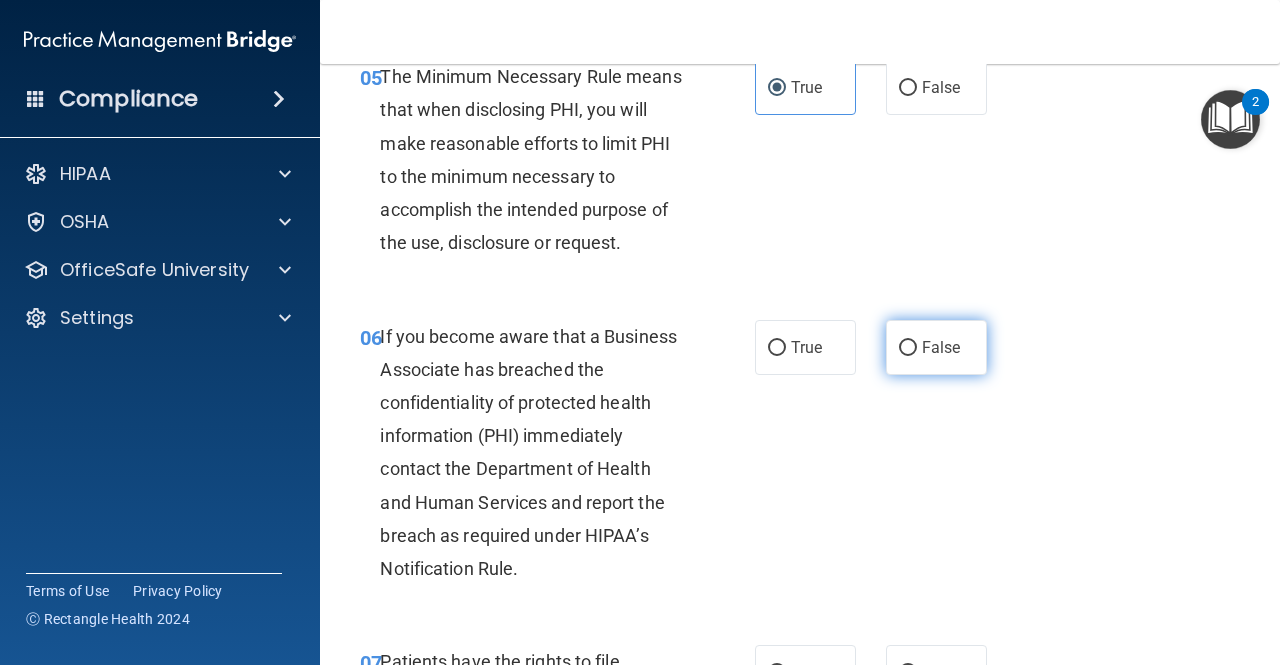 click on "False" at bounding box center (936, 347) 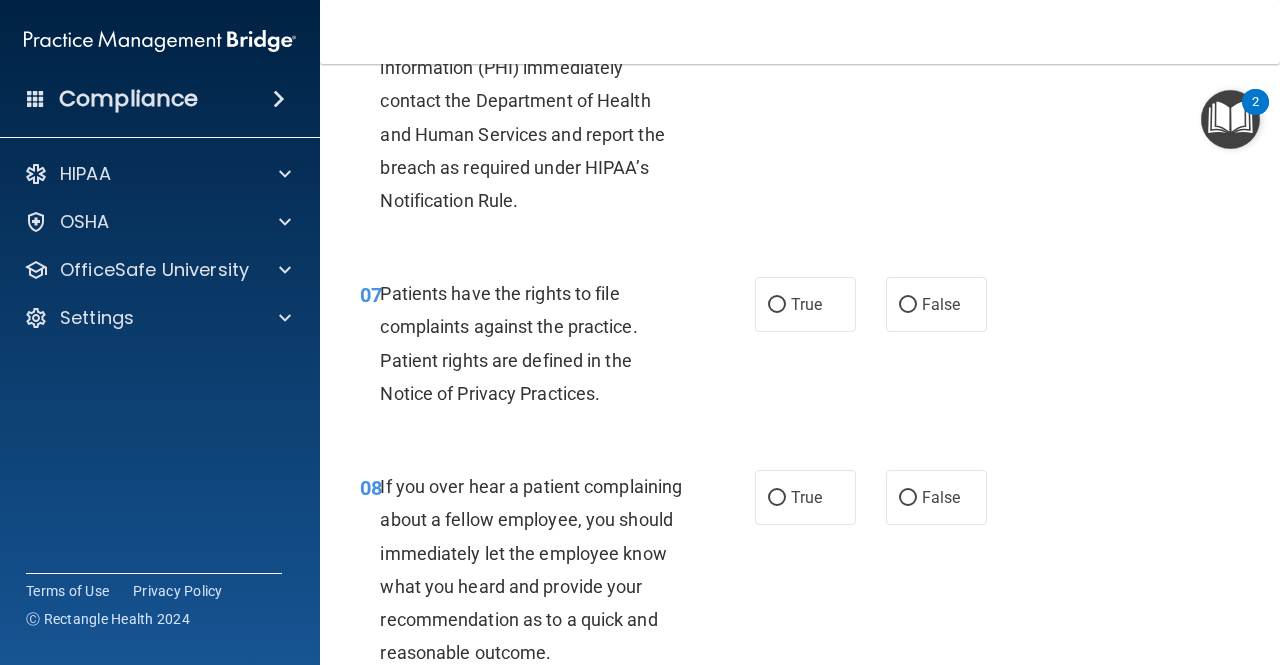 scroll, scrollTop: 1436, scrollLeft: 0, axis: vertical 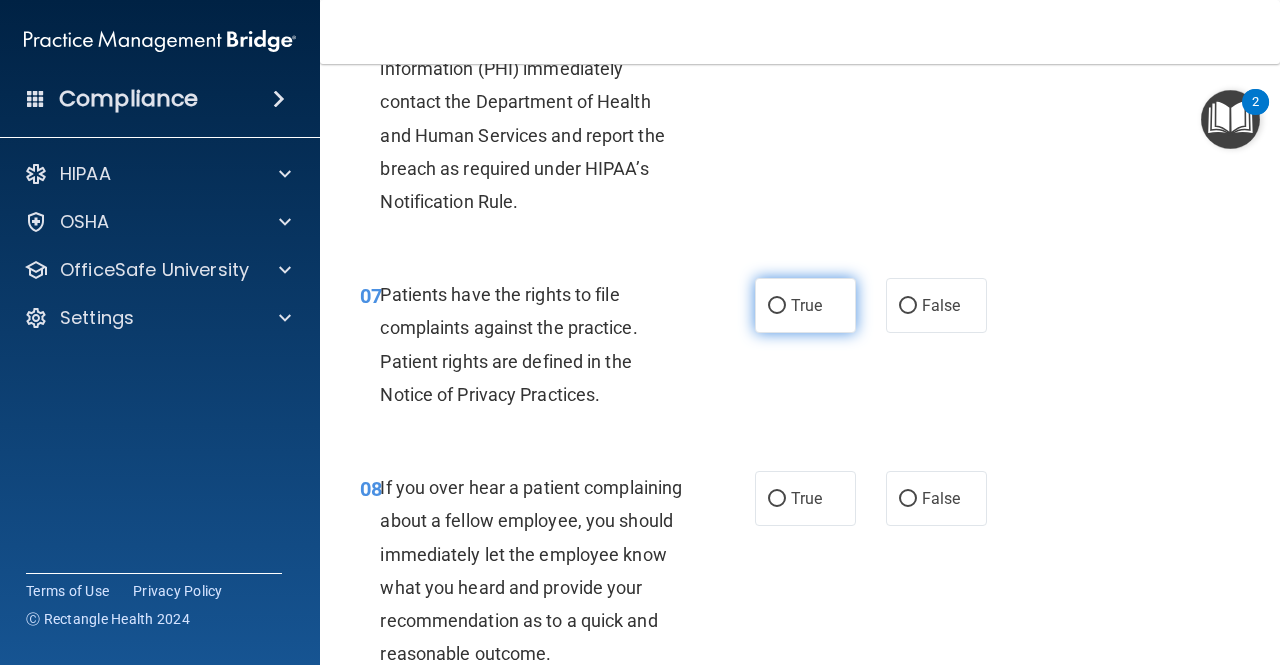 click on "True" at bounding box center [805, 305] 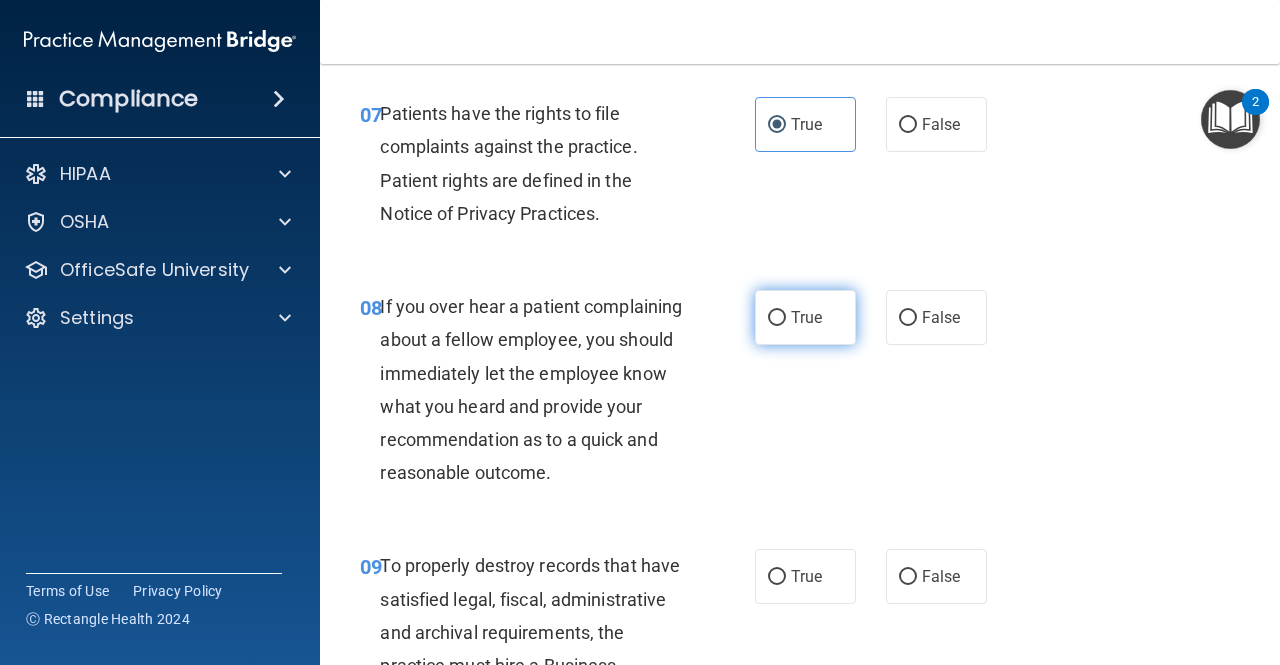scroll, scrollTop: 1616, scrollLeft: 0, axis: vertical 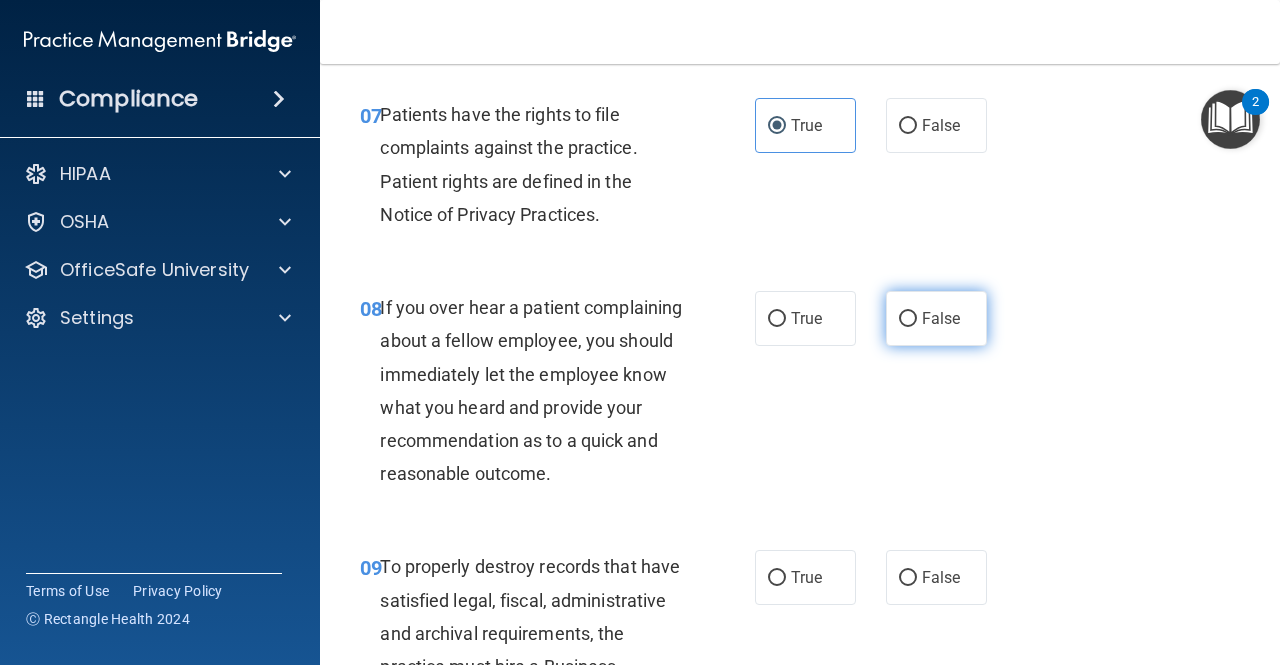 click on "False" at bounding box center (908, 319) 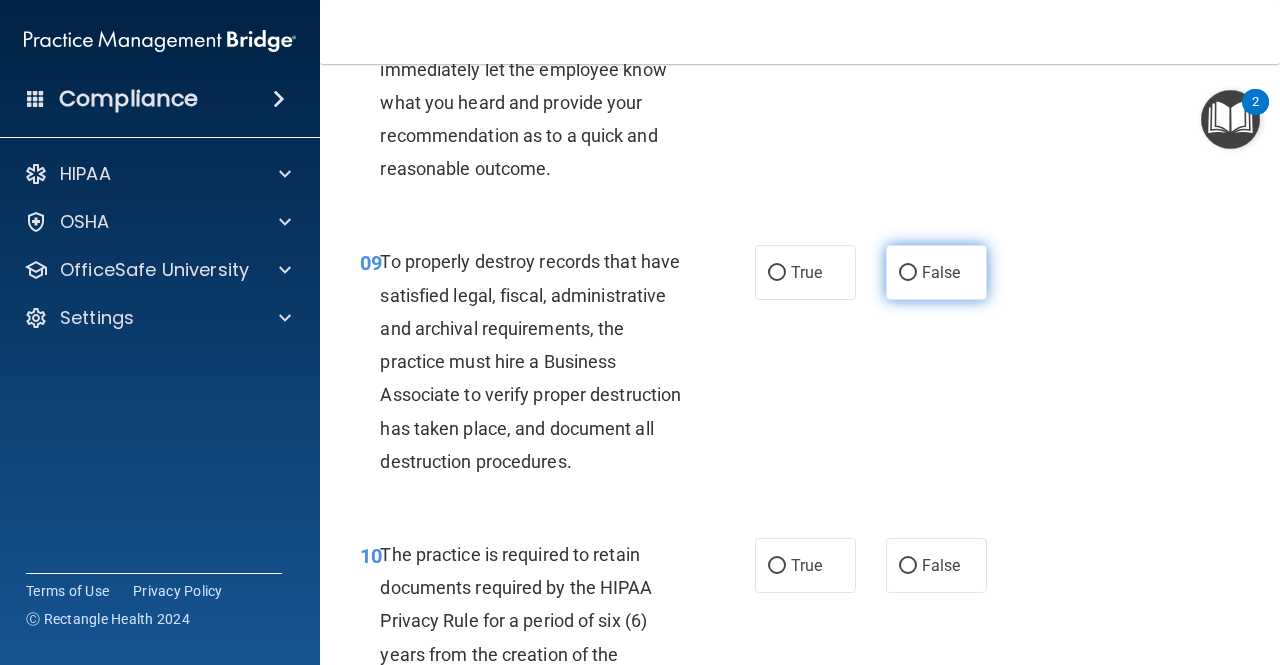scroll, scrollTop: 1922, scrollLeft: 0, axis: vertical 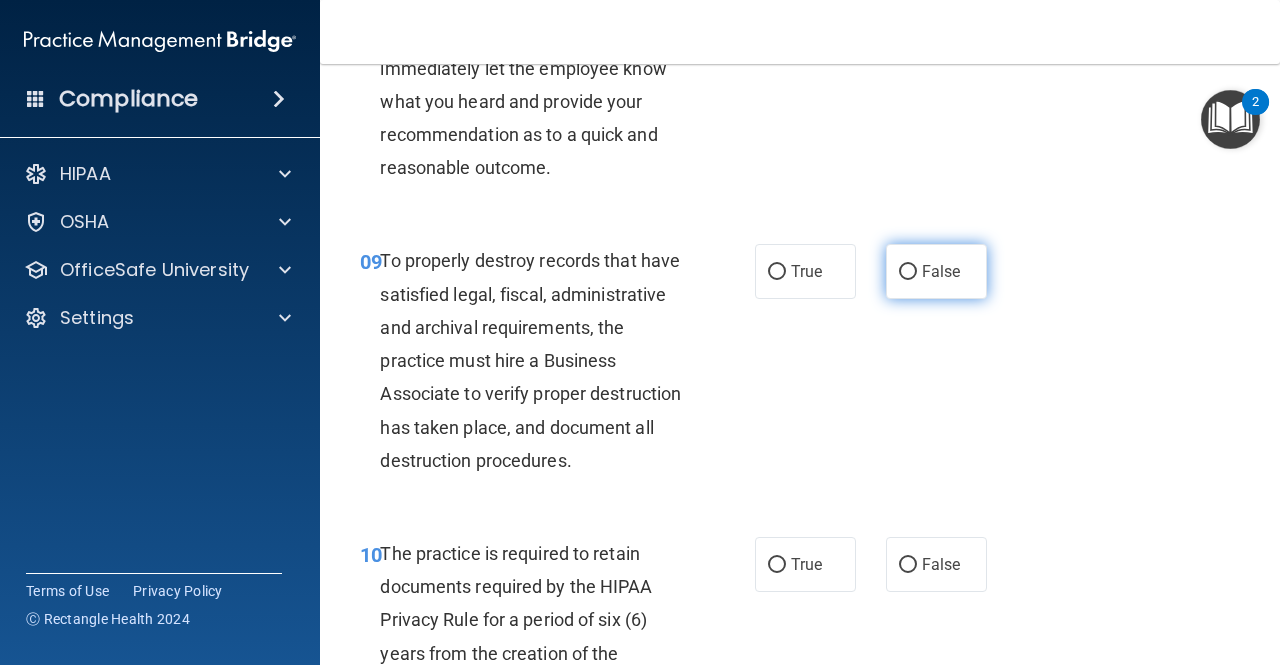 click on "False" at bounding box center (941, 271) 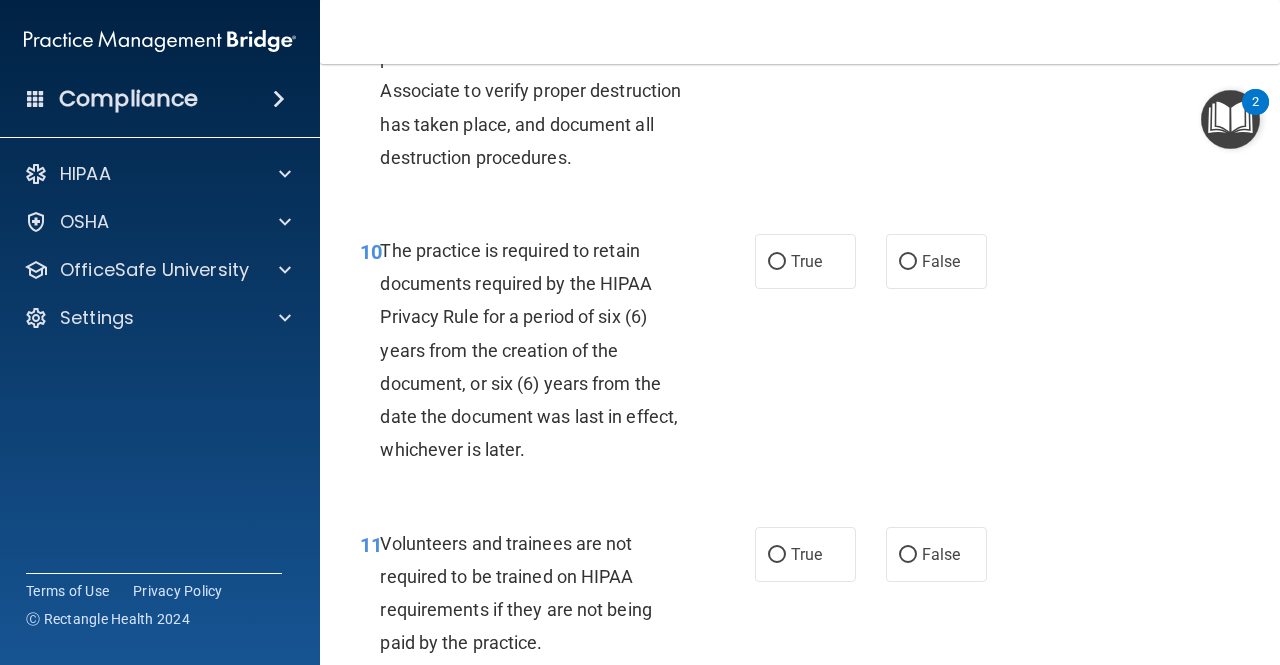 scroll, scrollTop: 2224, scrollLeft: 0, axis: vertical 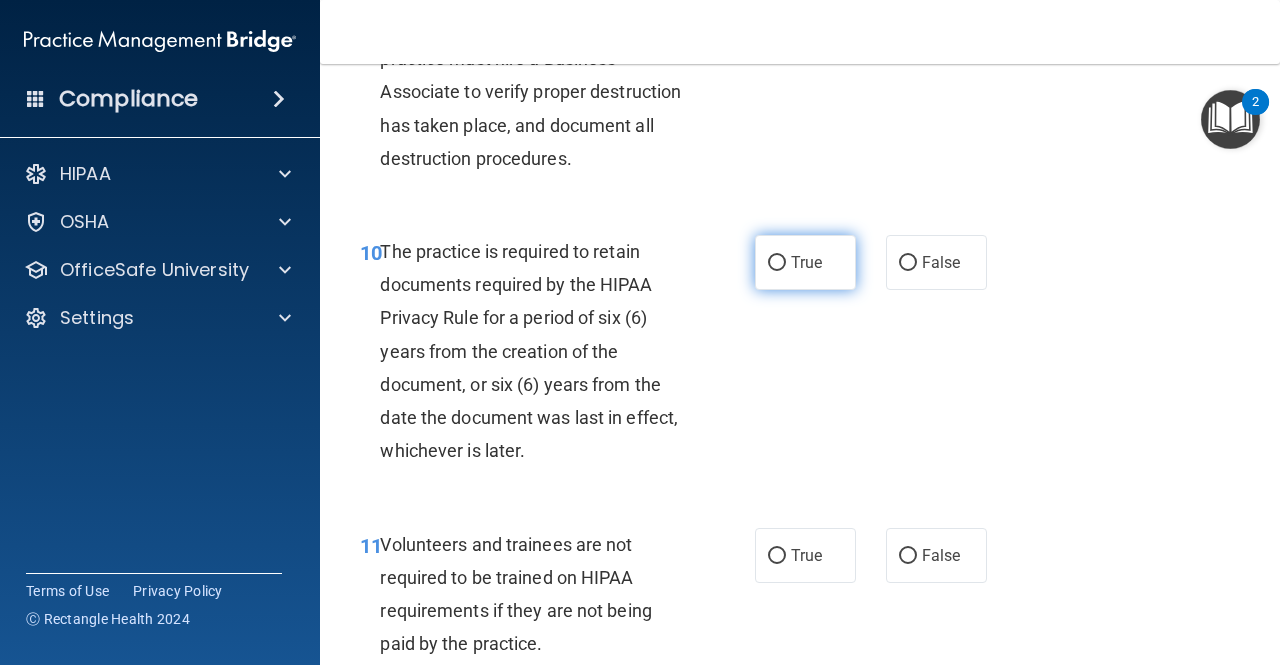 click on "True" at bounding box center [806, 262] 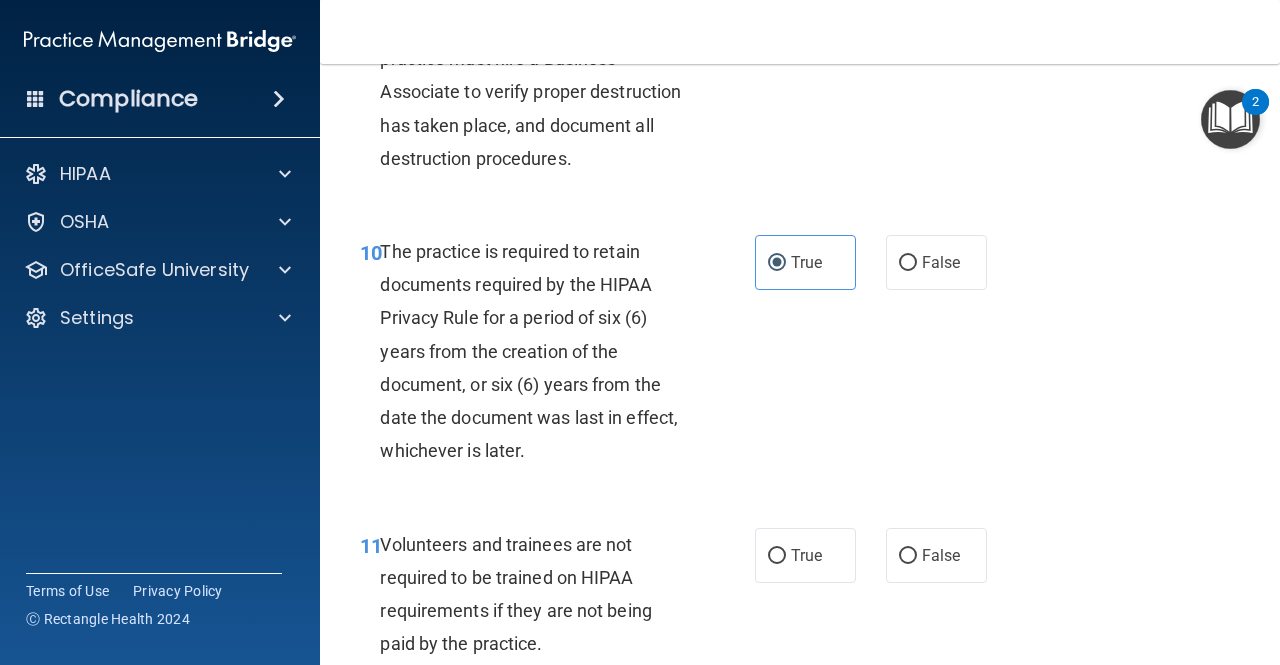 scroll, scrollTop: 2461, scrollLeft: 0, axis: vertical 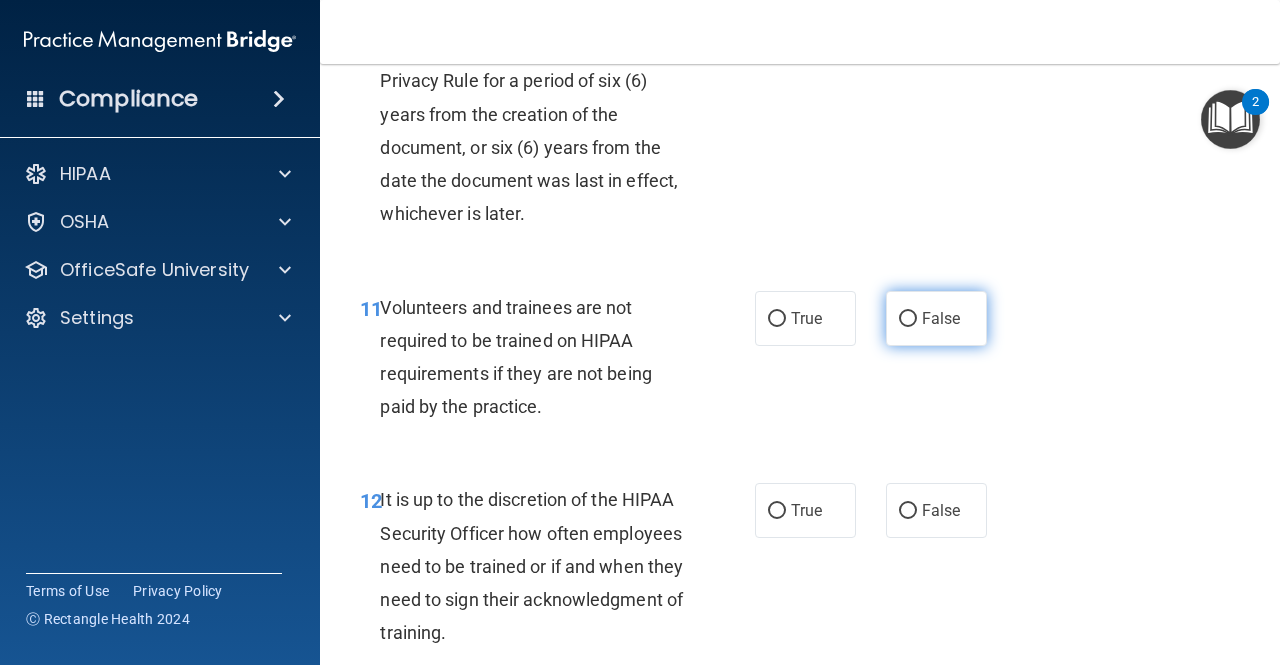 click on "False" at bounding box center (936, 318) 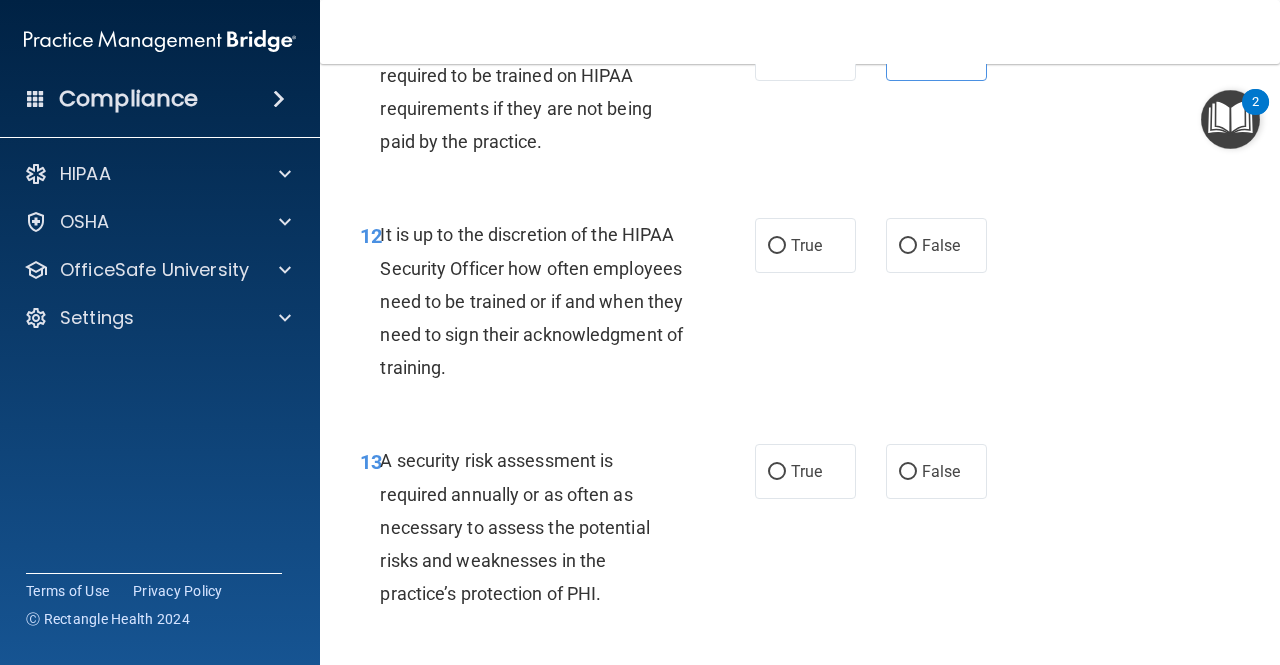 scroll, scrollTop: 2727, scrollLeft: 0, axis: vertical 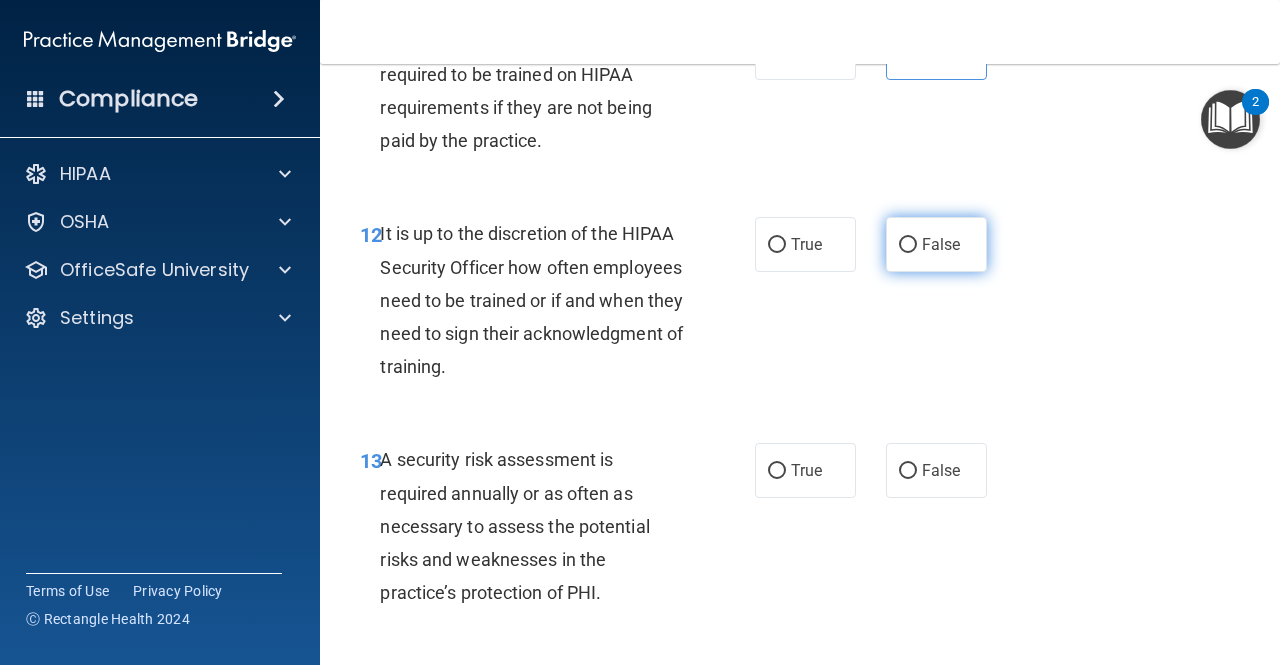 click on "False" at bounding box center (908, 245) 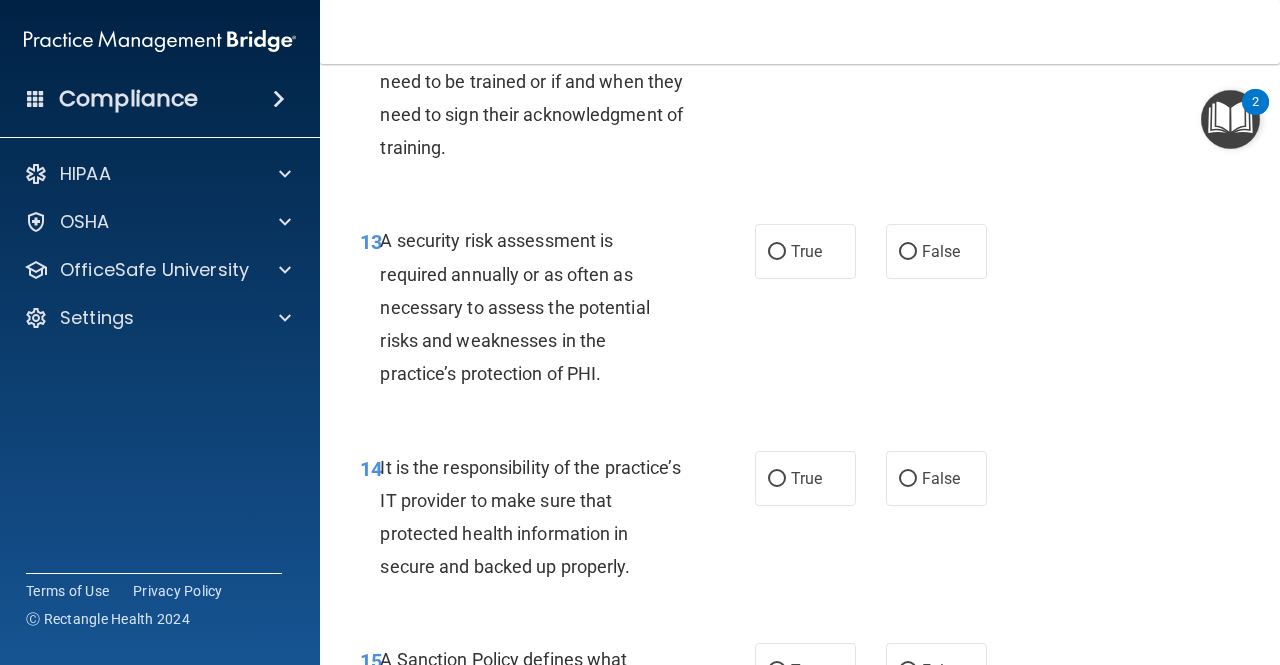 scroll, scrollTop: 2947, scrollLeft: 0, axis: vertical 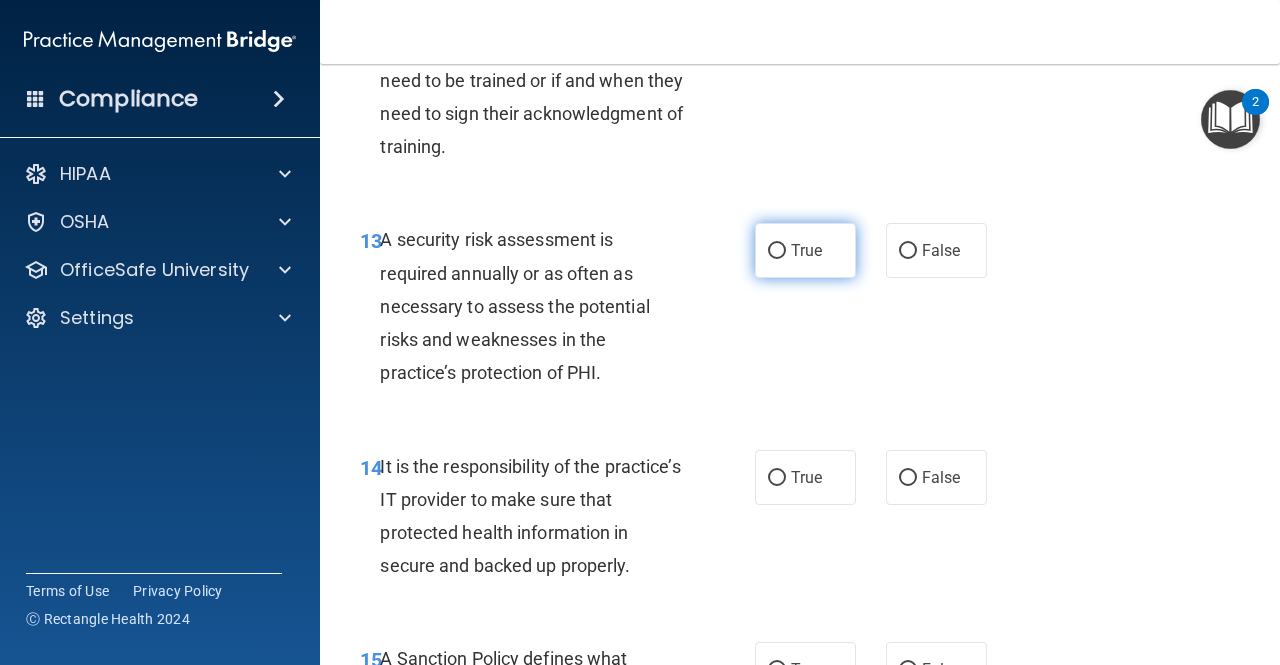 click on "True" at bounding box center [805, 250] 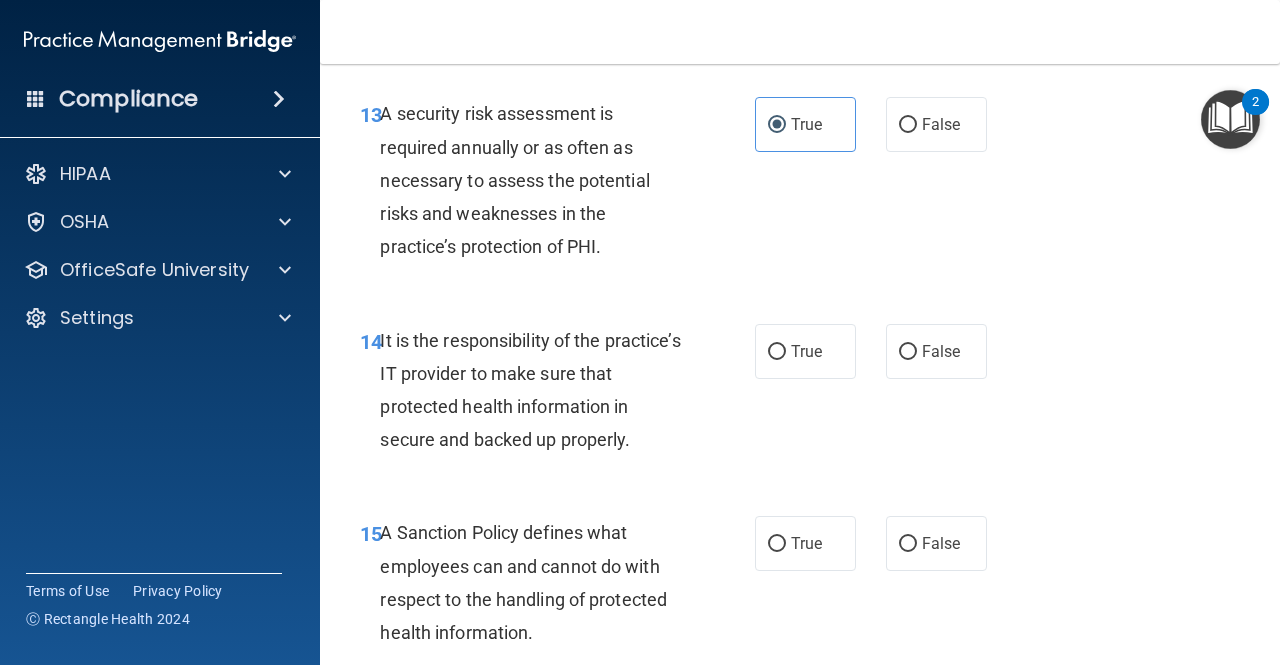 scroll, scrollTop: 3074, scrollLeft: 0, axis: vertical 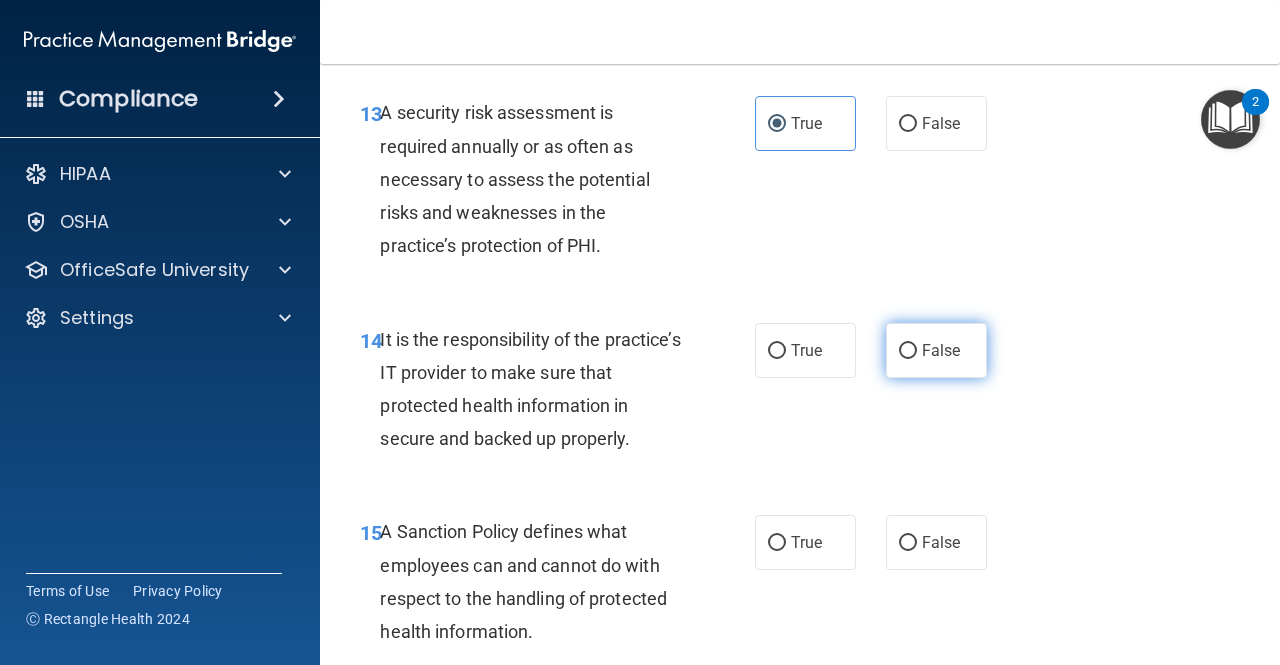 click on "False" at bounding box center (941, 350) 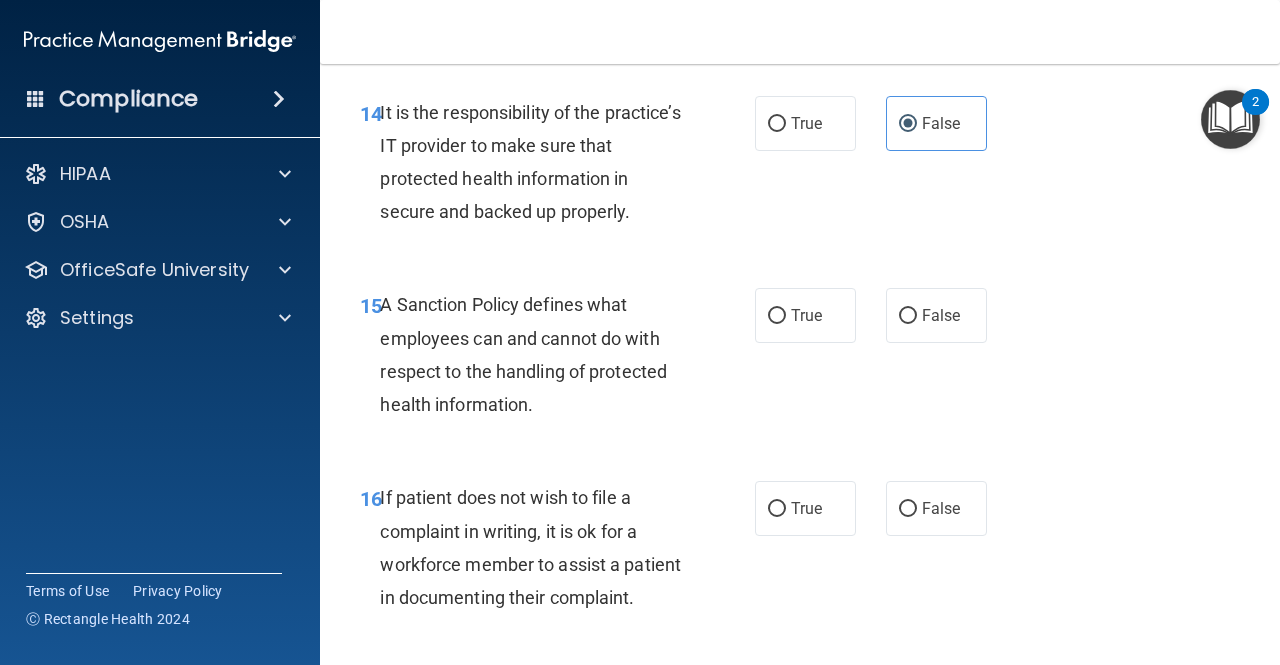 scroll, scrollTop: 3302, scrollLeft: 0, axis: vertical 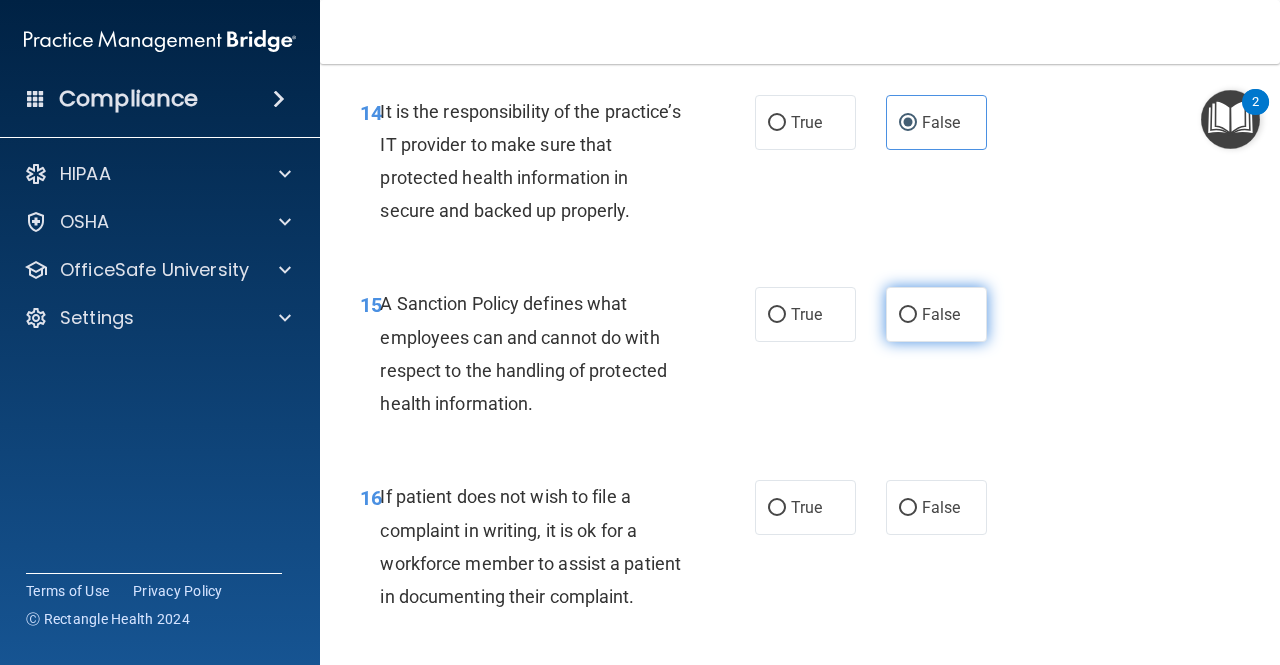 click on "False" at bounding box center [936, 314] 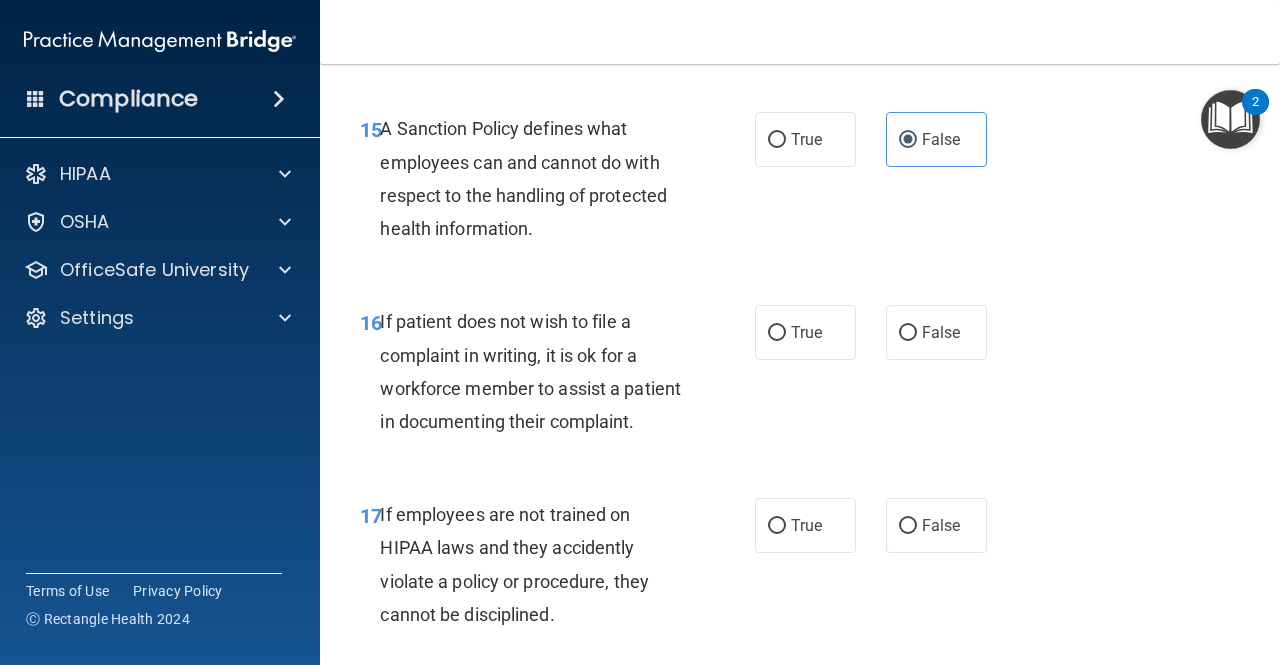 scroll, scrollTop: 3478, scrollLeft: 0, axis: vertical 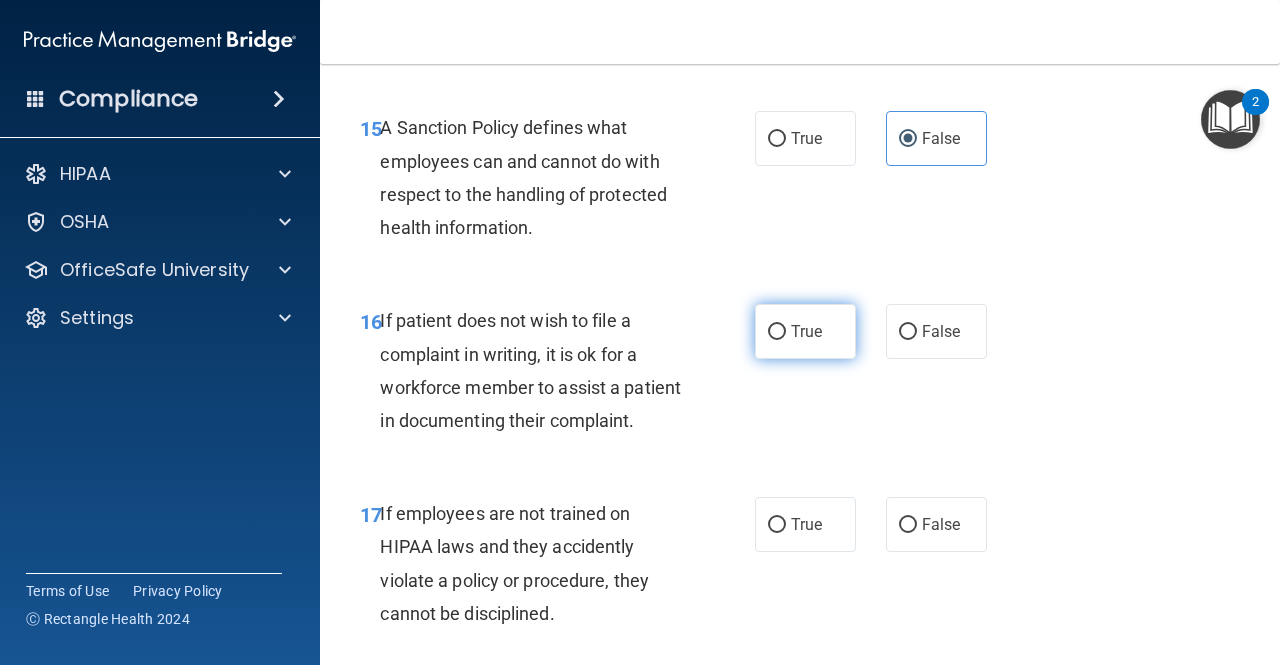 click on "True" at bounding box center (805, 331) 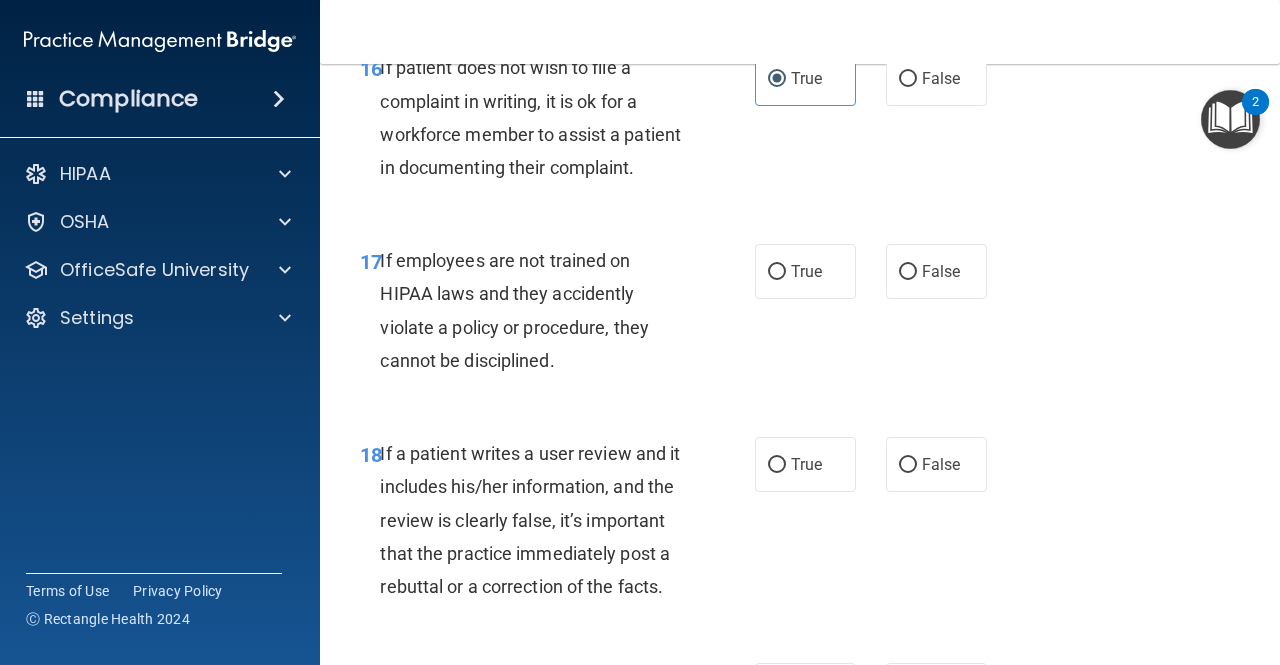 scroll, scrollTop: 3732, scrollLeft: 0, axis: vertical 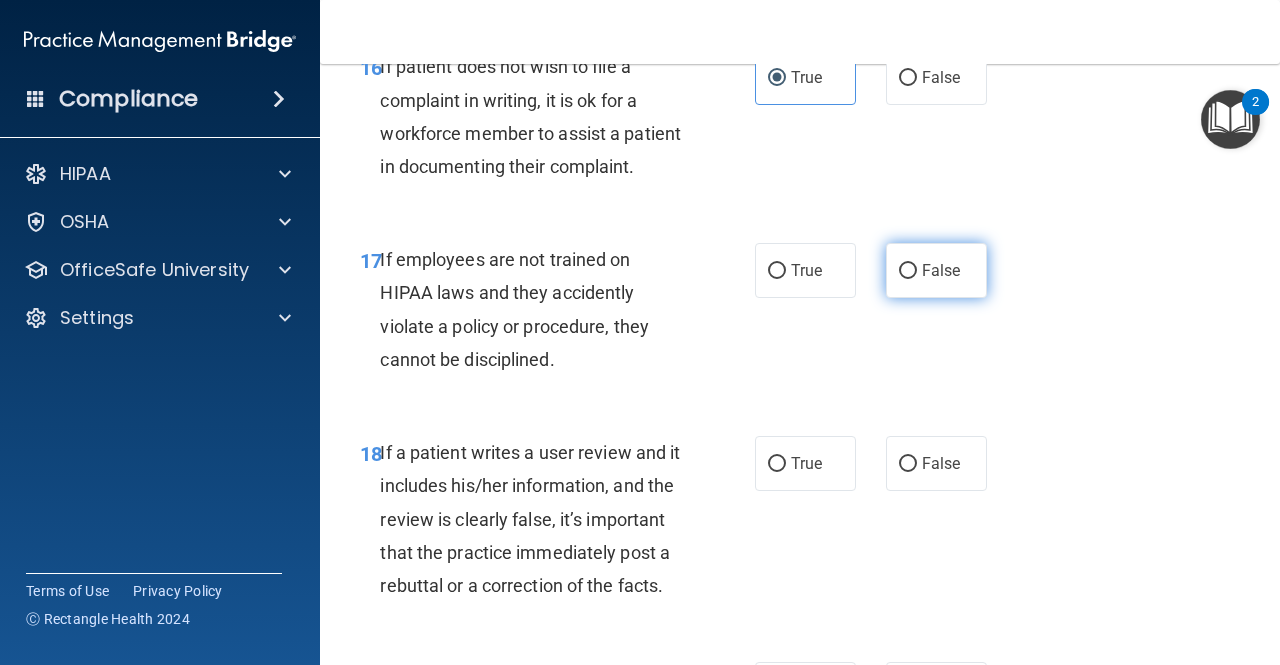 click on "False" at bounding box center (936, 270) 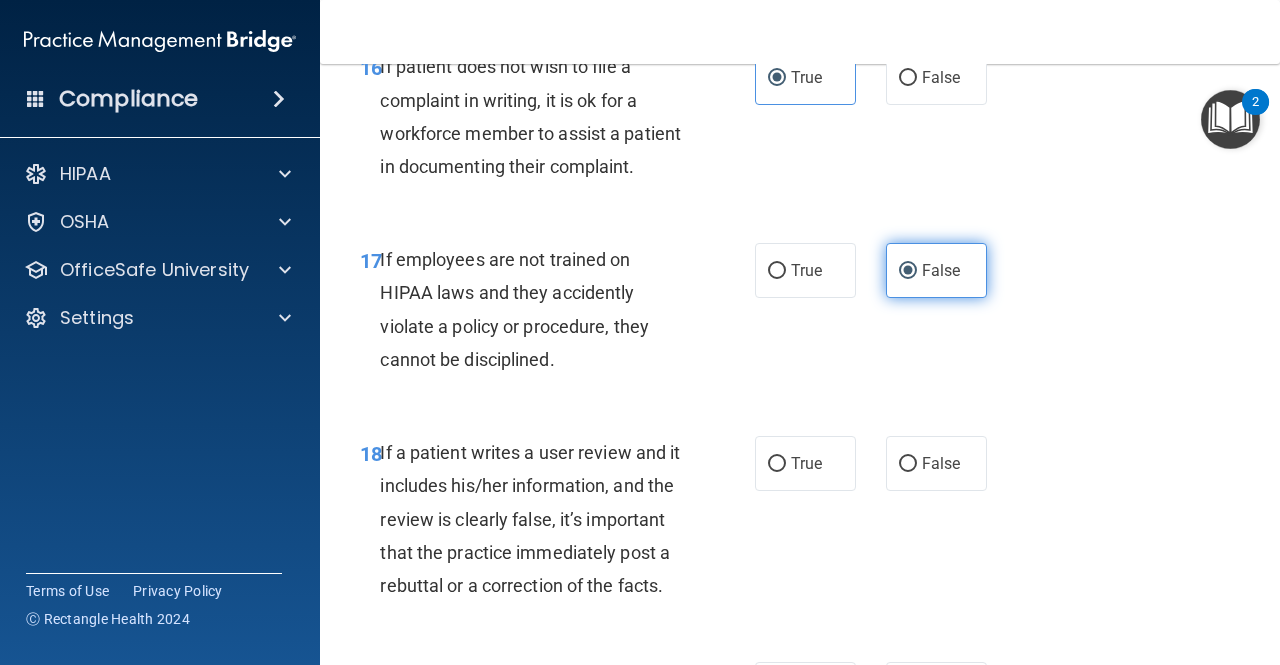 scroll, scrollTop: 3918, scrollLeft: 0, axis: vertical 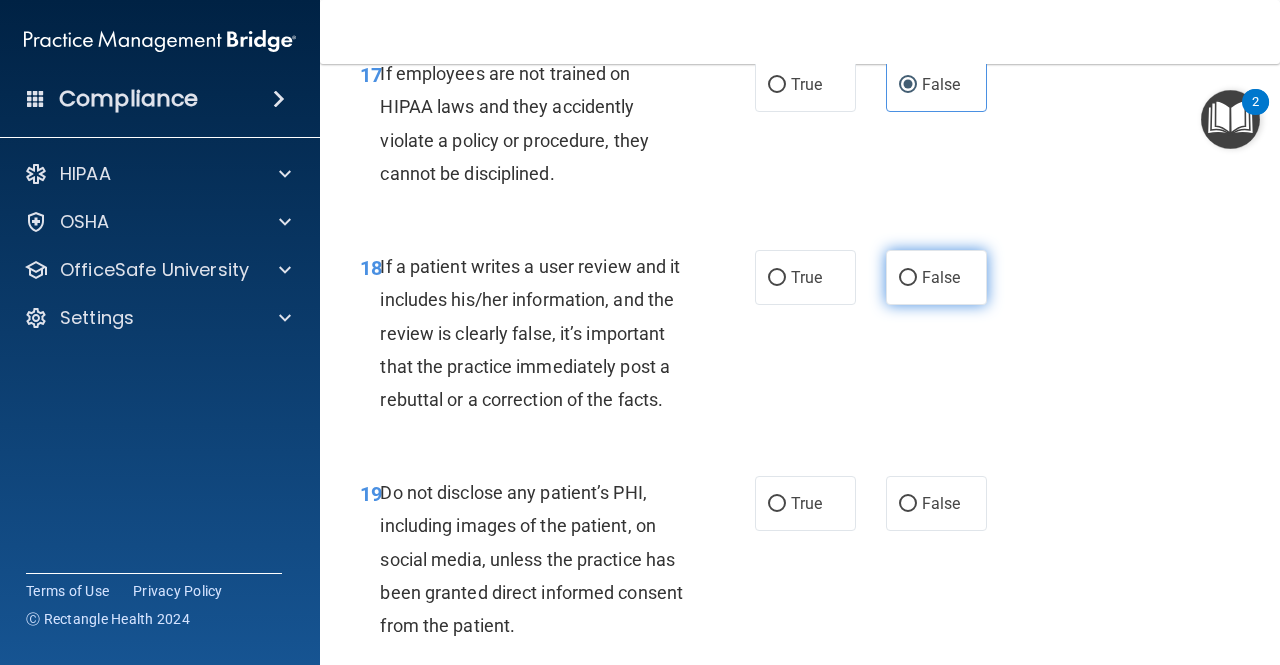 click on "False" at bounding box center [936, 277] 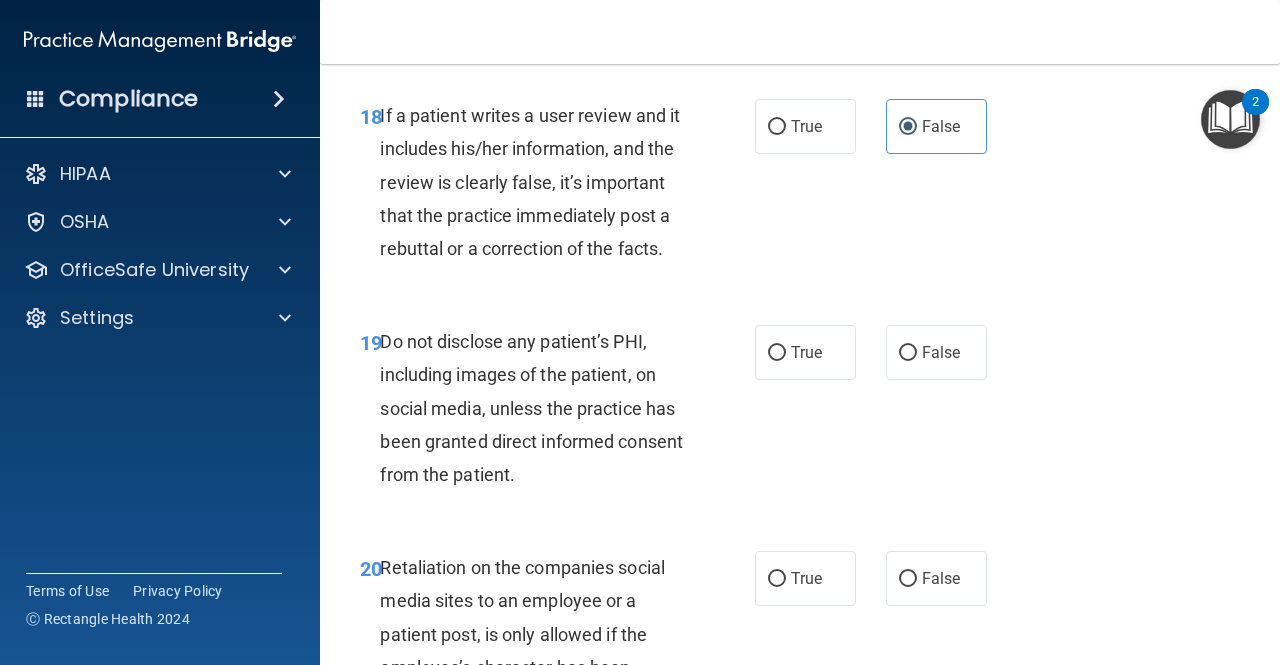 scroll, scrollTop: 4116, scrollLeft: 0, axis: vertical 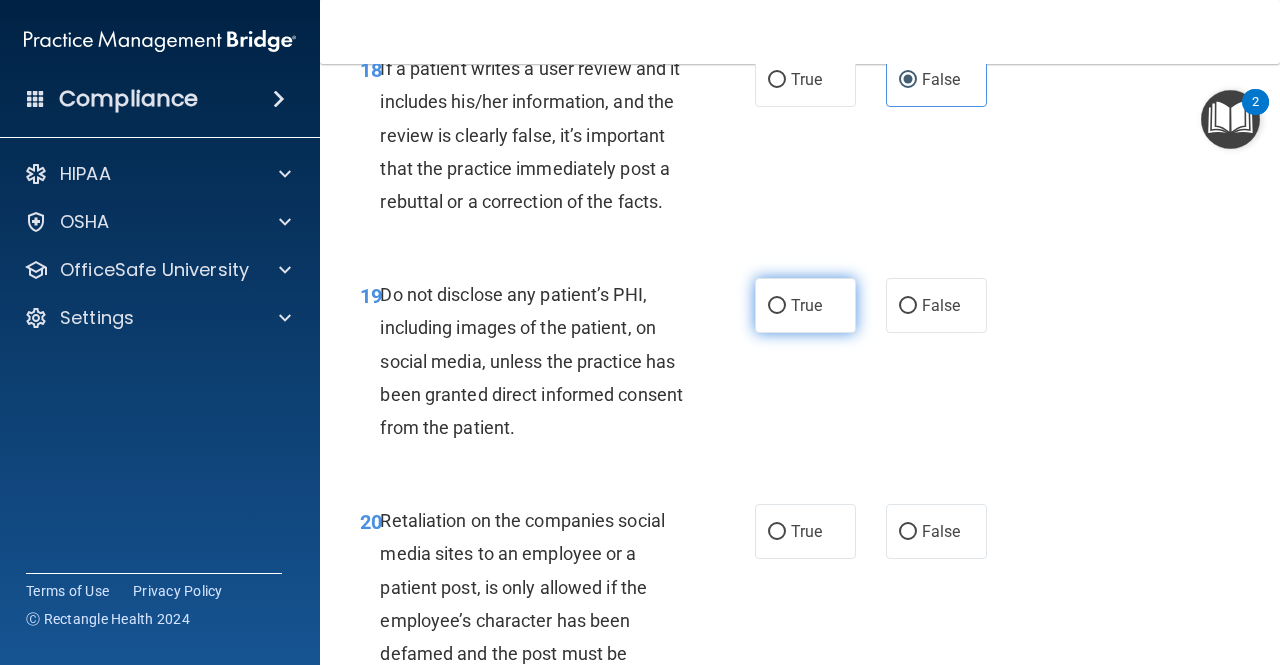 click on "True" at bounding box center [805, 305] 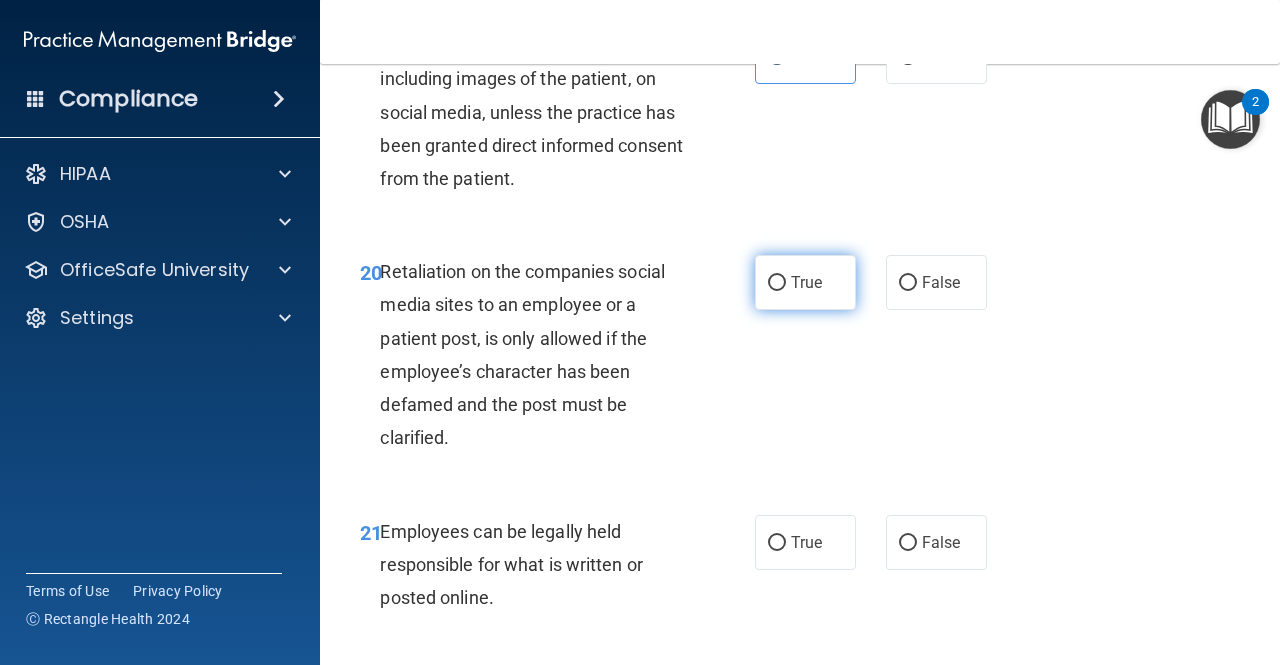 scroll, scrollTop: 4366, scrollLeft: 0, axis: vertical 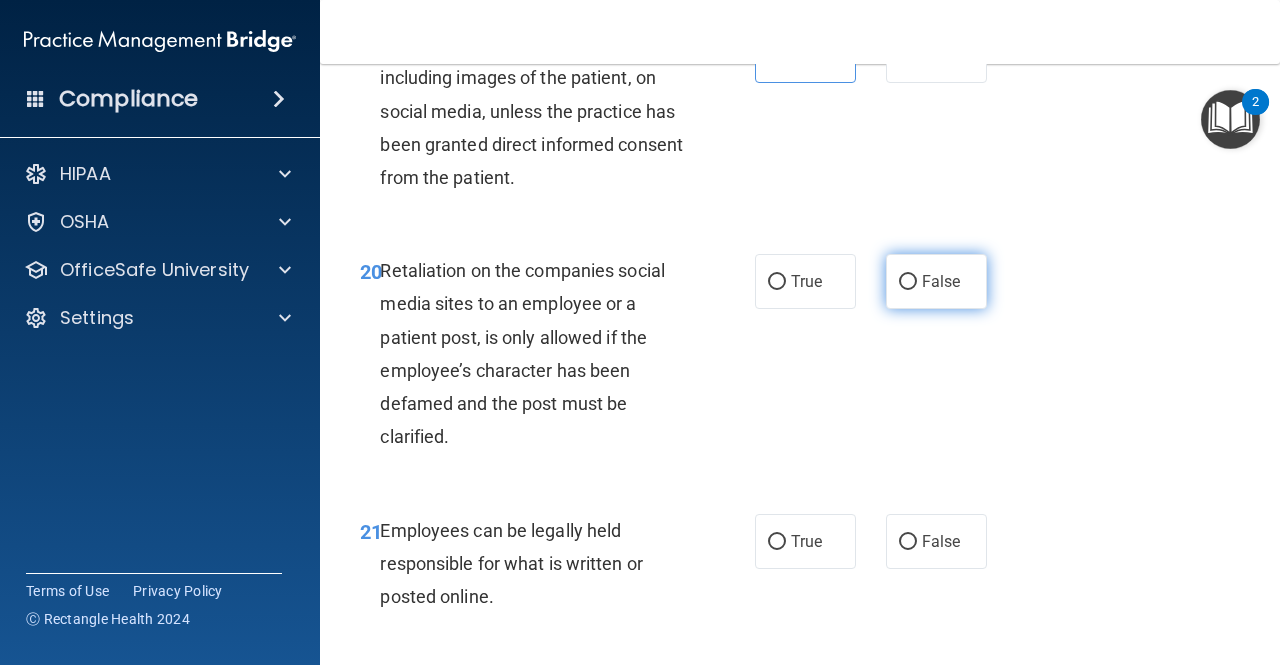 click on "False" at bounding box center [908, 282] 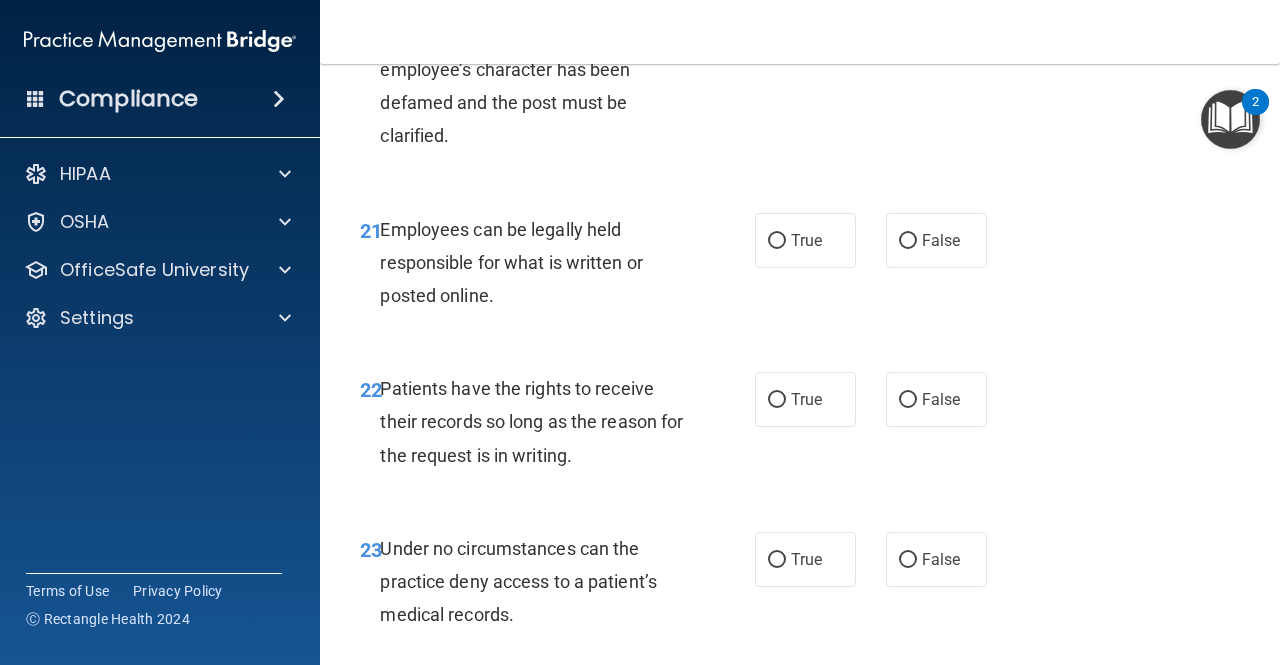 scroll, scrollTop: 4666, scrollLeft: 0, axis: vertical 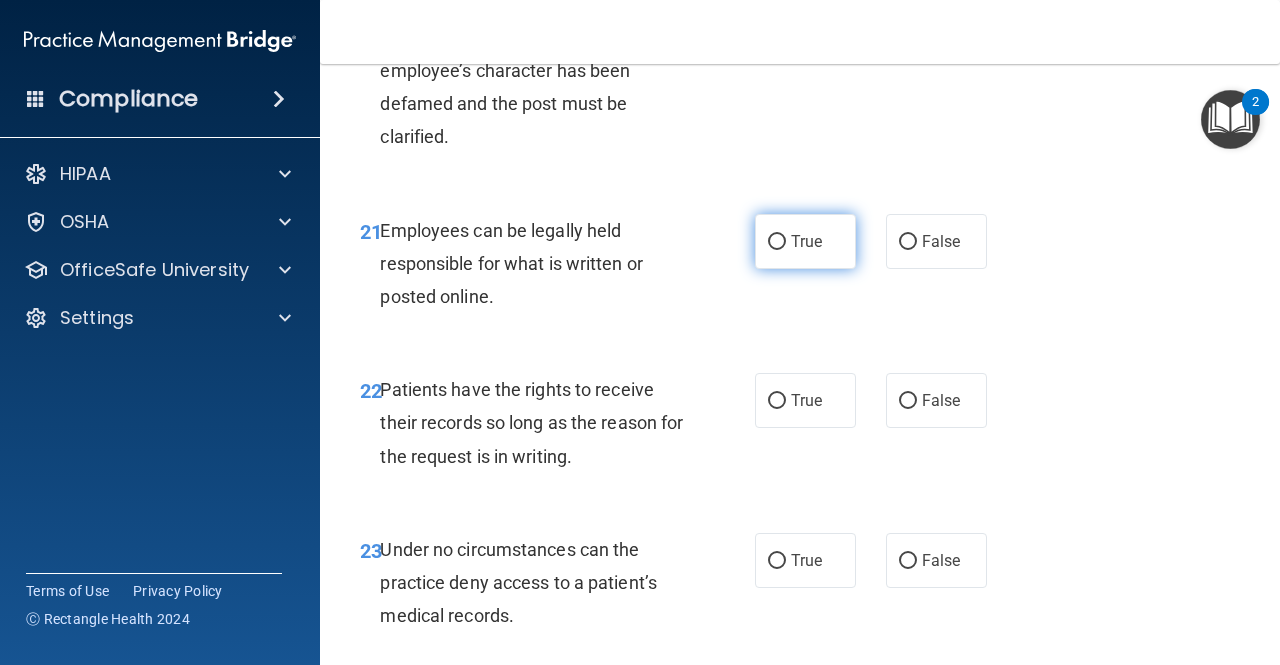 click on "True" at bounding box center [805, 241] 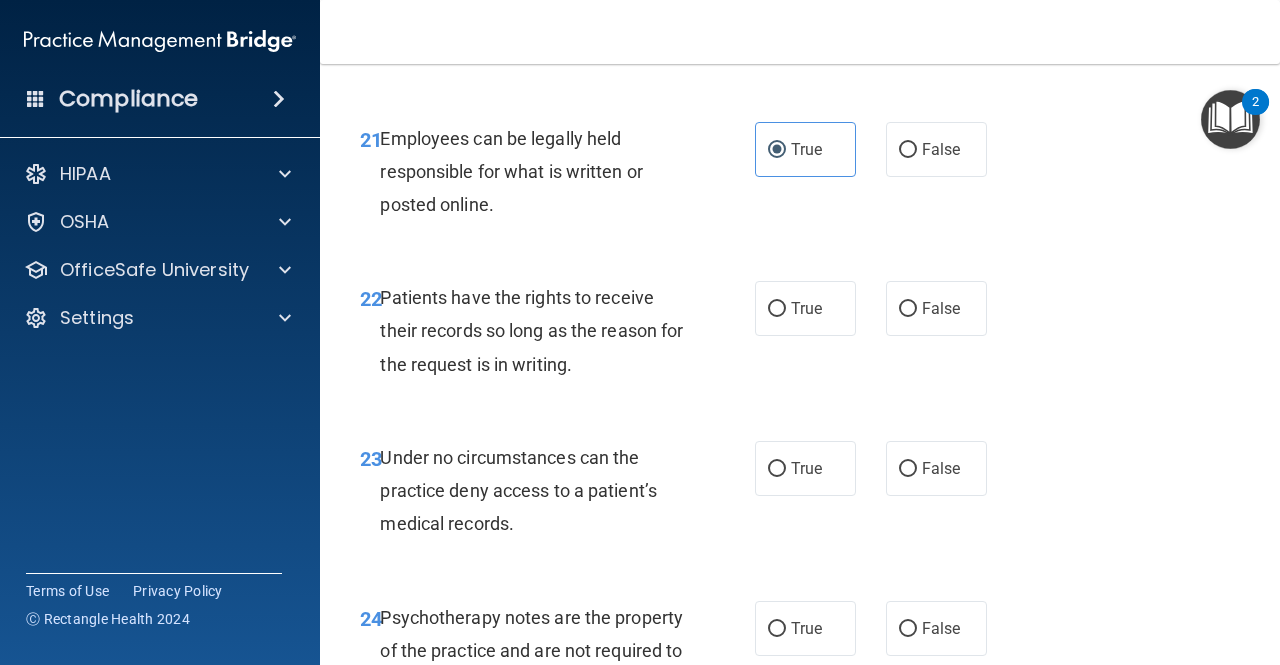 scroll, scrollTop: 4822, scrollLeft: 0, axis: vertical 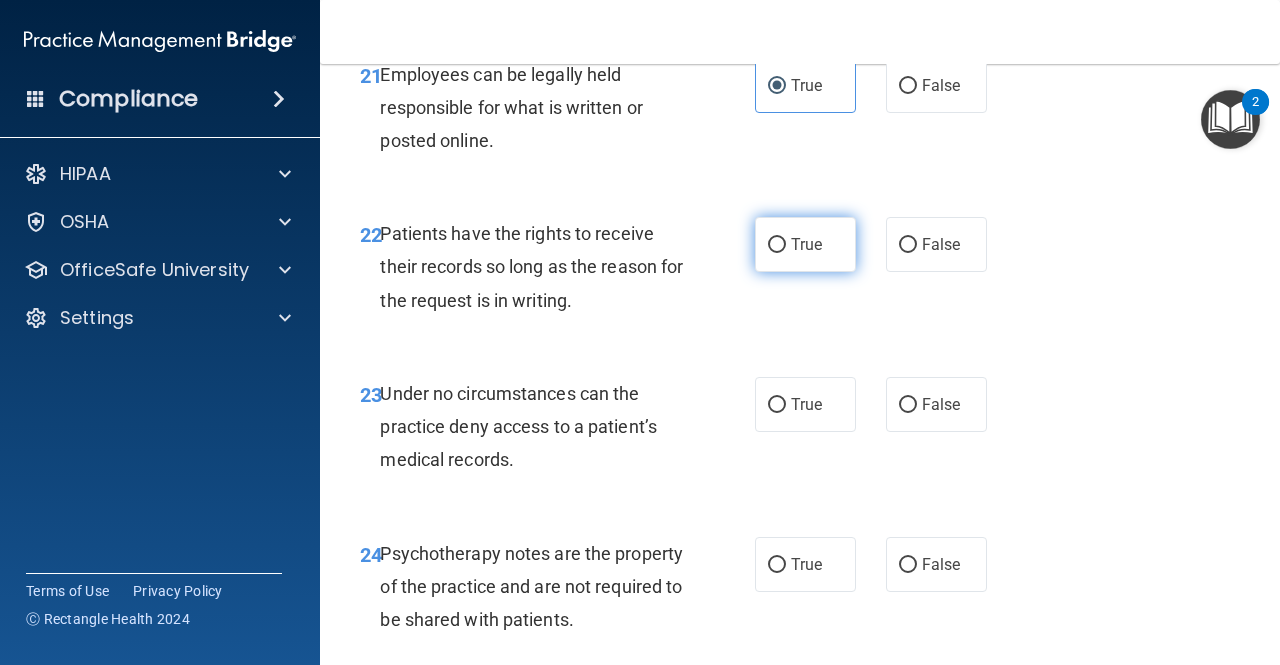 click on "True" at bounding box center (805, 244) 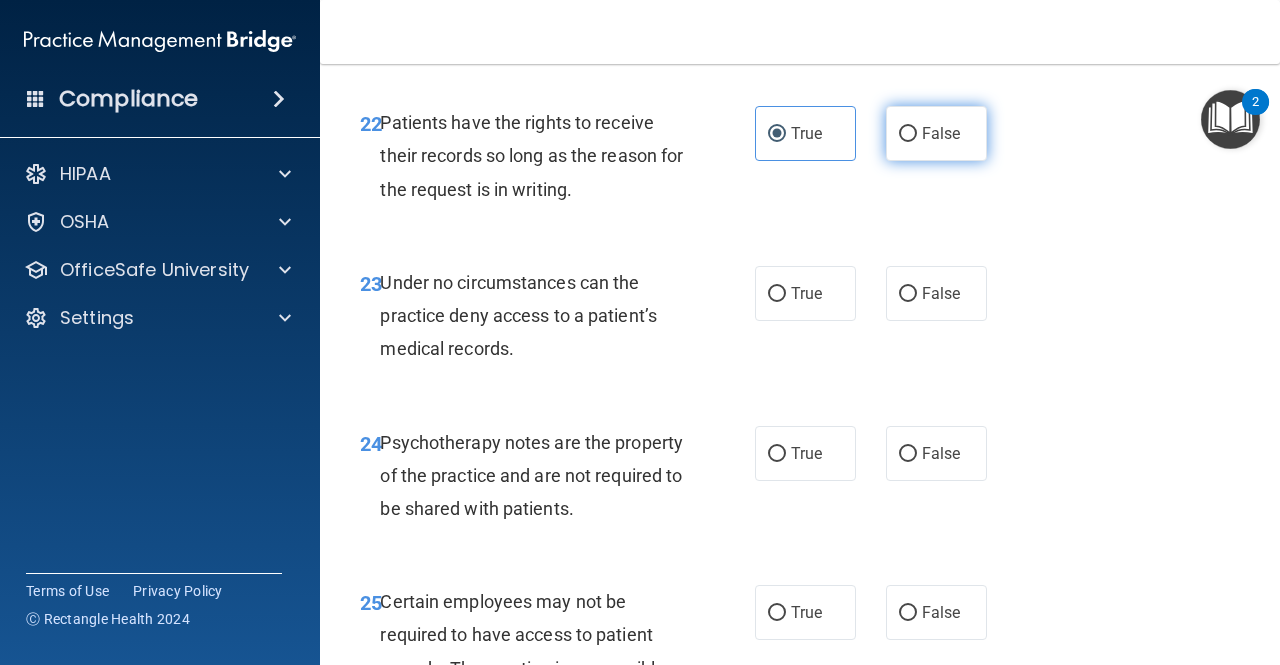 scroll, scrollTop: 4932, scrollLeft: 0, axis: vertical 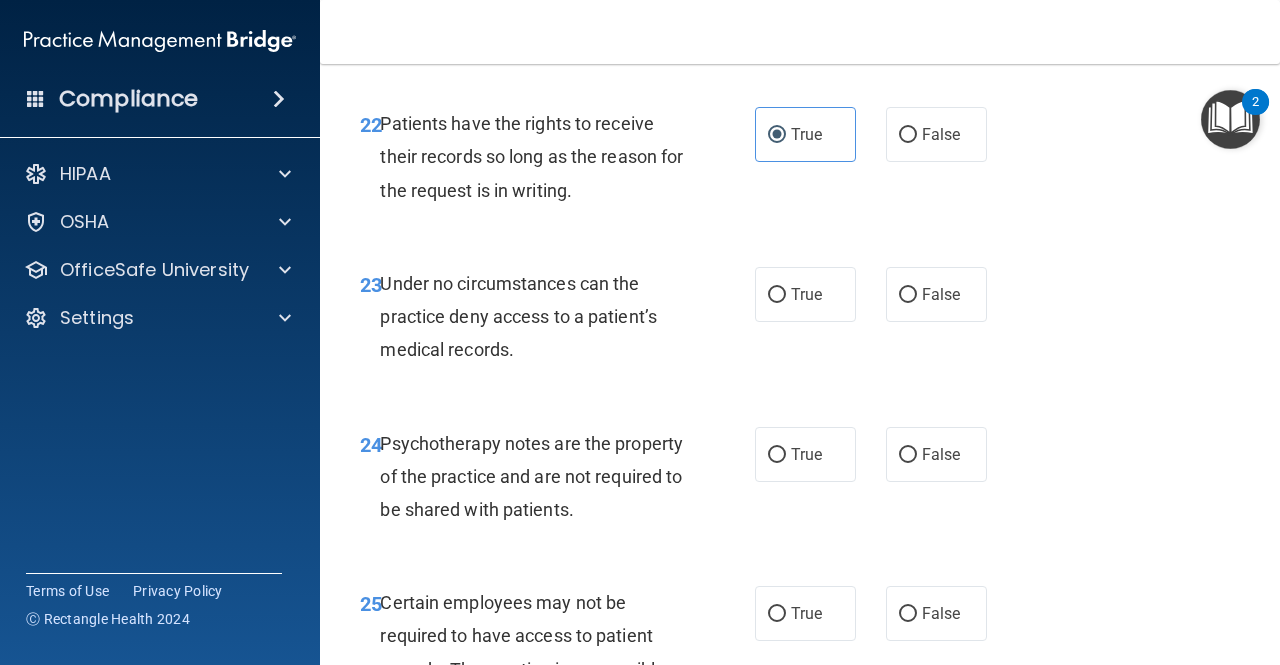click on "23       Under no circumstances can the practice deny access to a patient’s medical records.                 True           False" at bounding box center [800, 322] 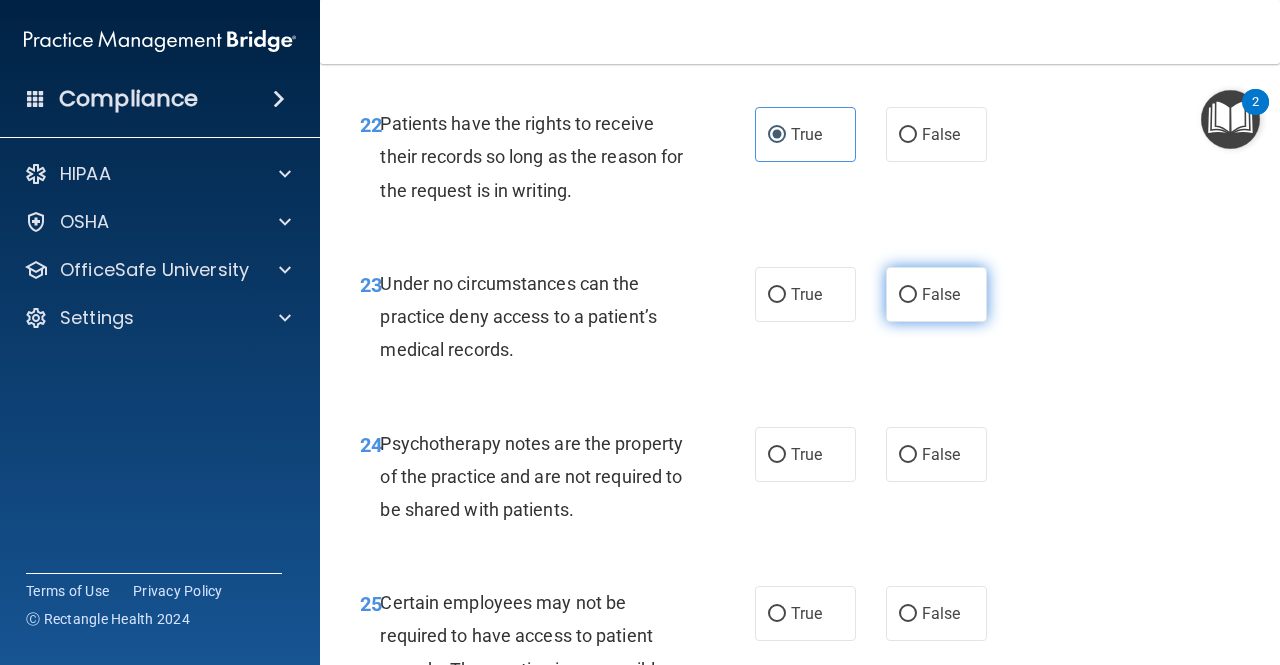 click on "False" at bounding box center [936, 294] 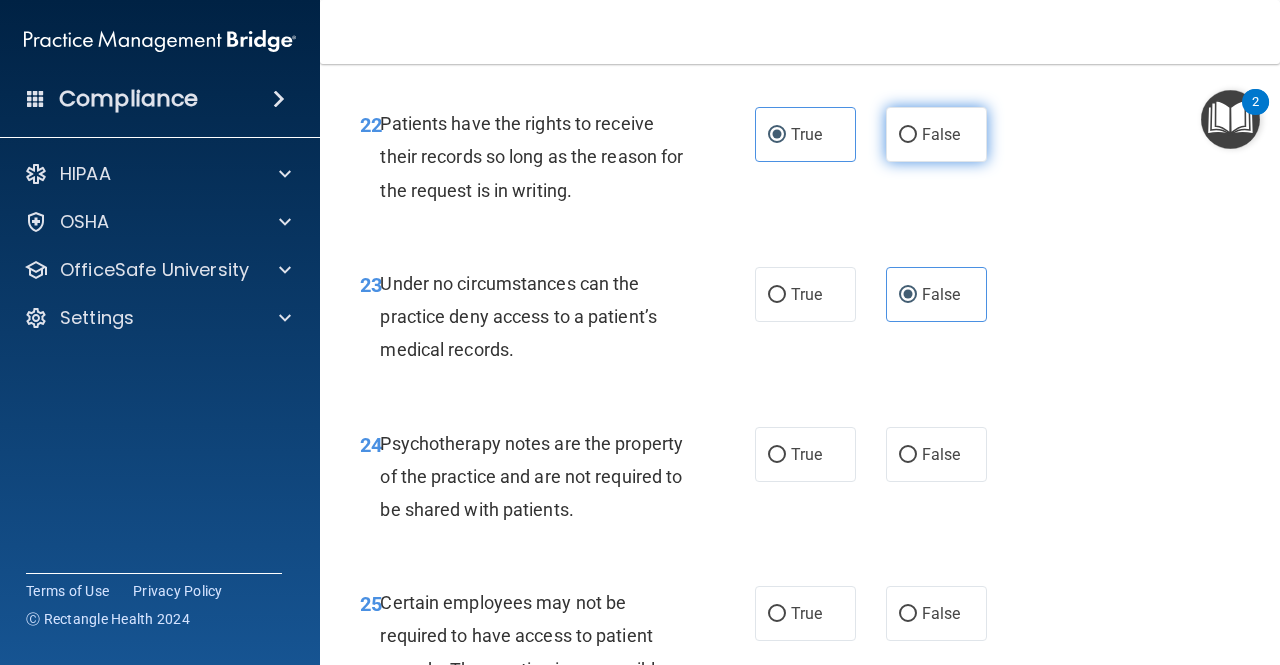 click on "False" at bounding box center [936, 134] 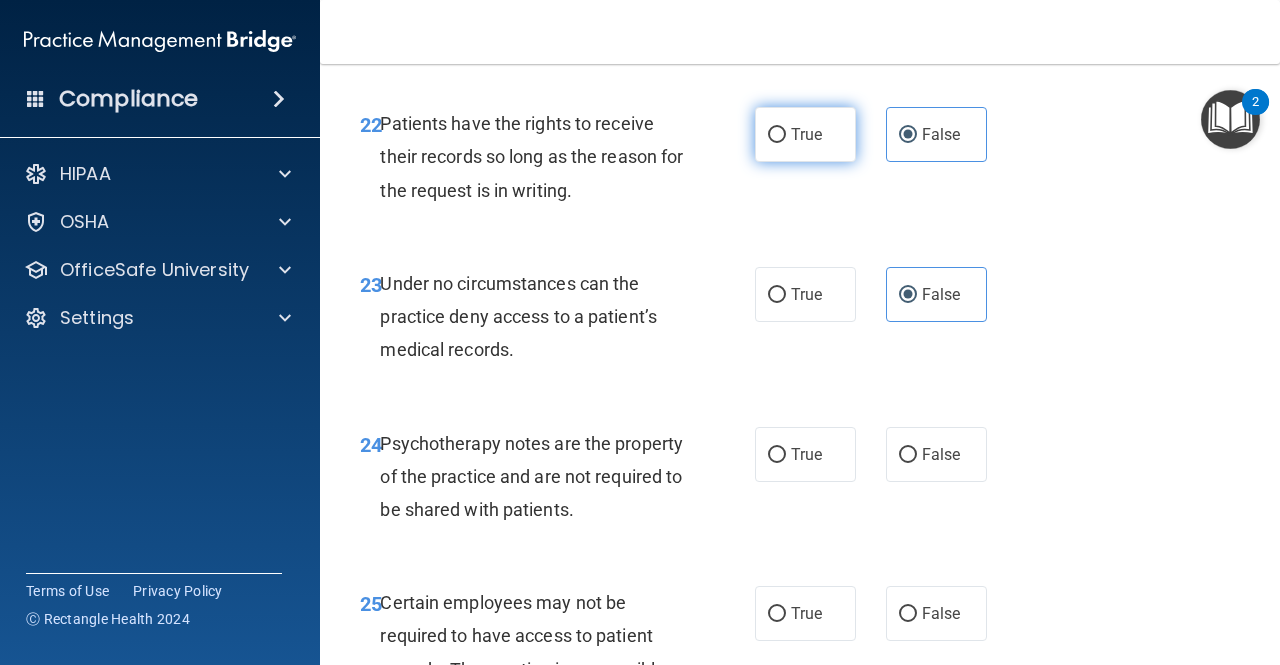 click on "True" at bounding box center [805, 134] 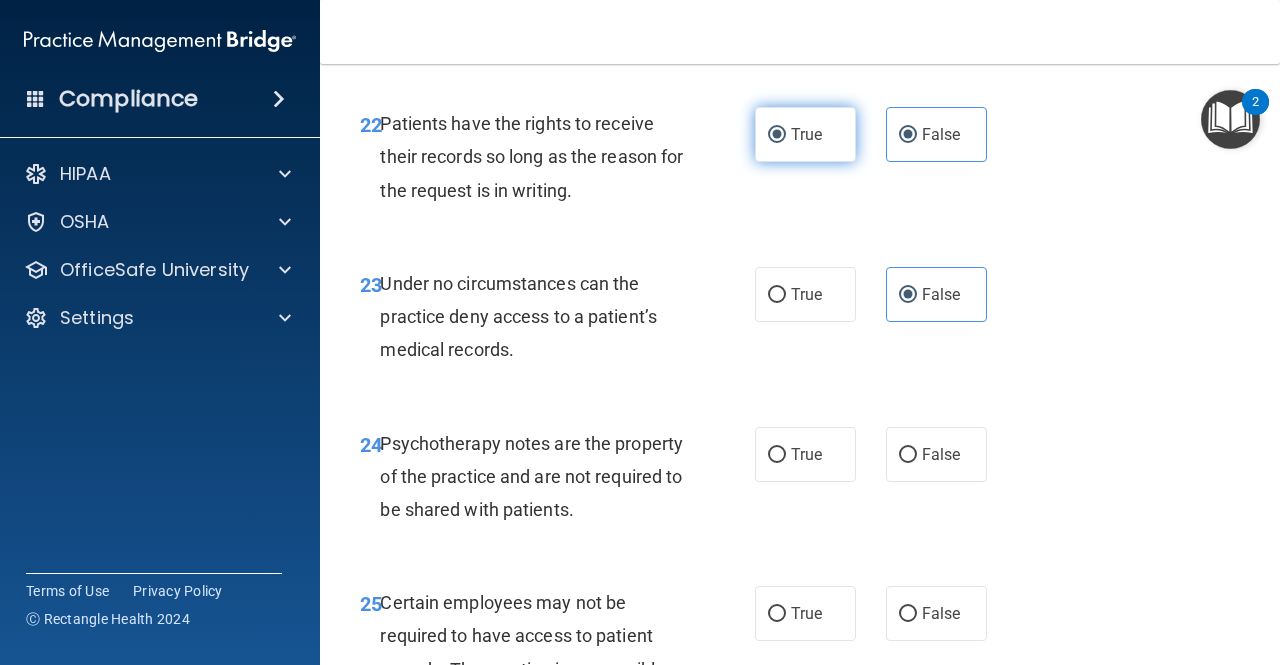 radio on "false" 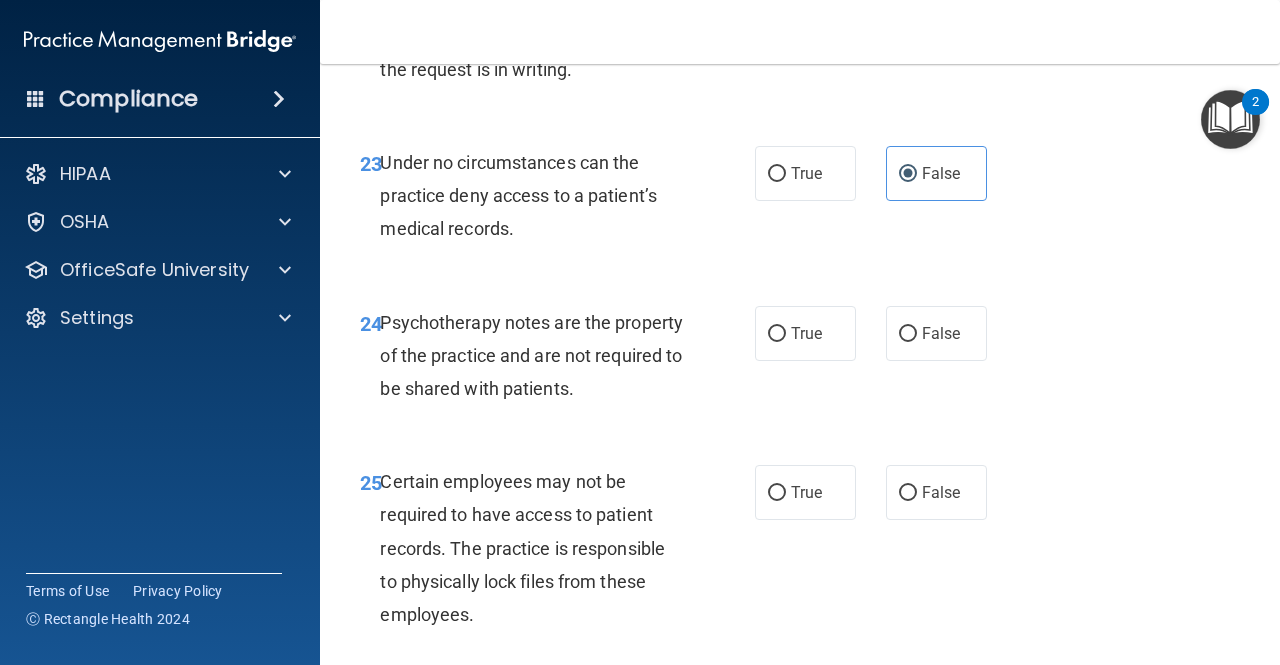 scroll, scrollTop: 5077, scrollLeft: 0, axis: vertical 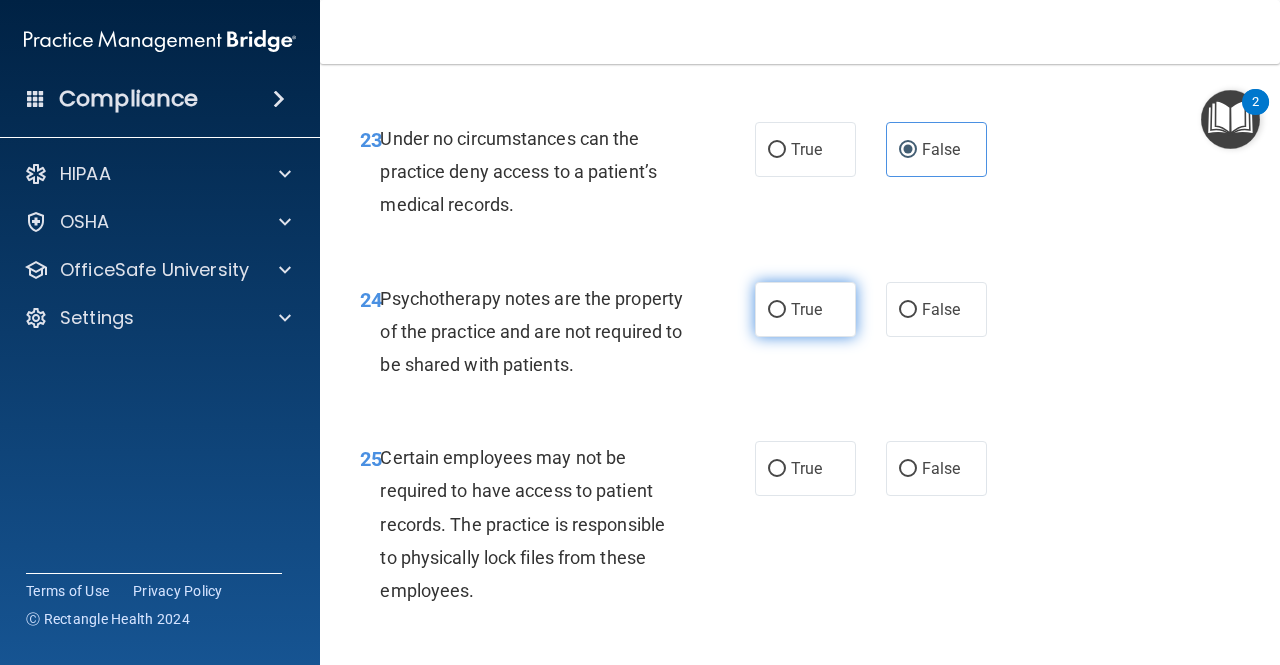 click on "True" at bounding box center [805, 309] 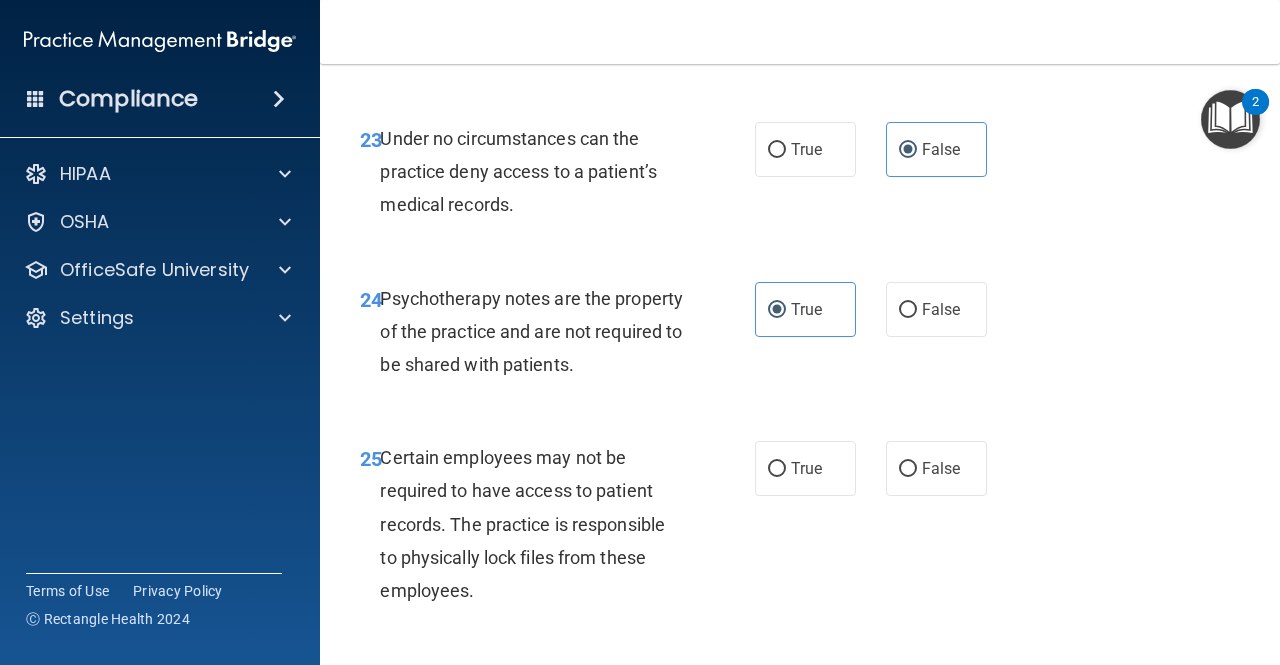 scroll, scrollTop: 5255, scrollLeft: 0, axis: vertical 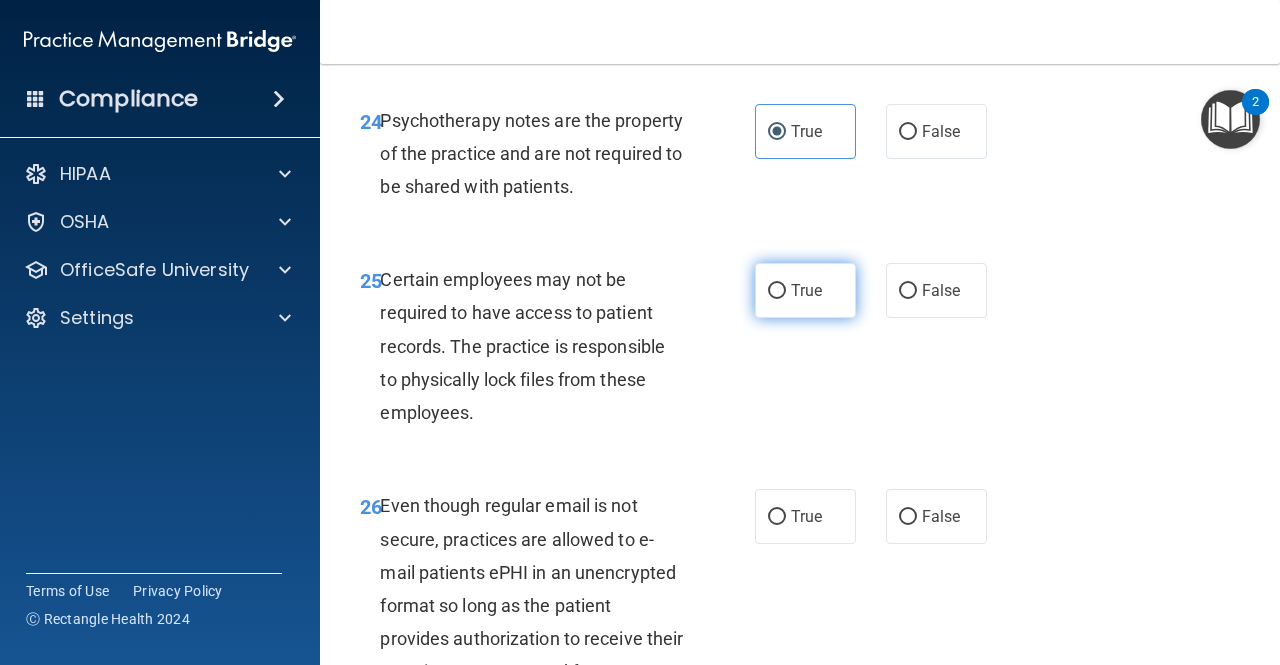 click on "True" at bounding box center (805, 290) 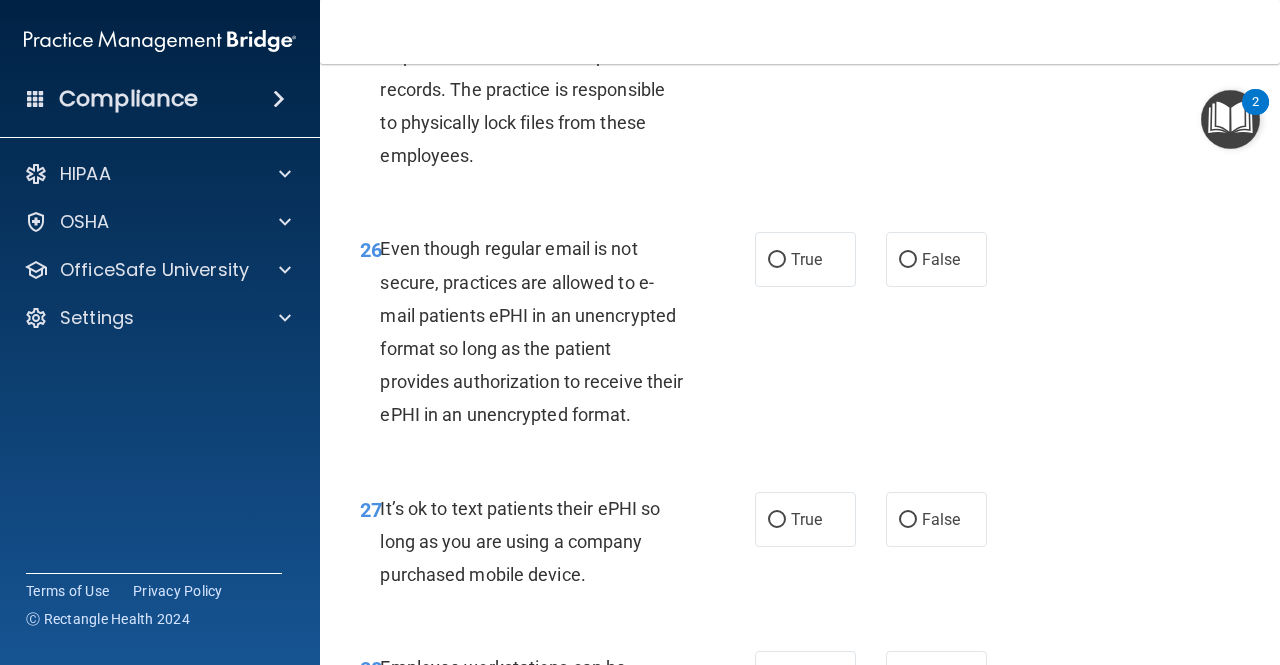 scroll, scrollTop: 5513, scrollLeft: 0, axis: vertical 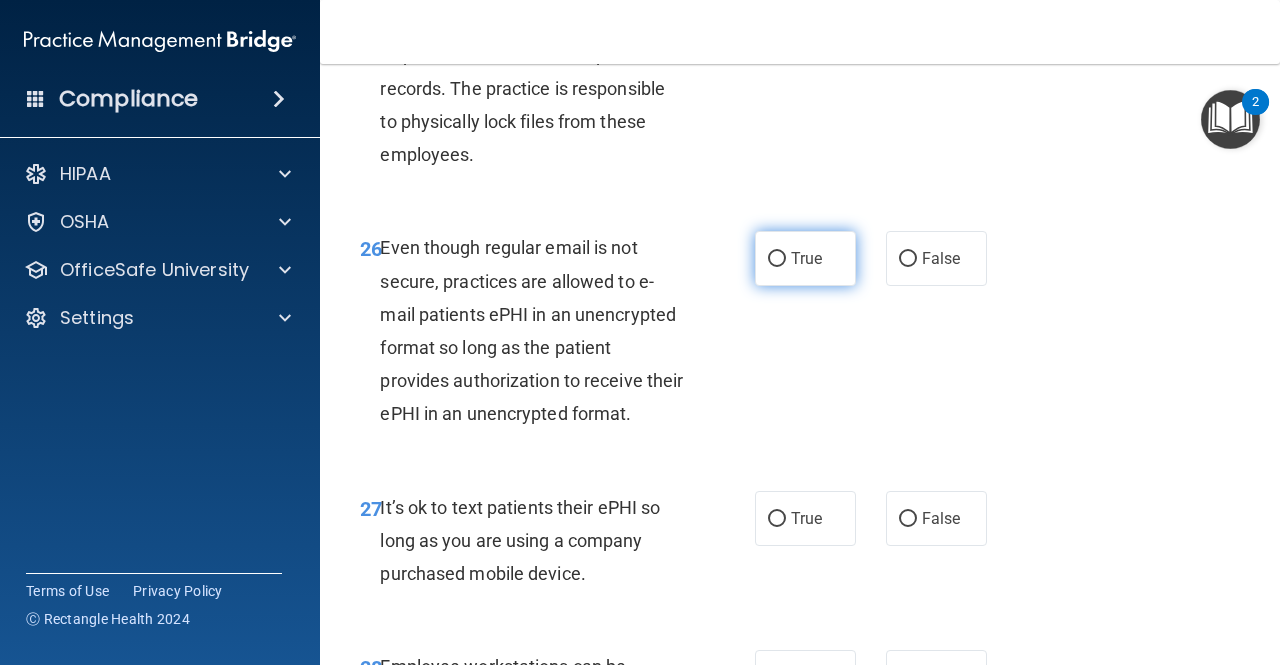 click on "True" at bounding box center [777, 259] 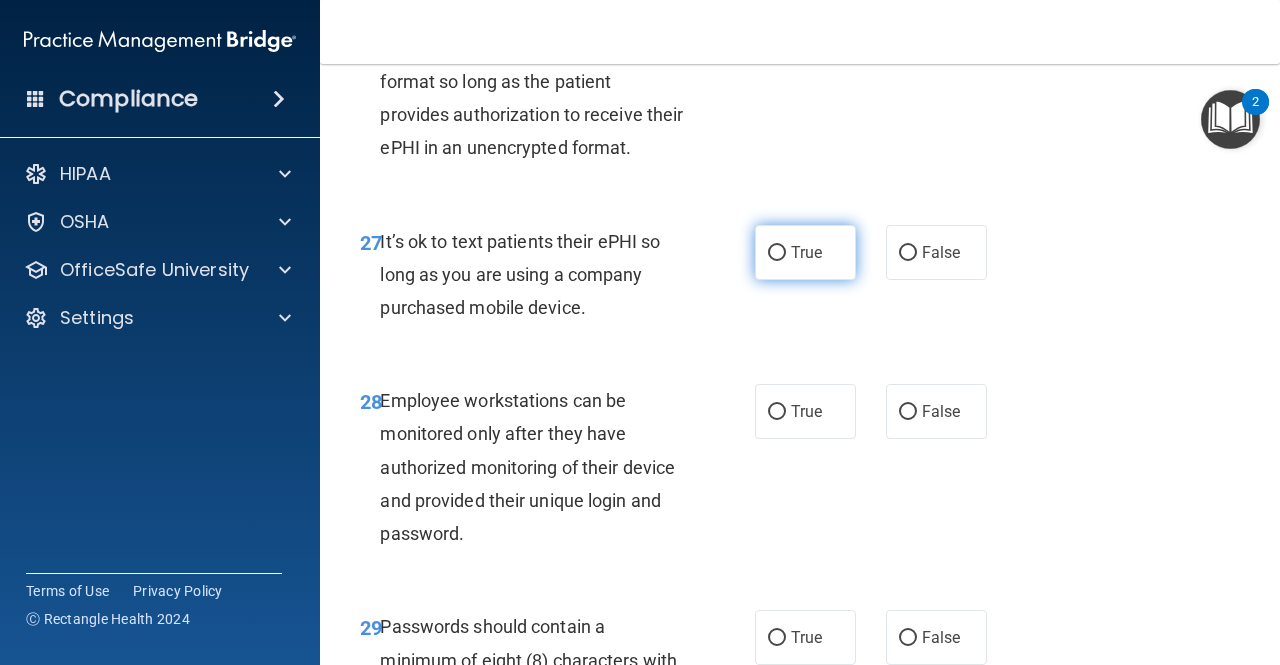 scroll, scrollTop: 5780, scrollLeft: 0, axis: vertical 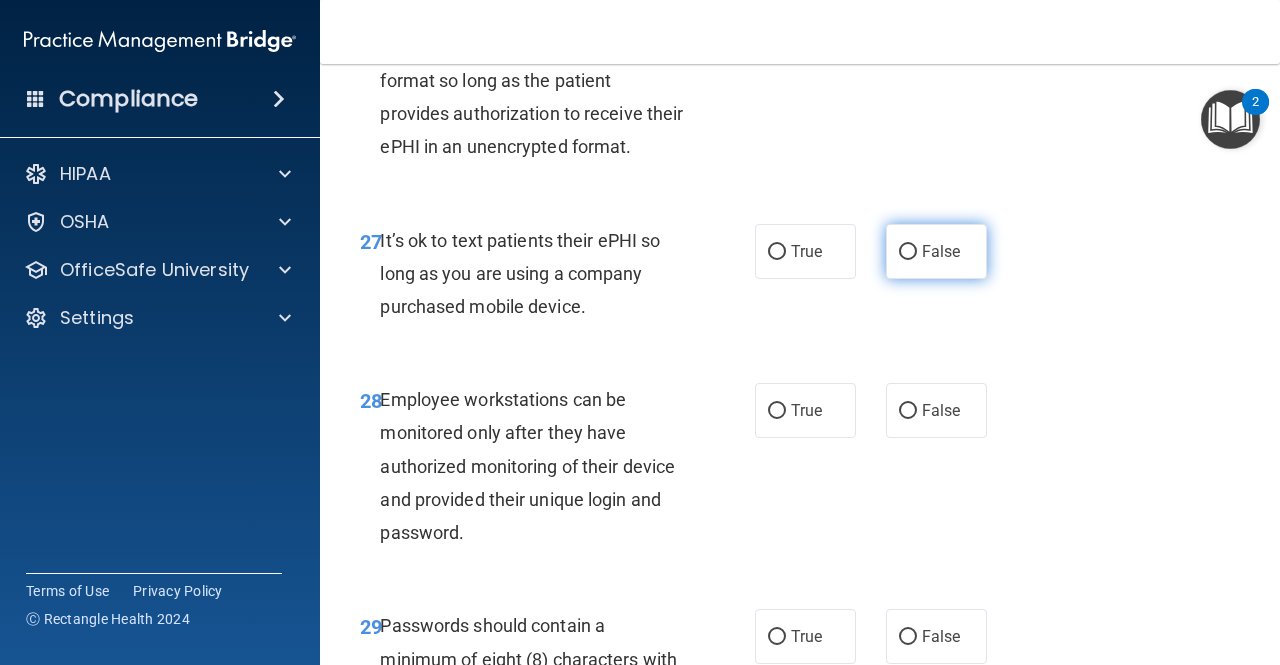 click on "False" at bounding box center (936, 251) 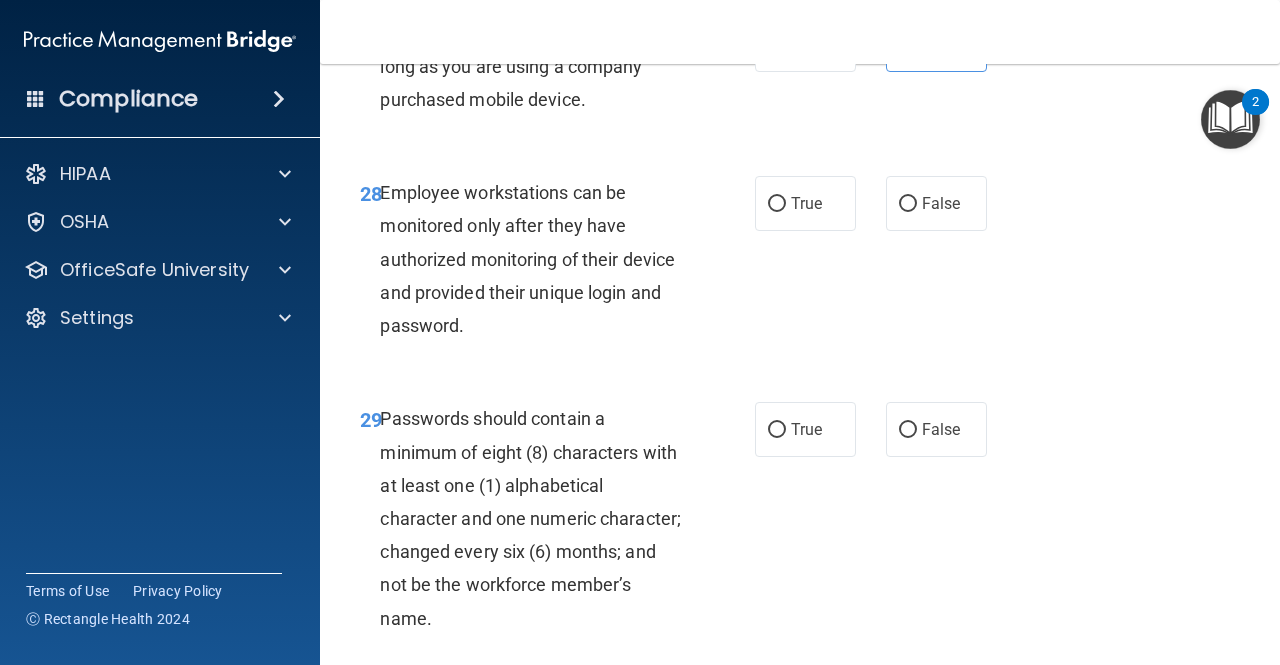 scroll, scrollTop: 5988, scrollLeft: 0, axis: vertical 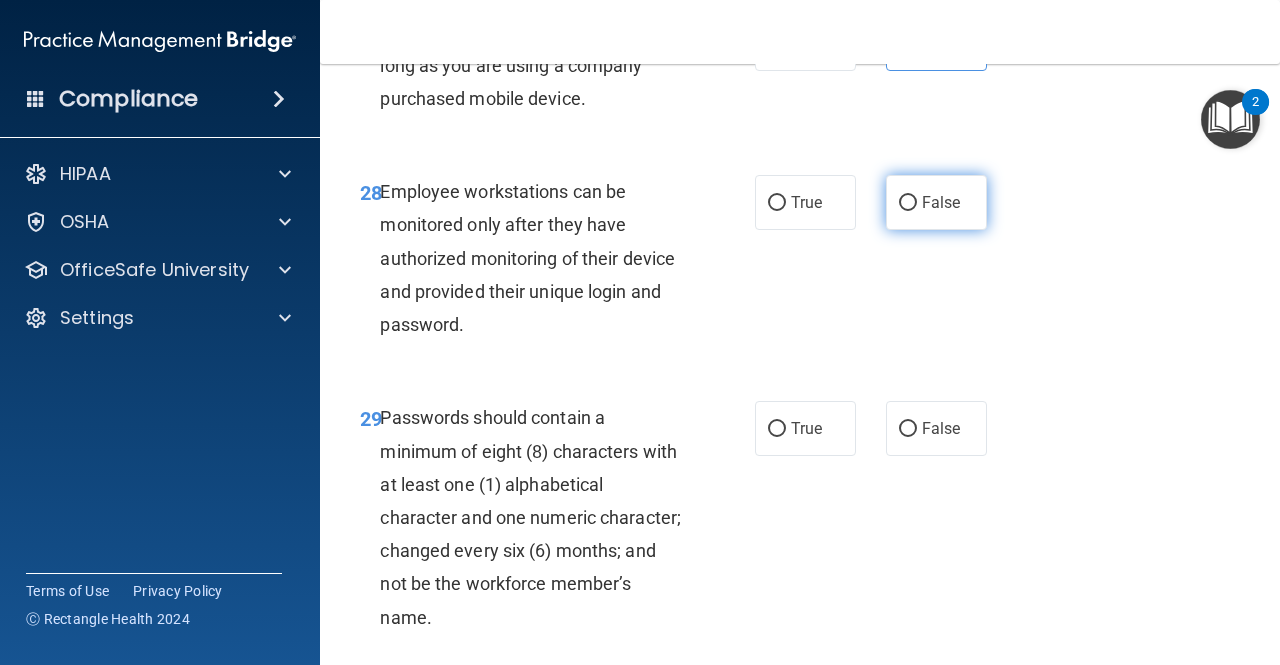 click on "False" at bounding box center [936, 202] 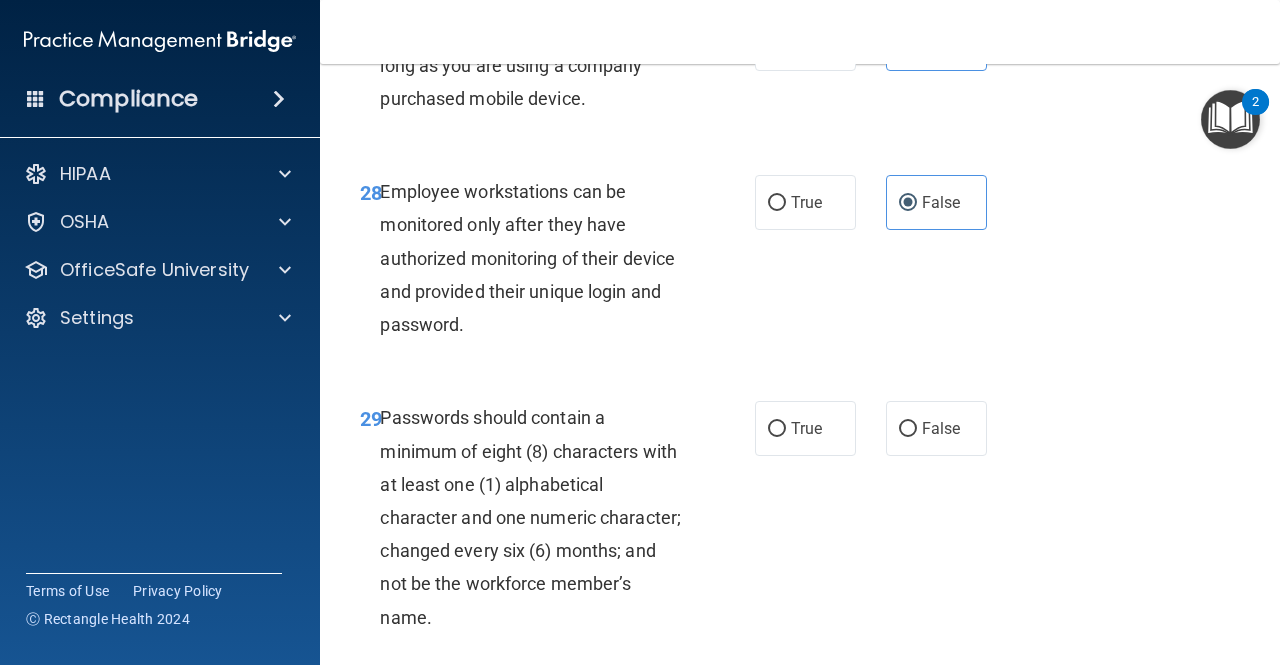 scroll, scrollTop: 6111, scrollLeft: 0, axis: vertical 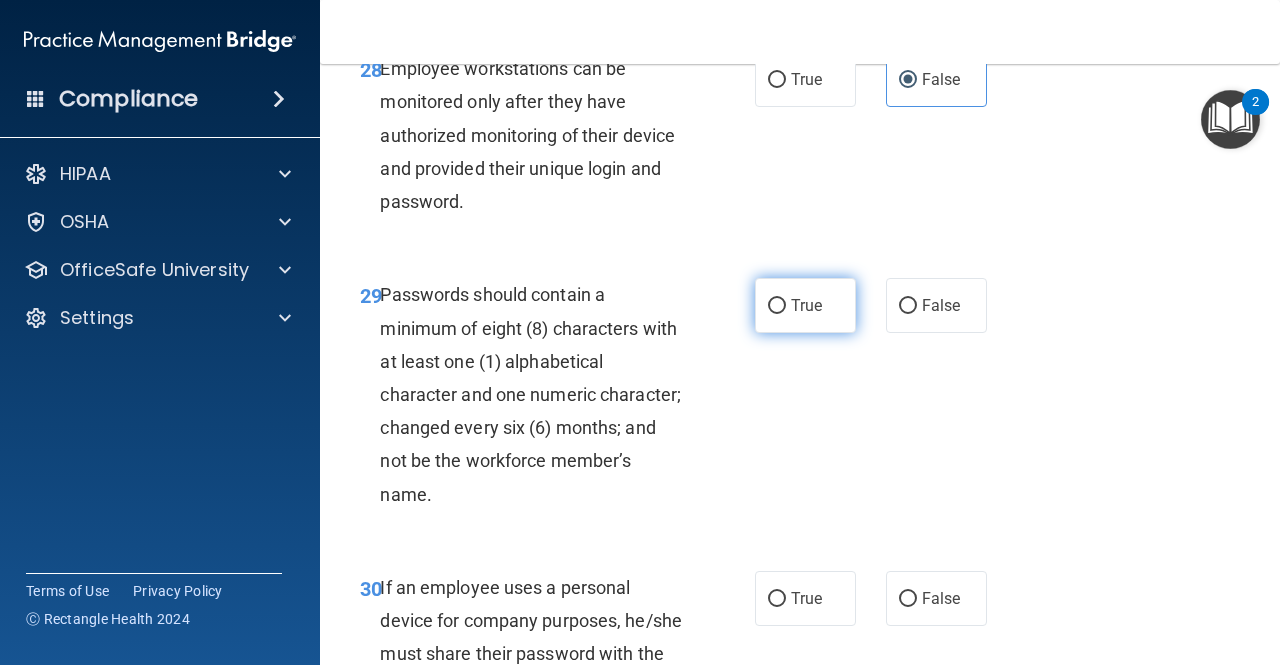 click on "True" at bounding box center [806, 305] 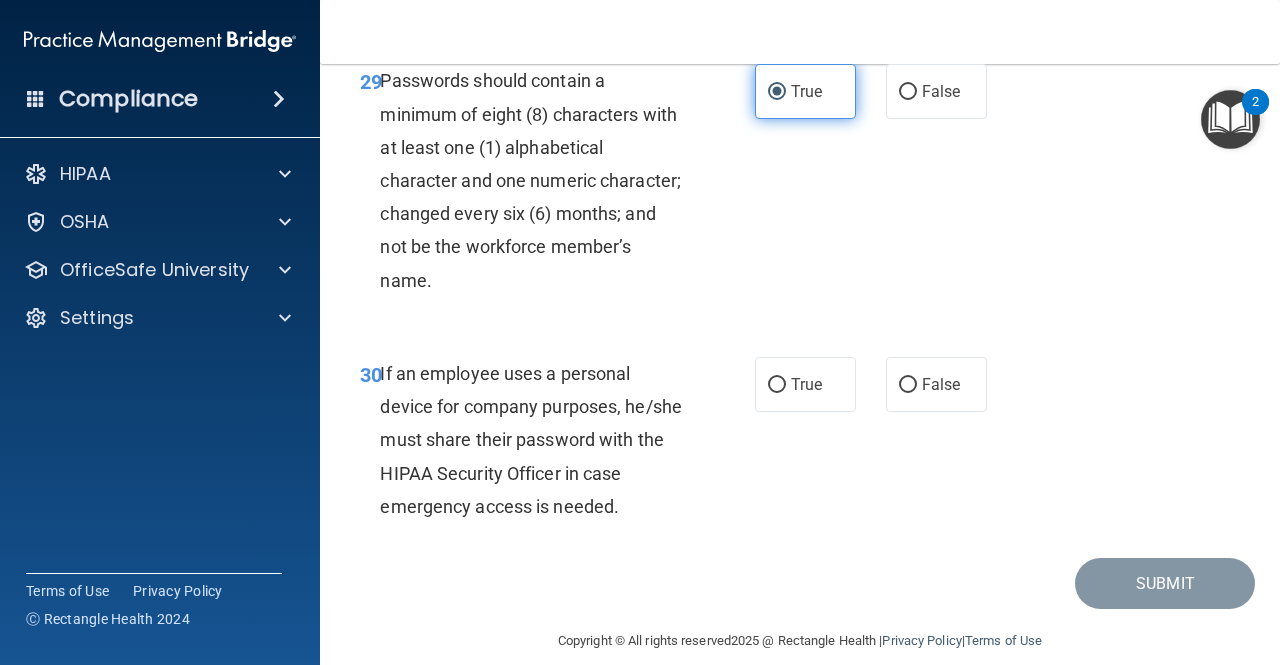 scroll, scrollTop: 6418, scrollLeft: 0, axis: vertical 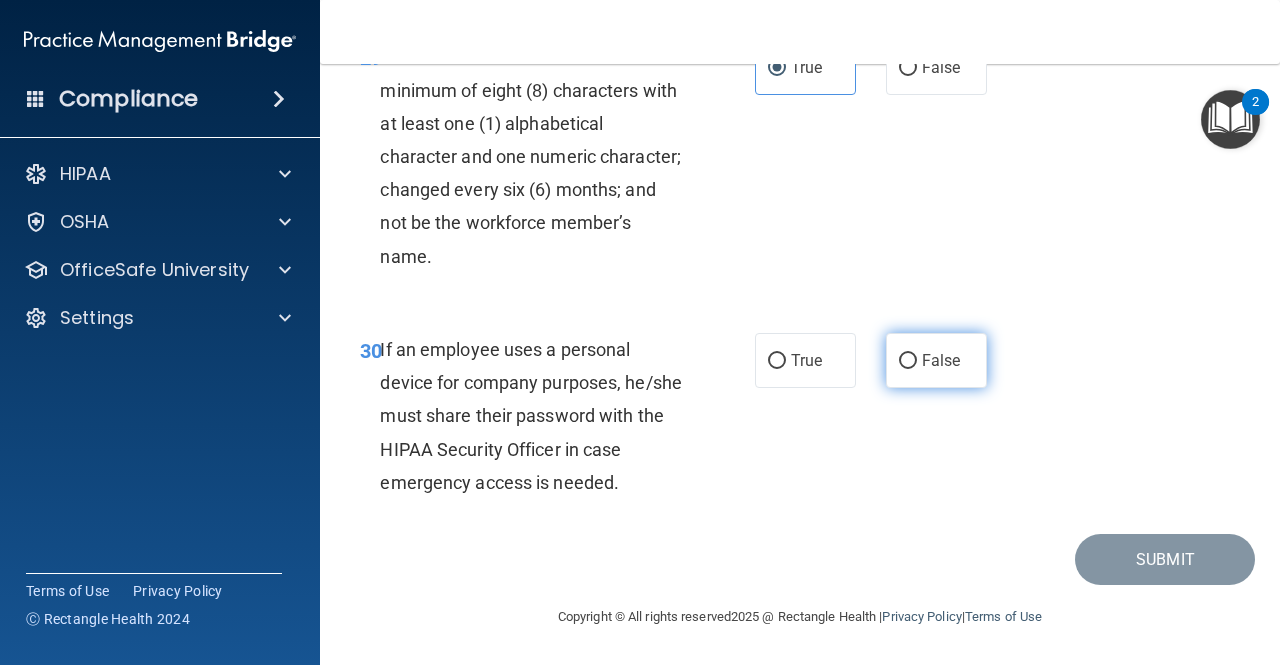 click on "False" at bounding box center (908, 361) 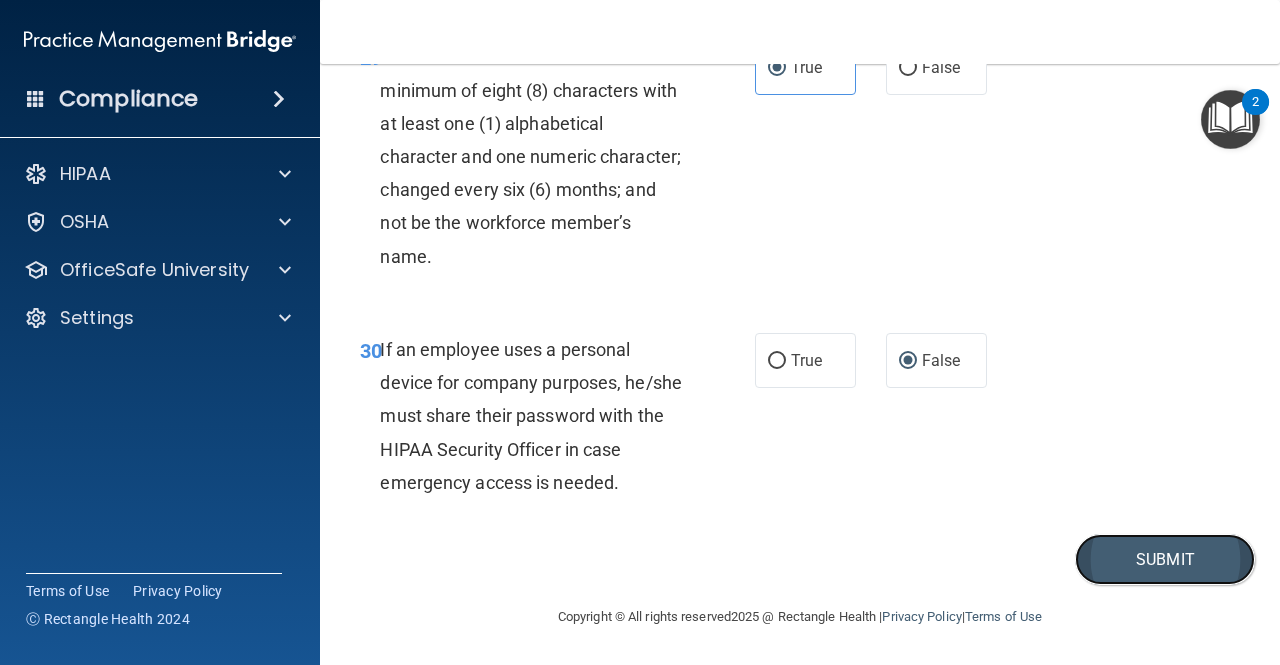 click on "Submit" at bounding box center [1165, 559] 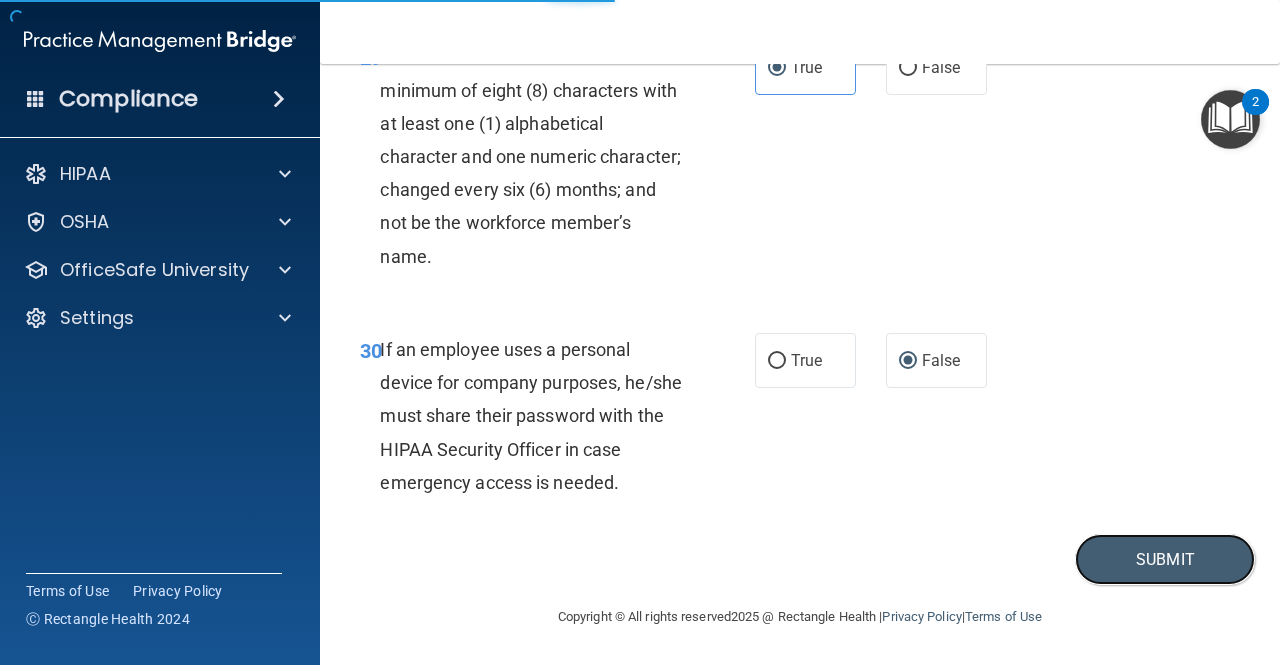 scroll, scrollTop: 6414, scrollLeft: 0, axis: vertical 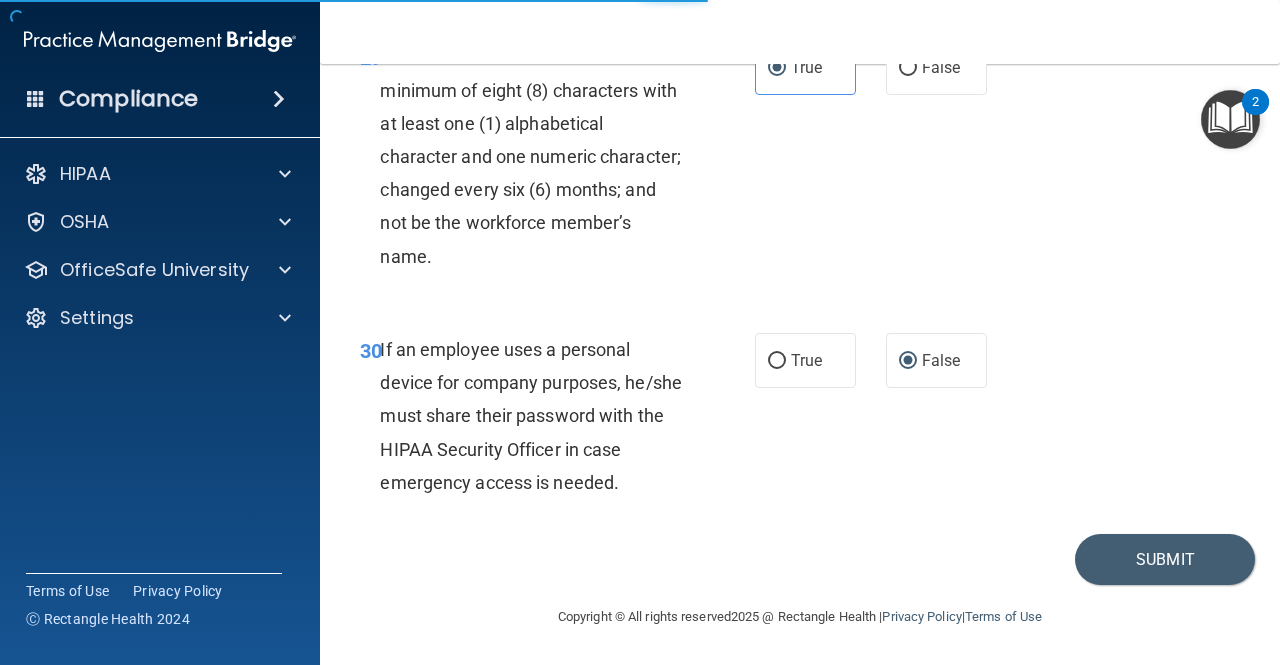 click on "29       Passwords should contain a minimum of eight (8) characters with at least one (1) alphabetical character and one numeric character; changed every six (6) months; and not be the workforce member’s name.                 True           False" at bounding box center [800, 161] 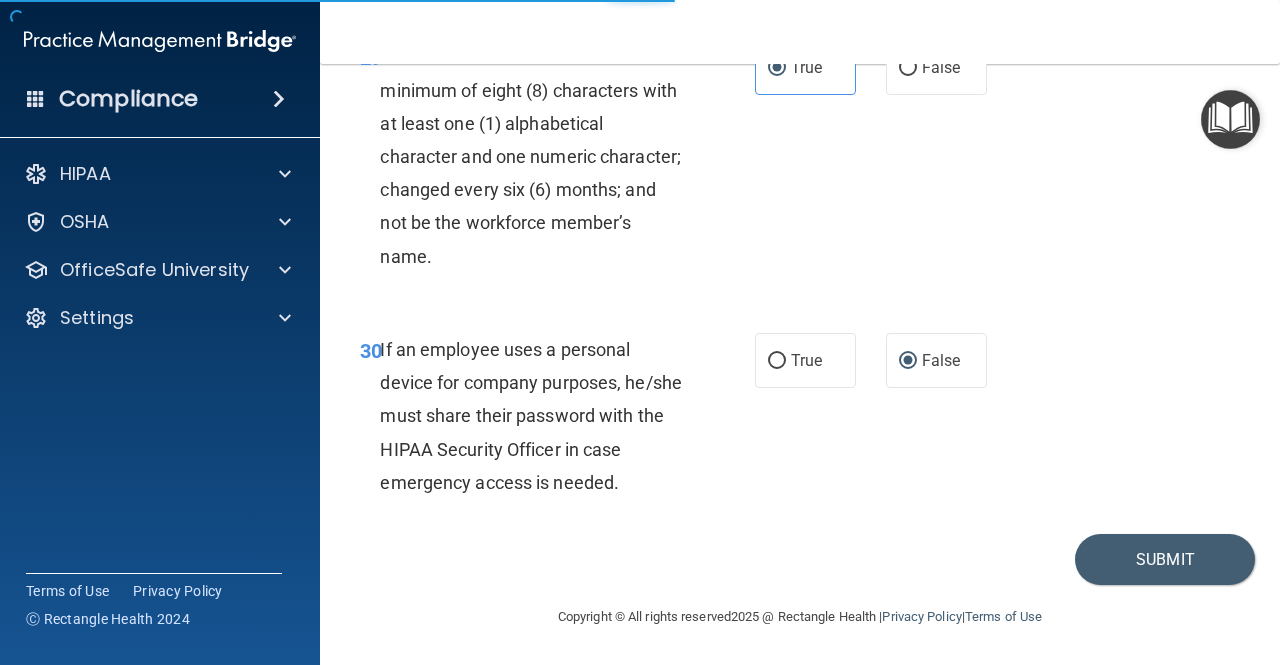 scroll, scrollTop: 0, scrollLeft: 0, axis: both 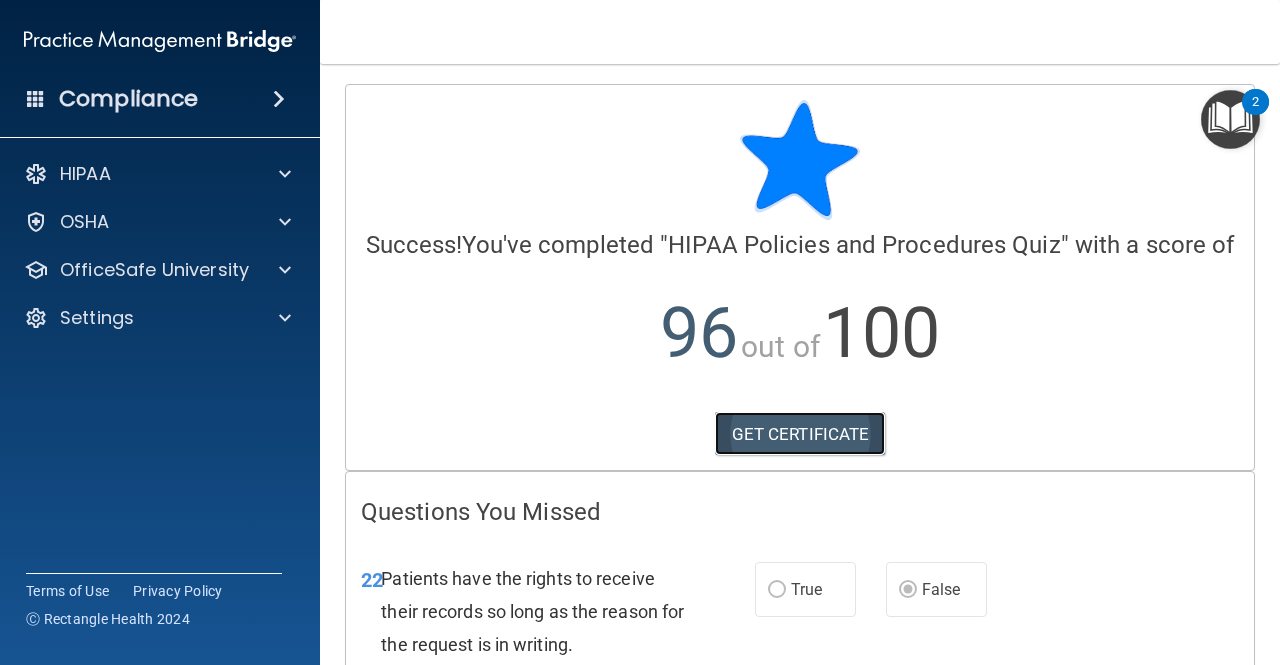 click on "GET CERTIFICATE" at bounding box center (800, 434) 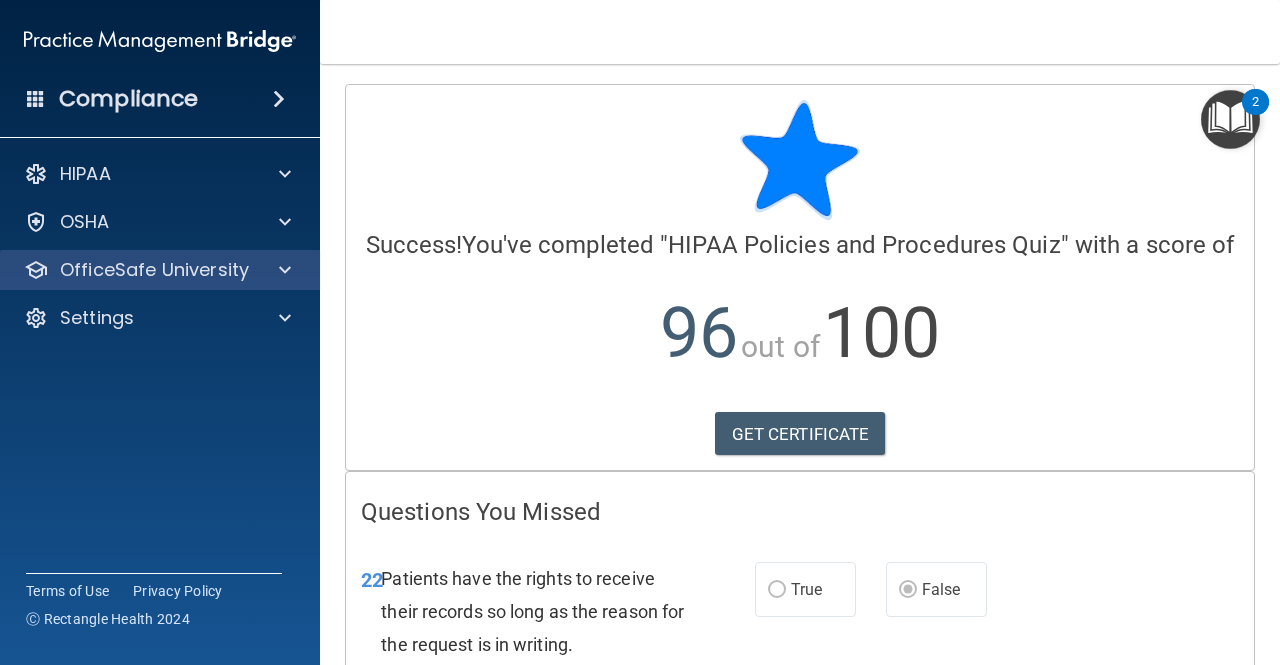 click on "OfficeSafe University" at bounding box center [160, 270] 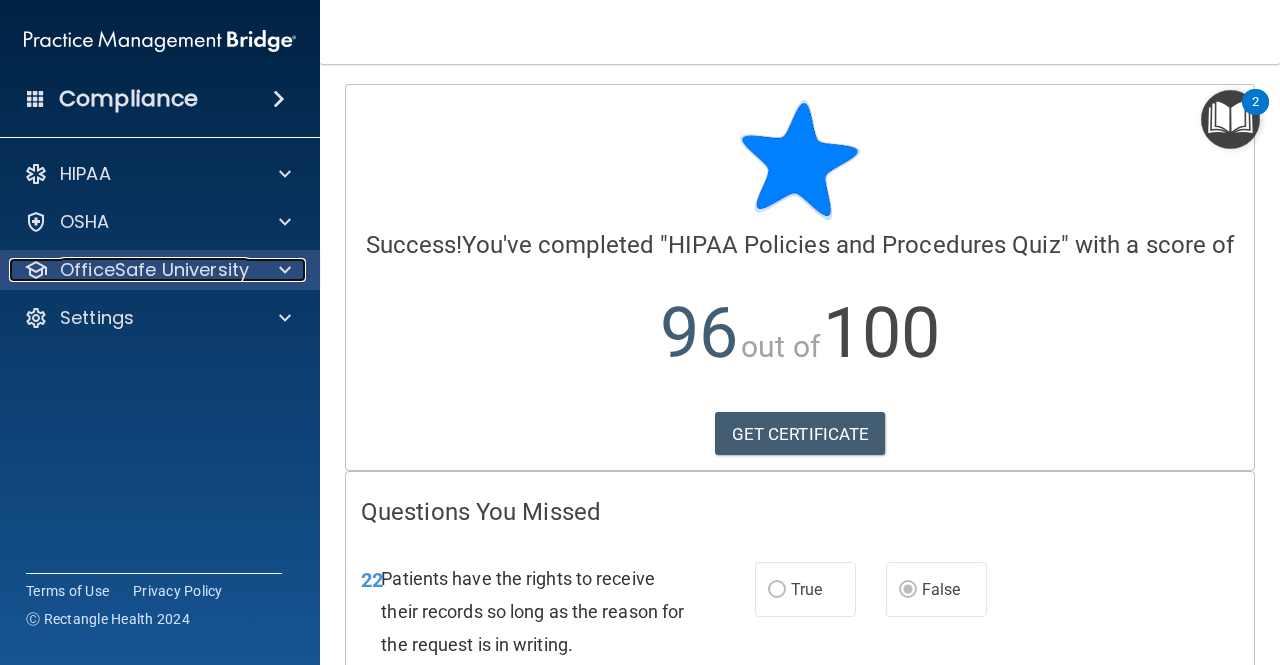 click at bounding box center [285, 270] 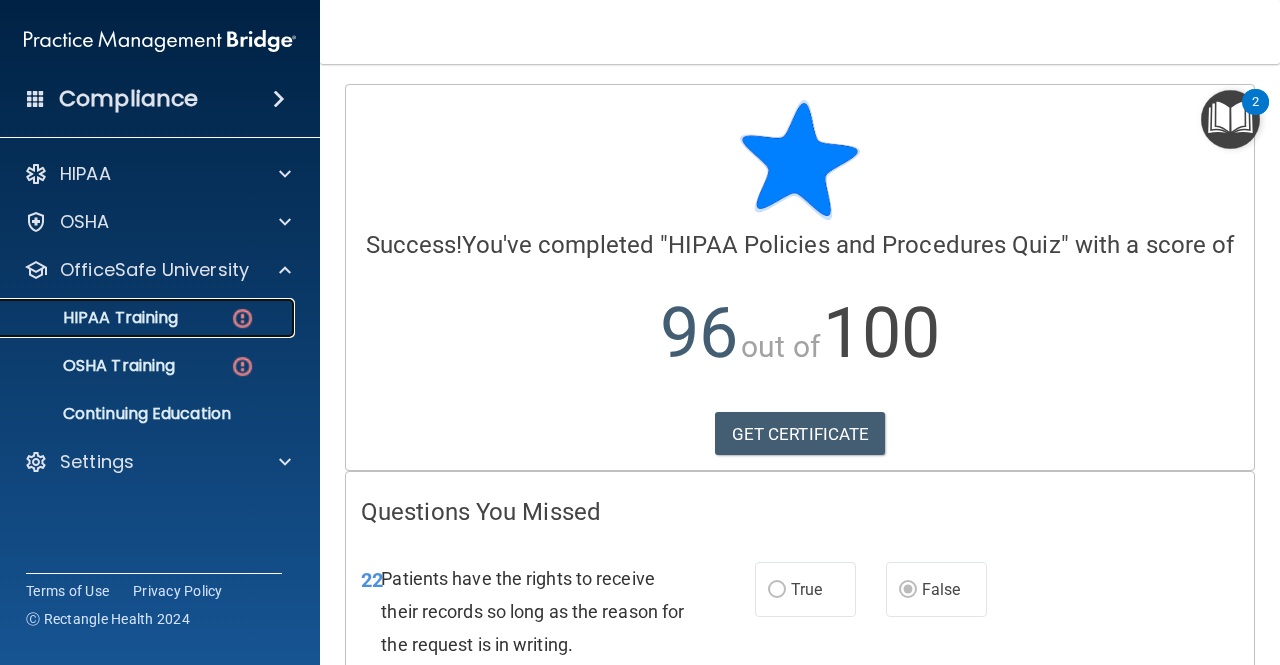 click on "HIPAA Training" at bounding box center [149, 318] 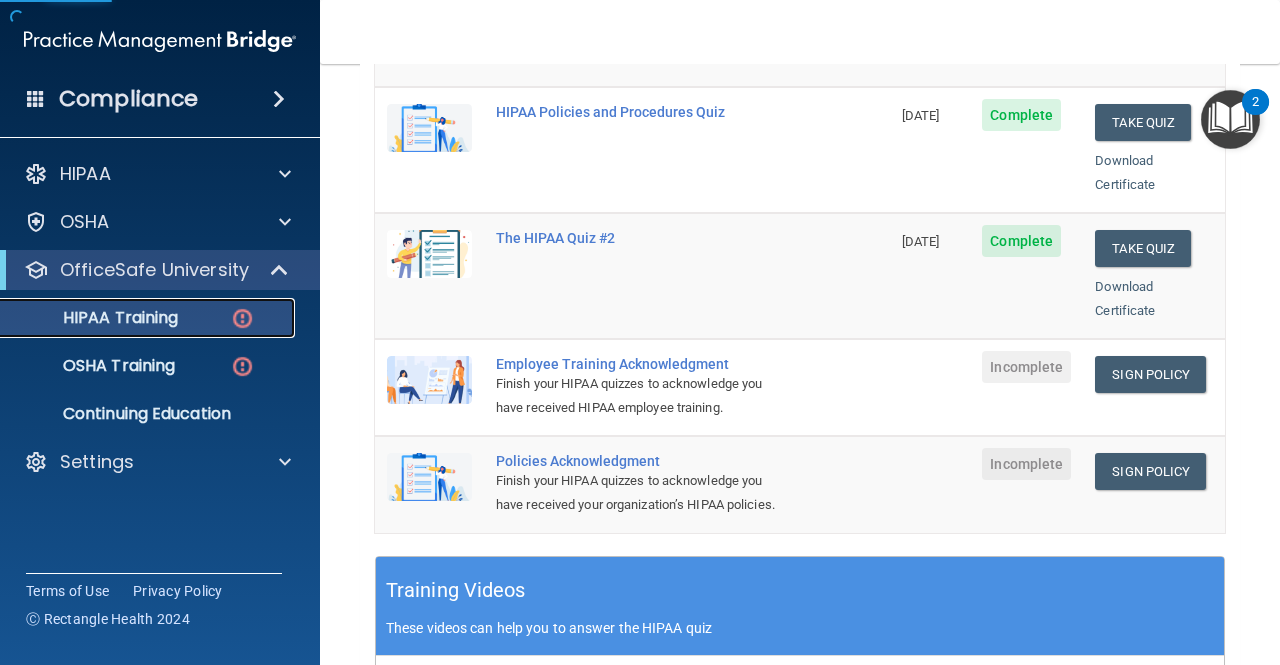 scroll, scrollTop: 416, scrollLeft: 0, axis: vertical 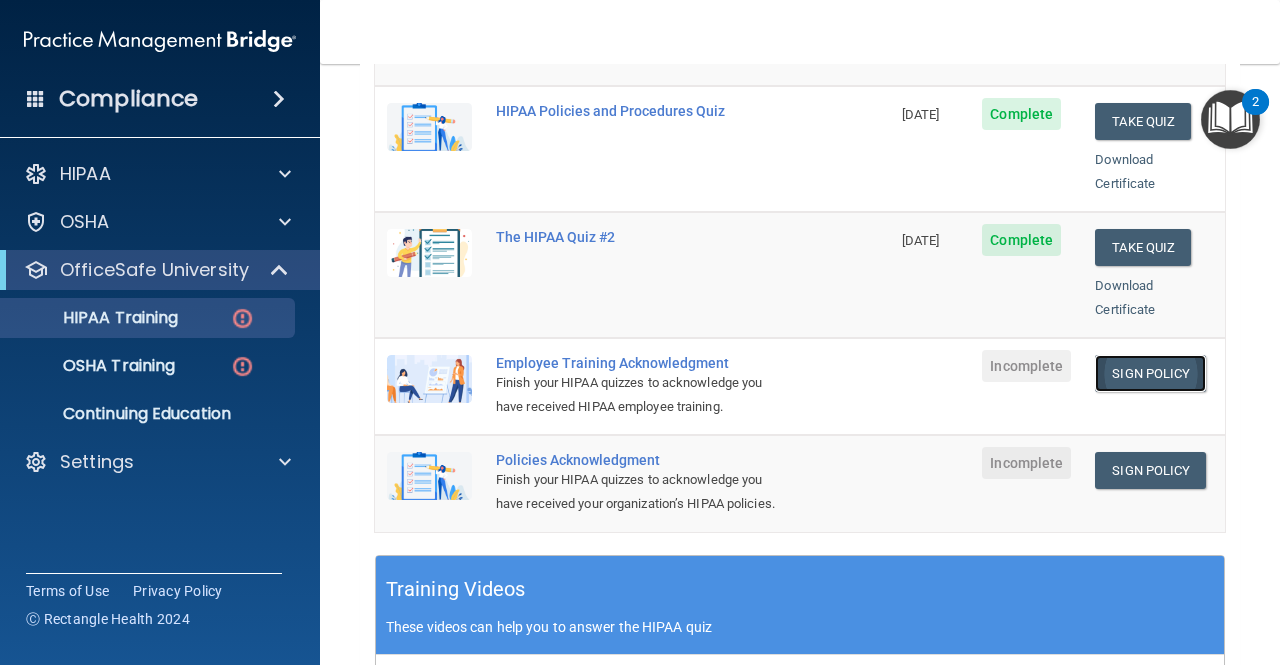click on "Sign Policy" at bounding box center [1150, 373] 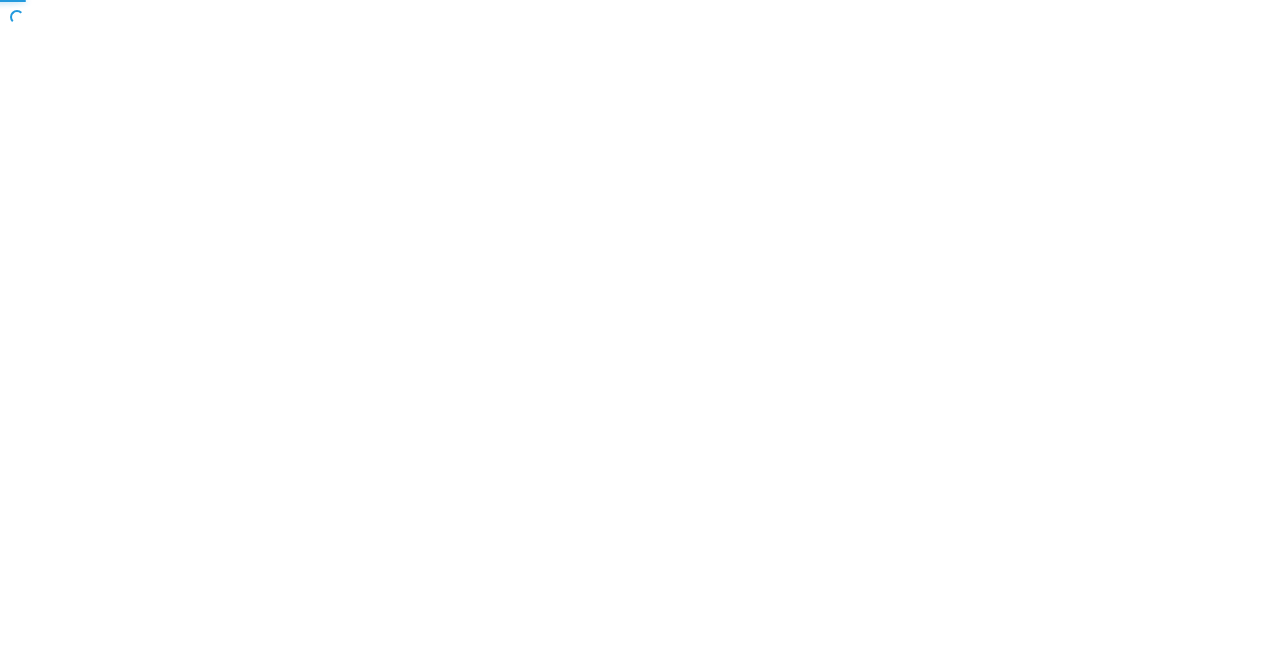 scroll, scrollTop: 0, scrollLeft: 0, axis: both 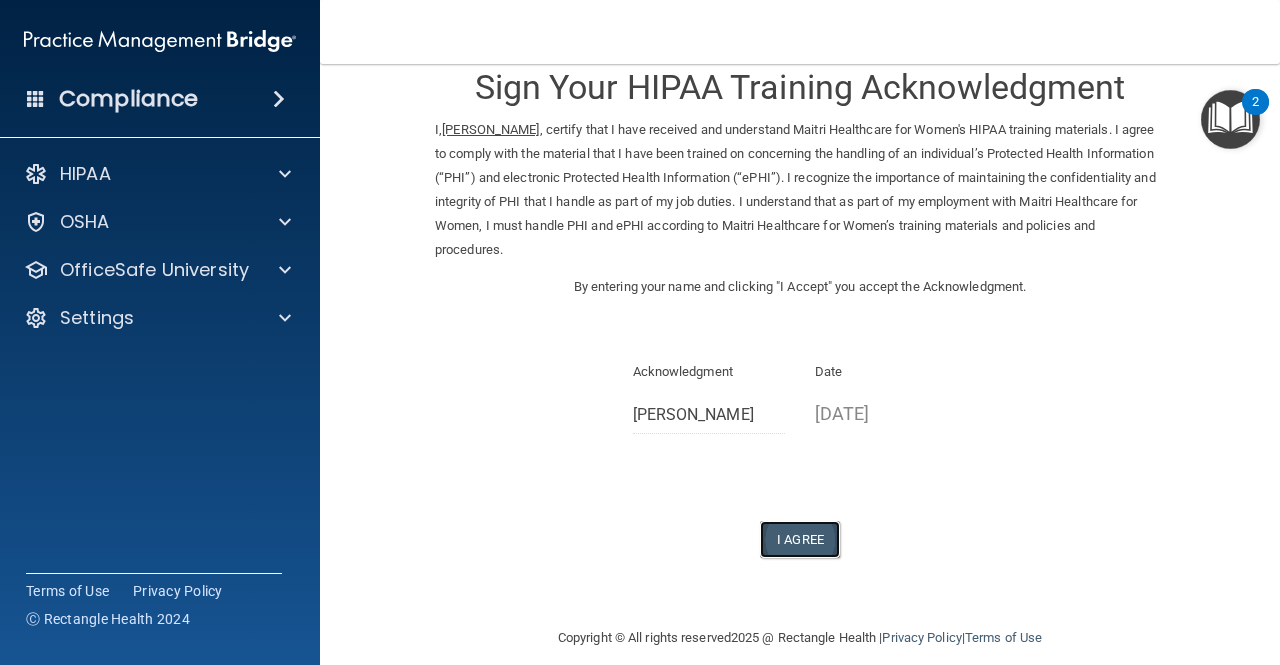 click on "I Agree" at bounding box center (800, 539) 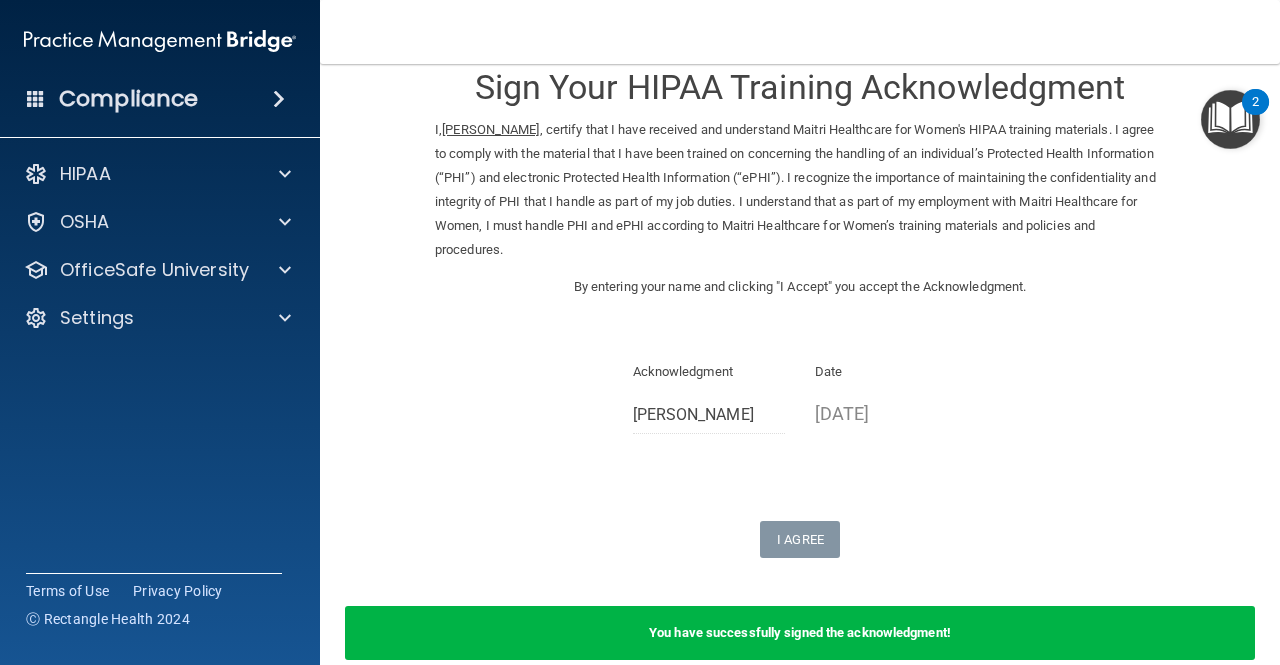 scroll, scrollTop: 136, scrollLeft: 0, axis: vertical 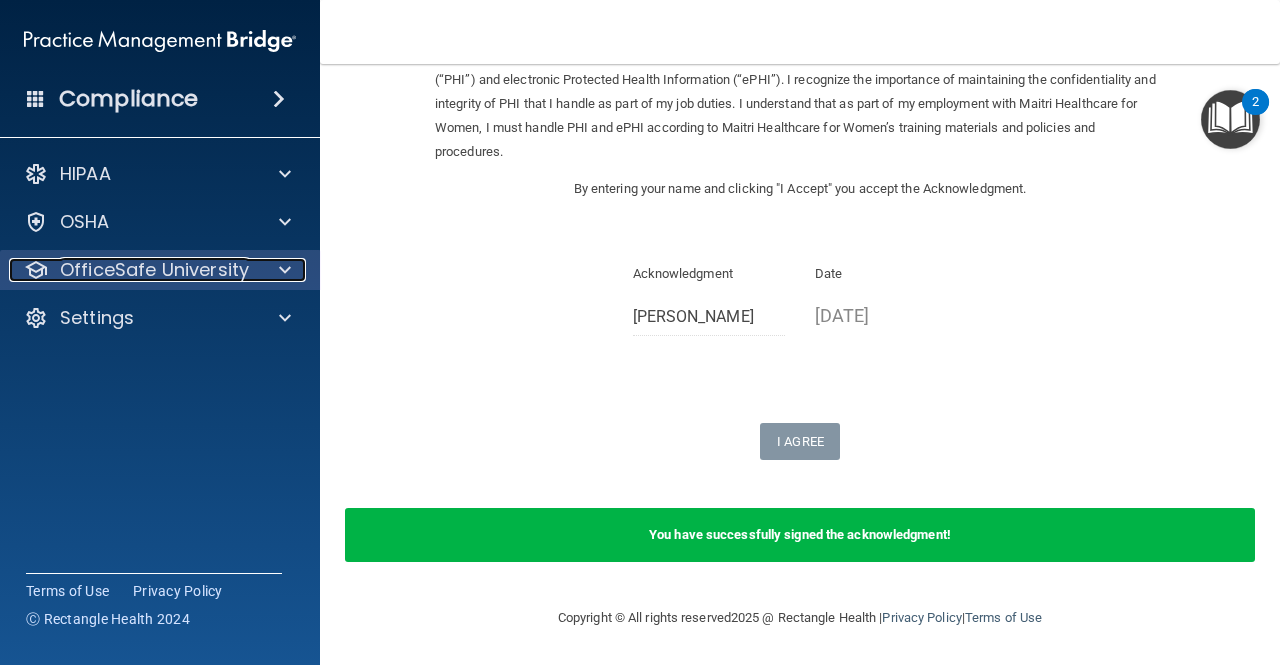 click at bounding box center [282, 270] 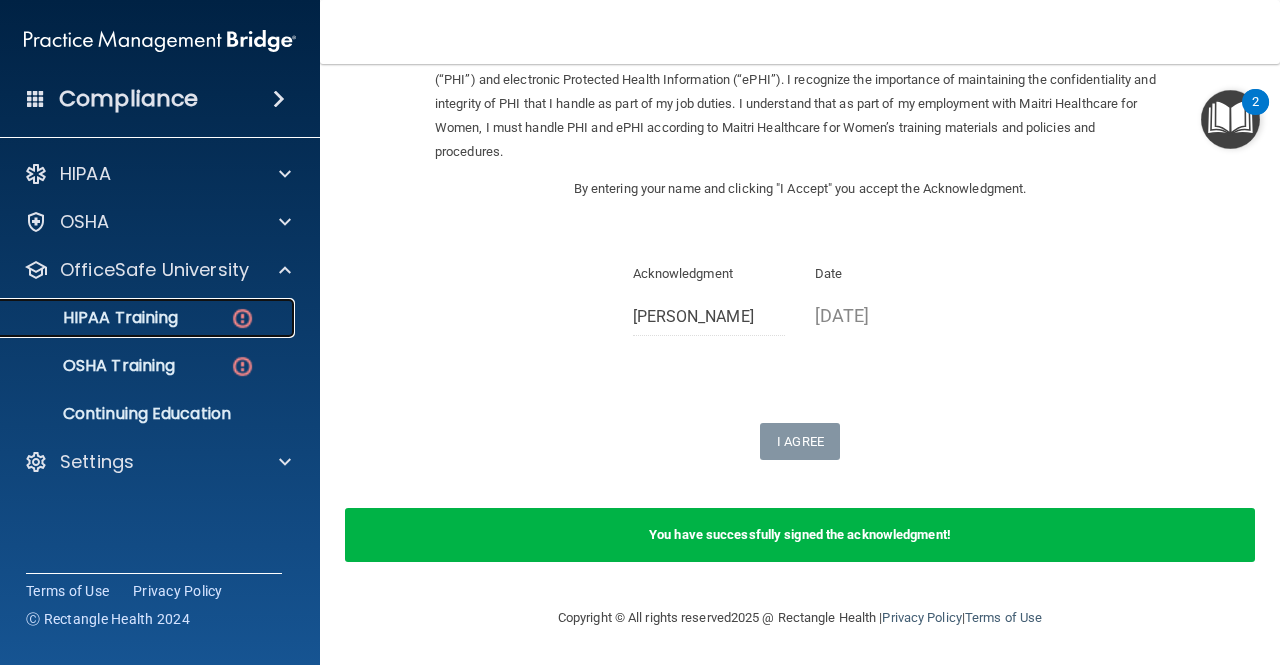 click on "HIPAA Training" at bounding box center [149, 318] 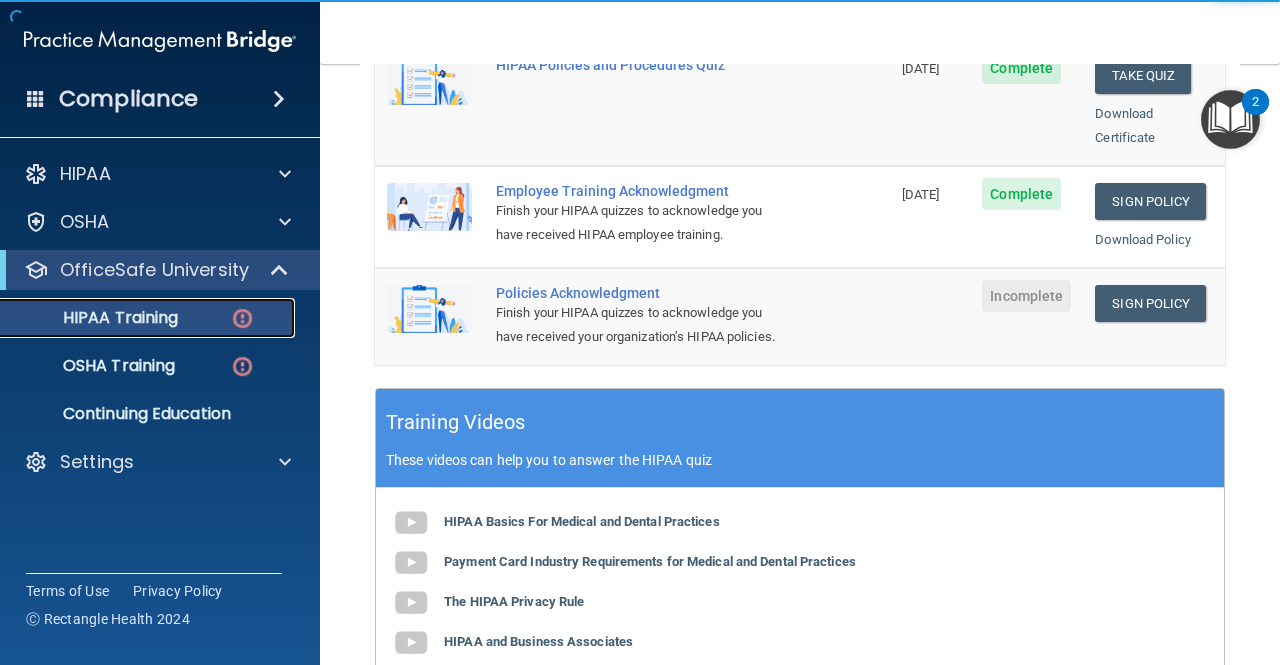 scroll, scrollTop: 584, scrollLeft: 0, axis: vertical 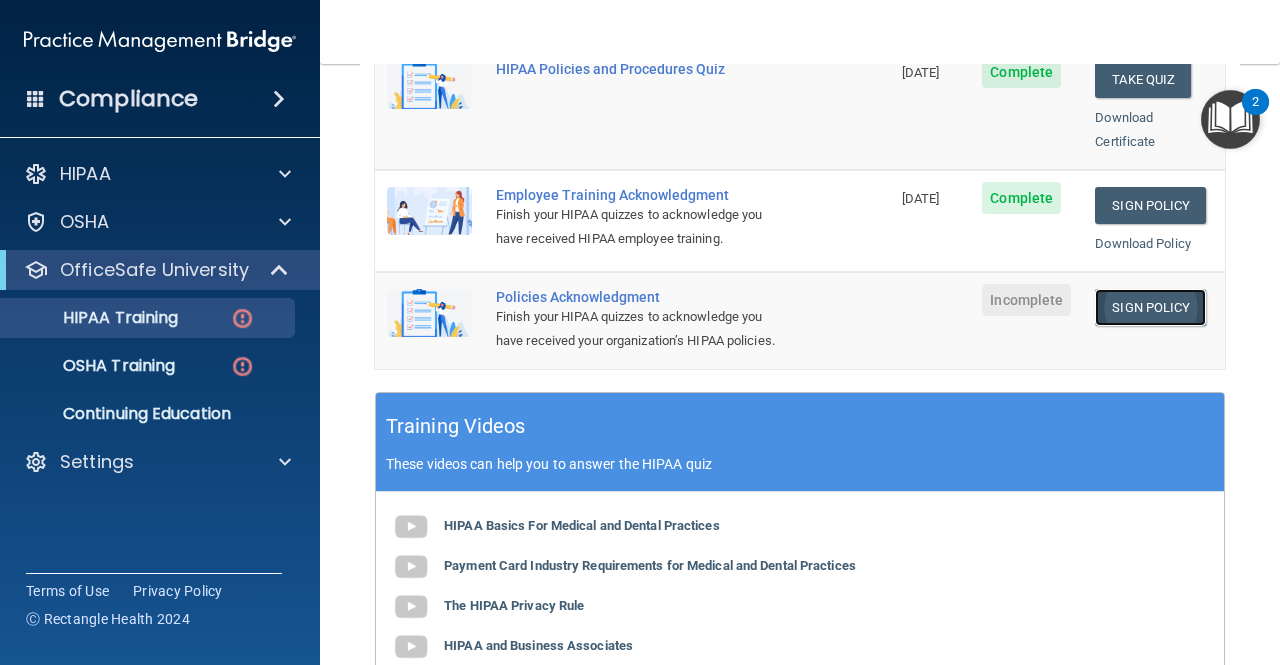 click on "Sign Policy" at bounding box center [1150, 307] 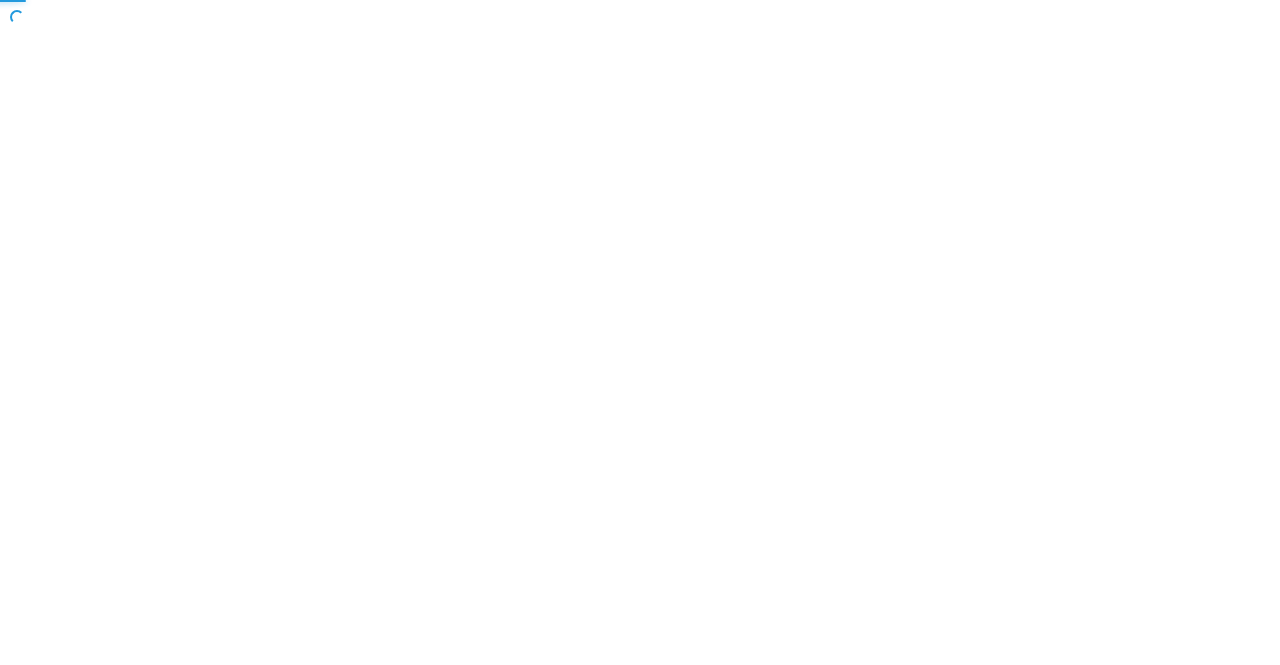 scroll, scrollTop: 0, scrollLeft: 0, axis: both 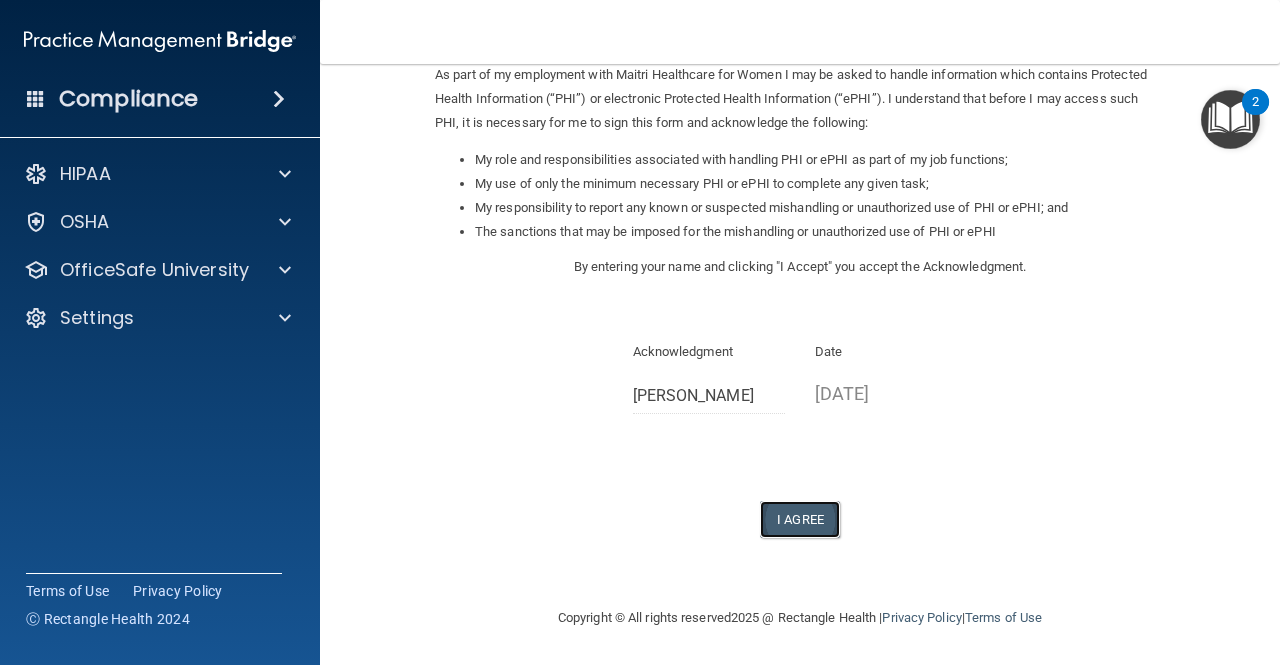 click on "I Agree" at bounding box center [800, 519] 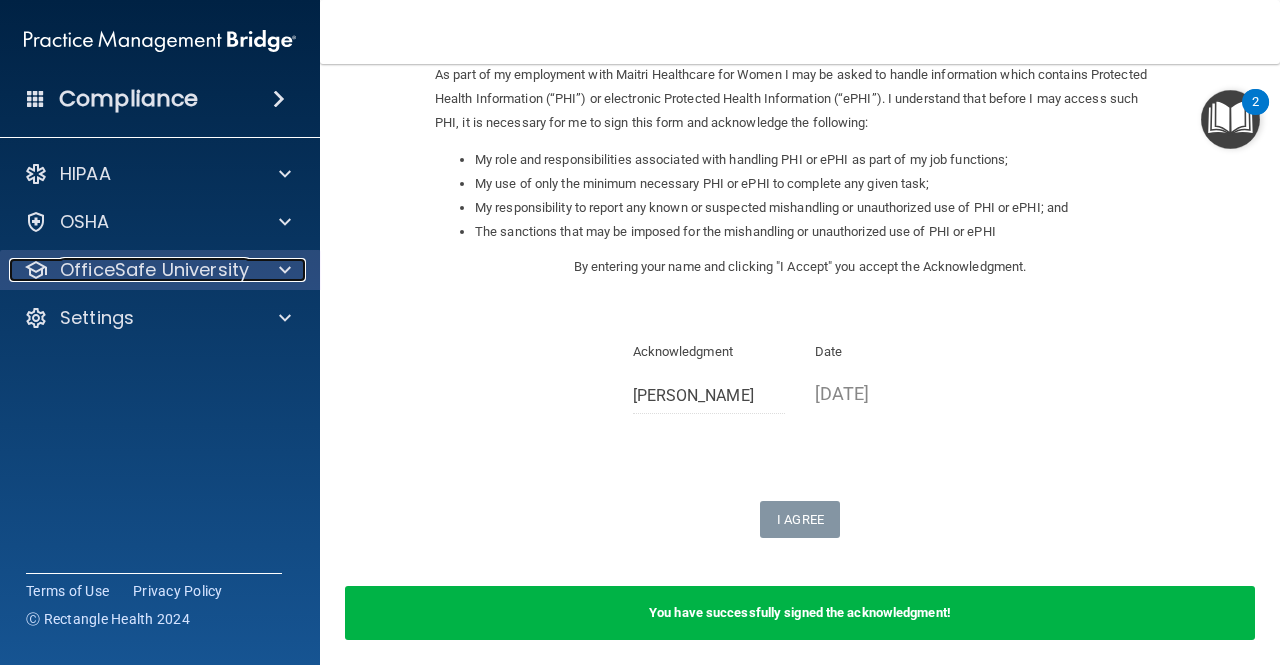 click at bounding box center [282, 270] 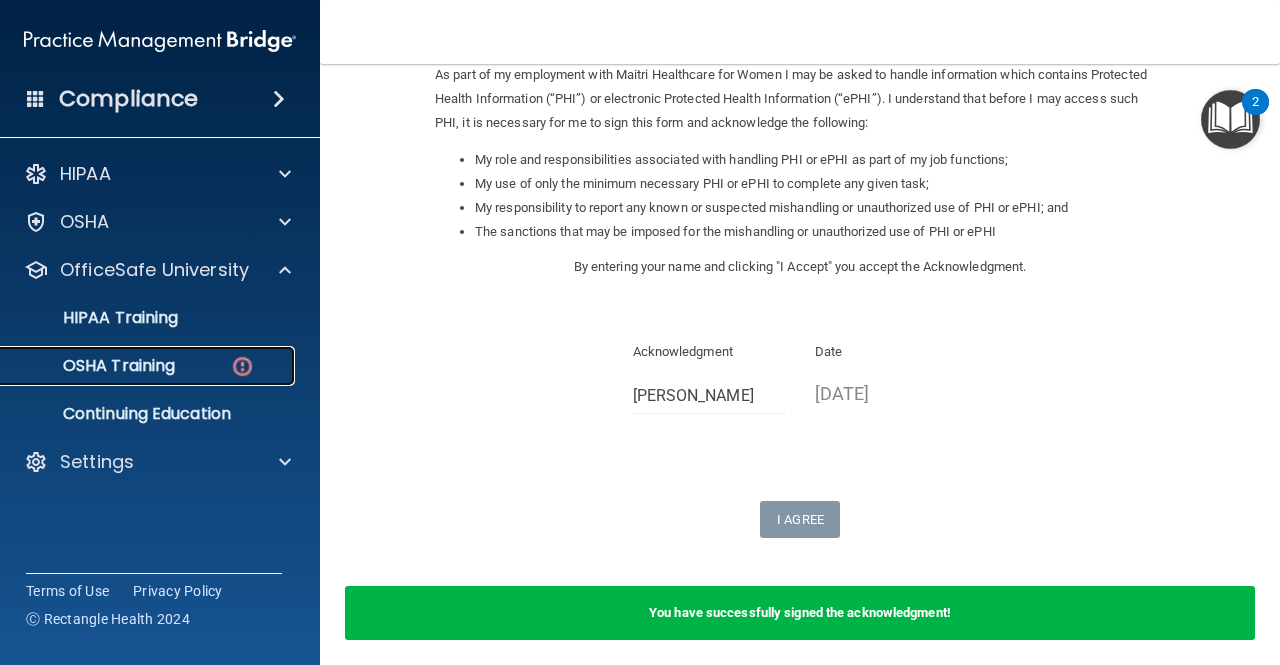 click on "OSHA Training" at bounding box center [94, 366] 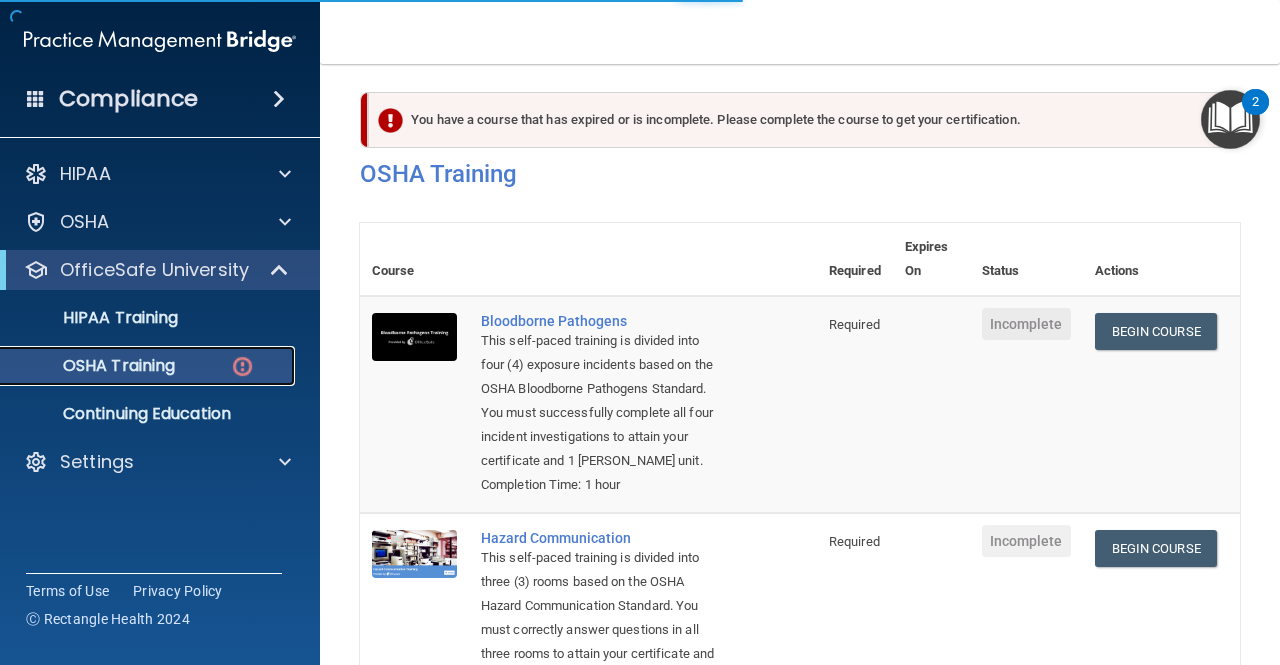 scroll, scrollTop: 0, scrollLeft: 0, axis: both 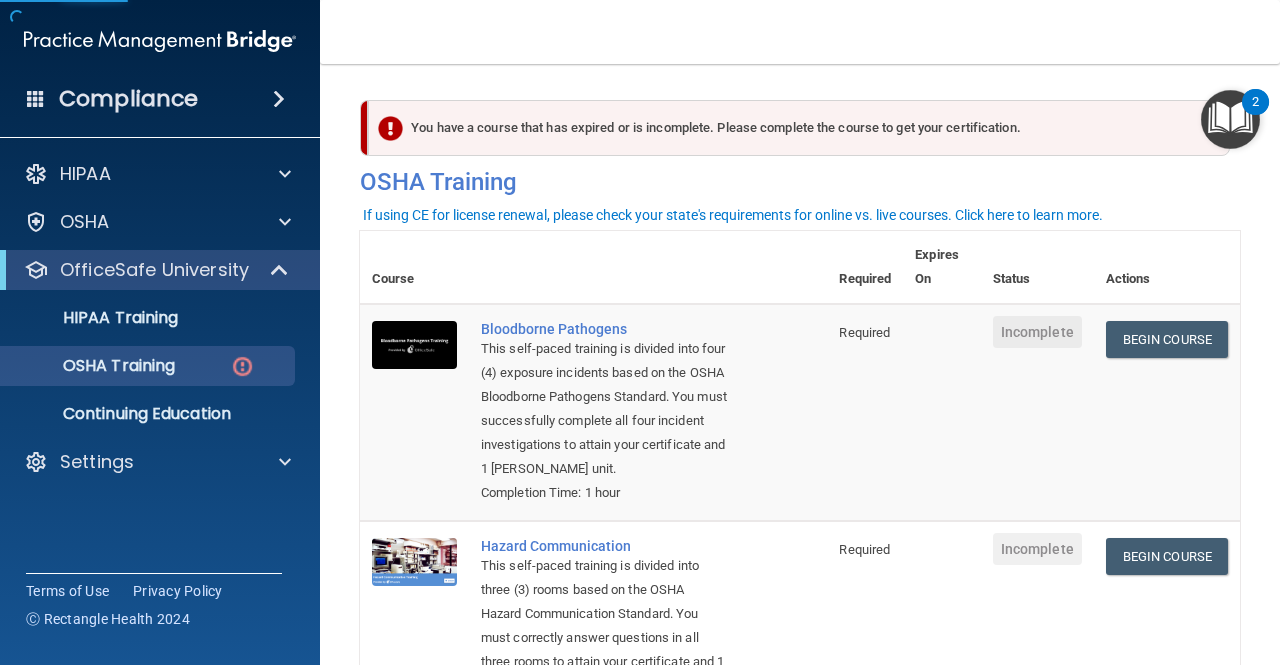 click on "Bloodborne Pathogens     This self-paced training is divided into four (4) exposure incidents based on the OSHA Bloodborne Pathogens Standard. You must successfully complete all four incident investigations to attain your certificate and 1 PACE CE unit.    Completion Time: 1 hour" at bounding box center [648, 412] 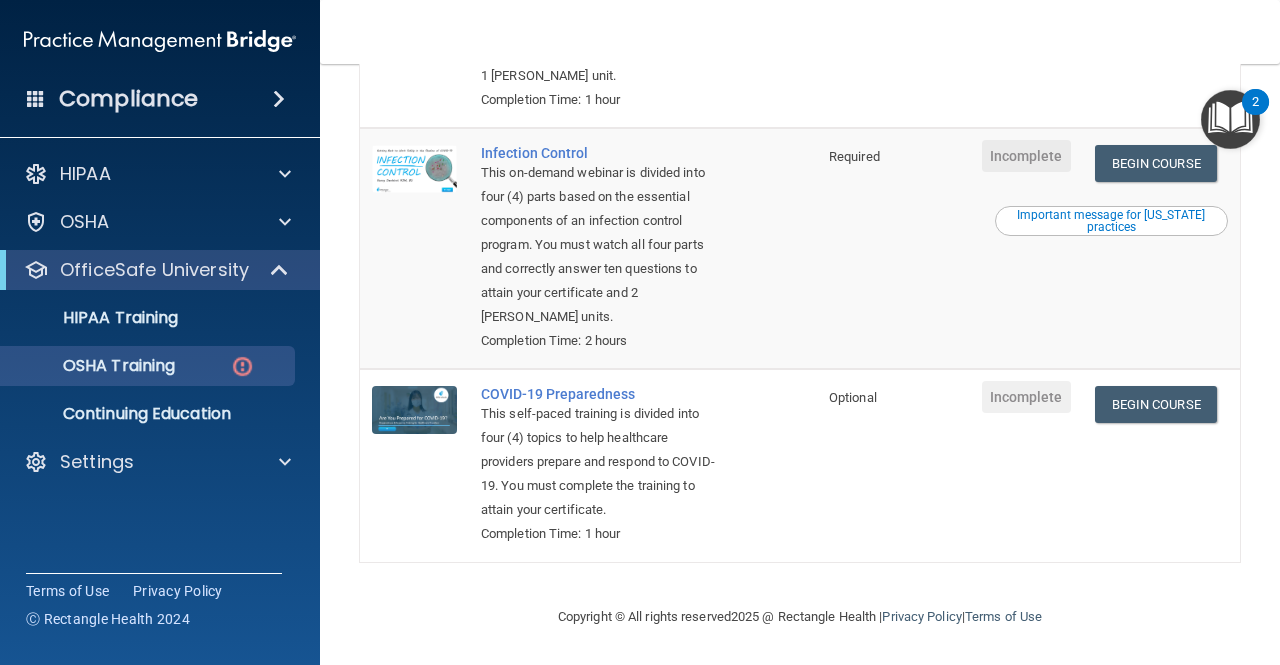 scroll, scrollTop: 0, scrollLeft: 0, axis: both 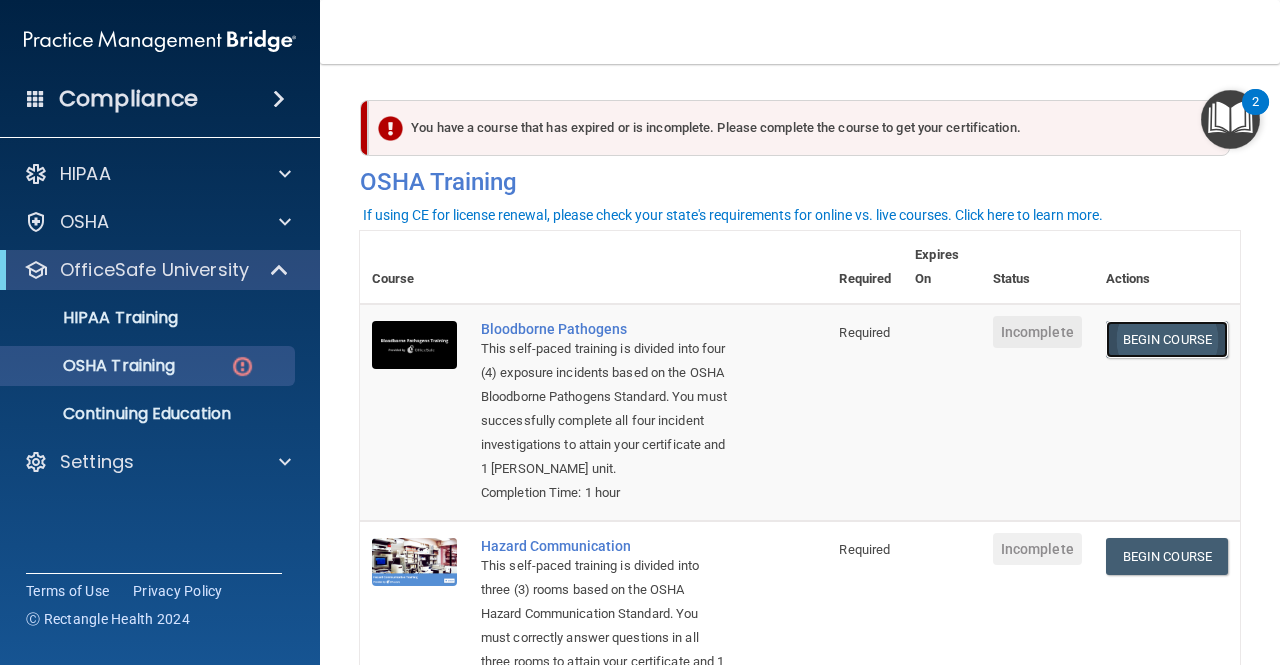 click on "Begin Course" at bounding box center [1167, 339] 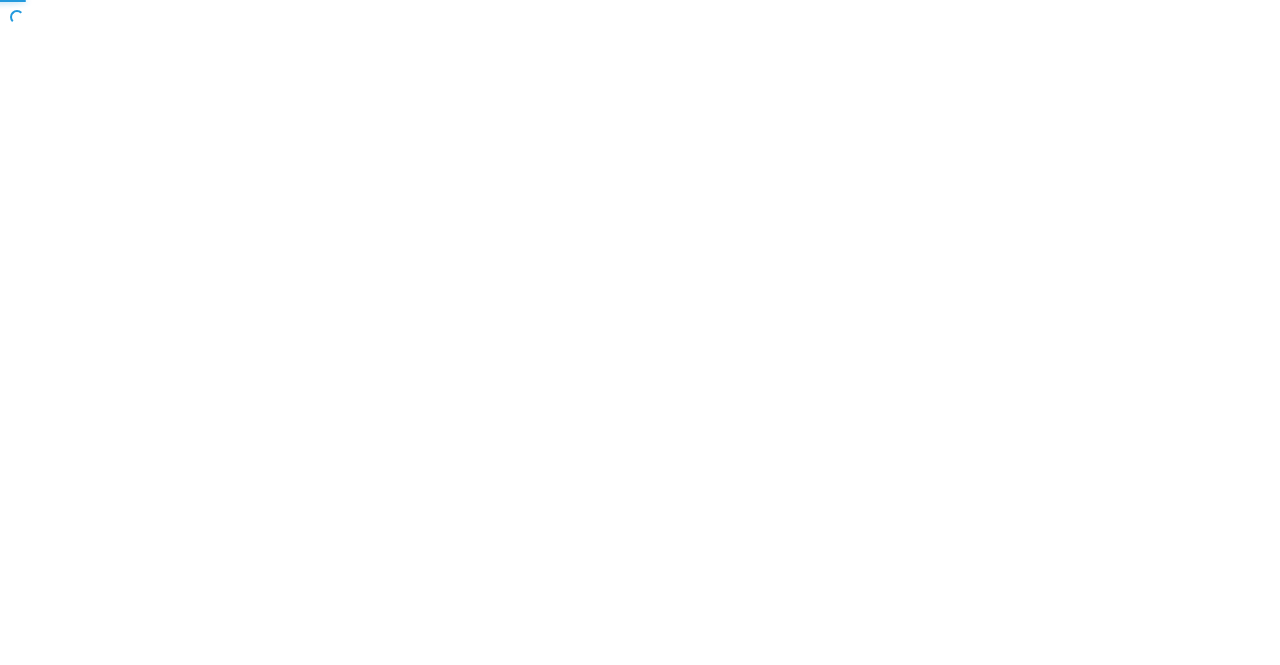 scroll, scrollTop: 0, scrollLeft: 0, axis: both 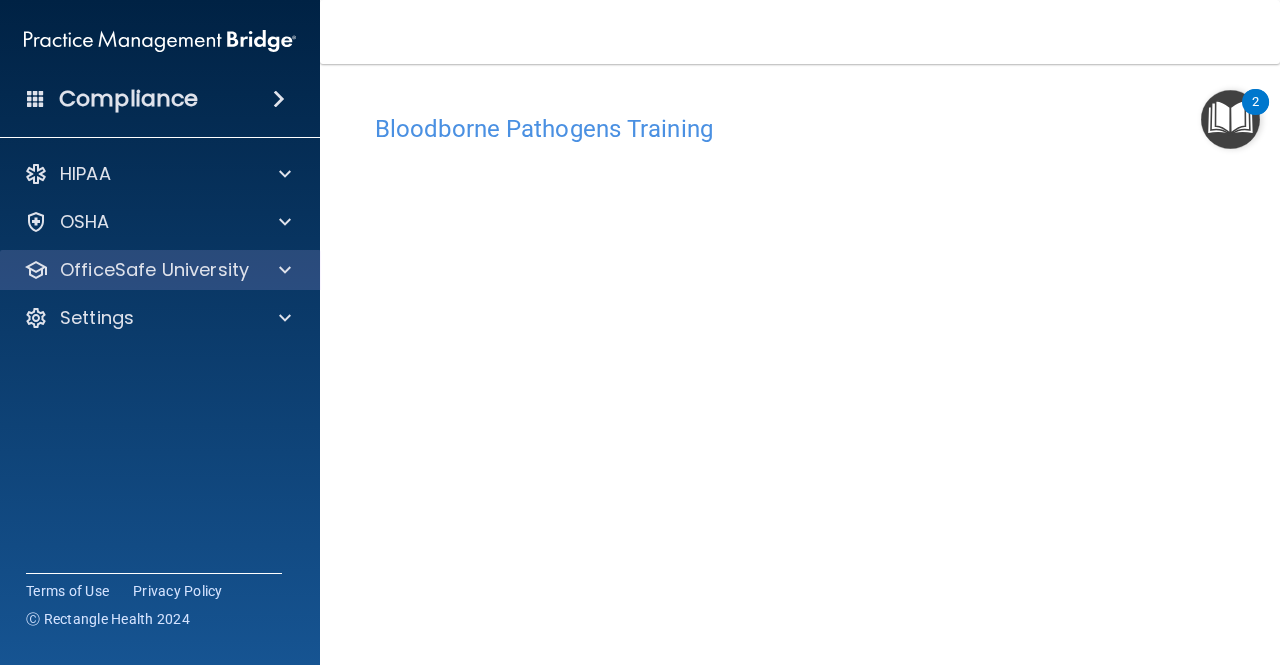 click on "OfficeSafe University" at bounding box center [160, 270] 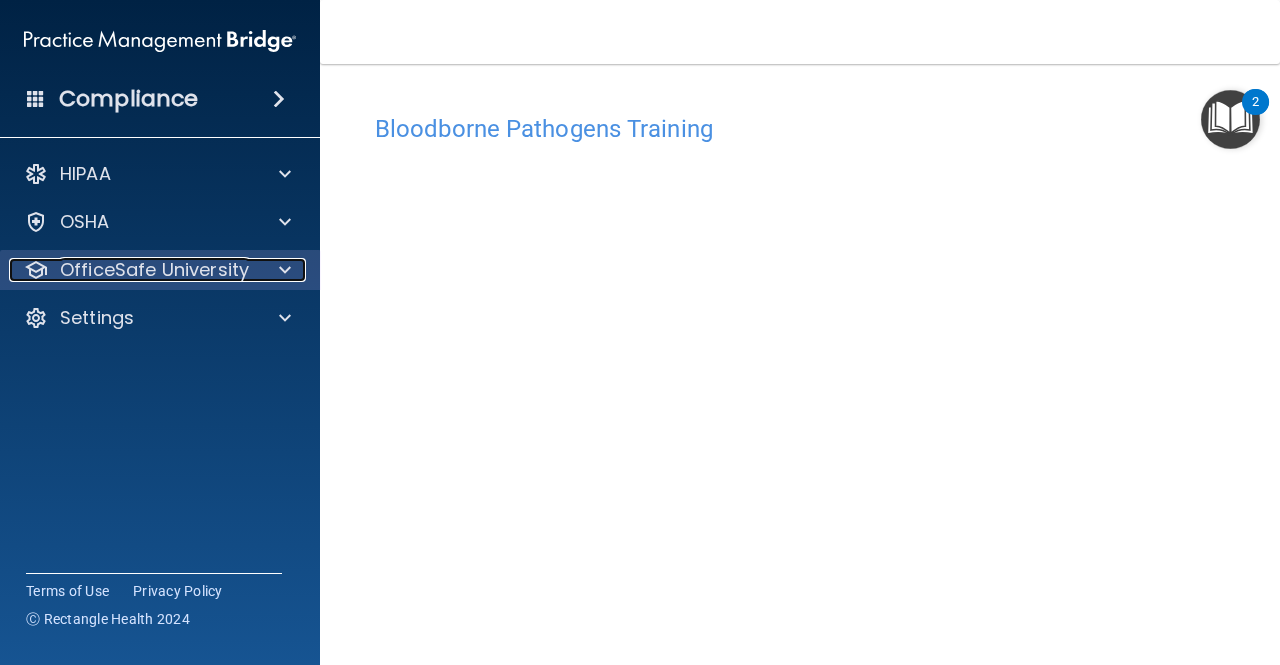click at bounding box center (282, 270) 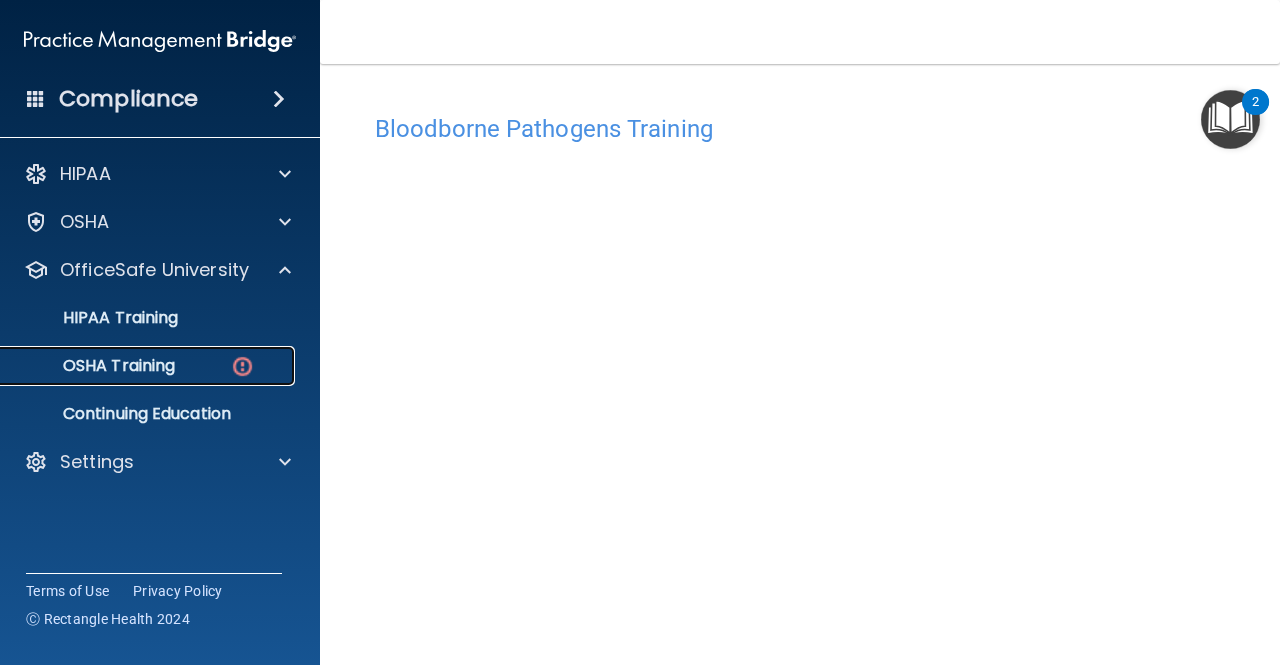 click on "OSHA Training" at bounding box center (149, 366) 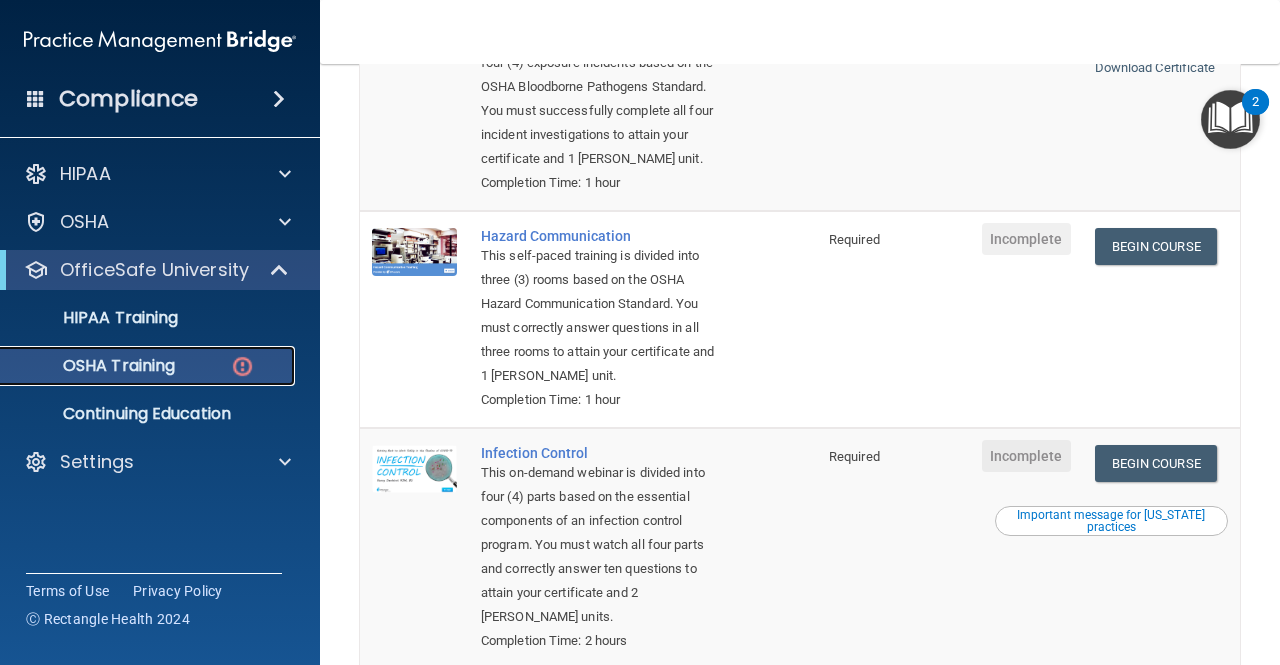 scroll, scrollTop: 51, scrollLeft: 0, axis: vertical 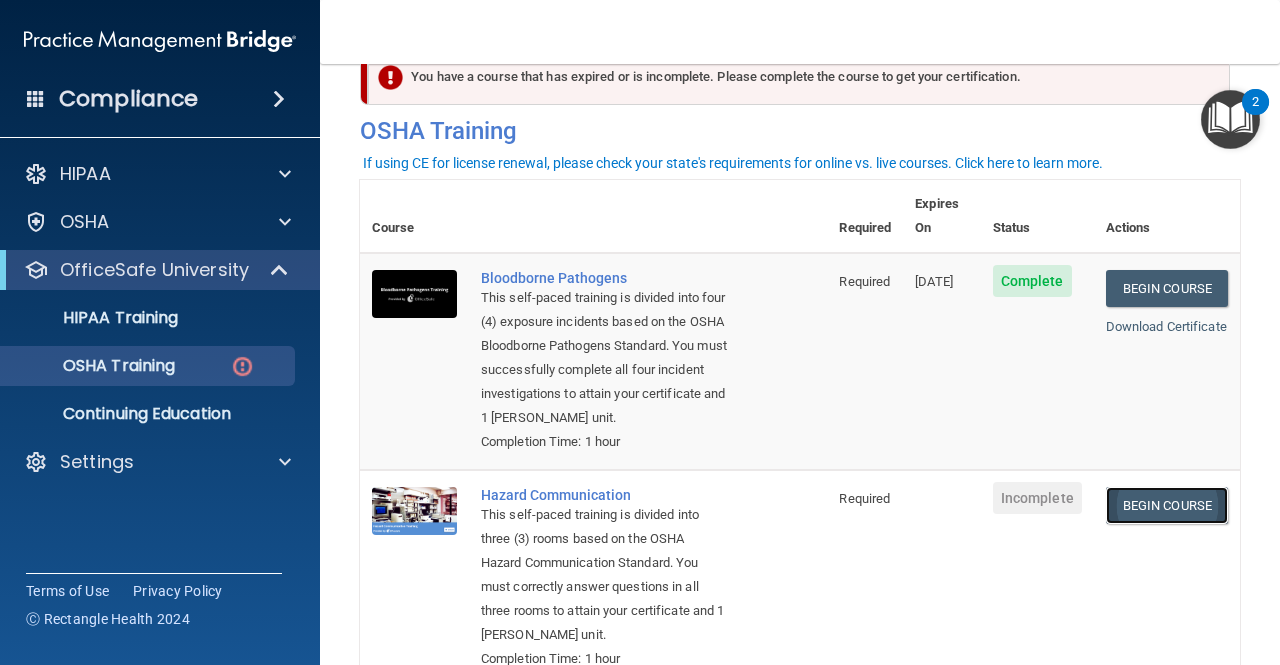 click on "Begin Course" at bounding box center (1167, 505) 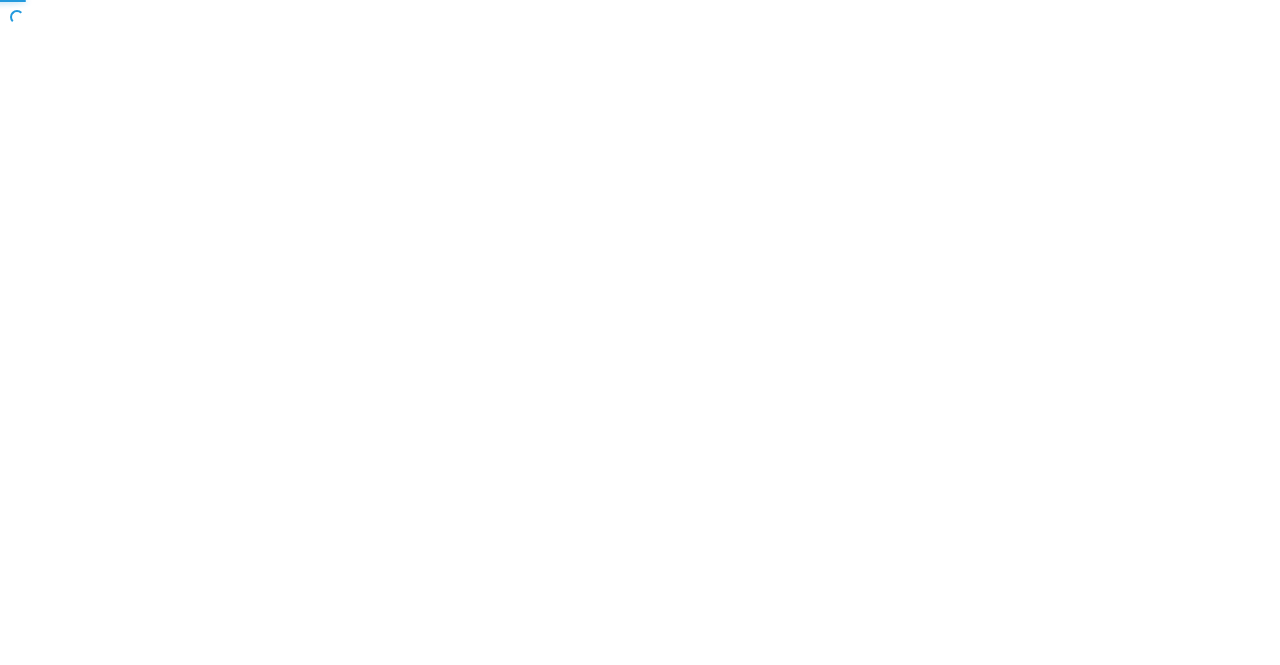 scroll, scrollTop: 0, scrollLeft: 0, axis: both 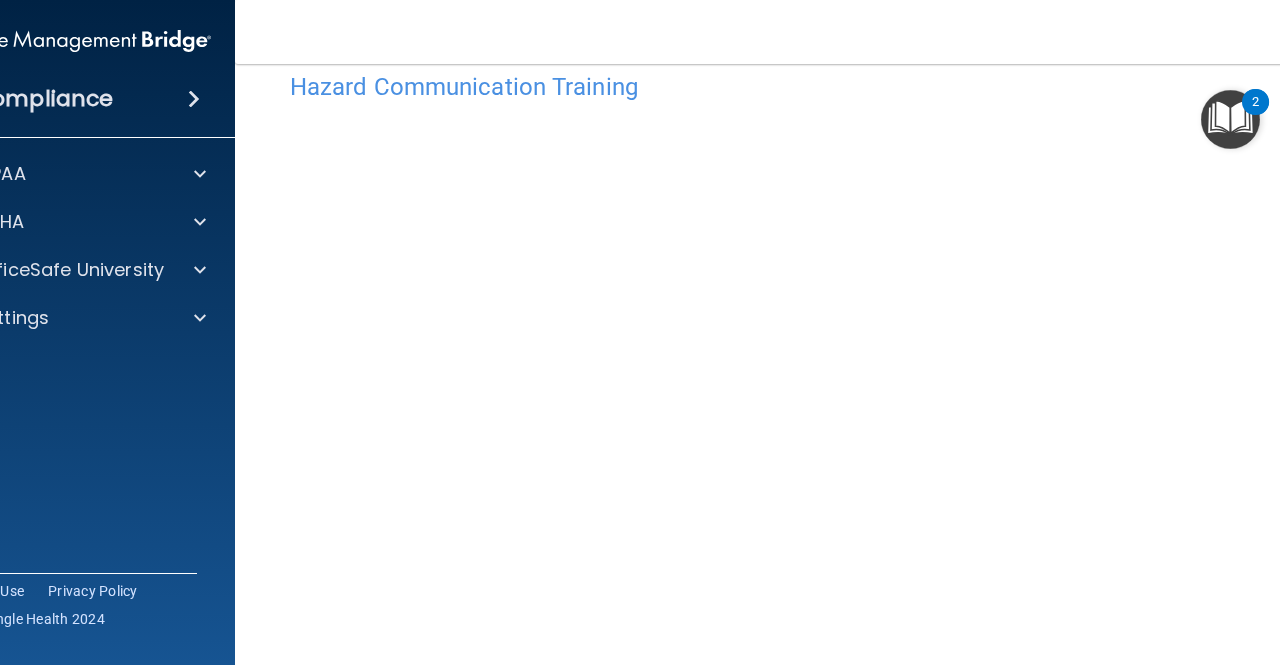 drag, startPoint x: 780, startPoint y: 126, endPoint x: 1155, endPoint y: 76, distance: 378.31863 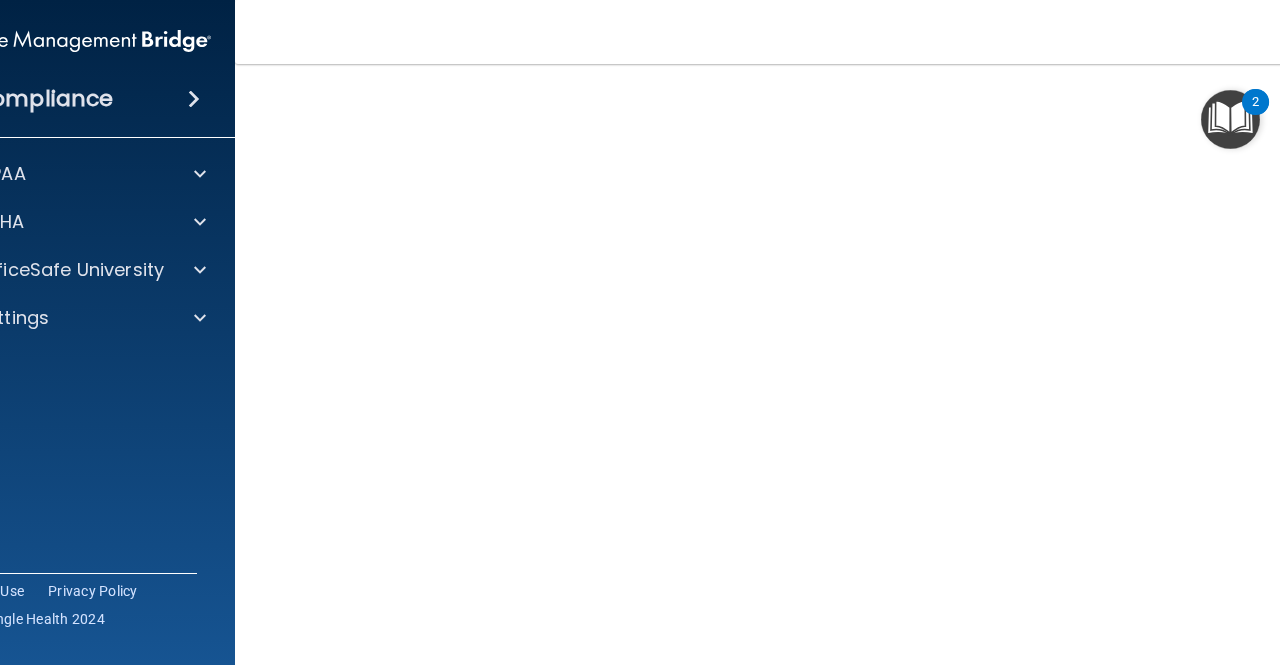 scroll, scrollTop: 136, scrollLeft: 0, axis: vertical 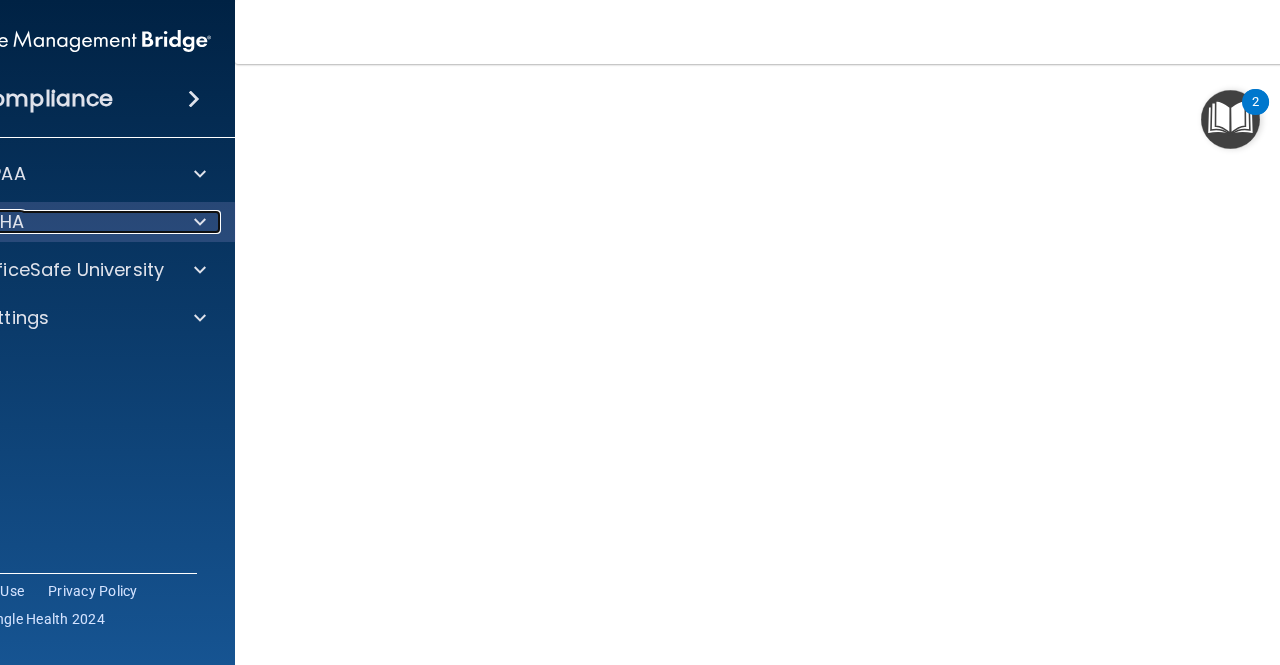 click at bounding box center (200, 222) 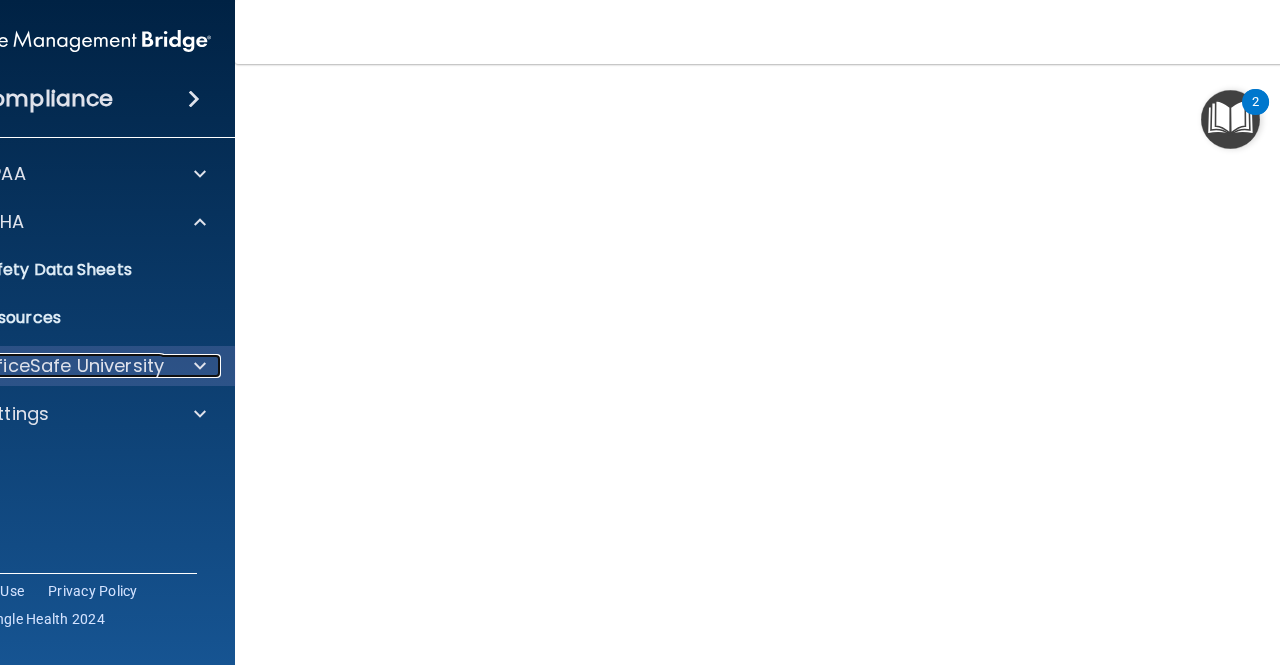 click on "OfficeSafe University" at bounding box center [69, 366] 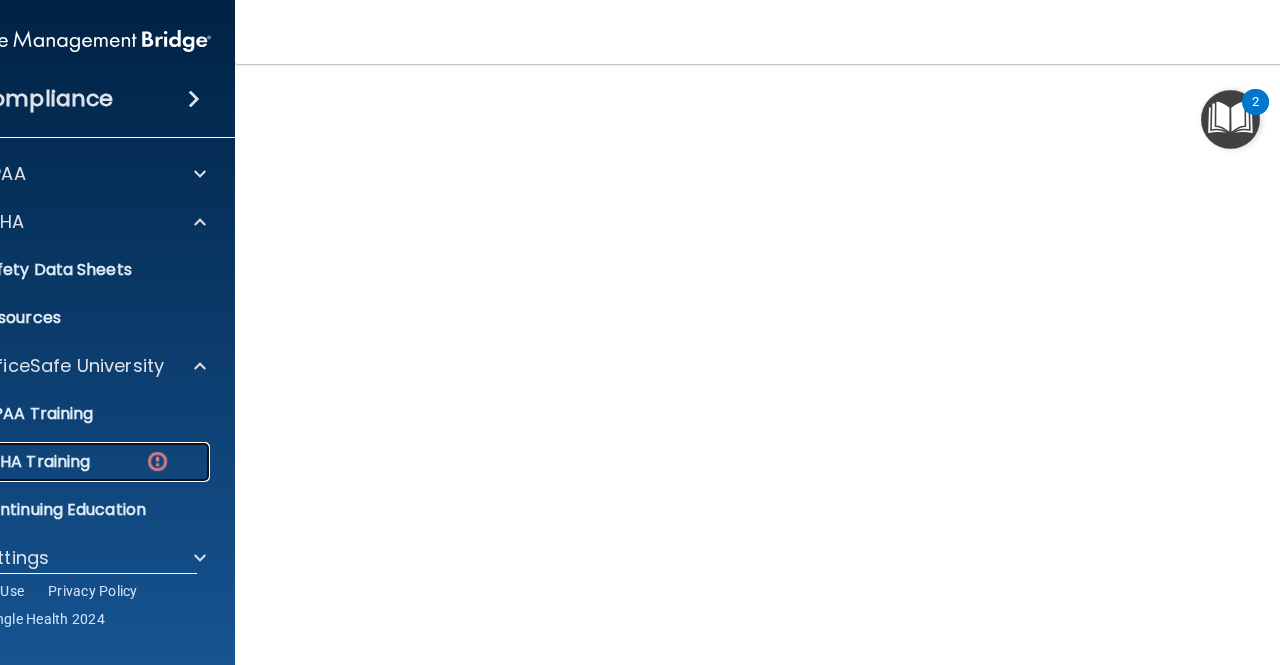 click on "OSHA Training" at bounding box center (52, 462) 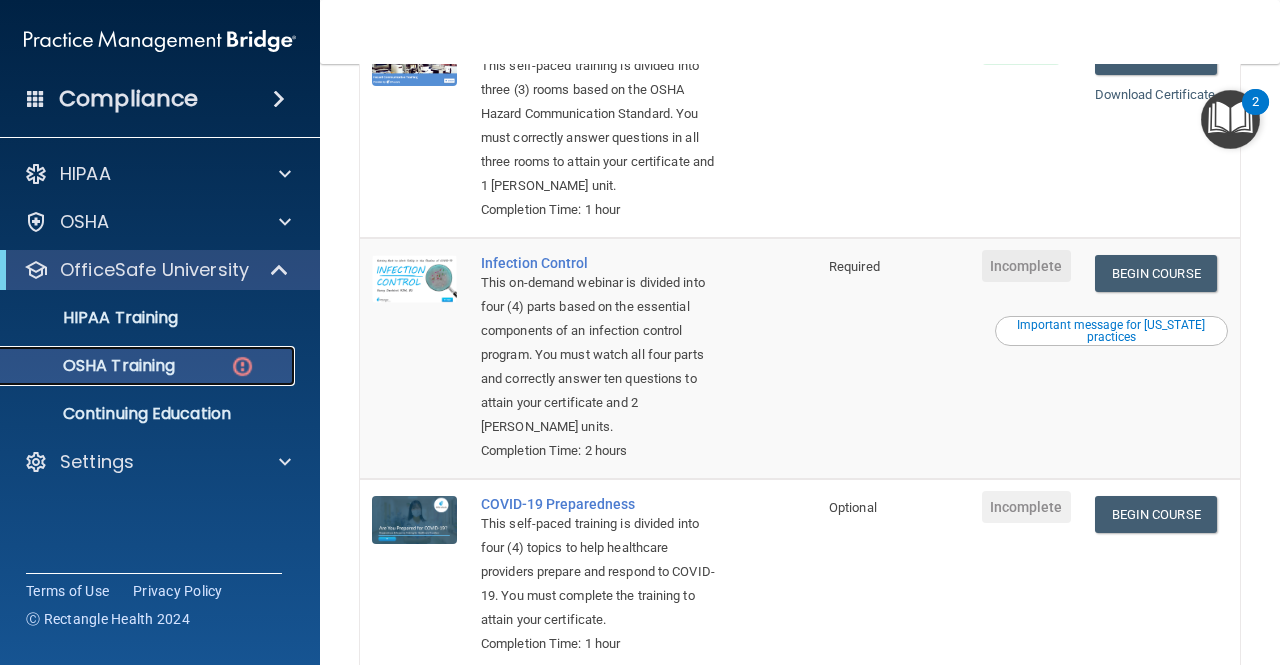 scroll, scrollTop: 498, scrollLeft: 0, axis: vertical 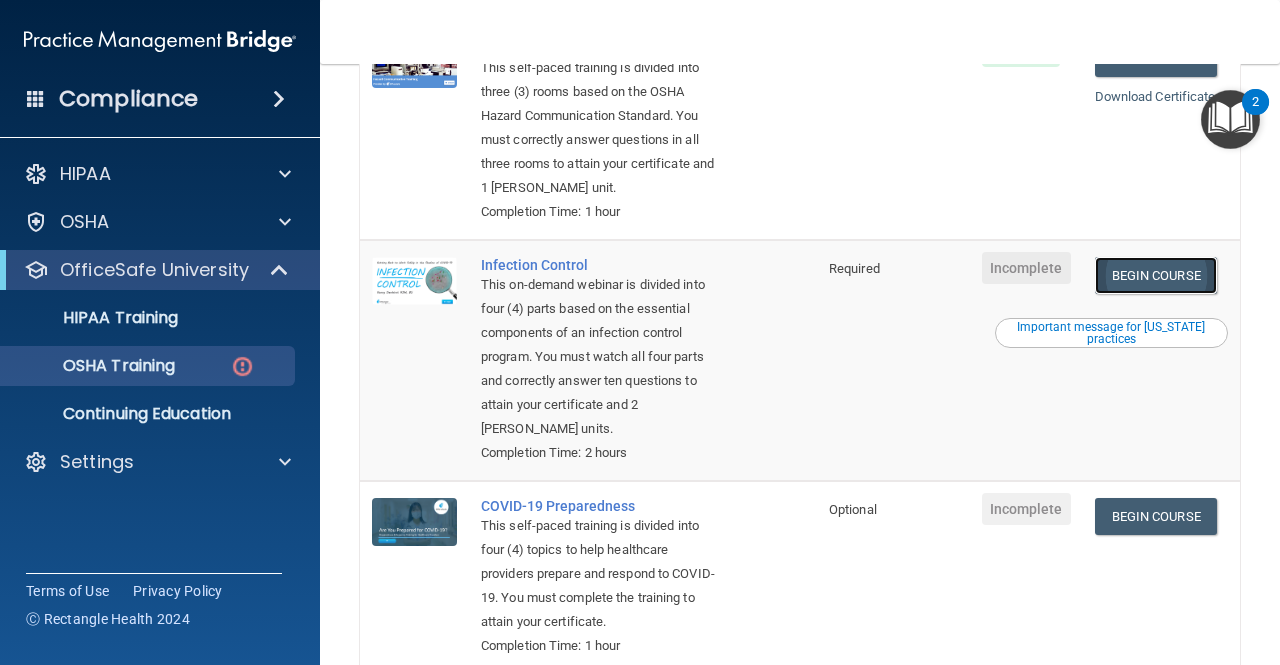 click on "Begin Course" at bounding box center (1156, 275) 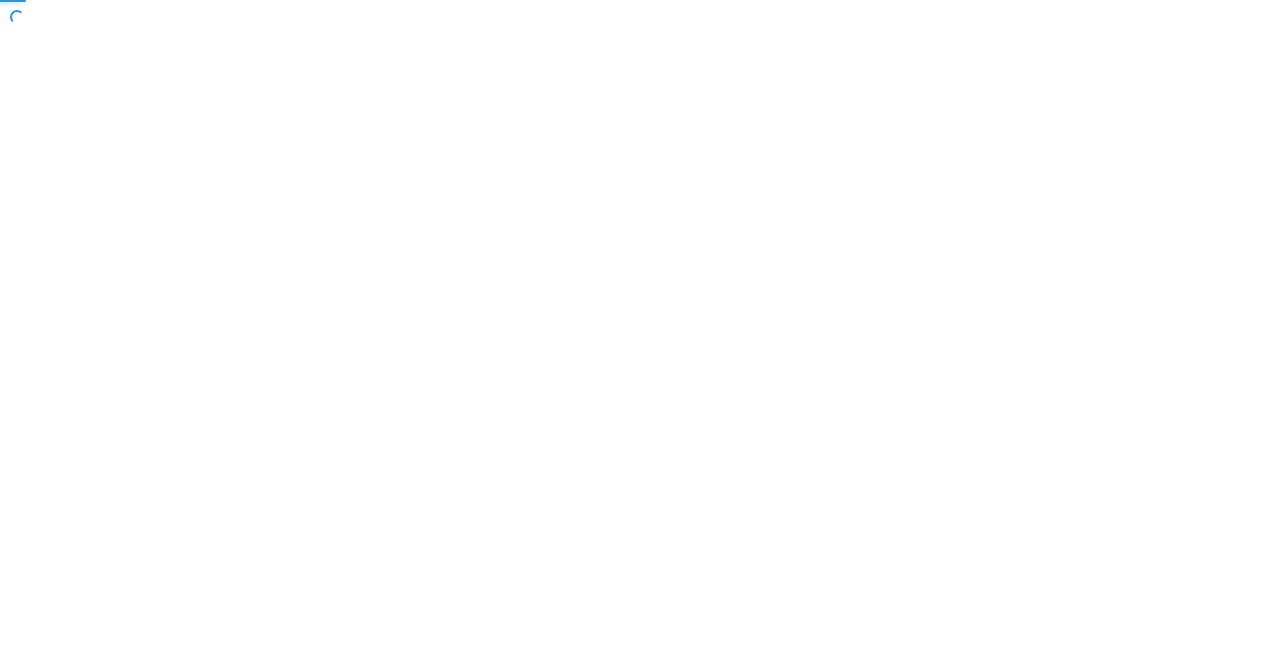 scroll, scrollTop: 0, scrollLeft: 0, axis: both 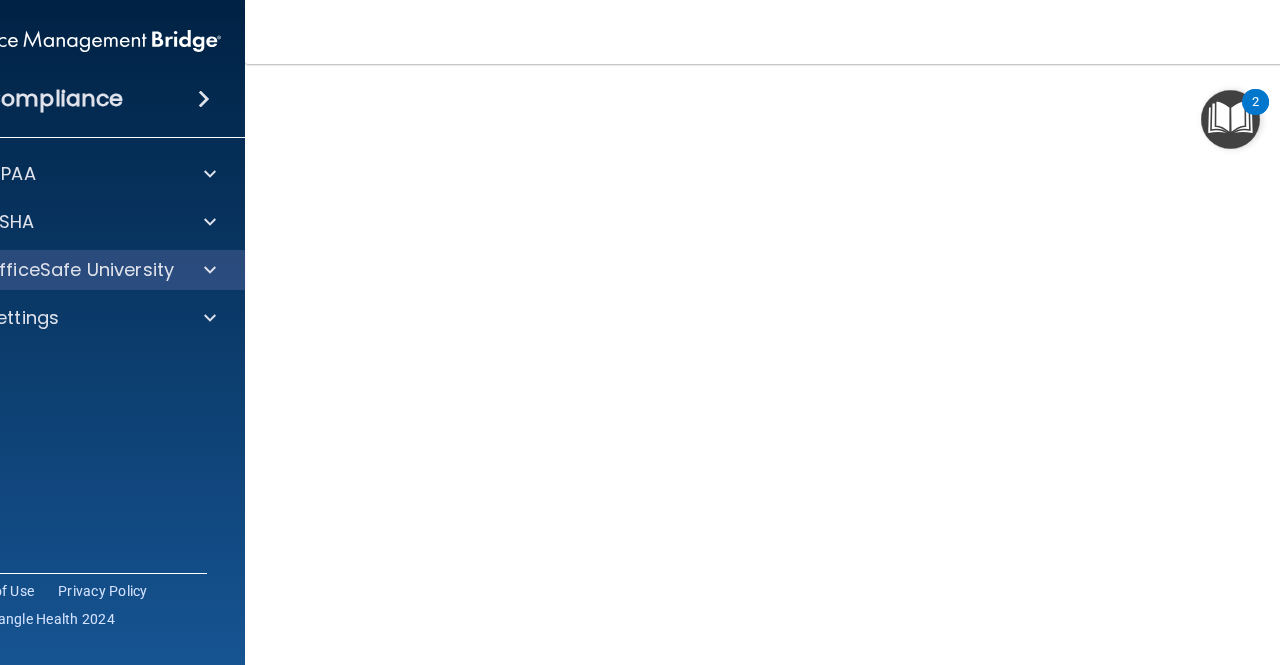 click on "OfficeSafe University" at bounding box center (85, 270) 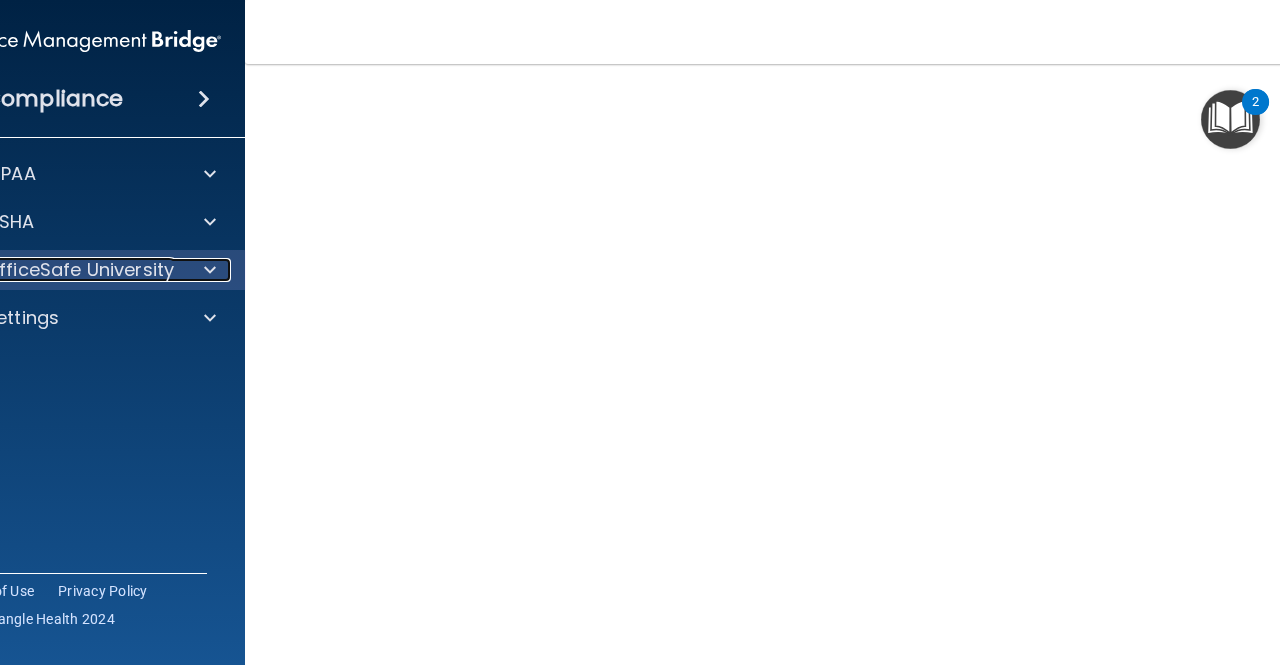 click at bounding box center [210, 270] 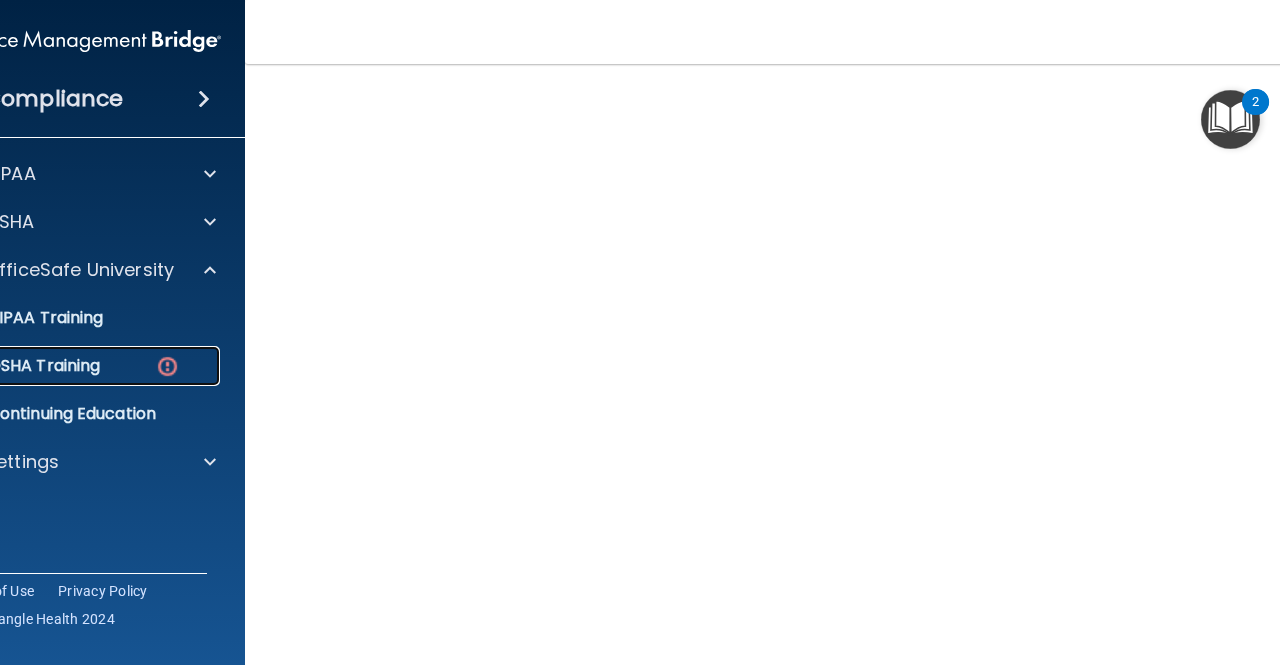 click on "OSHA Training" at bounding box center [74, 366] 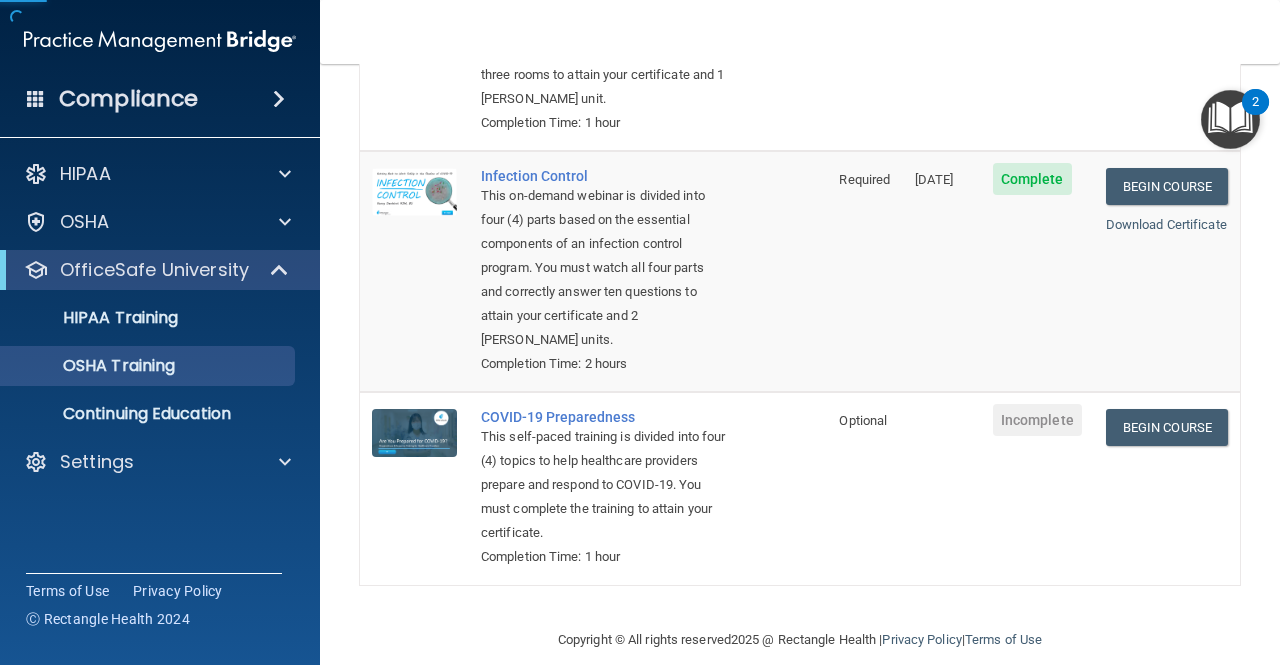 click on "Complete" at bounding box center [1037, 271] 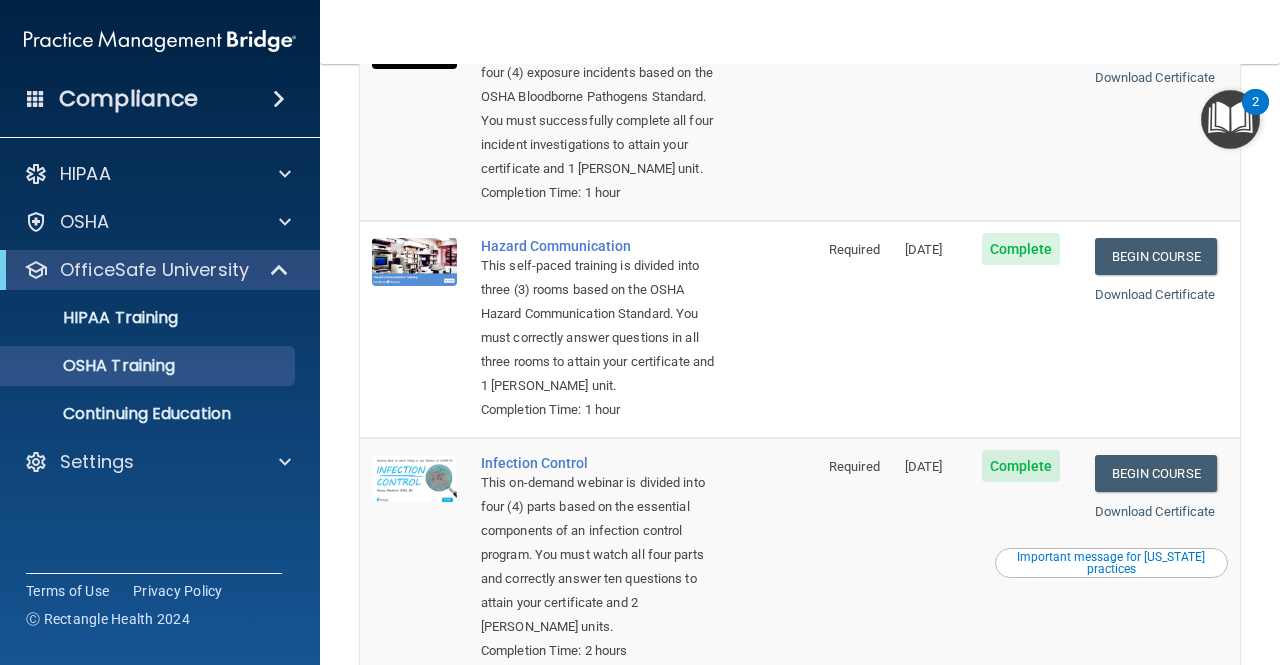 scroll, scrollTop: 543, scrollLeft: 0, axis: vertical 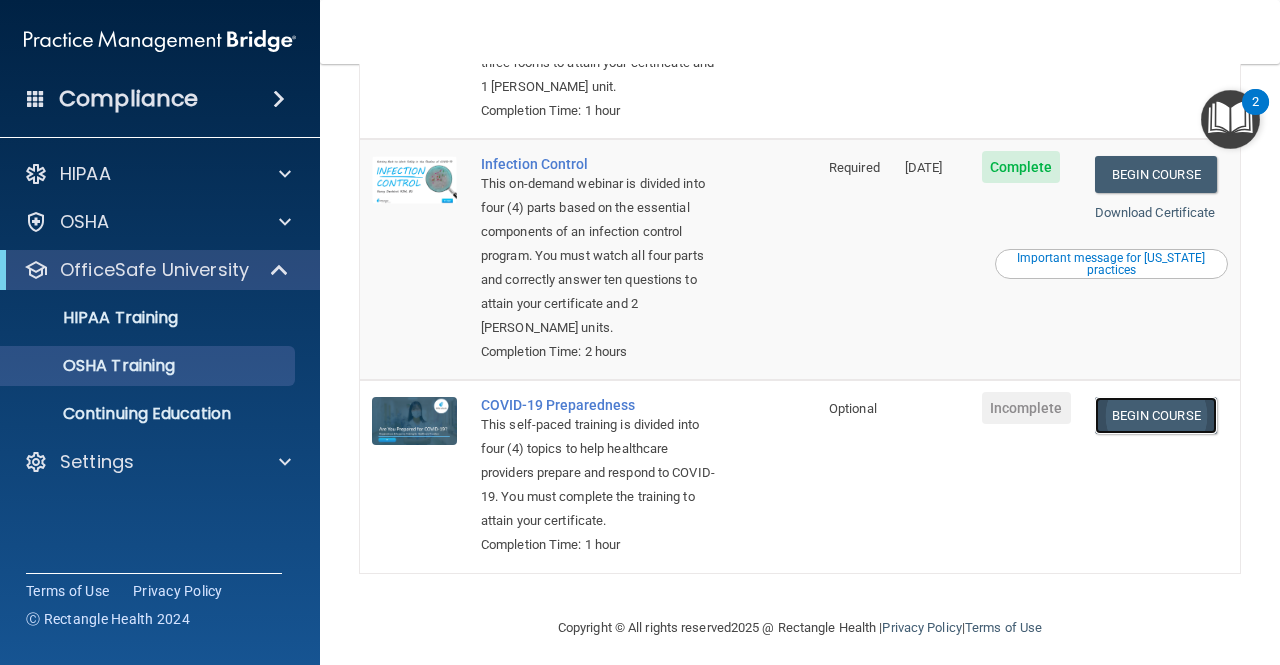 click on "Begin Course" at bounding box center (1156, 415) 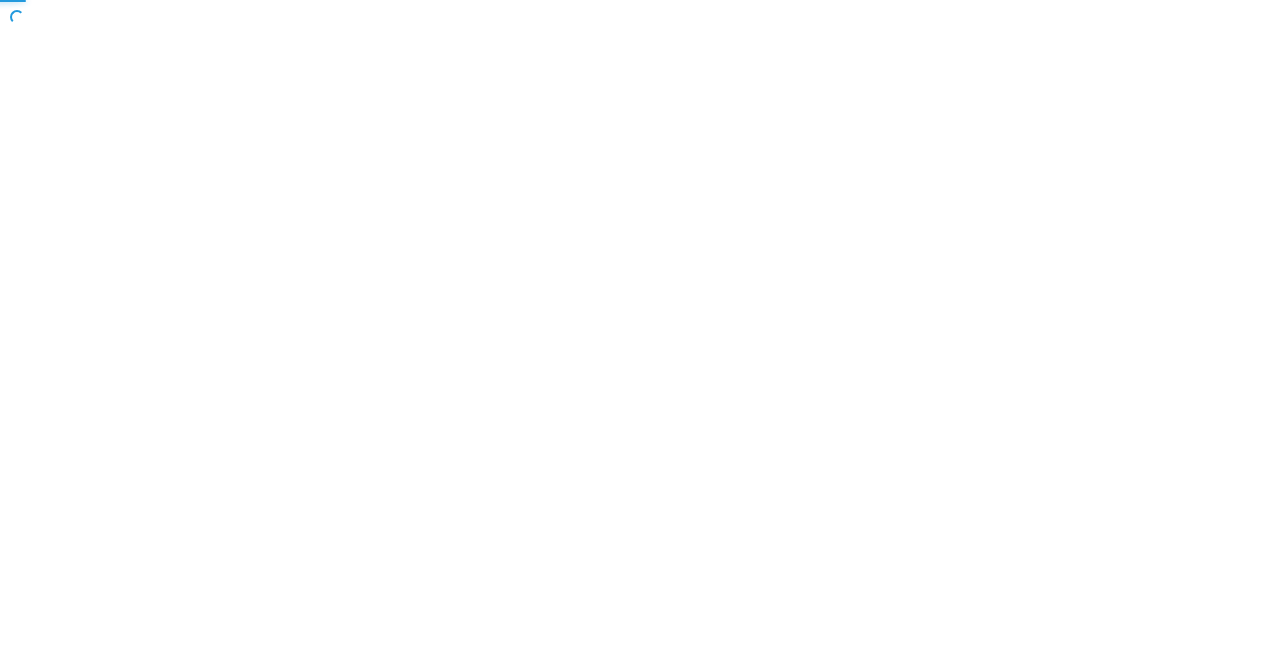 scroll, scrollTop: 0, scrollLeft: 0, axis: both 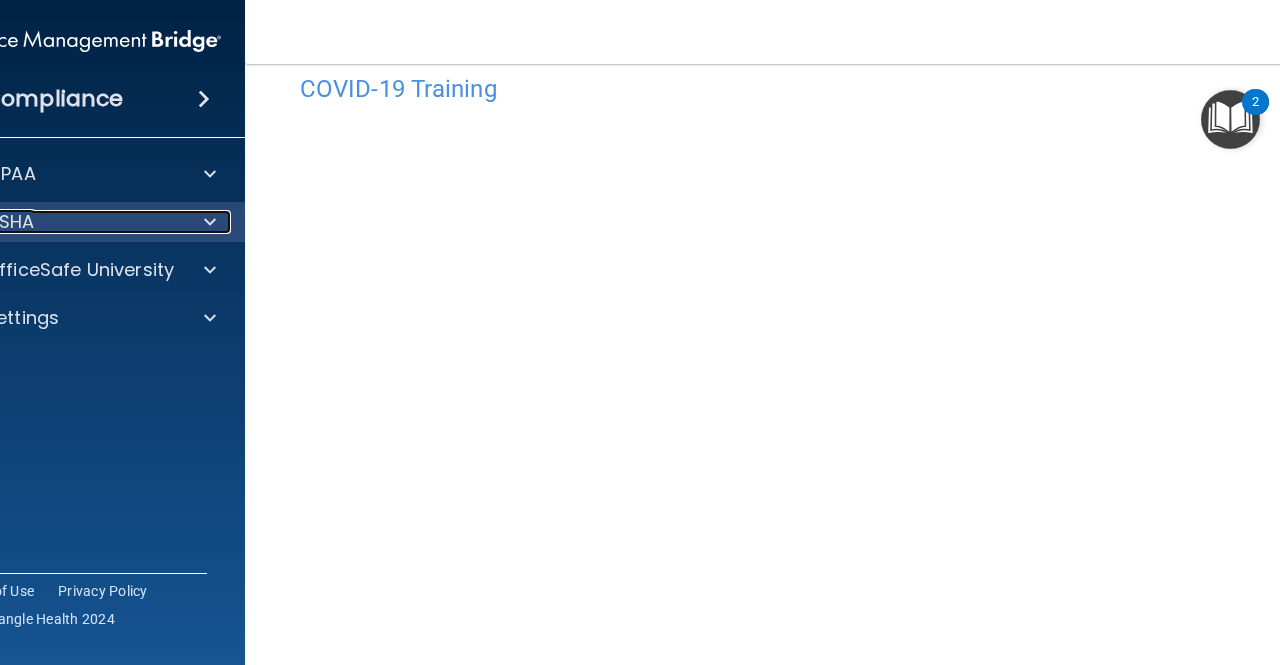 click on "OSHA" at bounding box center (58, 222) 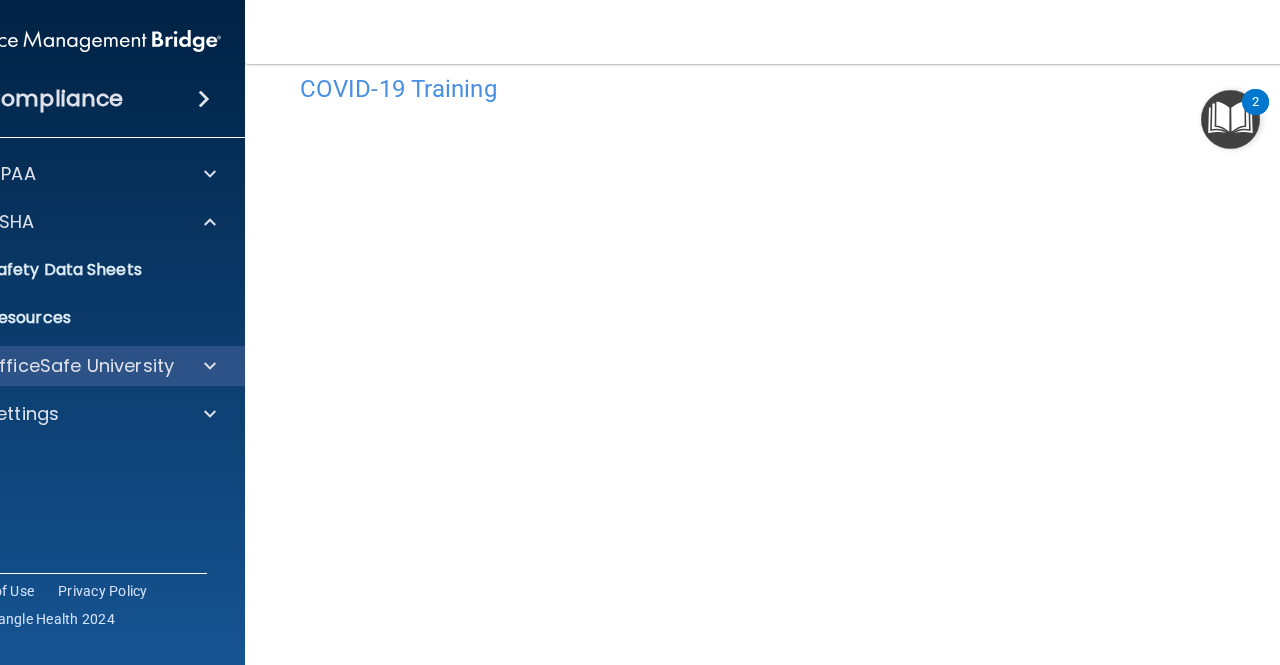 click on "OfficeSafe University" at bounding box center [85, 366] 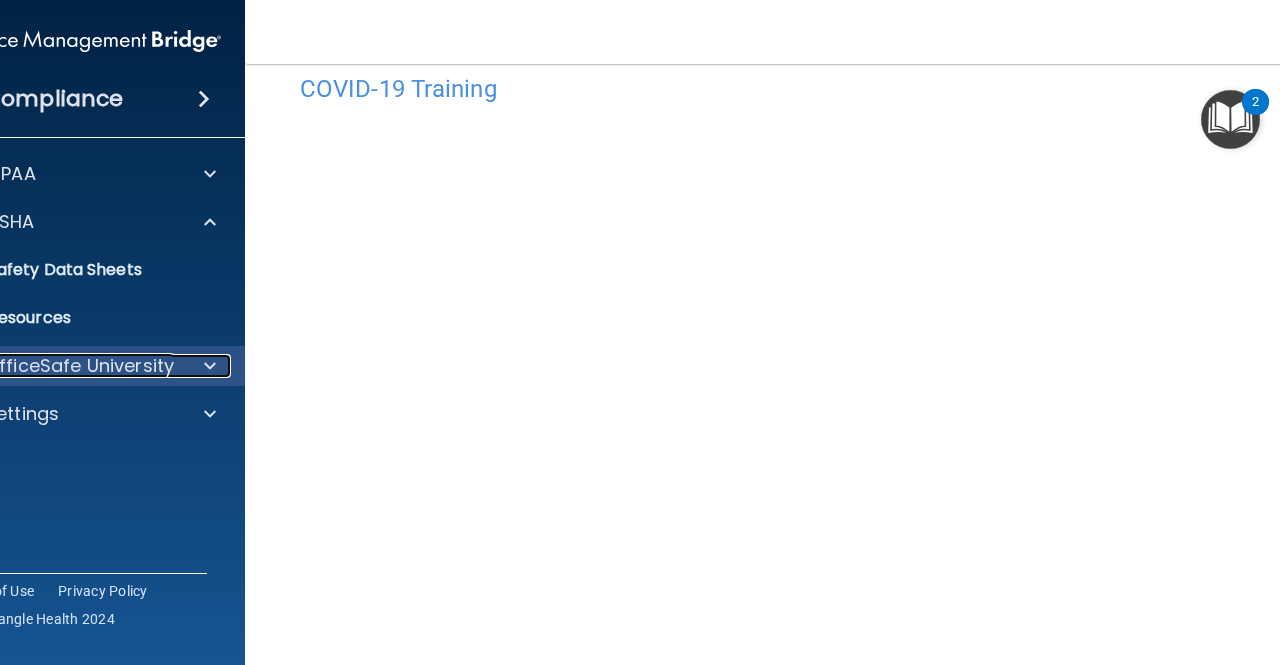click at bounding box center (207, 366) 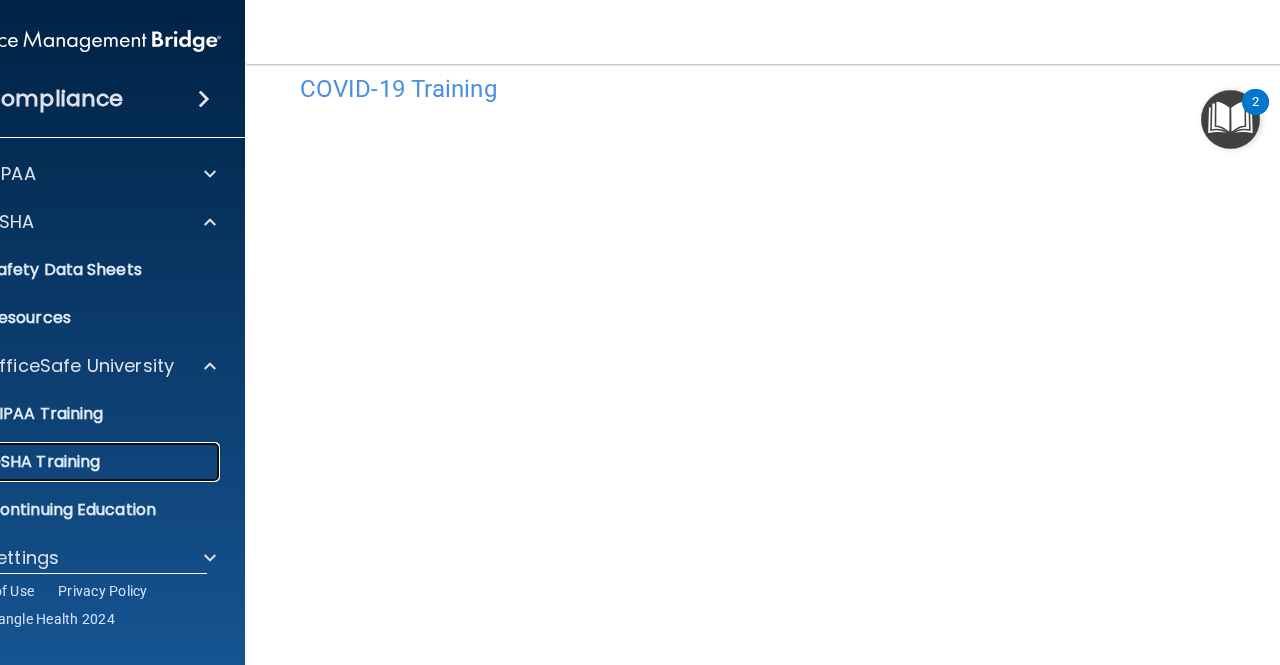 click on "OSHA Training" at bounding box center [74, 462] 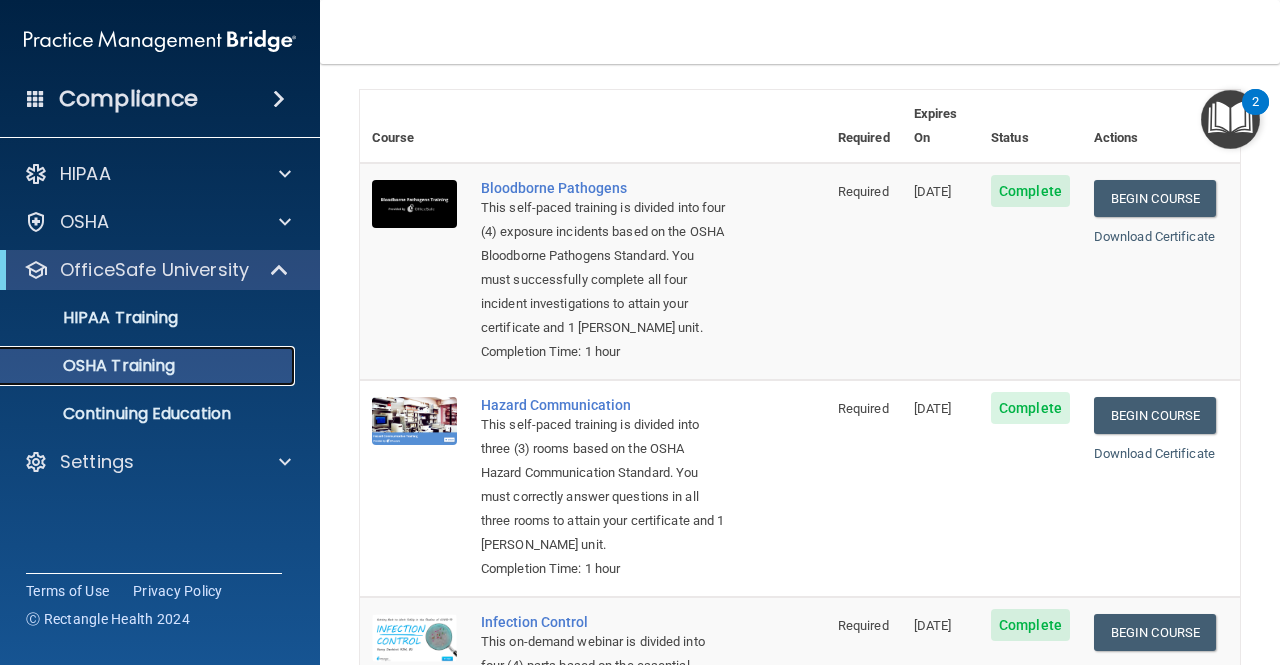scroll, scrollTop: 0, scrollLeft: 0, axis: both 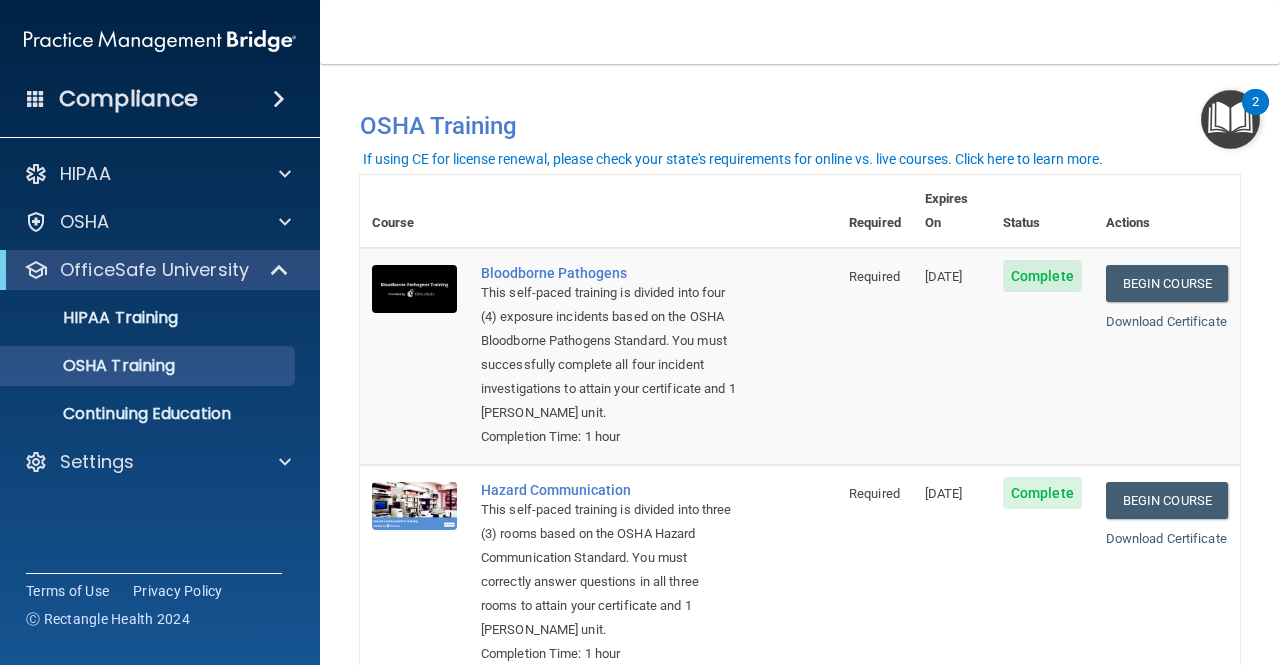 click on "You have a course that has expired or is incomplete. Please complete the course to get your certification.             You have a course that will expire soon. Please complete the course to get your certification.      OSHA Training" at bounding box center (800, 117) 